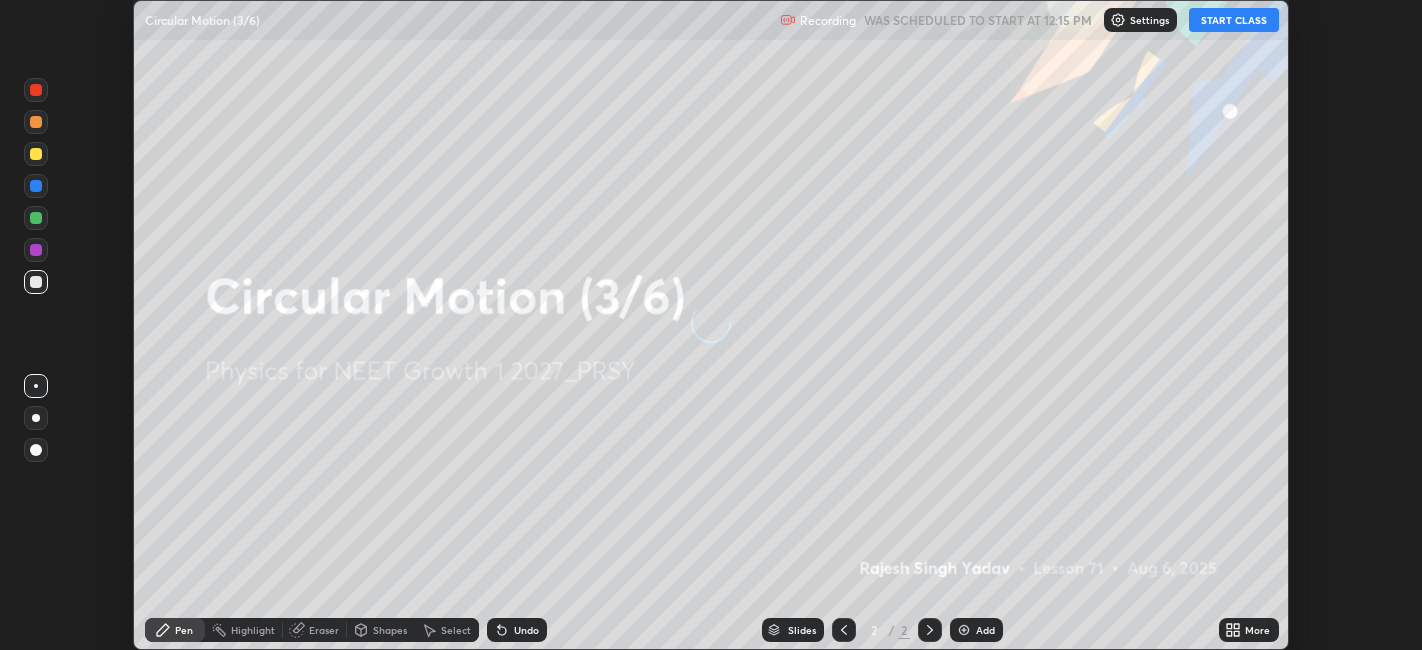 scroll, scrollTop: 0, scrollLeft: 0, axis: both 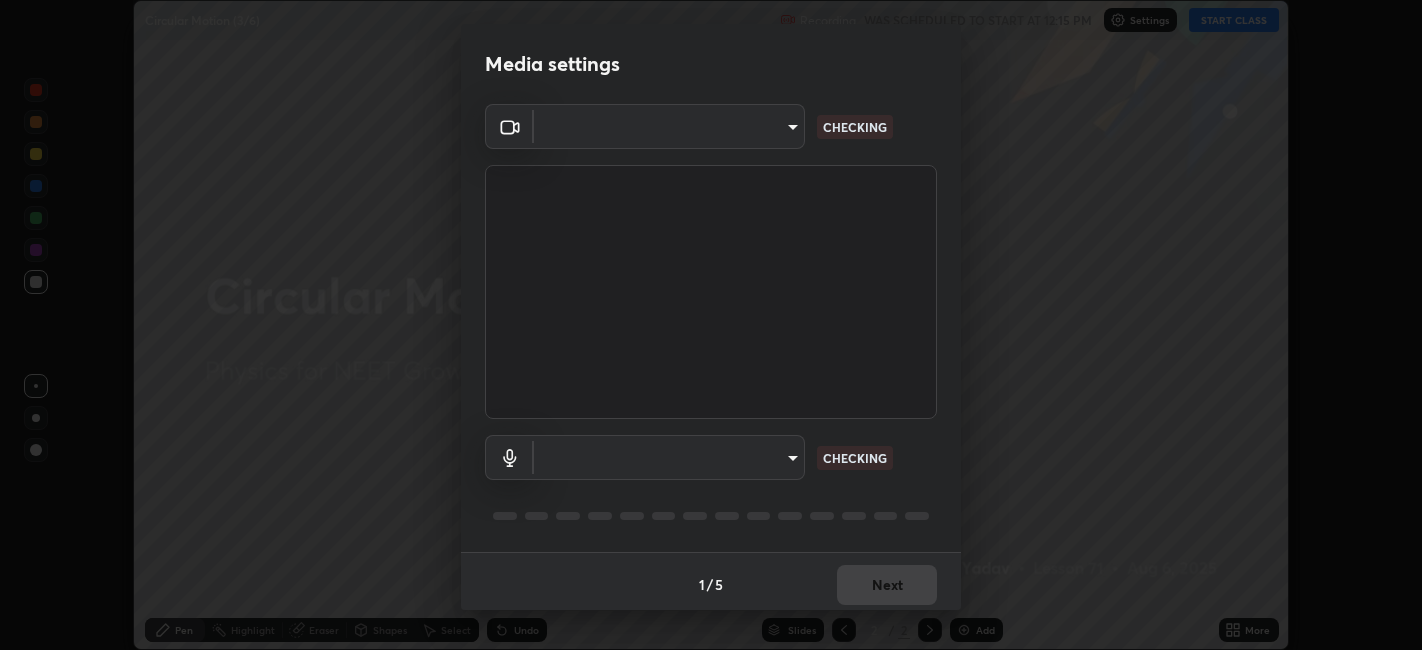 type on "052f9b30e05f62bb2e590cb50044ac96a00de3eab8a32c7a625fc31ec407be61" 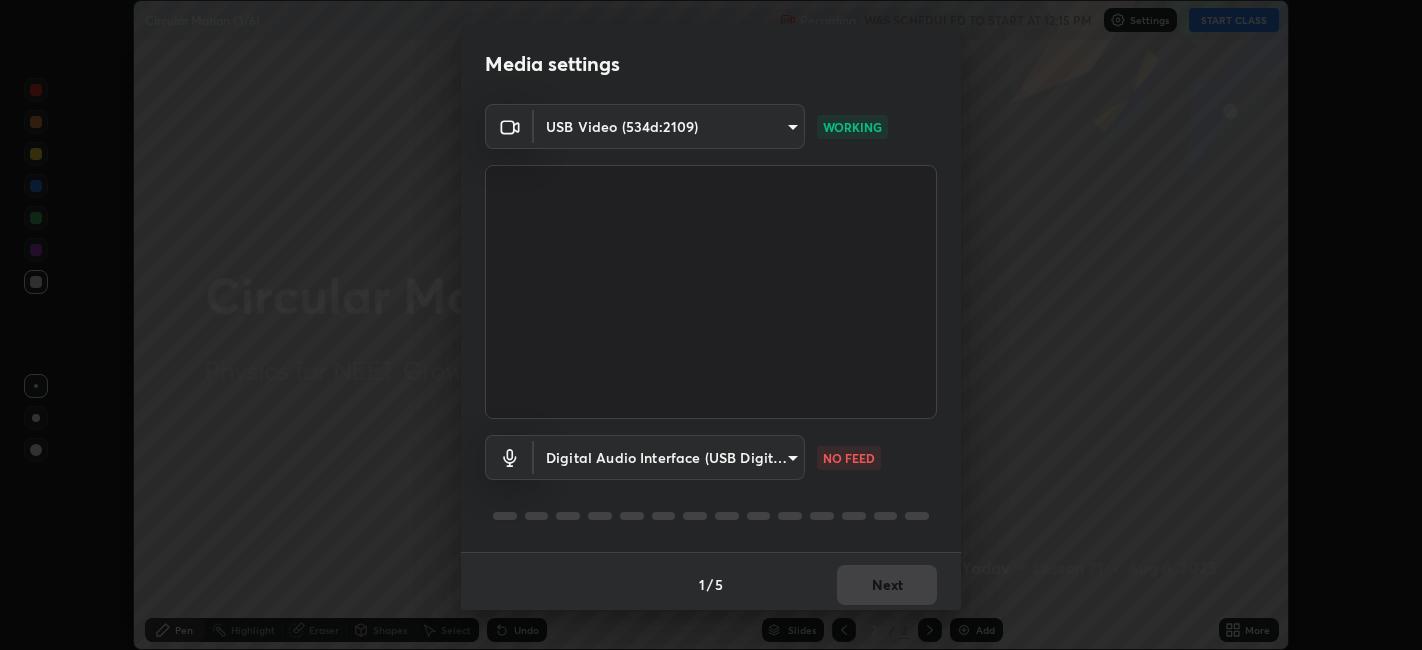click on "Erase all Circular Motion (3/6) Recording WAS SCHEDULED TO START AT  12:15 PM Settings START CLASS Setting up your live class Circular Motion (3/6) • L71 of Physics for NEET Growth 1 2027_PRSY [FIRST] [LAST] Pen Highlight Eraser Shapes Select Undo Slides 2 / 2 Add More No doubts shared Encourage your learners to ask a doubt for better clarity Report an issue Reason for reporting Buffering Chat not working Audio - Video sync issue Educator video quality low ​ Attach an image Report Media settings USB Video (534d:2109) 052f9b30e05f62bb2e590cb50044ac96a00de3eab8a32c7a625fc31ec407be61 WORKING Digital Audio Interface (USB Digital Audio) d4e77482d79dcf661eda7fa385dedce988b724b03d009578e2ae1692d1594c49 NO FEED 1 / 5 Next" at bounding box center (711, 325) 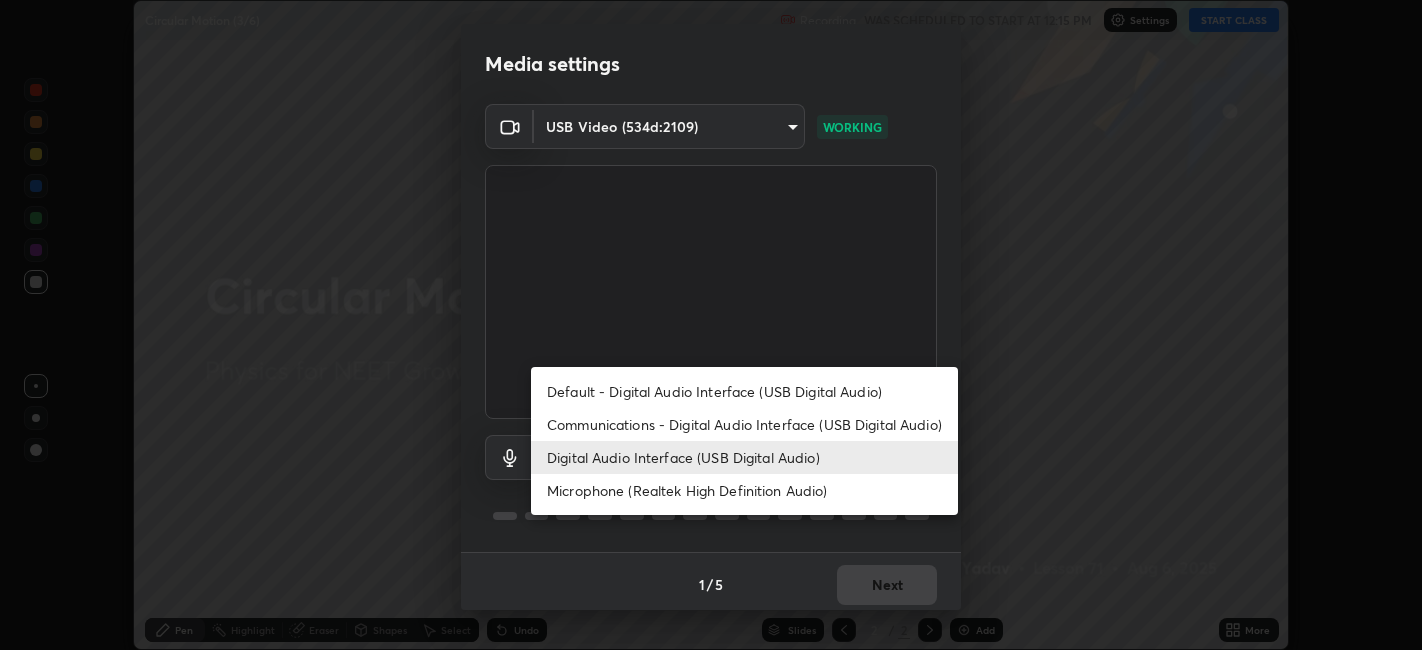 click on "Microphone (Realtek High Definition Audio)" at bounding box center (744, 490) 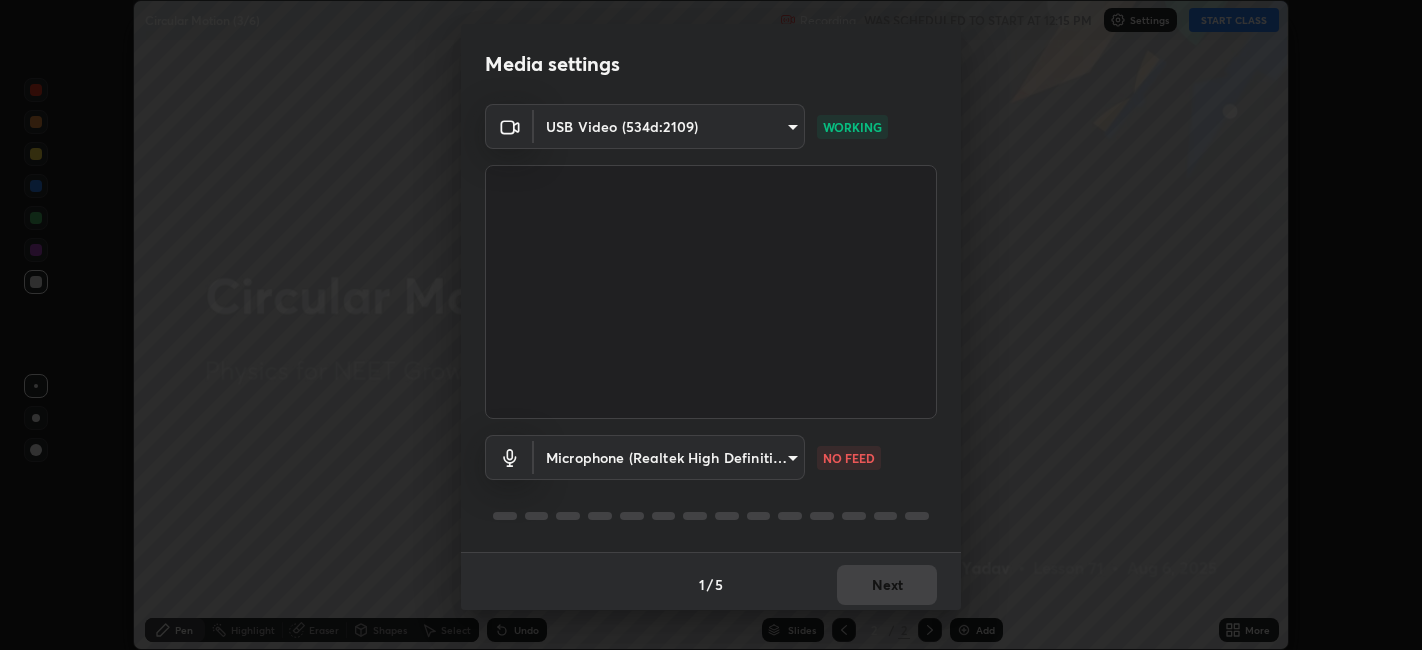 click on "Erase all Circular Motion (3/6) Recording WAS SCHEDULED TO START AT  12:15 PM Settings START CLASS Setting up your live class Circular Motion (3/6) • L71 of Physics for NEET Growth 1 2027_PRSY [FIRST] [LAST] Pen Highlight Eraser Shapes Select Undo Slides 2 / 2 Add More No doubts shared Encourage your learners to ask a doubt for better clarity Report an issue Reason for reporting Buffering Chat not working Audio - Video sync issue Educator video quality low ​ Attach an image Report Media settings USB Video (534d:2109) 052f9b30e05f62bb2e590cb50044ac96a00de3eab8a32c7a625fc31ec407be61 WORKING Microphone (Realtek High Definition Audio) 115029540c542125826fbd59ff9e1130cd20c1e2e859f5b2a9ddcaa4a4d24698 NO FEED 1 / 5 Next" at bounding box center (711, 325) 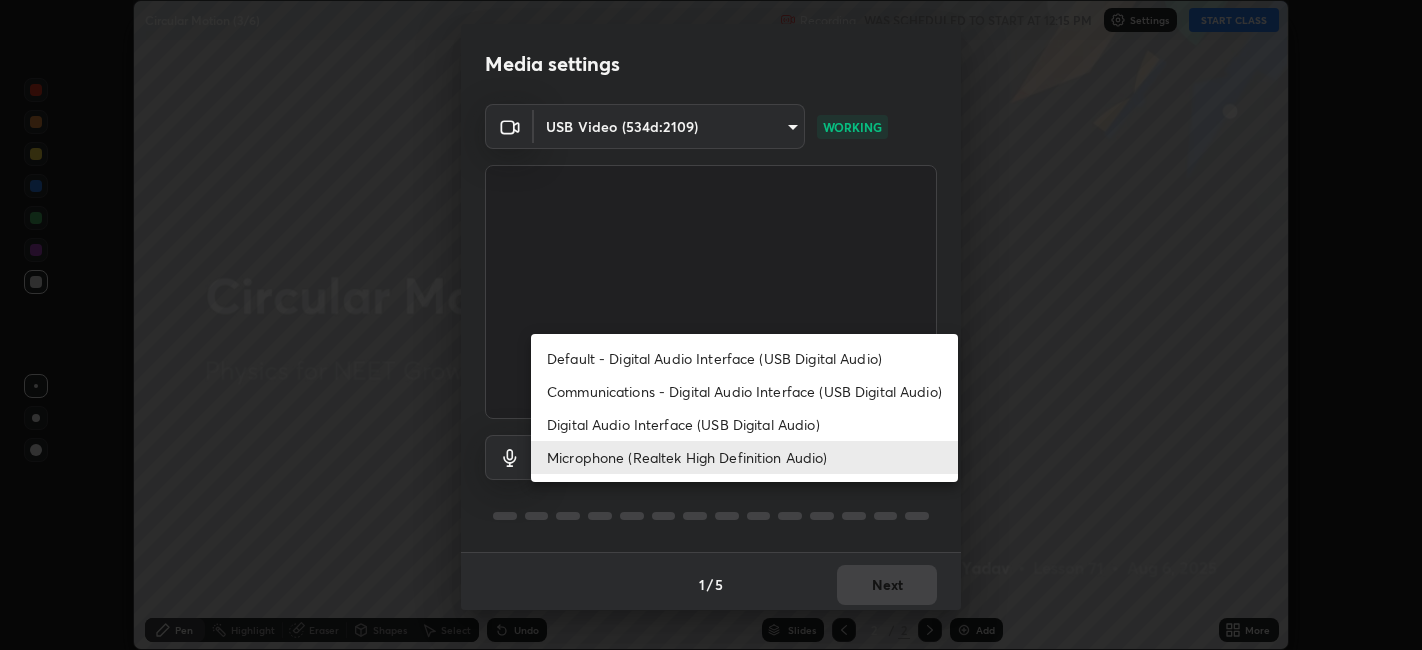 click on "Digital Audio Interface (USB Digital Audio)" at bounding box center [744, 424] 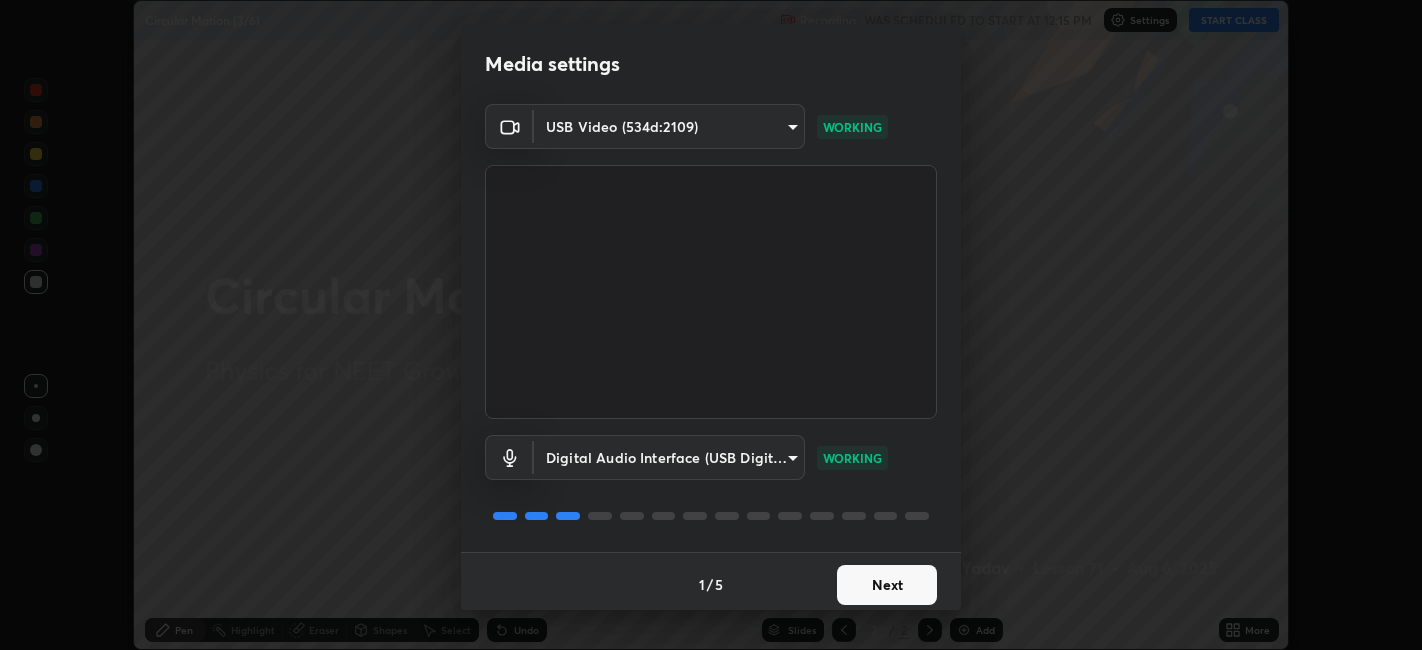click on "Next" at bounding box center (887, 585) 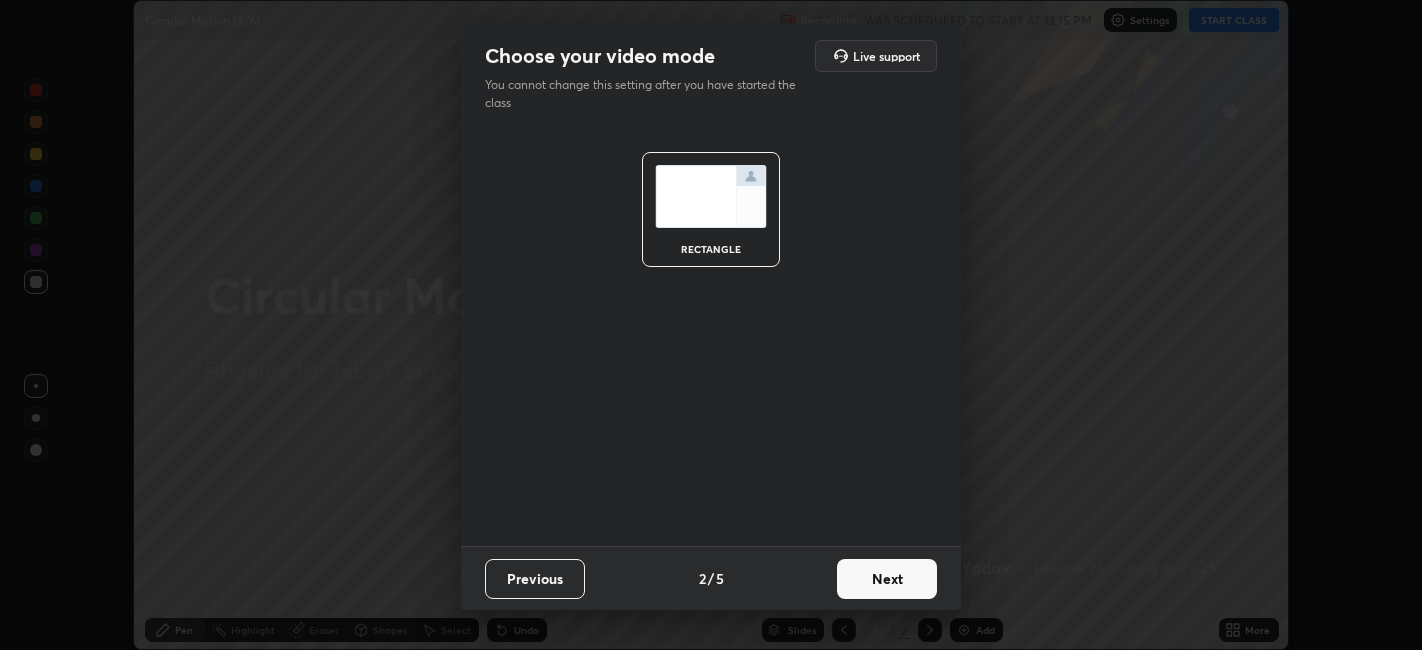 click on "Next" at bounding box center (887, 579) 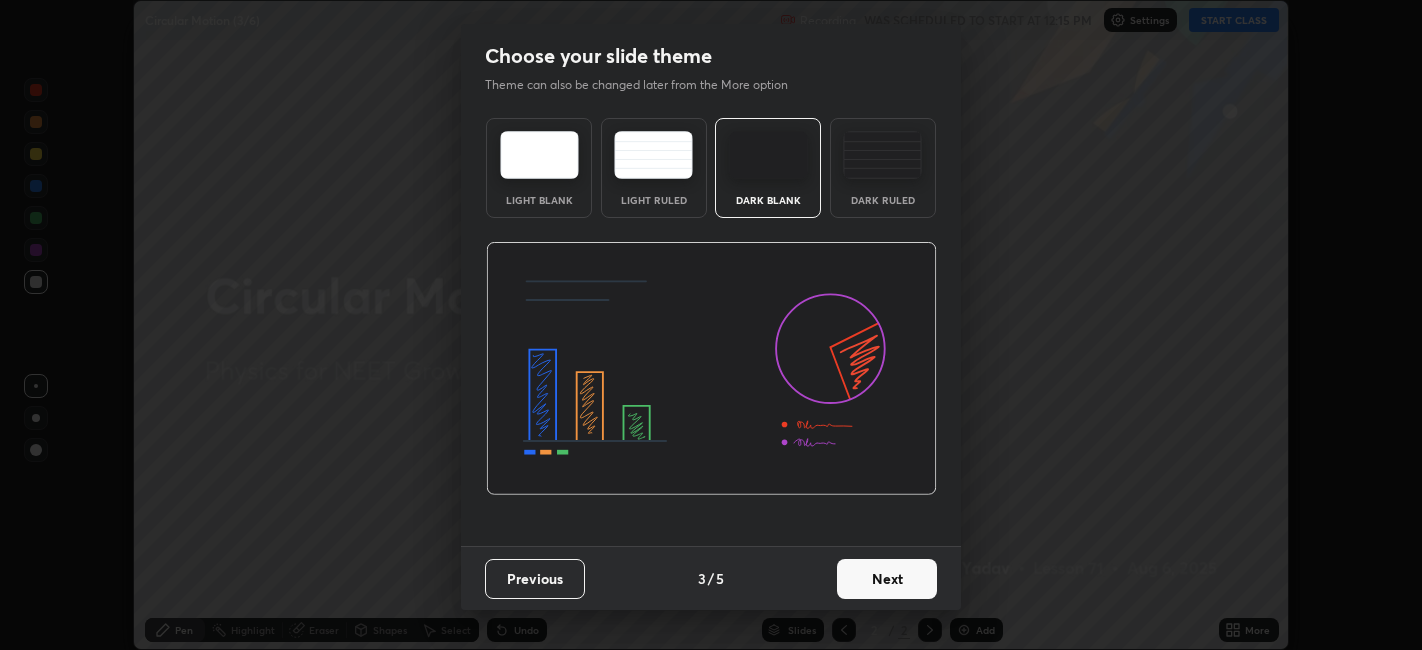 click at bounding box center (882, 155) 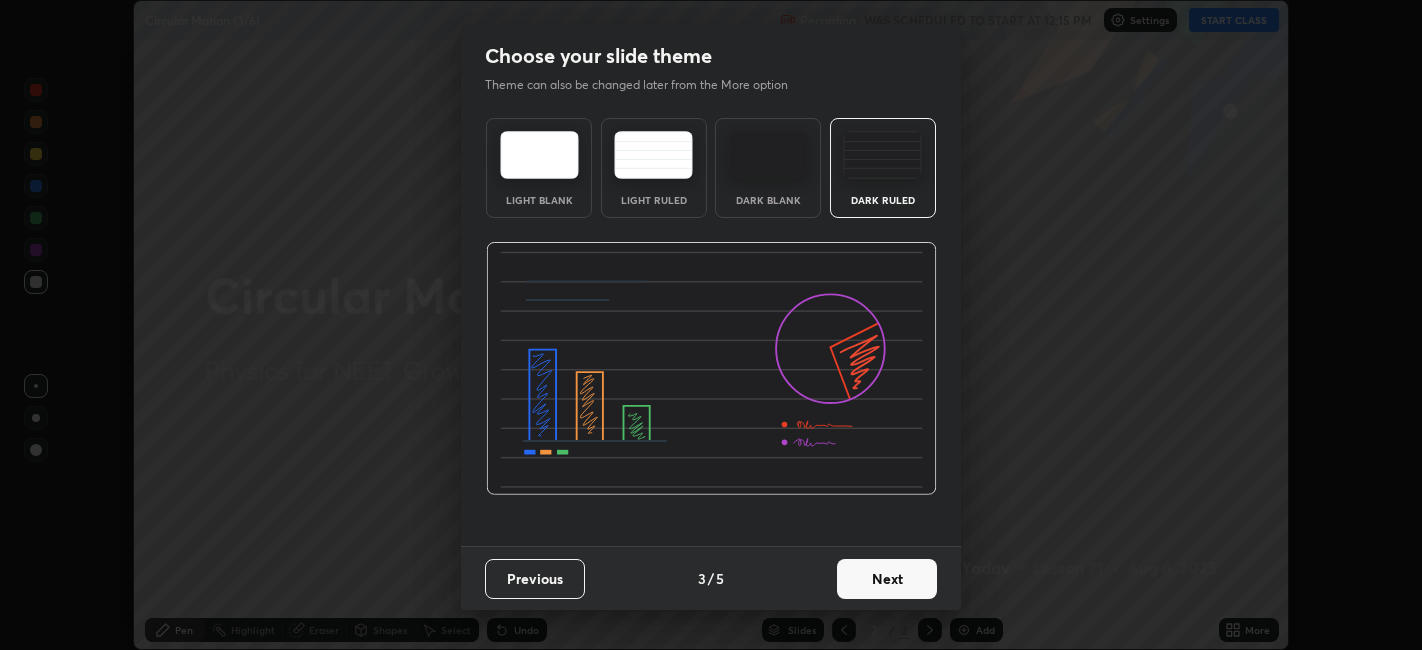 click on "Next" at bounding box center [887, 579] 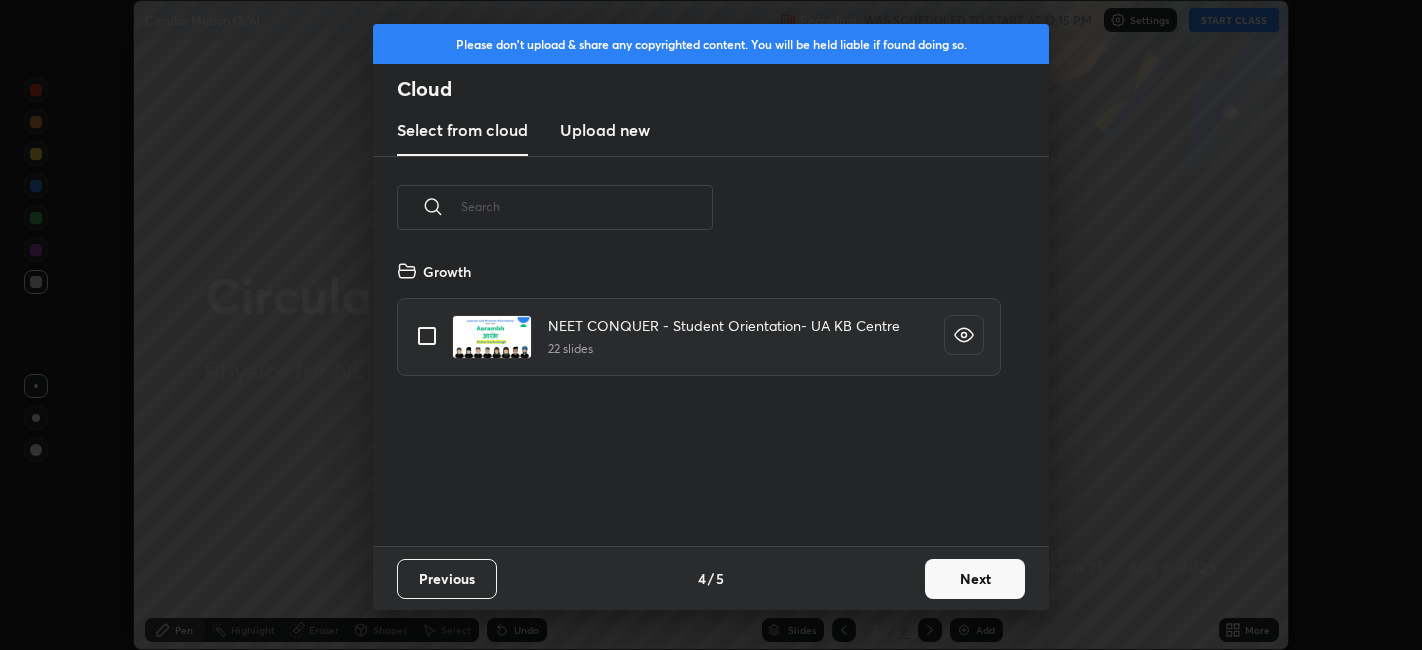 scroll, scrollTop: 6, scrollLeft: 10, axis: both 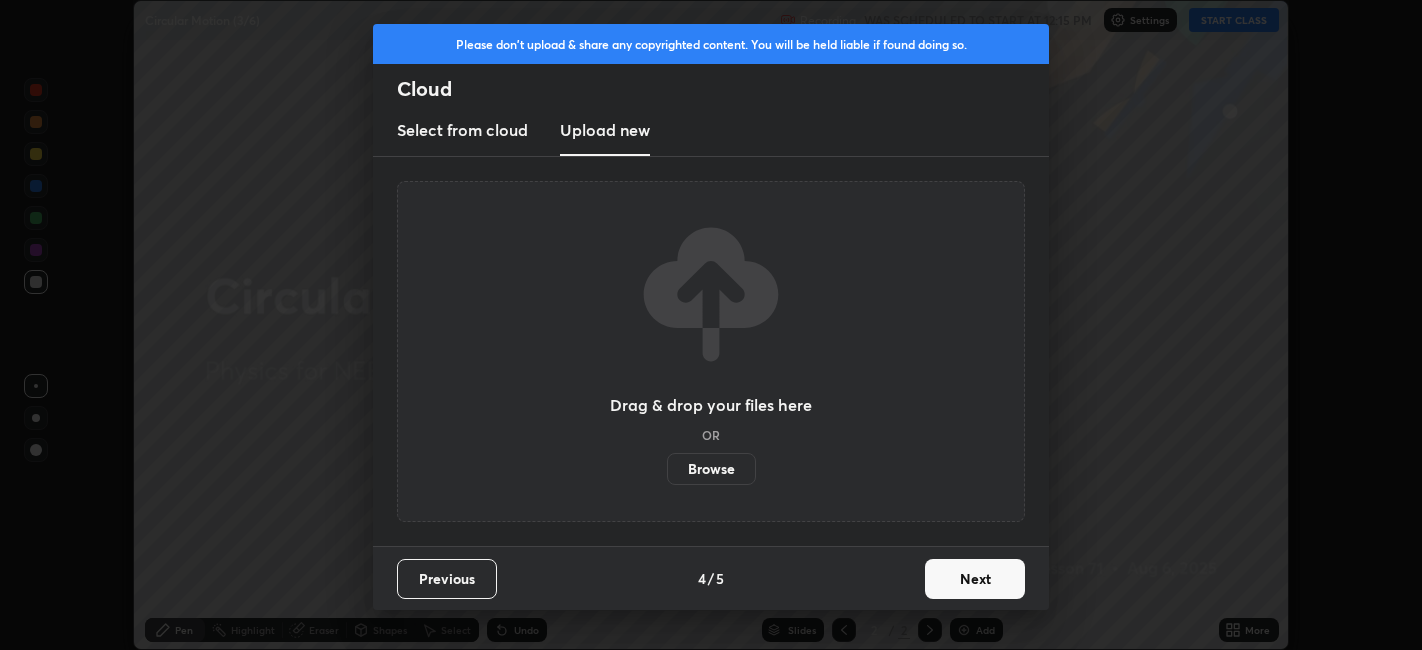 click on "Browse" at bounding box center (711, 469) 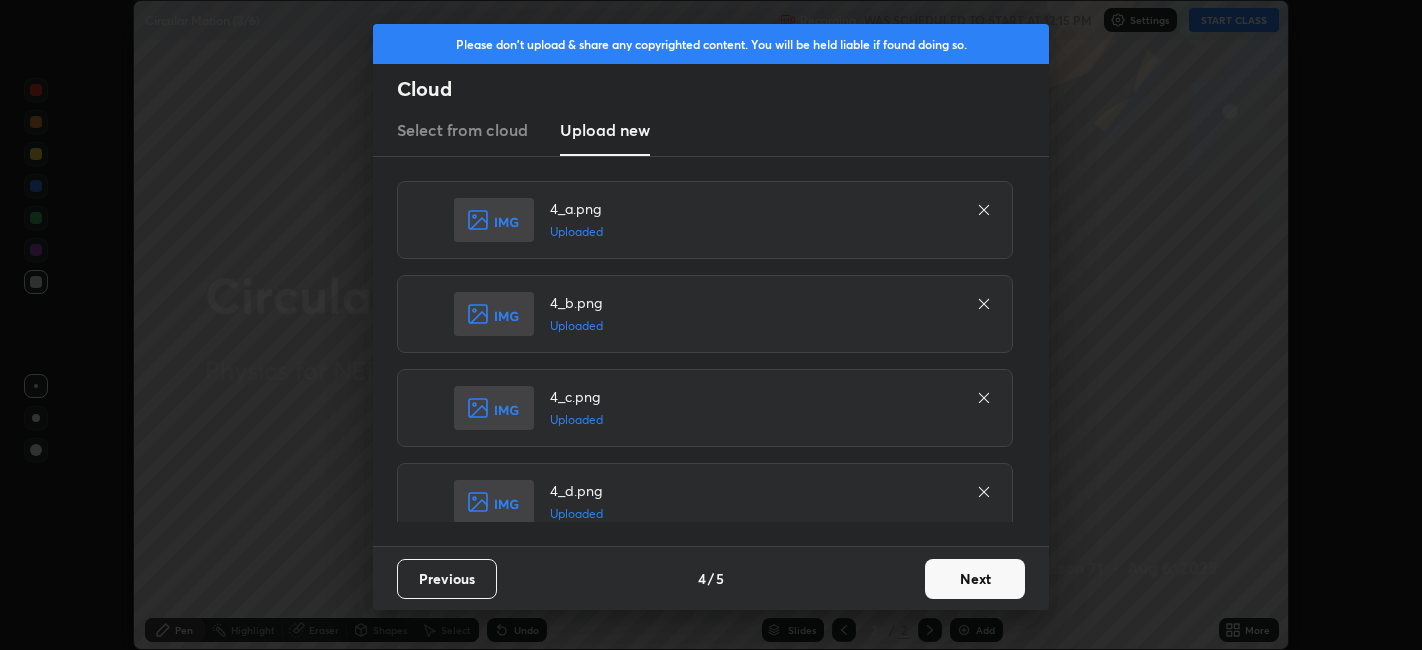 click on "Next" at bounding box center (975, 579) 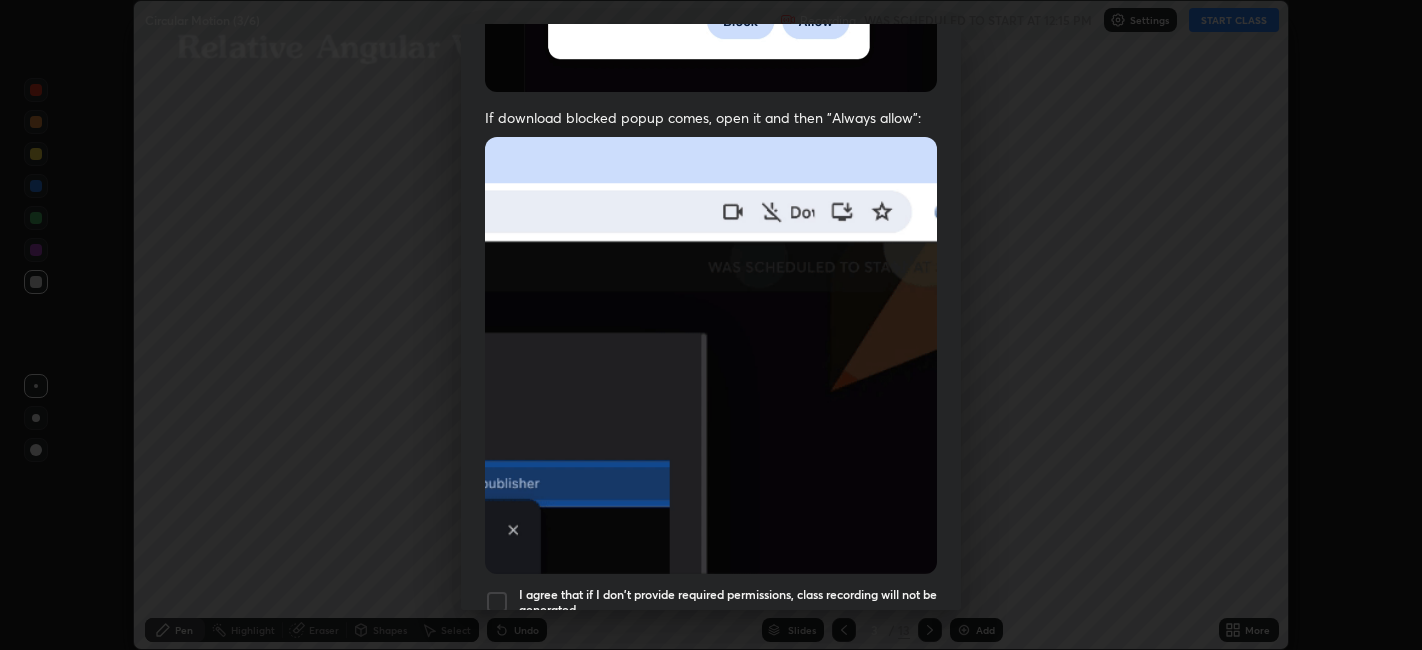 scroll, scrollTop: 413, scrollLeft: 0, axis: vertical 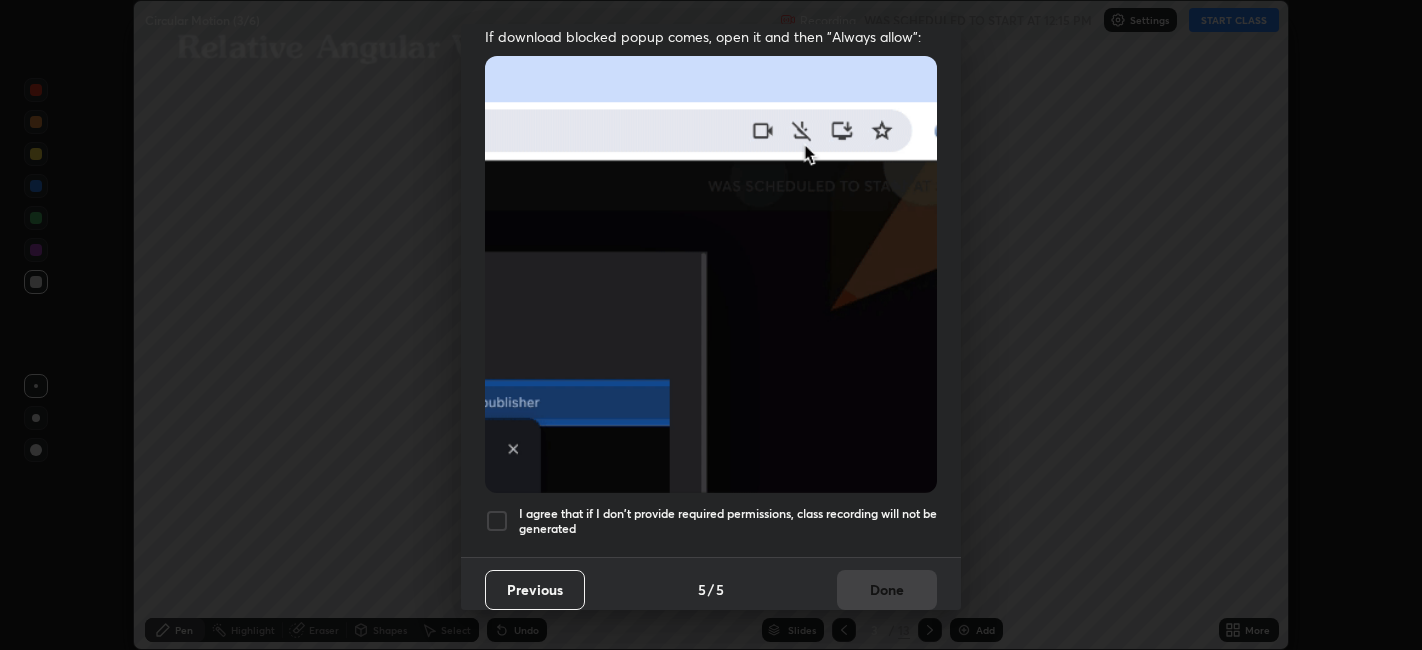 click at bounding box center [497, 521] 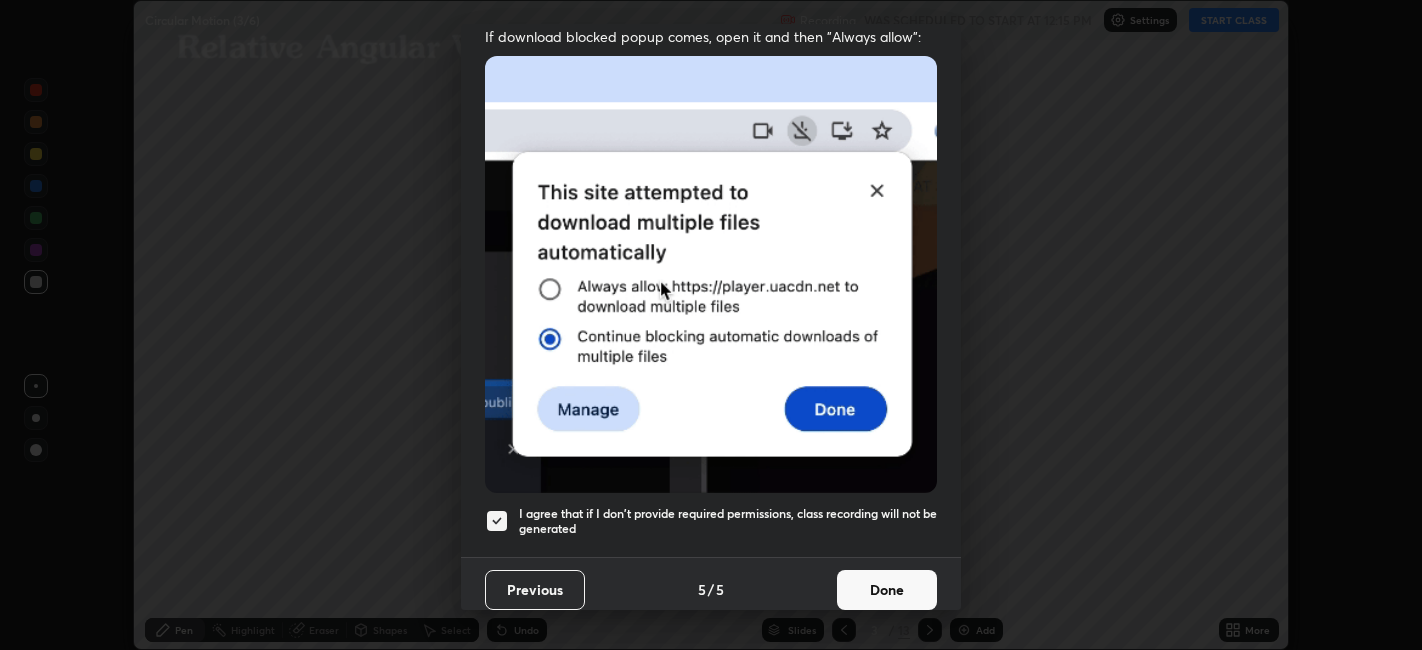 click on "Done" at bounding box center [887, 590] 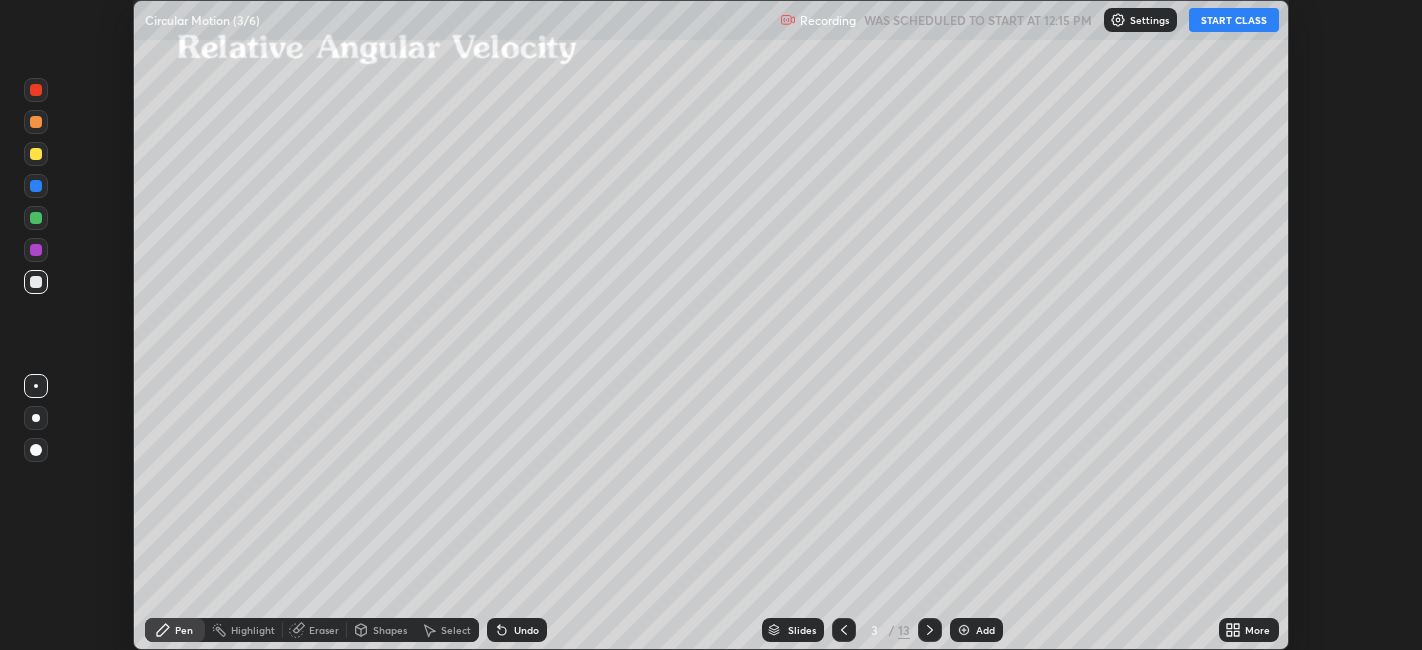click on "13" at bounding box center [904, 630] 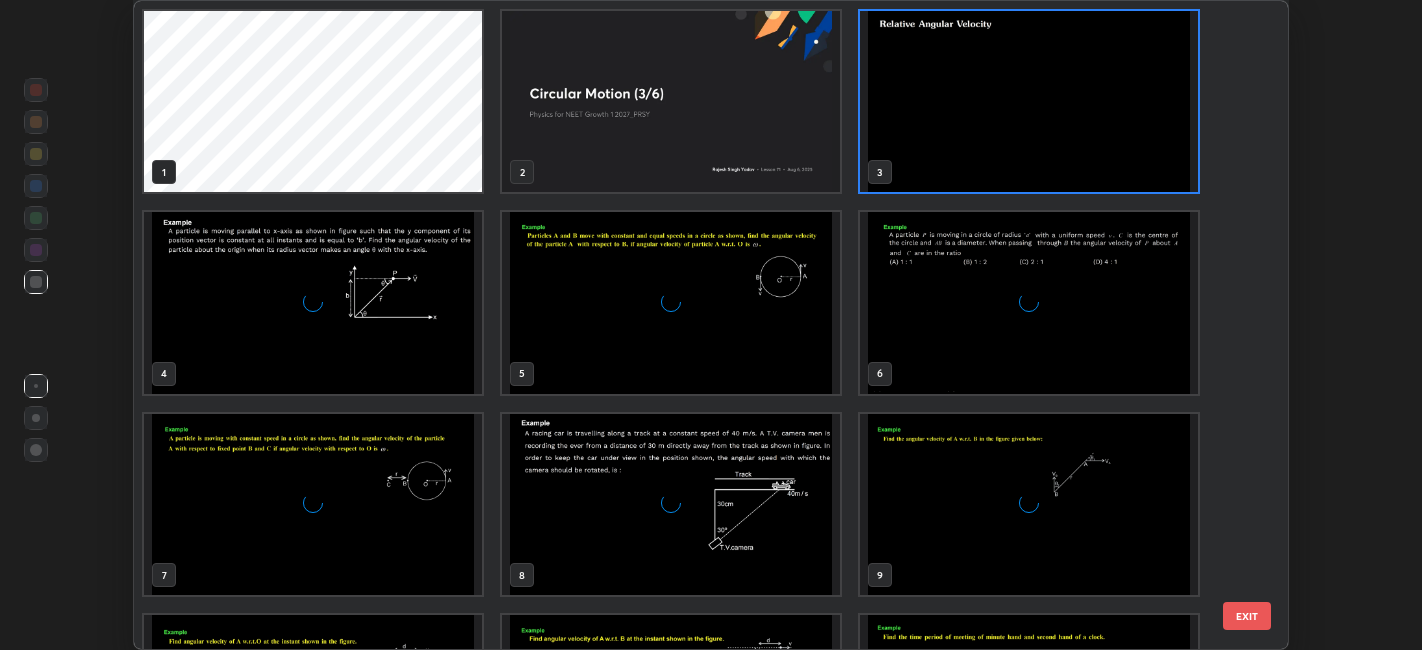 scroll, scrollTop: 7, scrollLeft: 10, axis: both 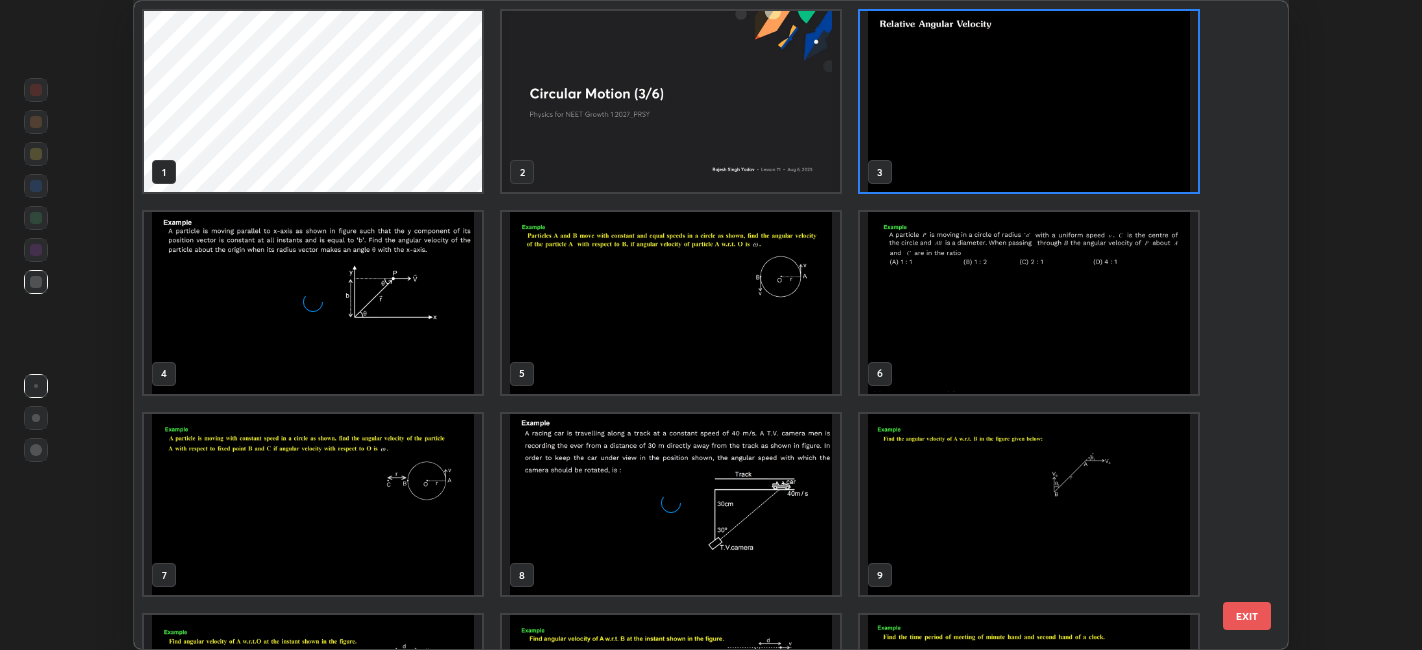 click at bounding box center (671, 101) 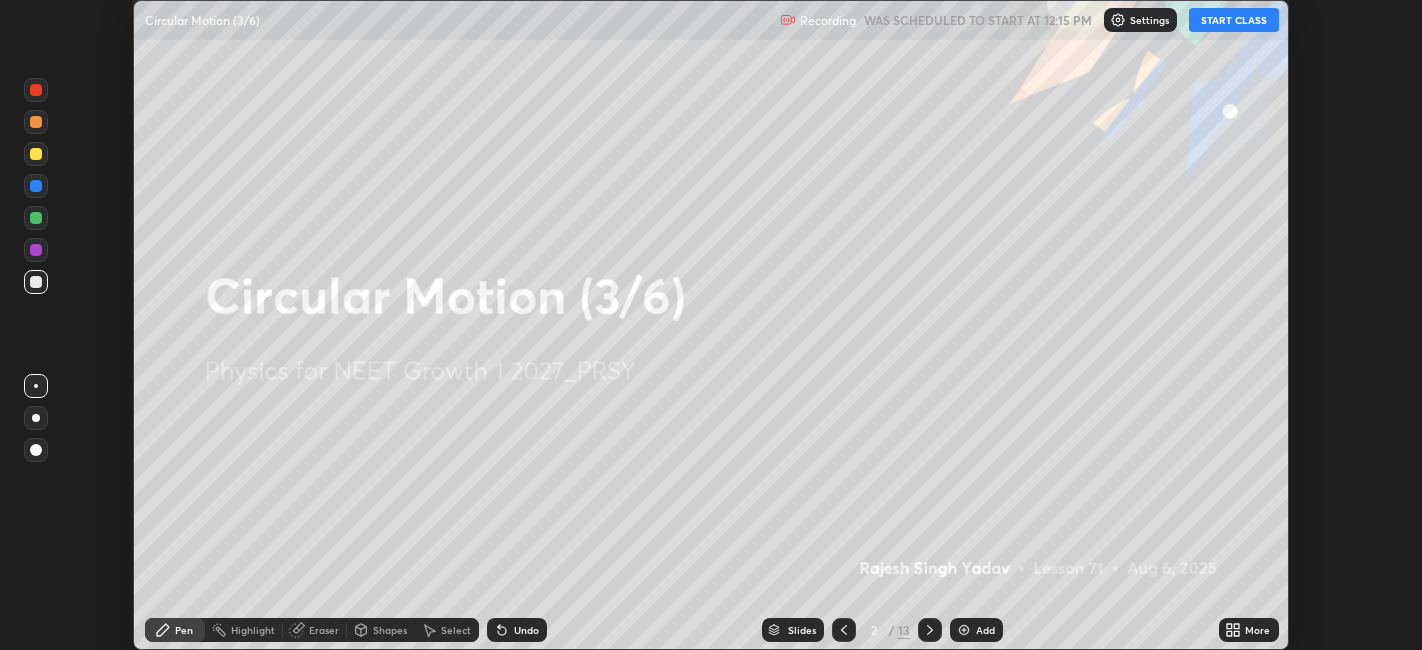 click at bounding box center [671, 101] 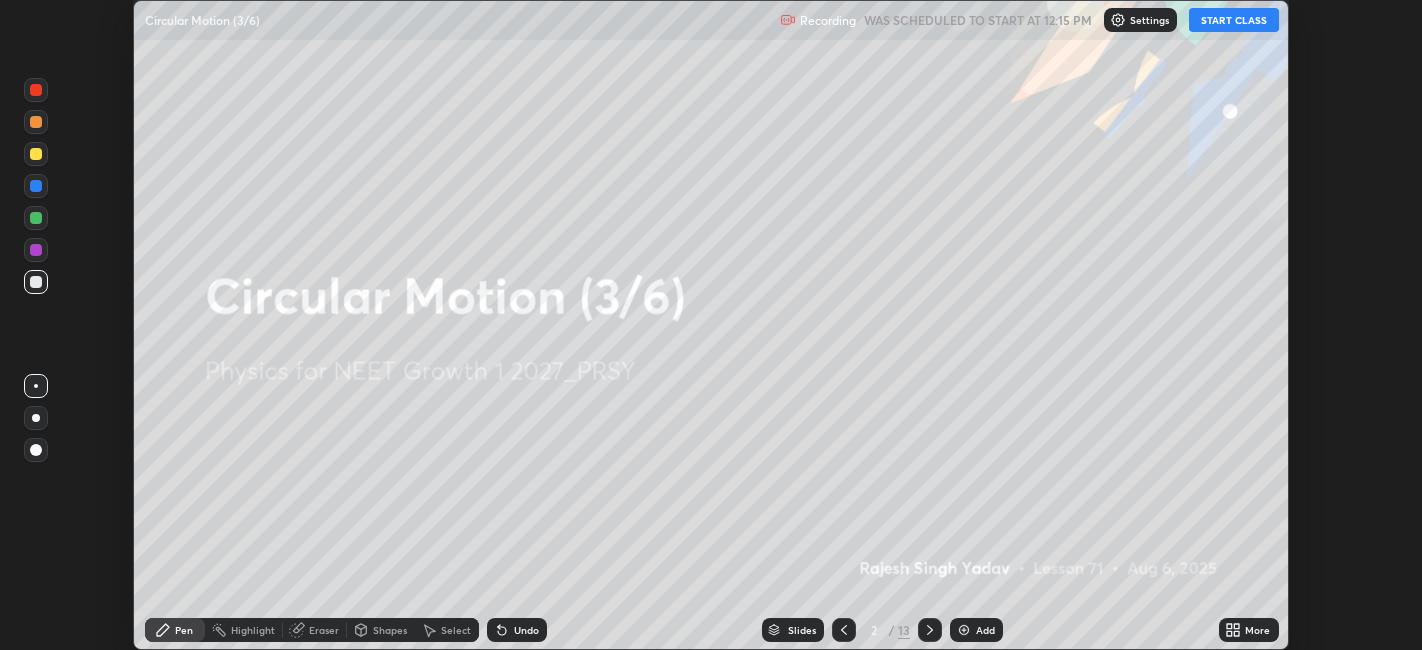 click on "More" at bounding box center (1257, 630) 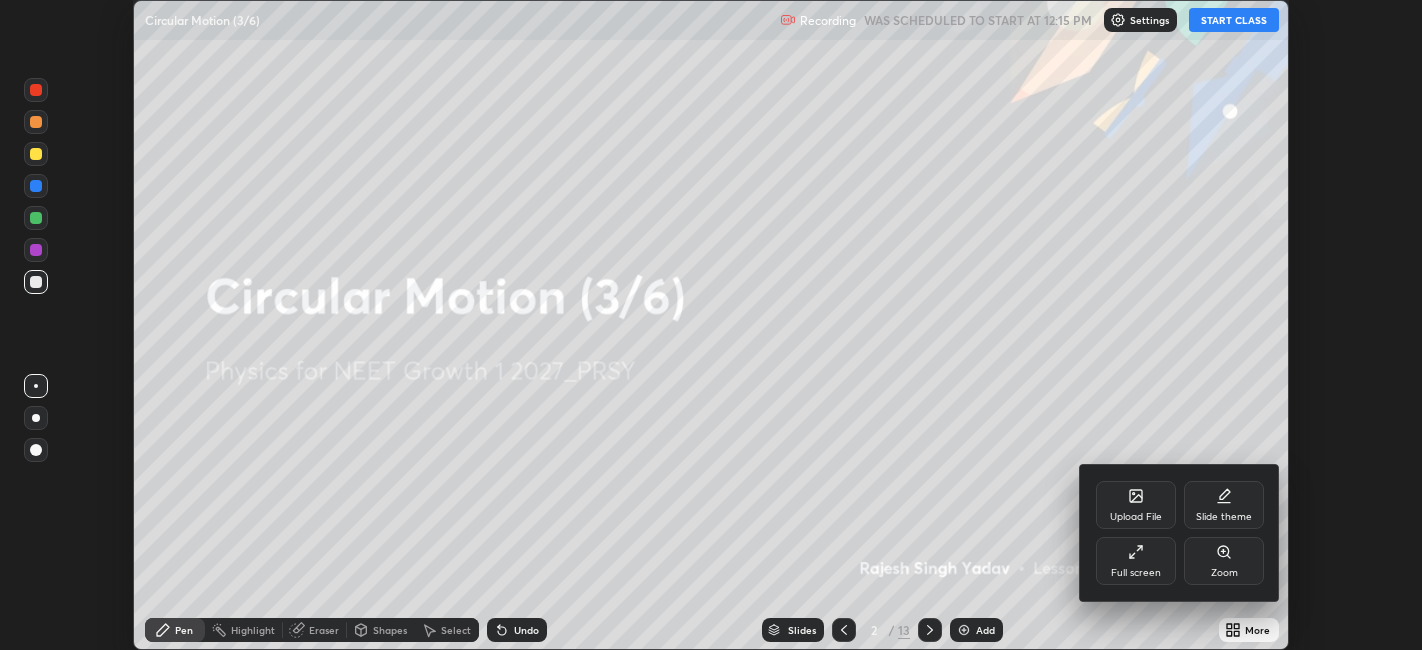 click on "Full screen" at bounding box center [1136, 561] 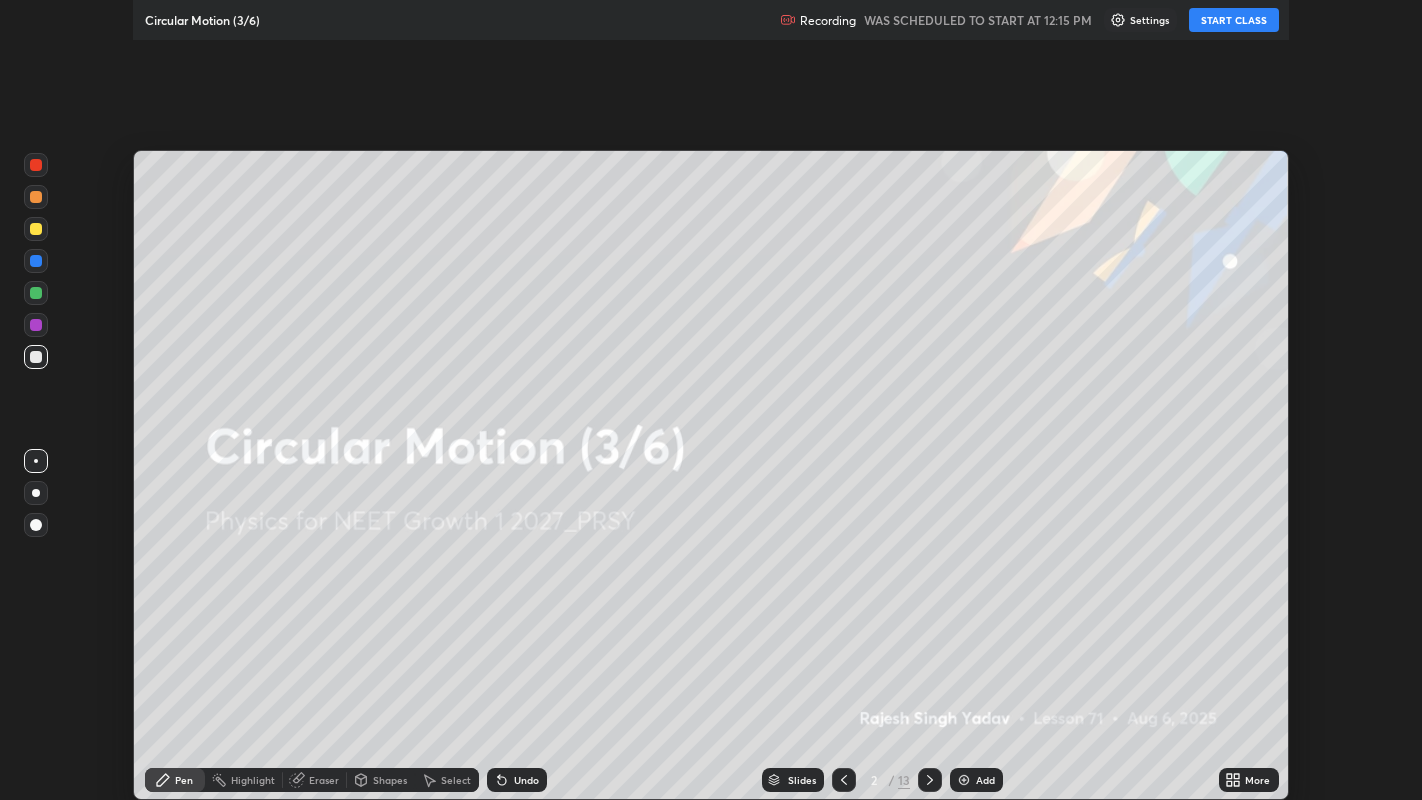 scroll, scrollTop: 99200, scrollLeft: 98577, axis: both 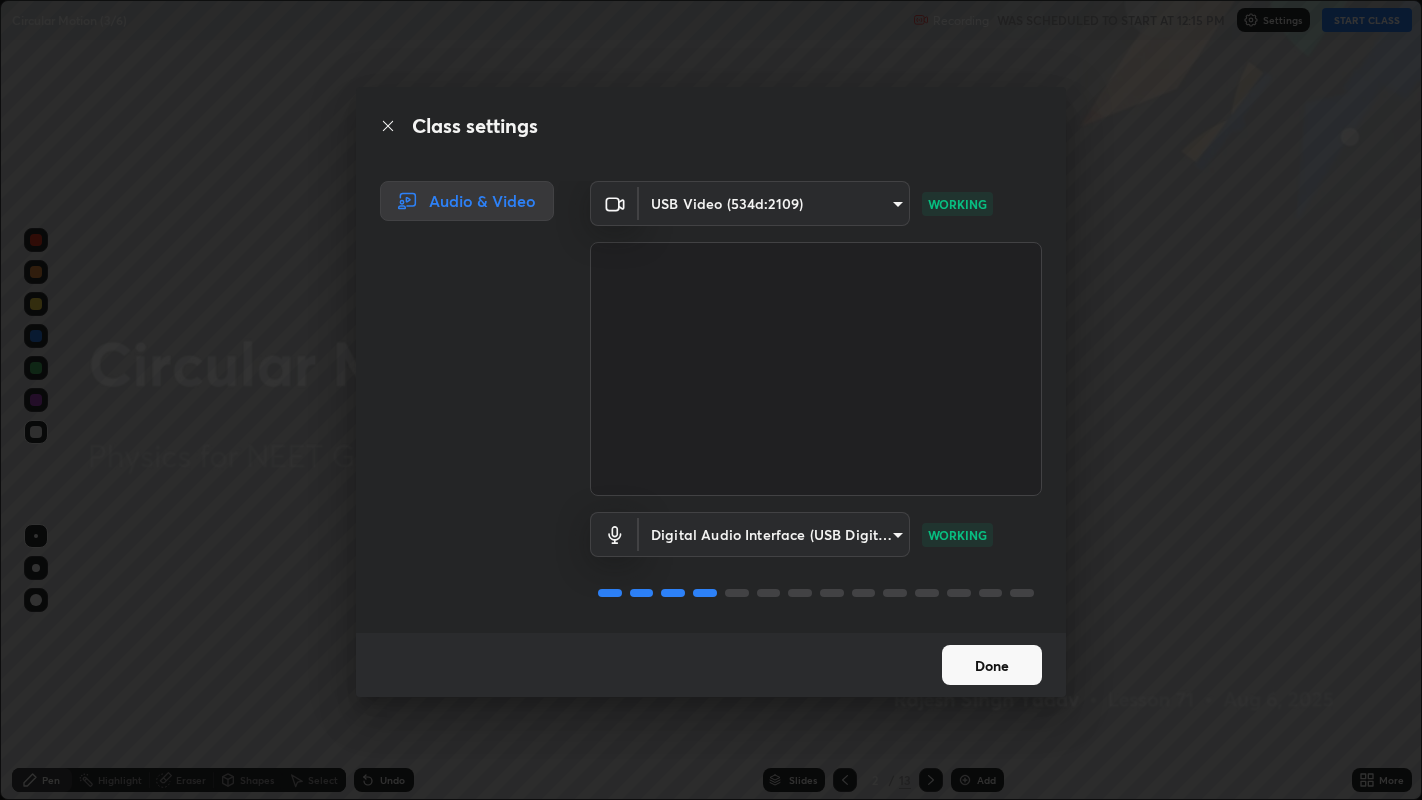 click on "Done" at bounding box center (992, 665) 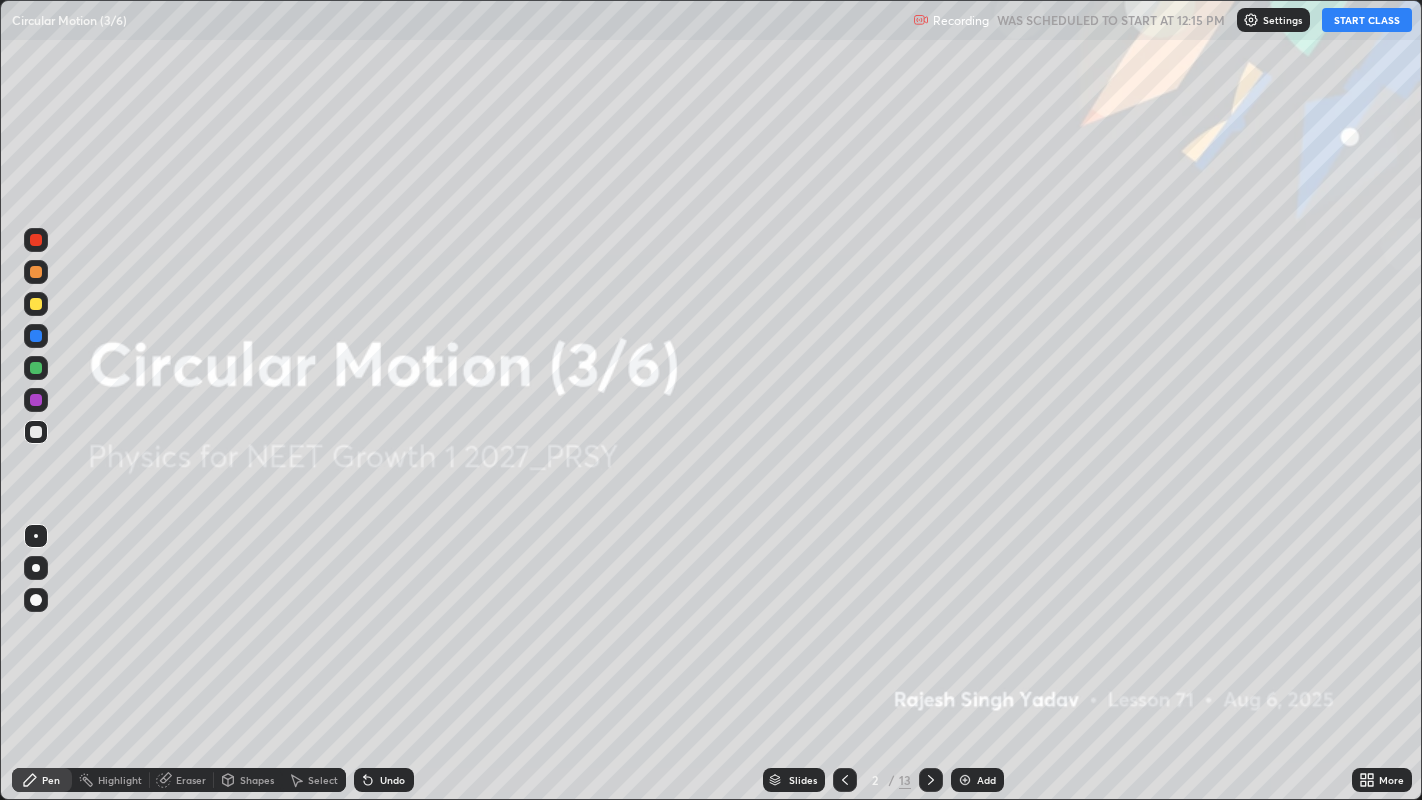 click on "START CLASS" at bounding box center (1367, 20) 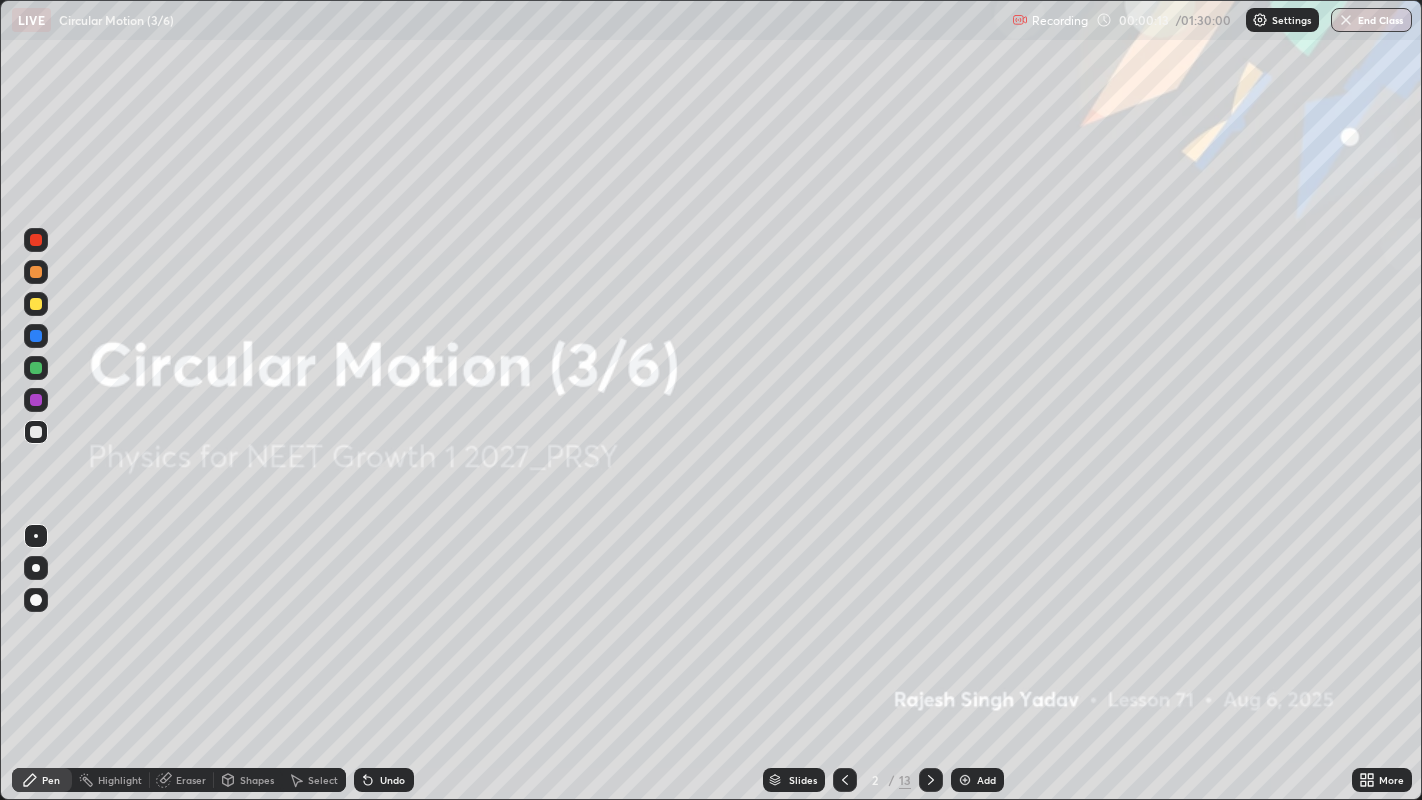 click 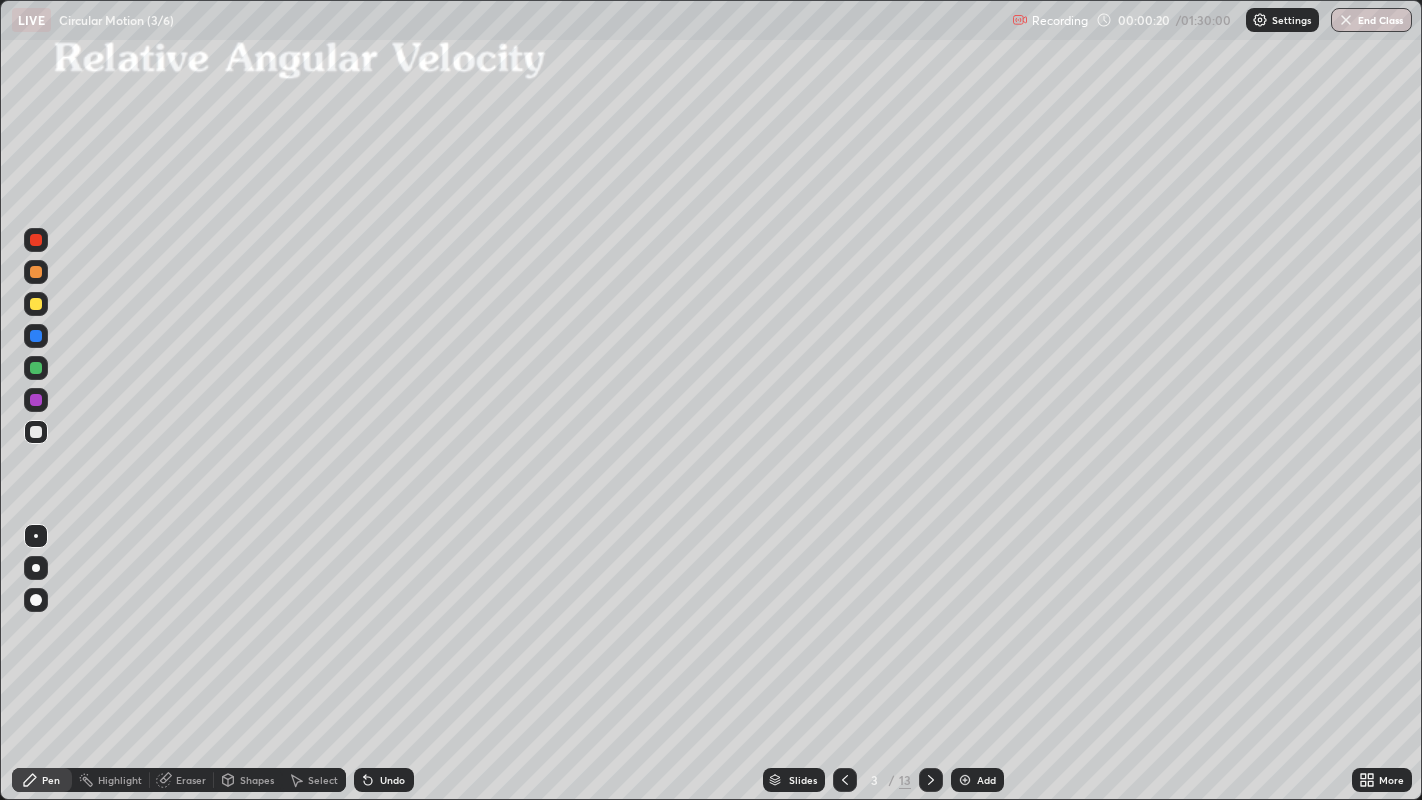 click on "Shapes" at bounding box center (257, 780) 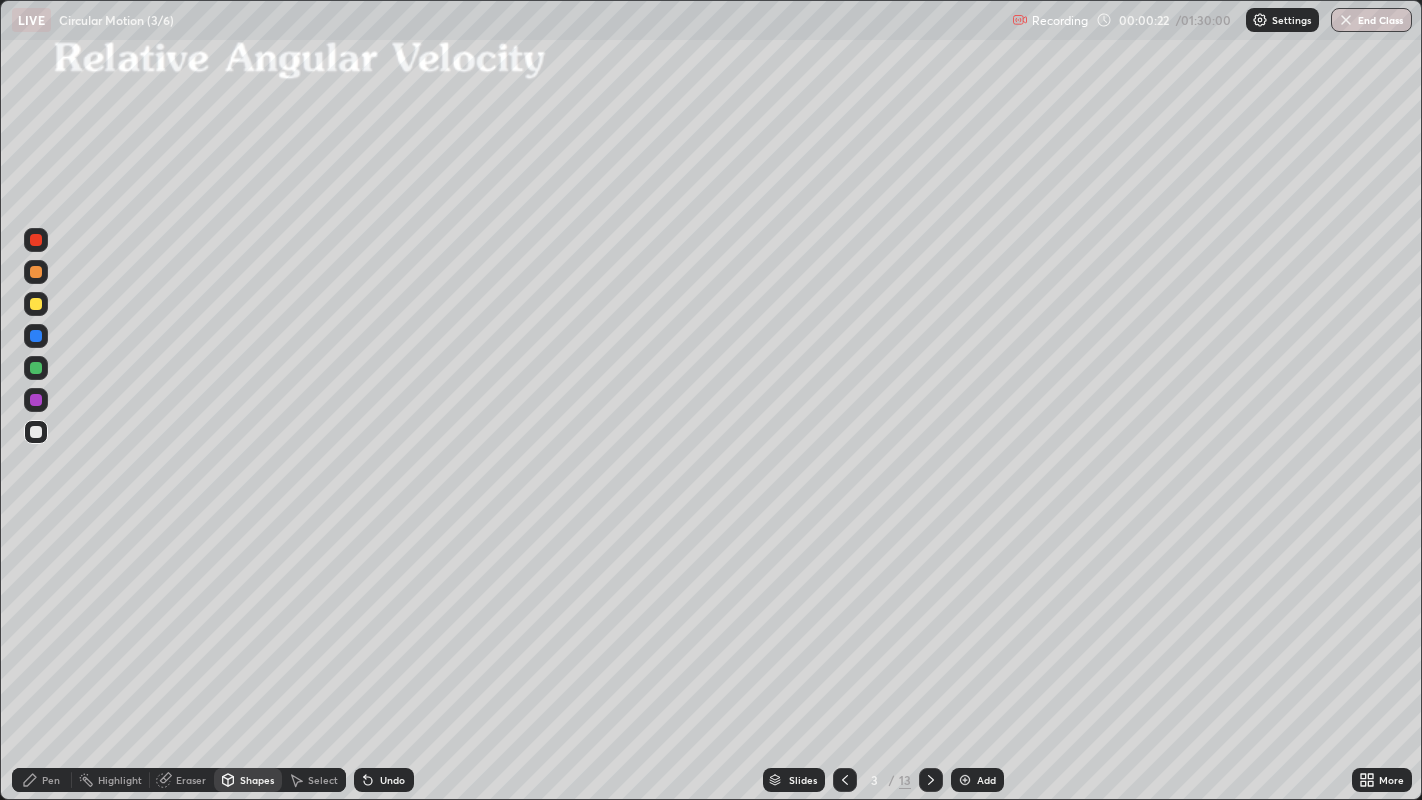 click at bounding box center (36, 432) 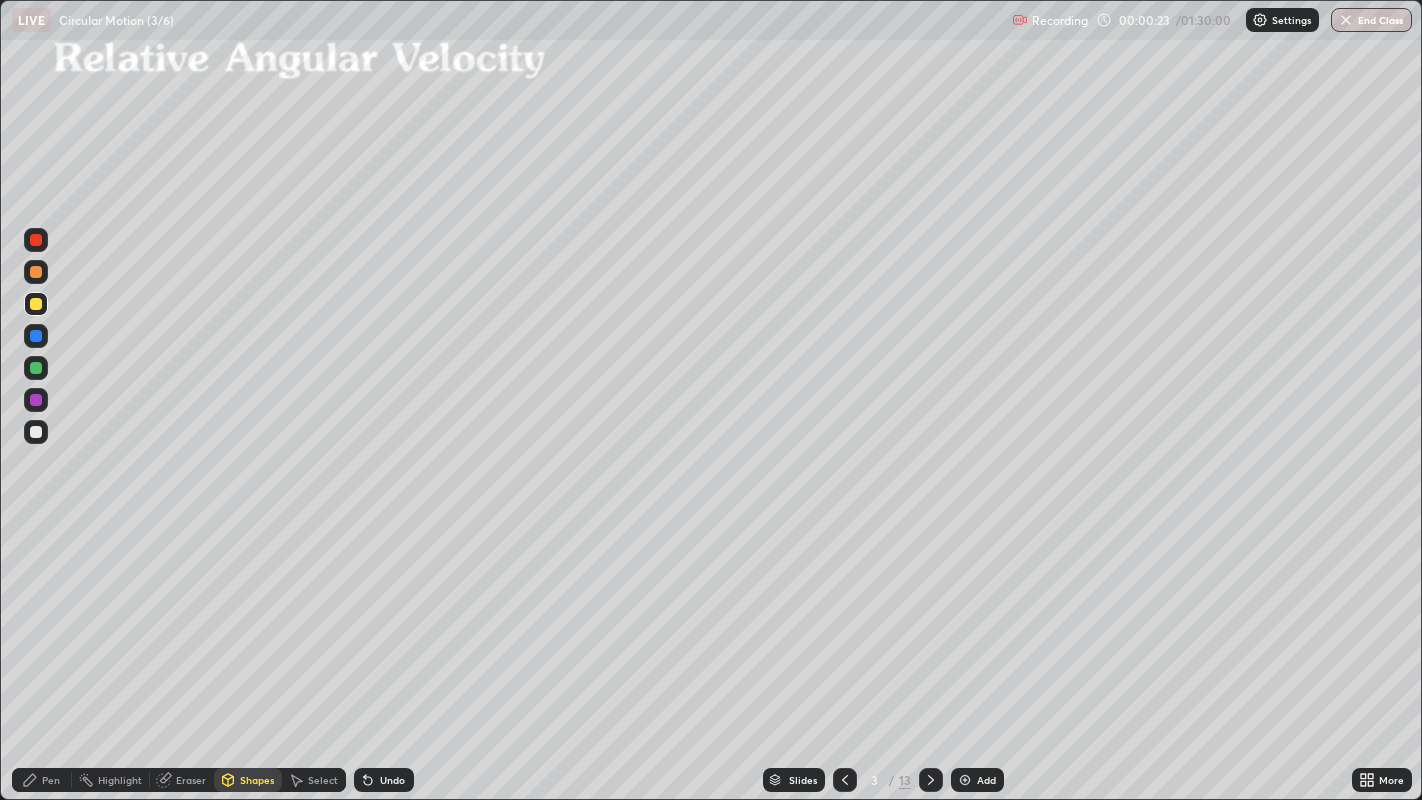 click on "Pen" at bounding box center [51, 780] 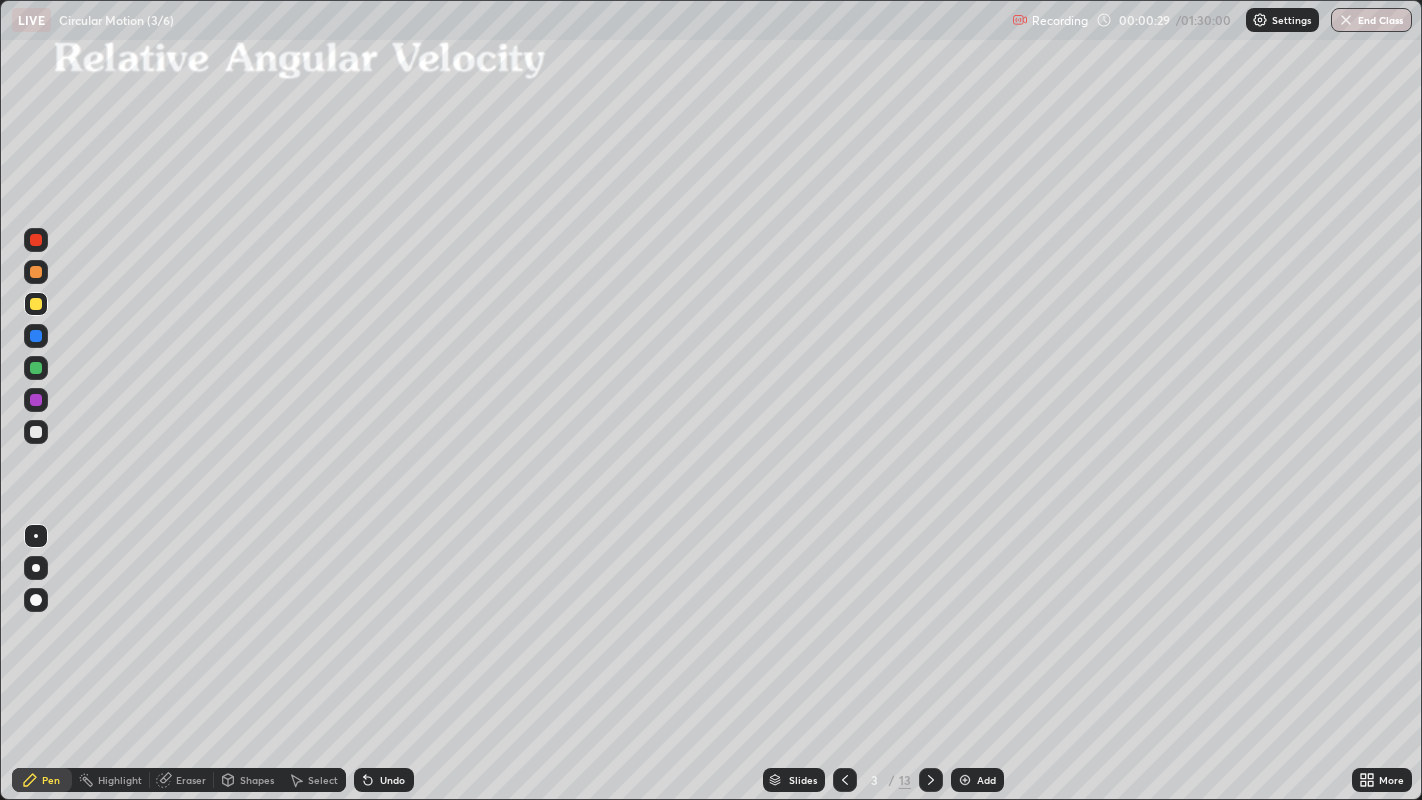 click at bounding box center (36, 568) 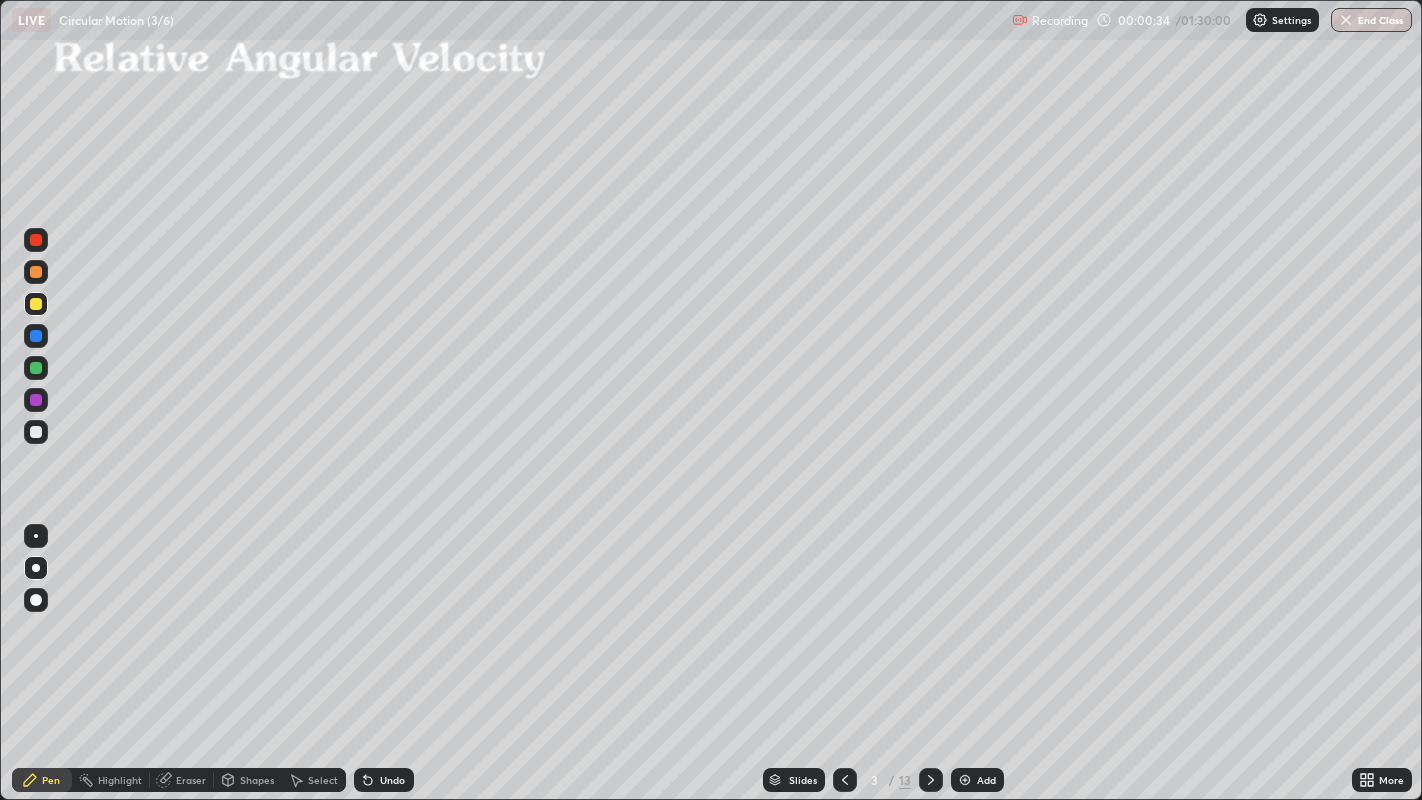 click on "Shapes" at bounding box center (257, 780) 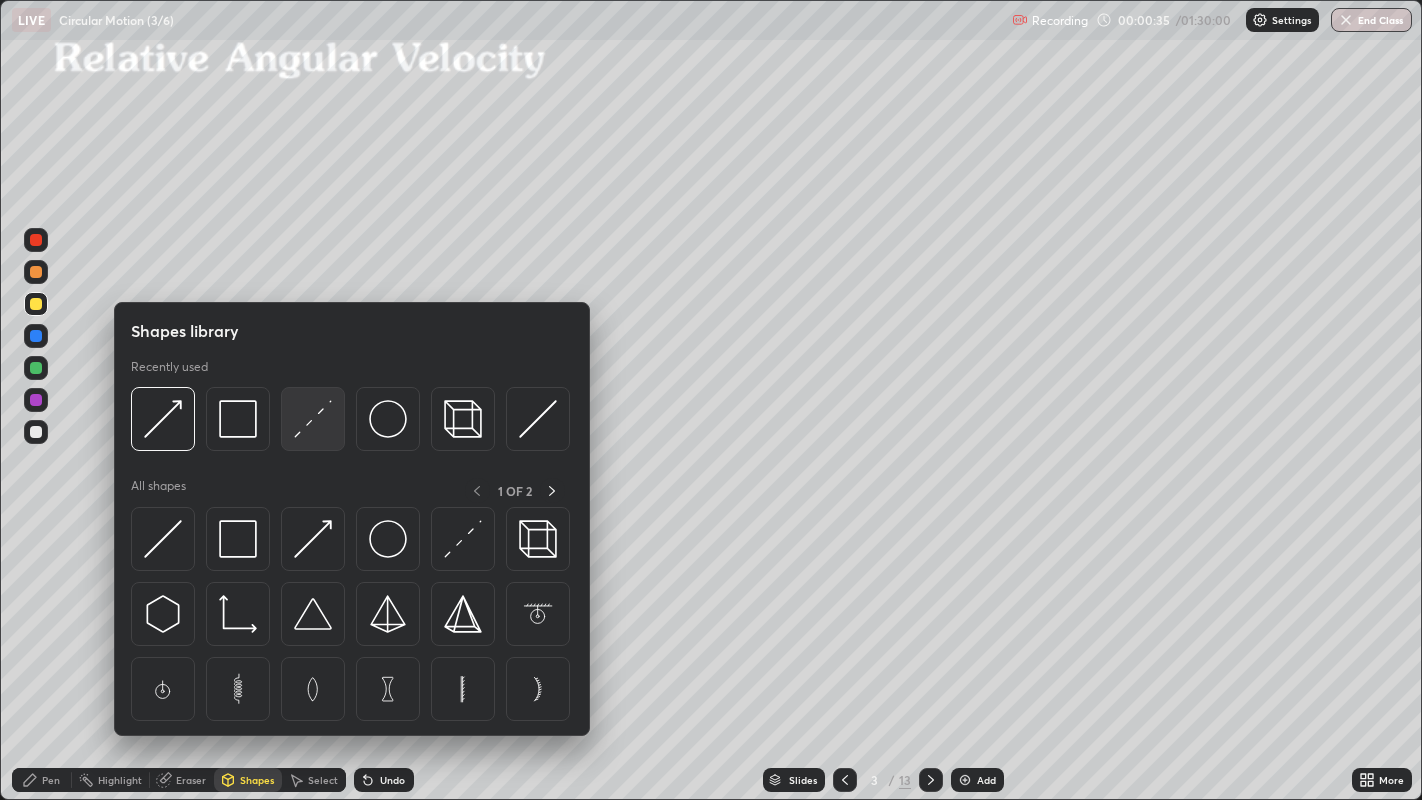 click at bounding box center (313, 419) 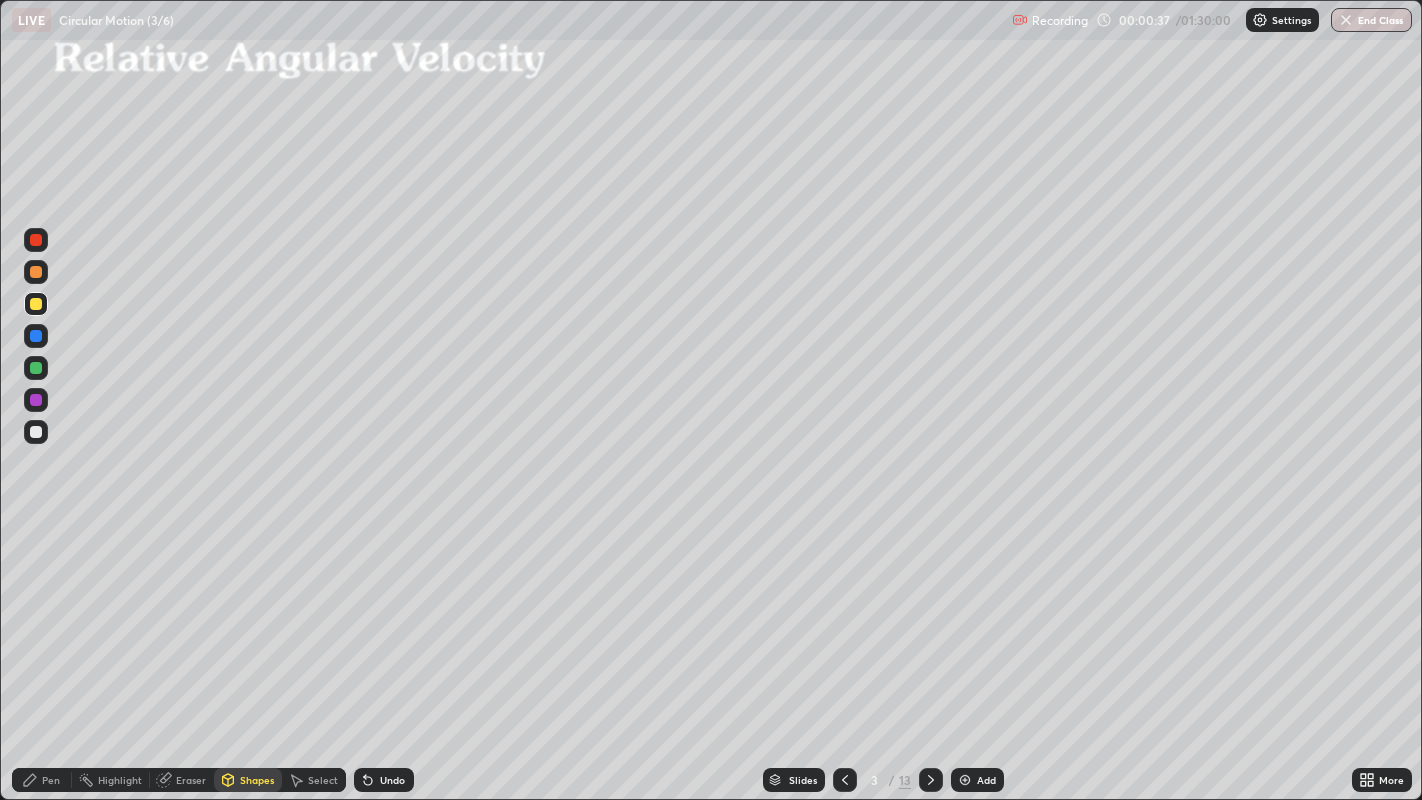 click at bounding box center (36, 432) 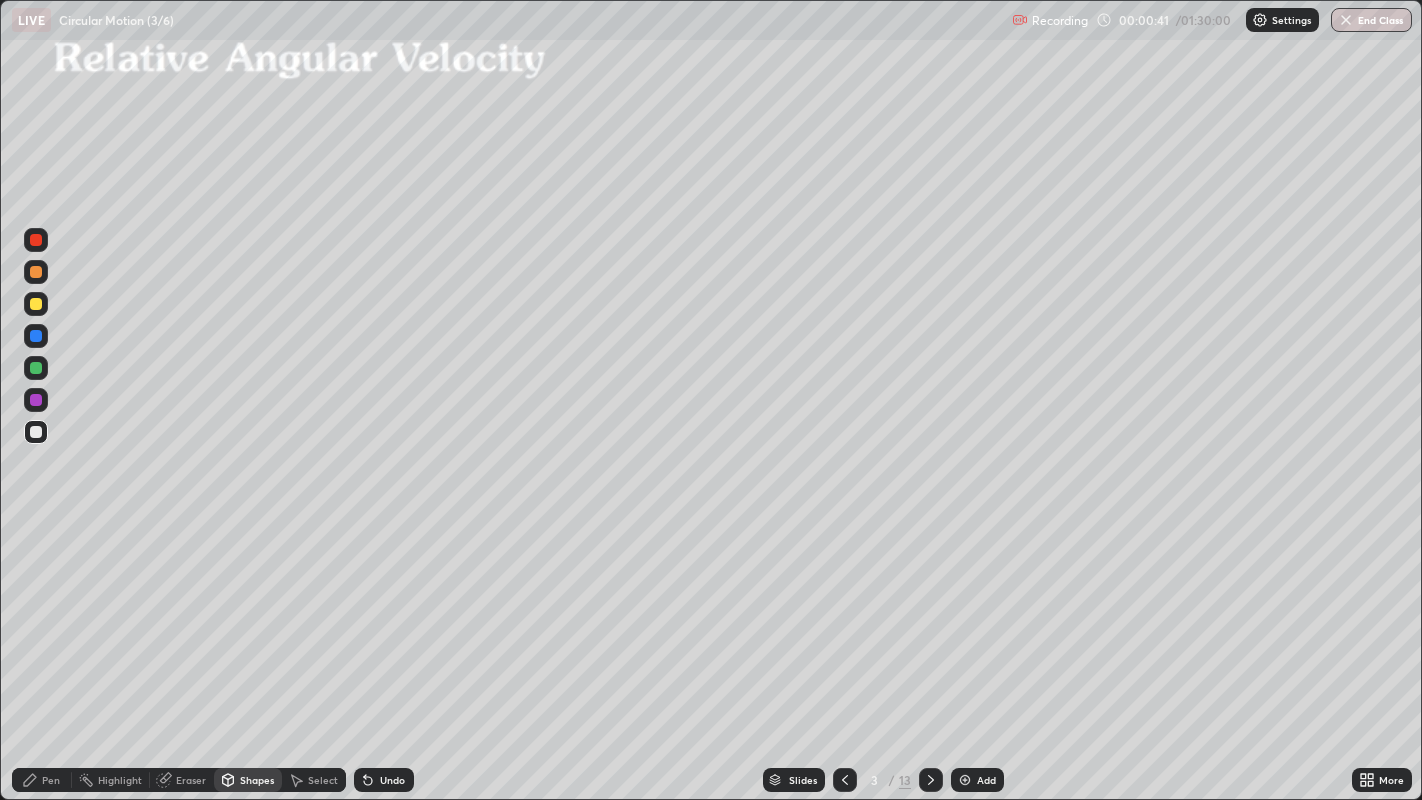 click 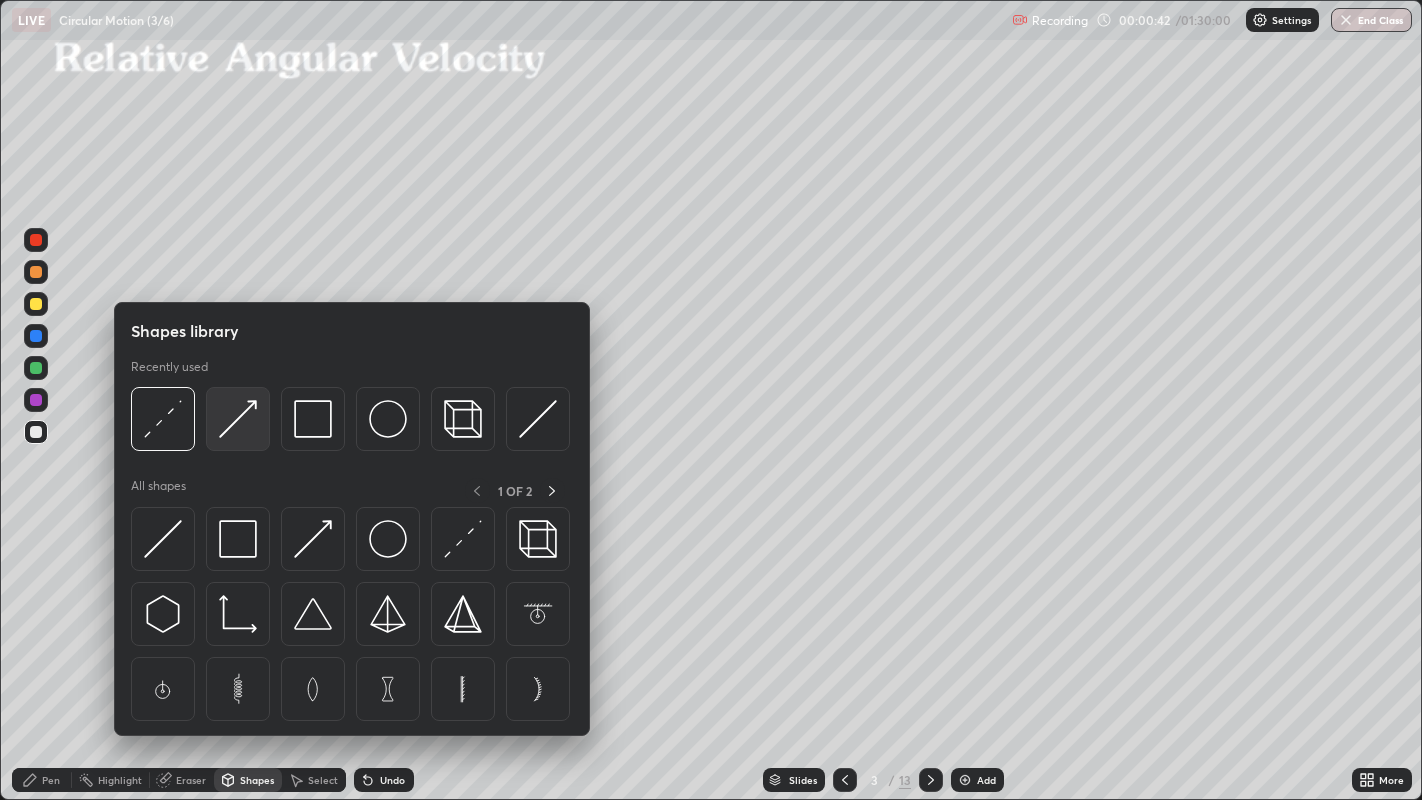 click at bounding box center [238, 419] 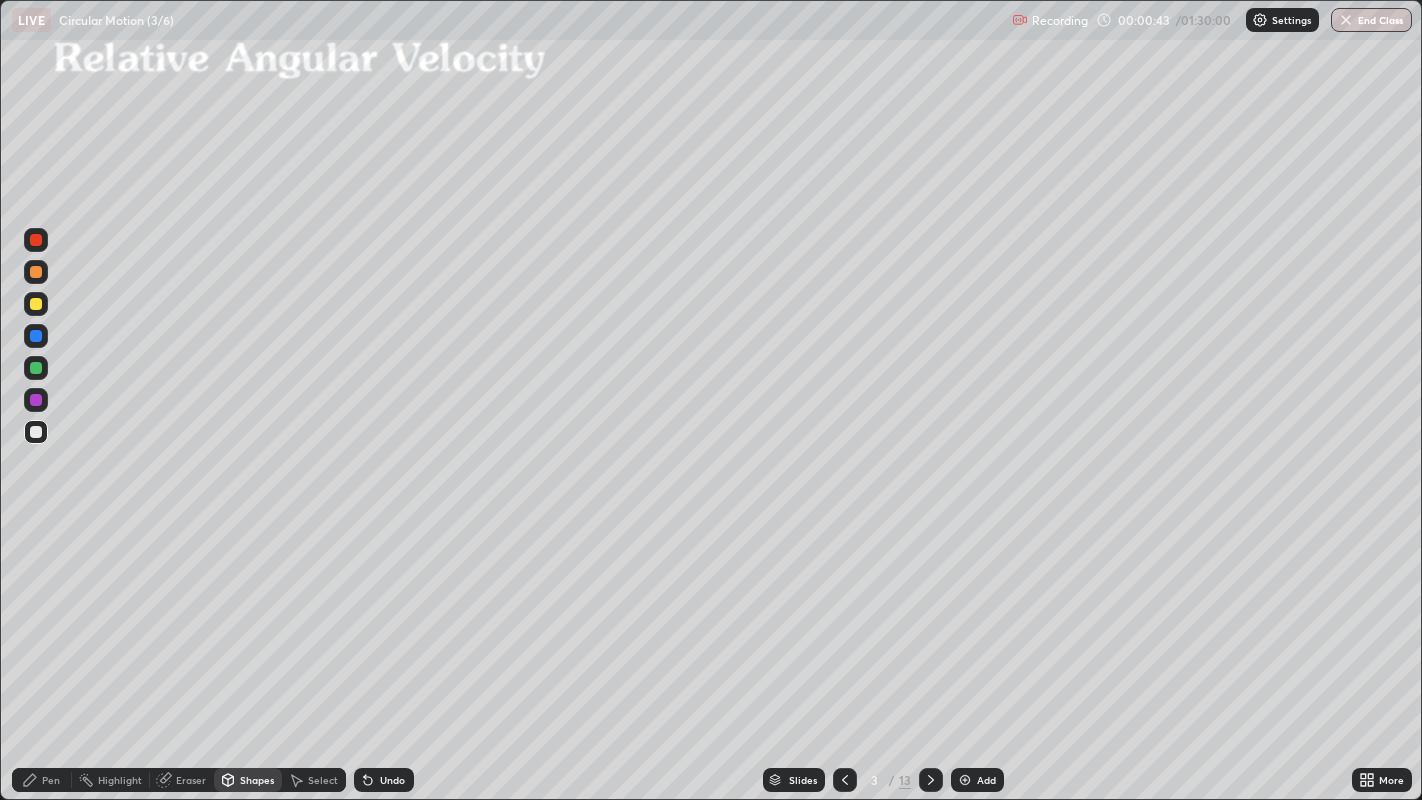 click at bounding box center (36, 304) 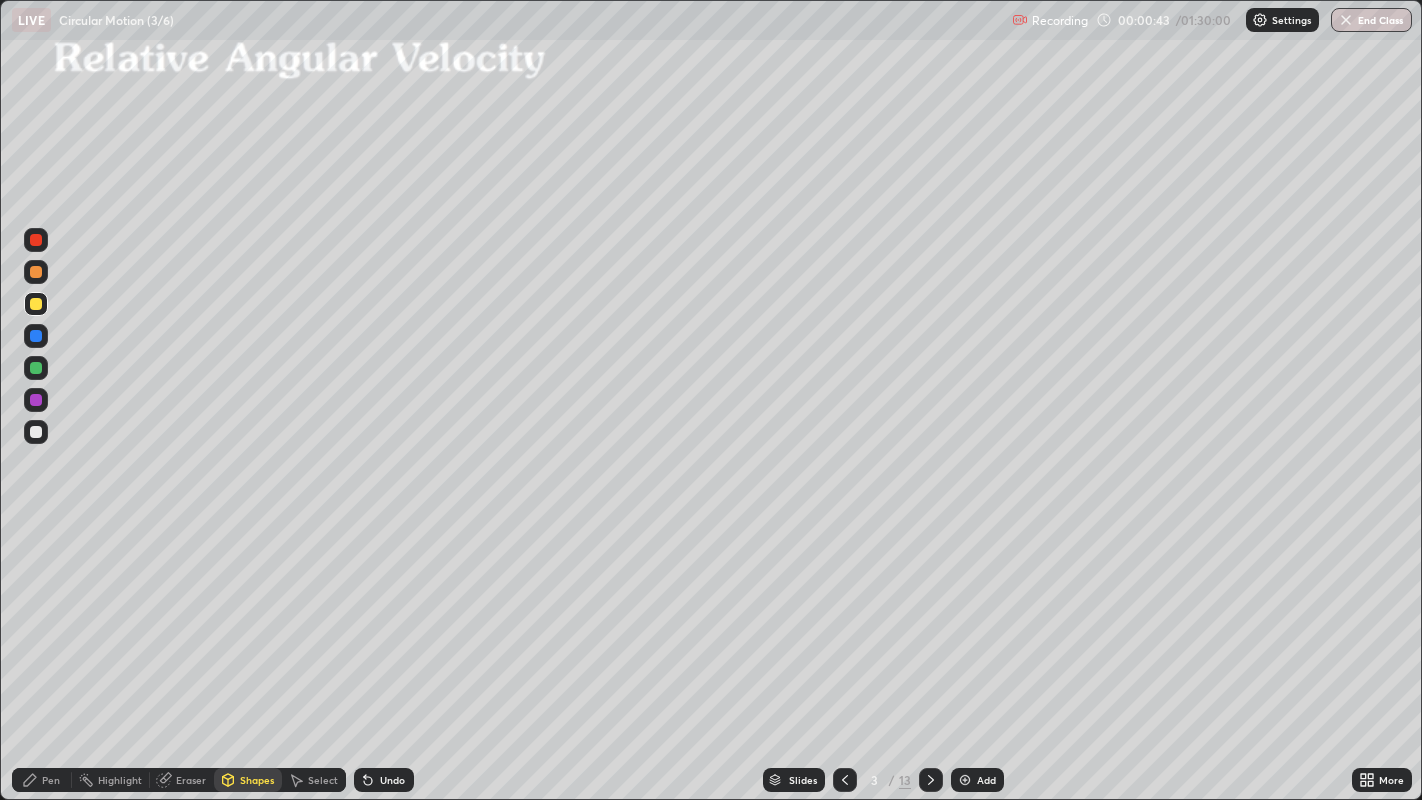 click at bounding box center [36, 272] 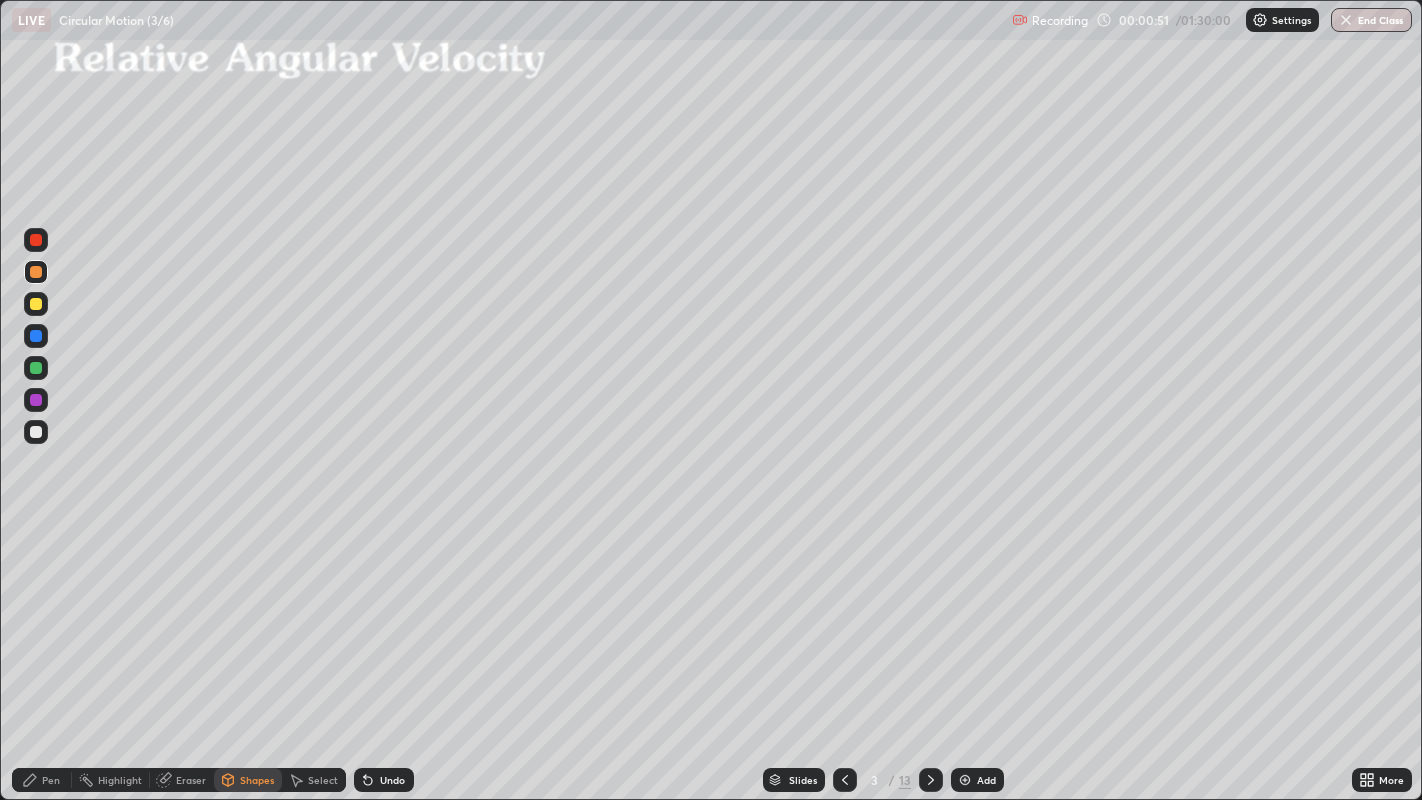 click on "Pen" at bounding box center (51, 780) 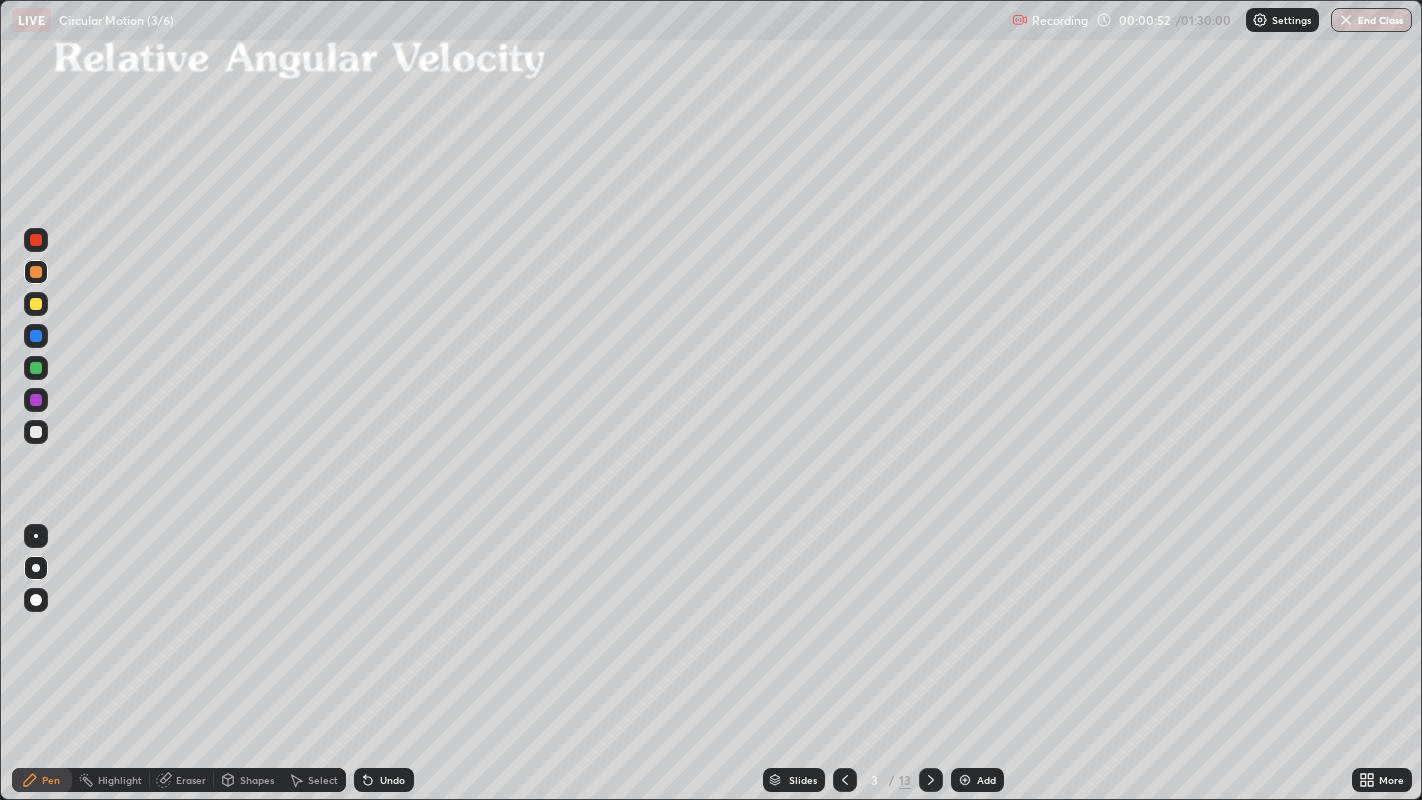 click at bounding box center [36, 432] 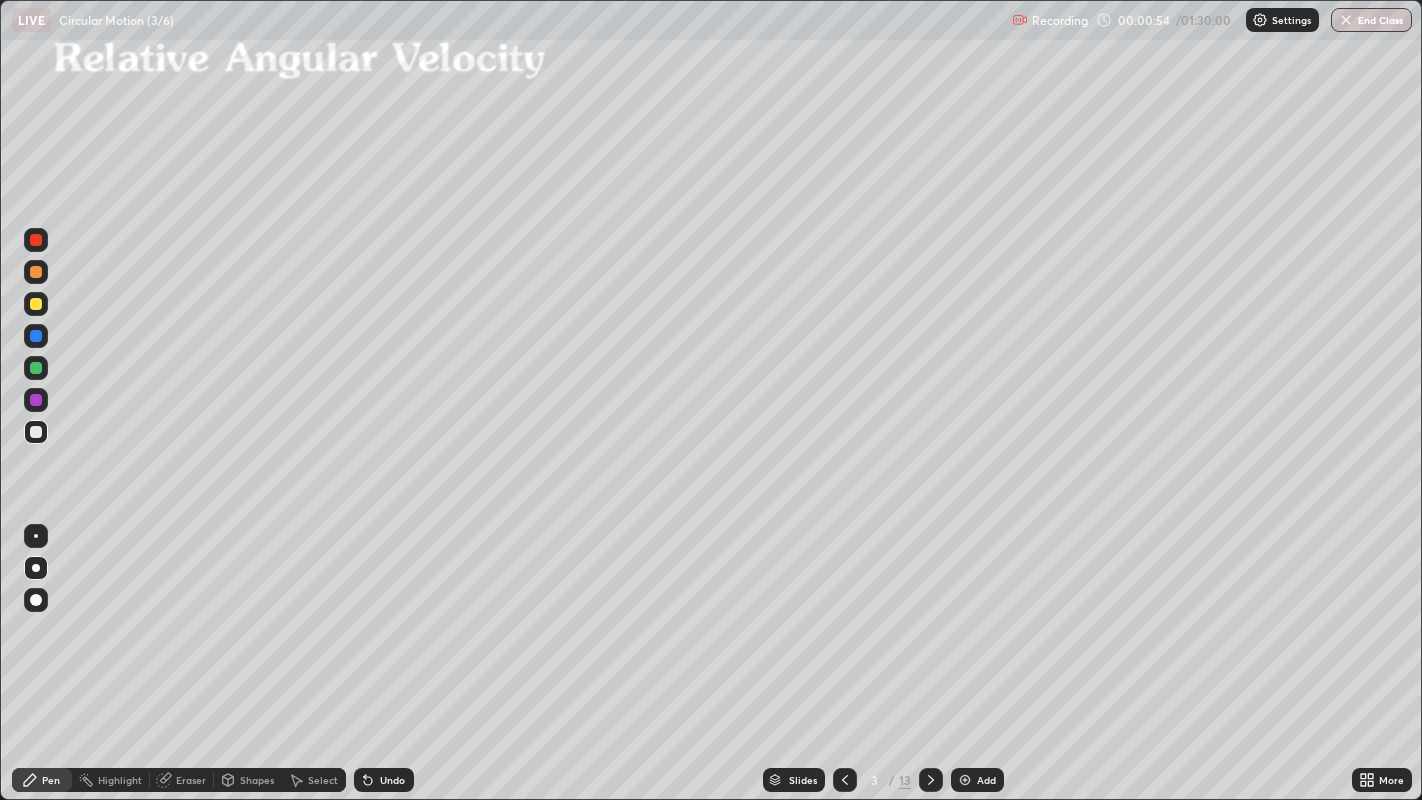 click on "Pen" at bounding box center [51, 780] 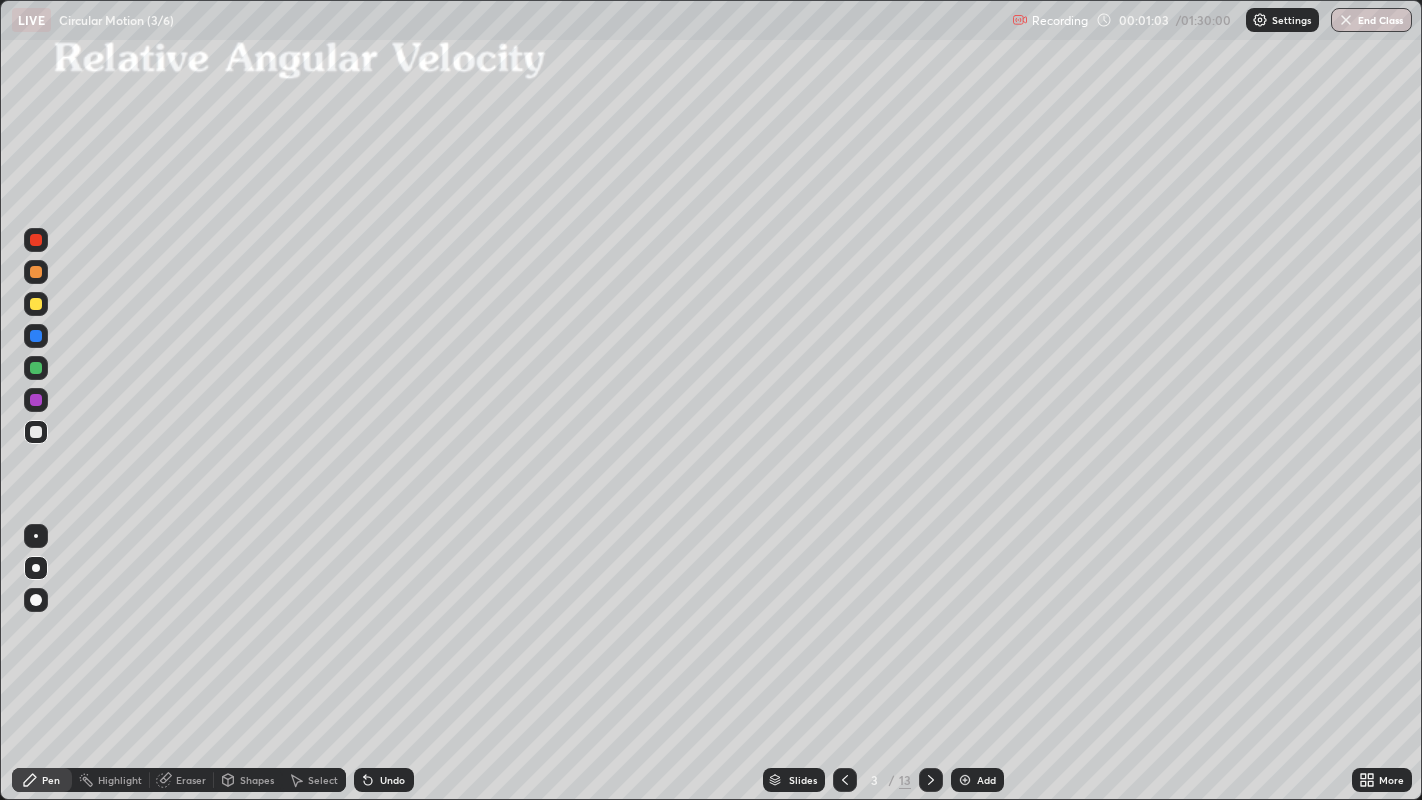click at bounding box center [36, 400] 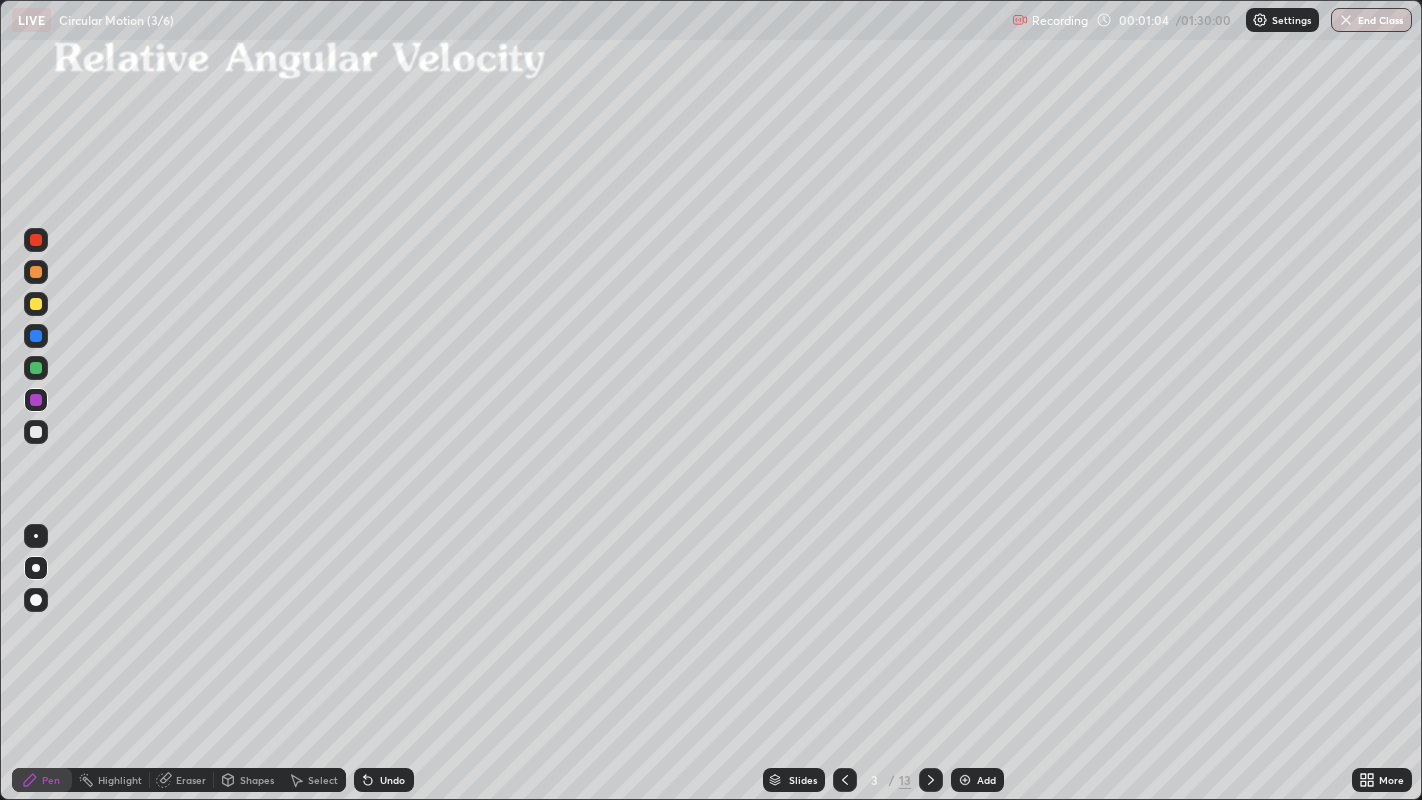 click on "Shapes" at bounding box center (248, 780) 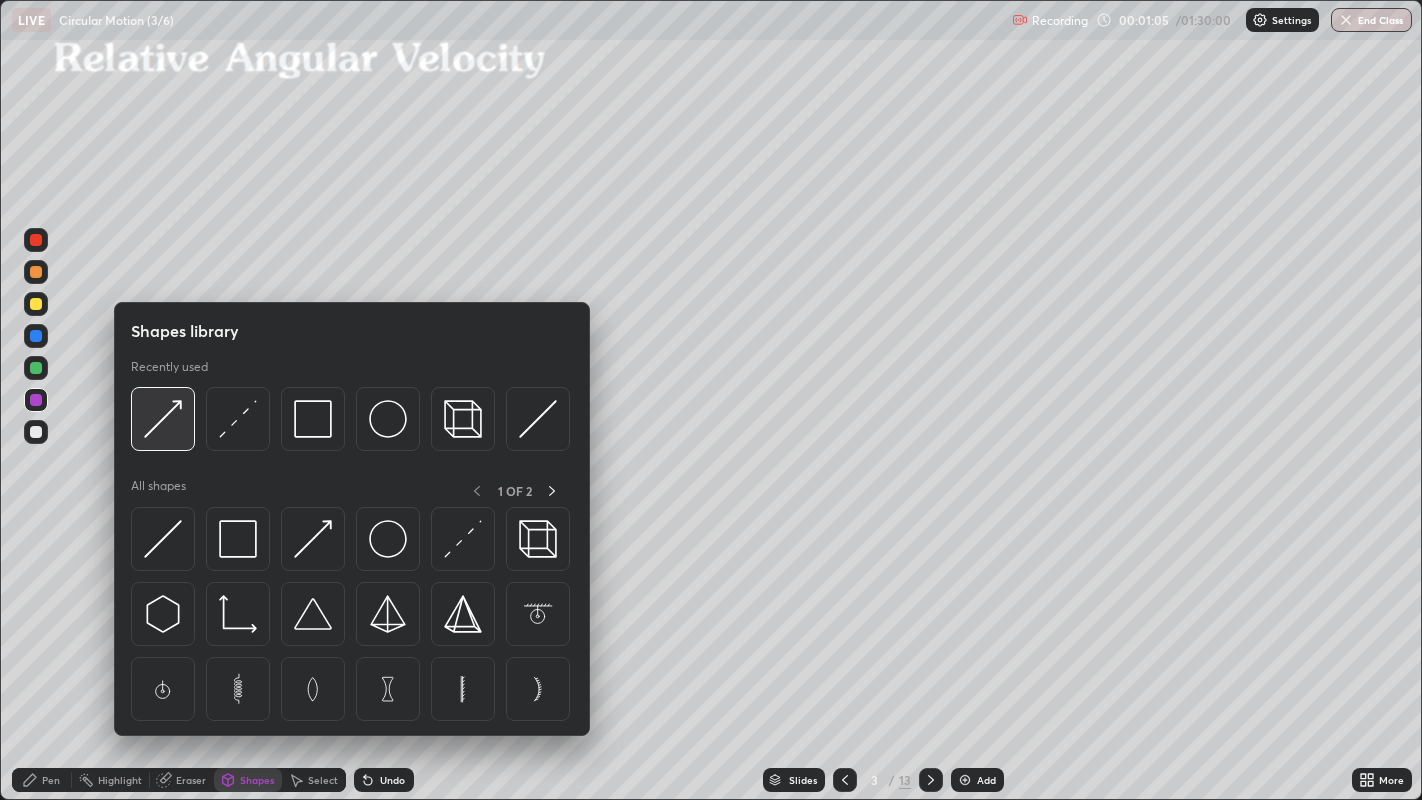 click at bounding box center (163, 419) 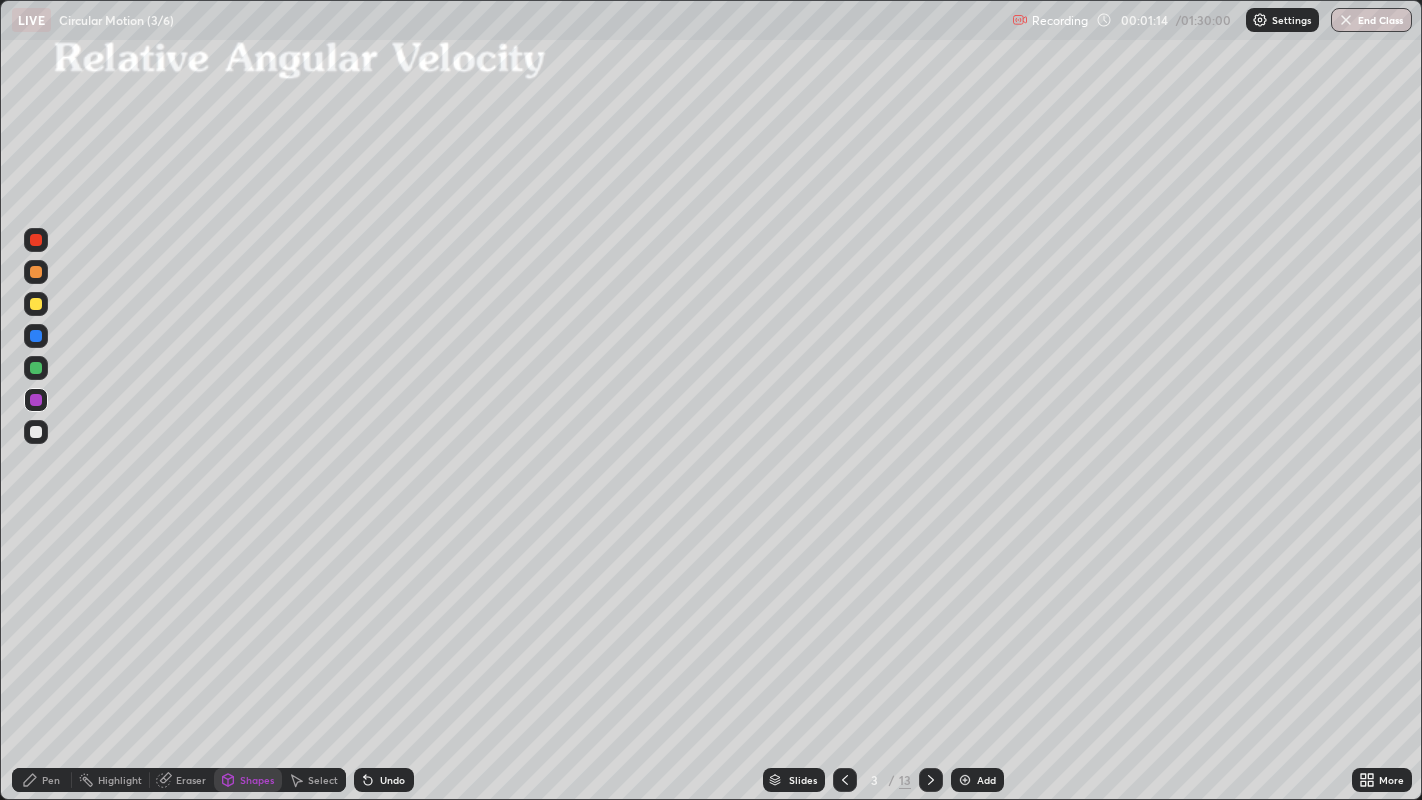 click on "Pen" at bounding box center (51, 780) 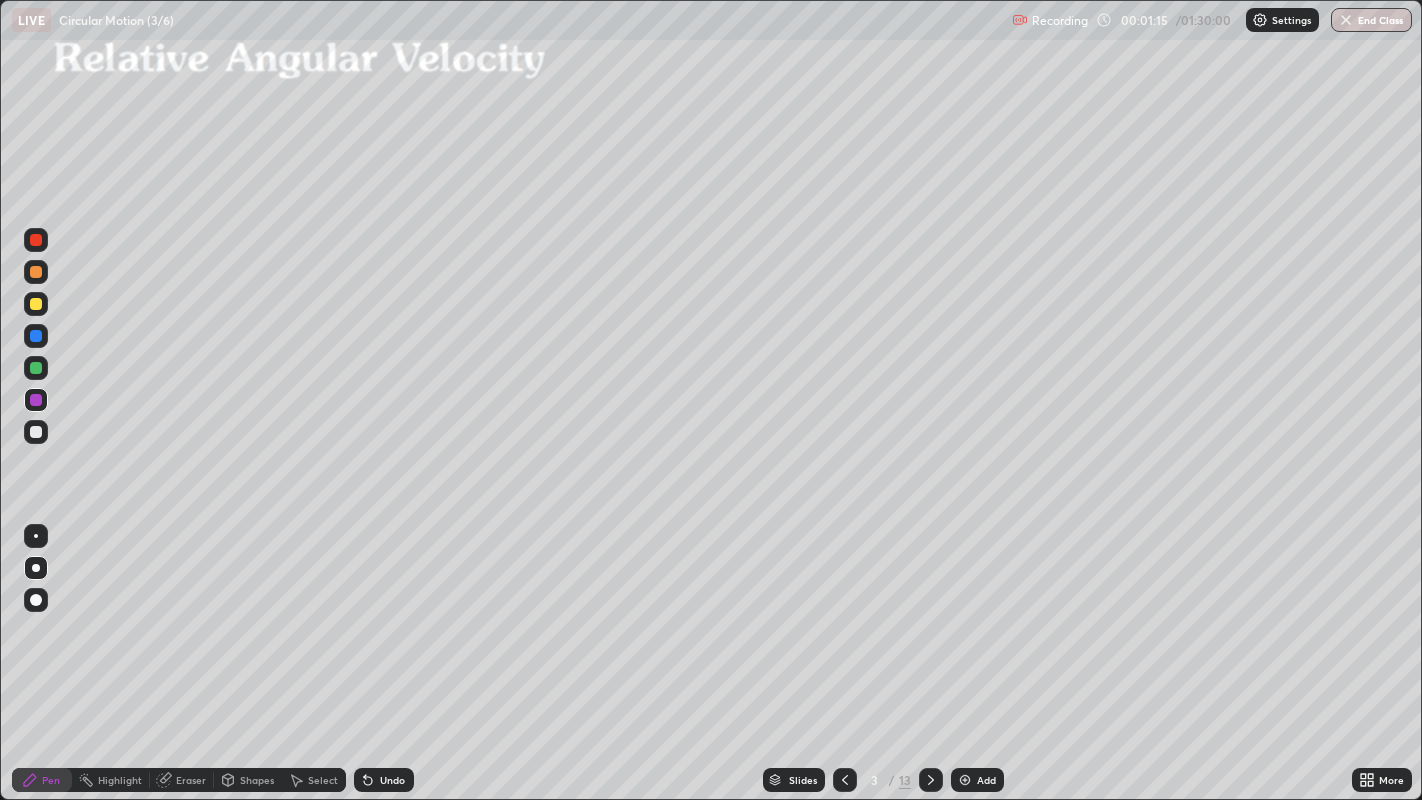 click at bounding box center (36, 432) 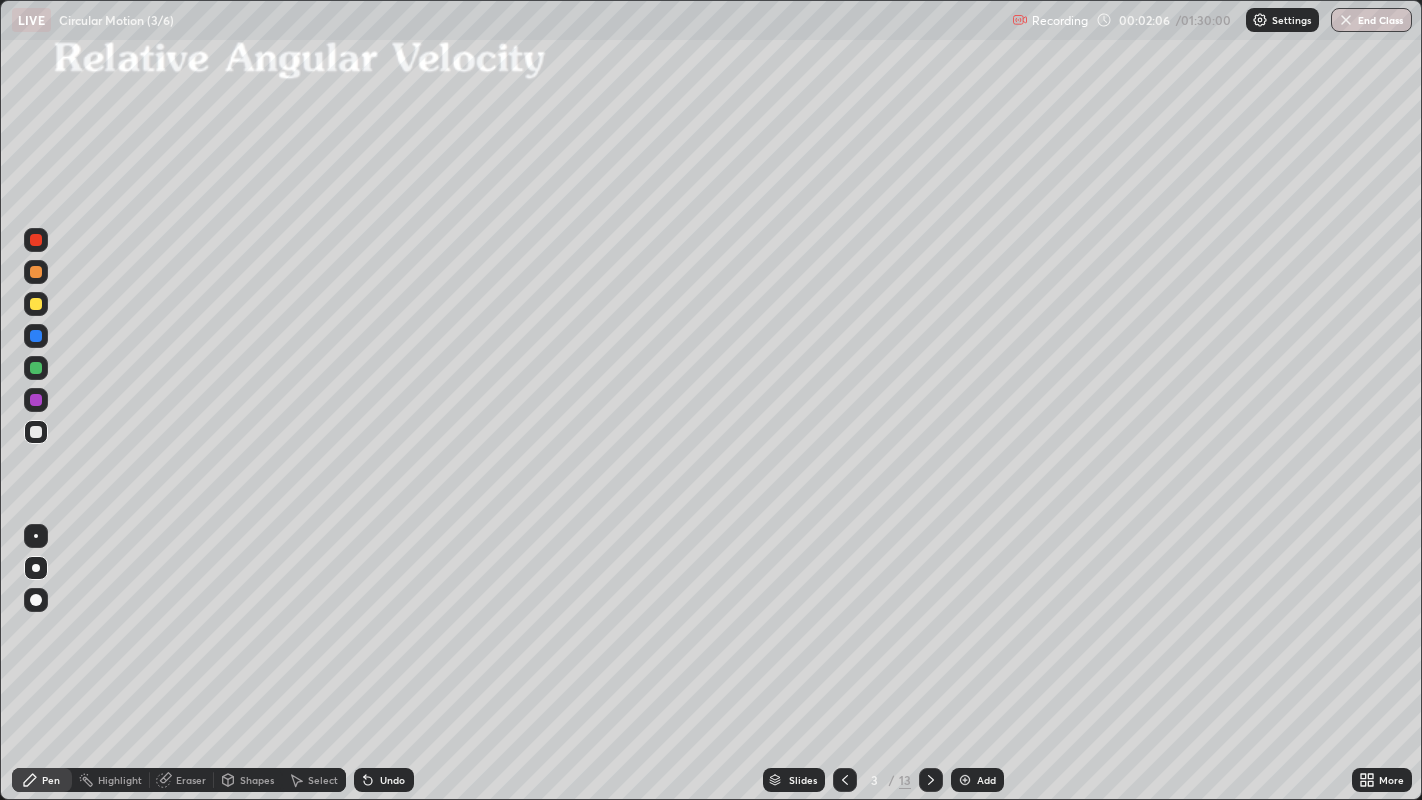 click at bounding box center (36, 304) 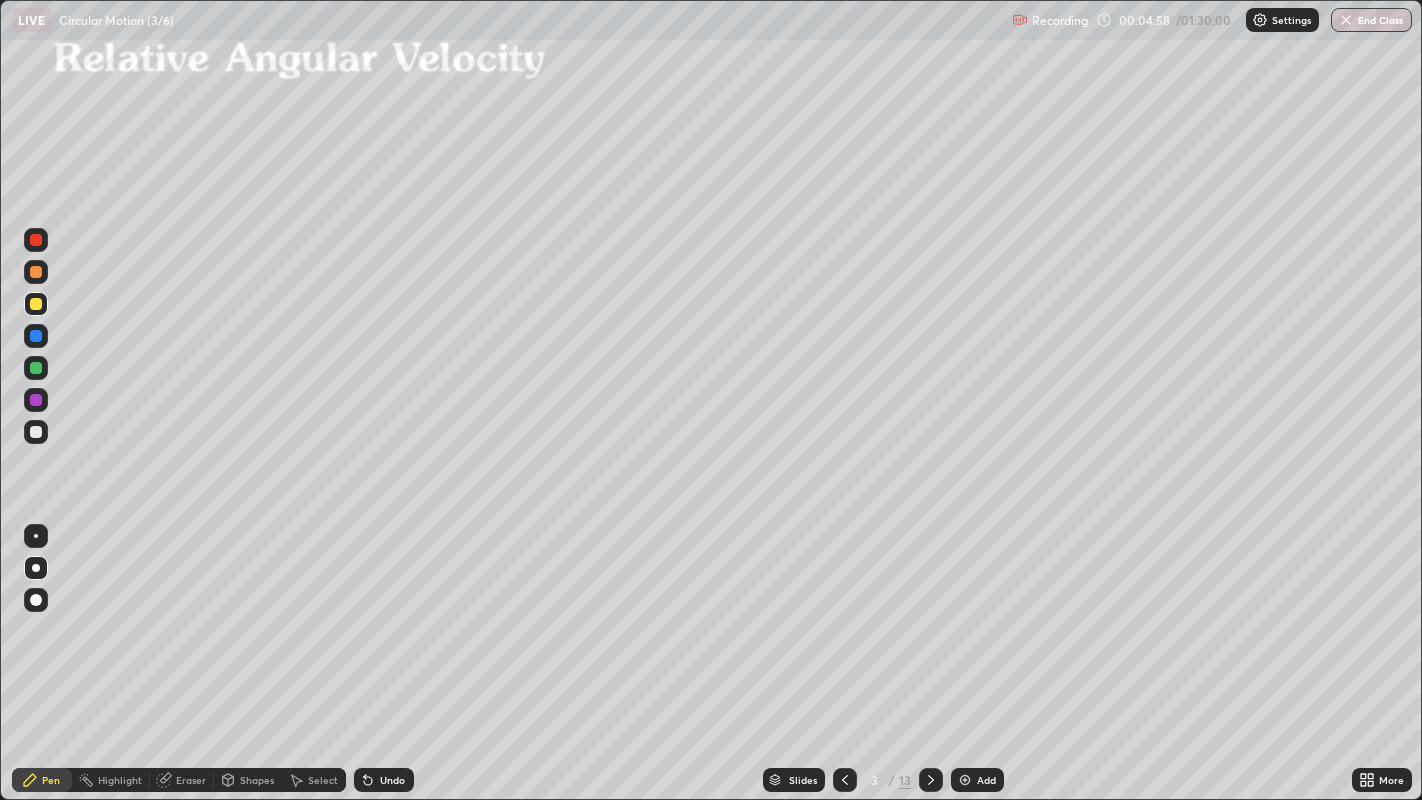 click at bounding box center (965, 780) 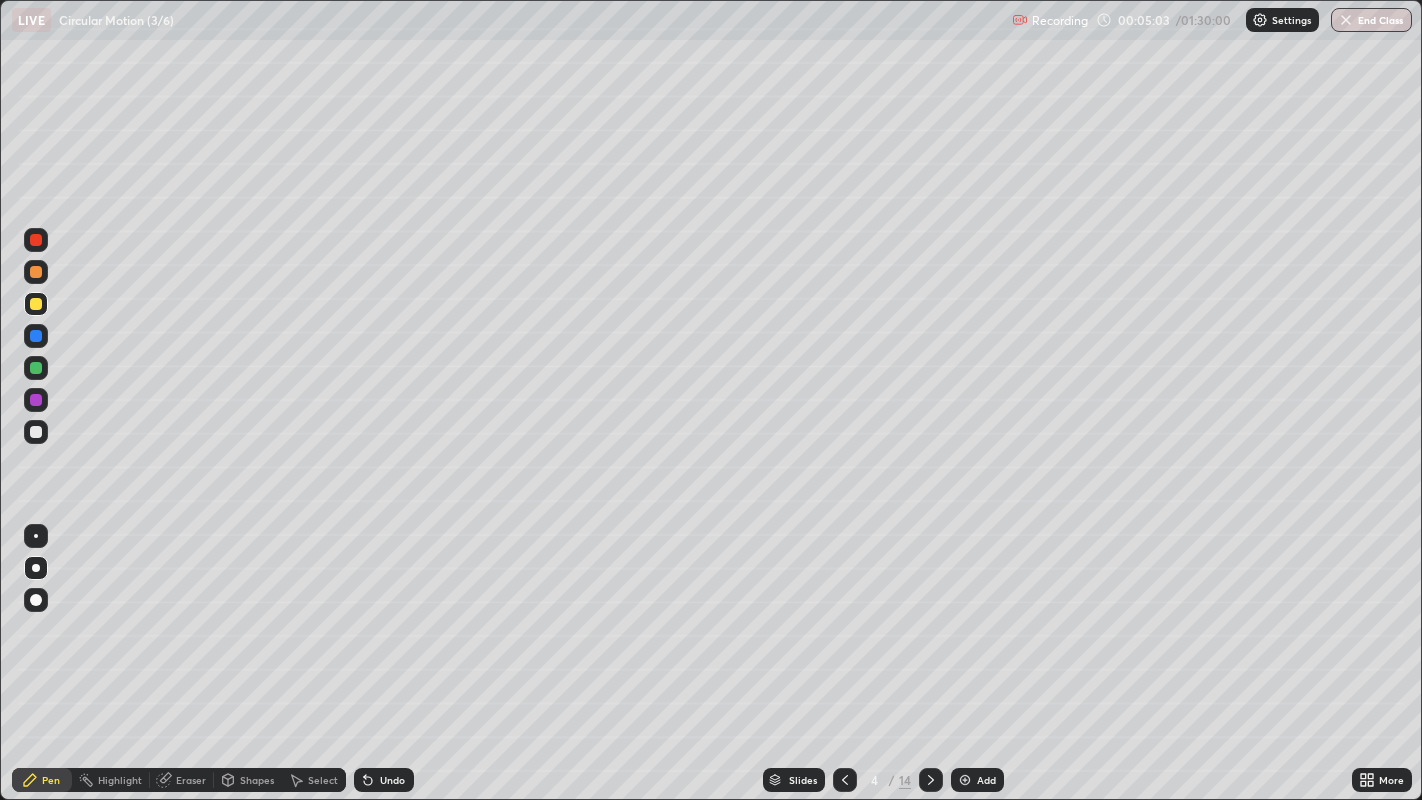 click on "Shapes" at bounding box center (257, 780) 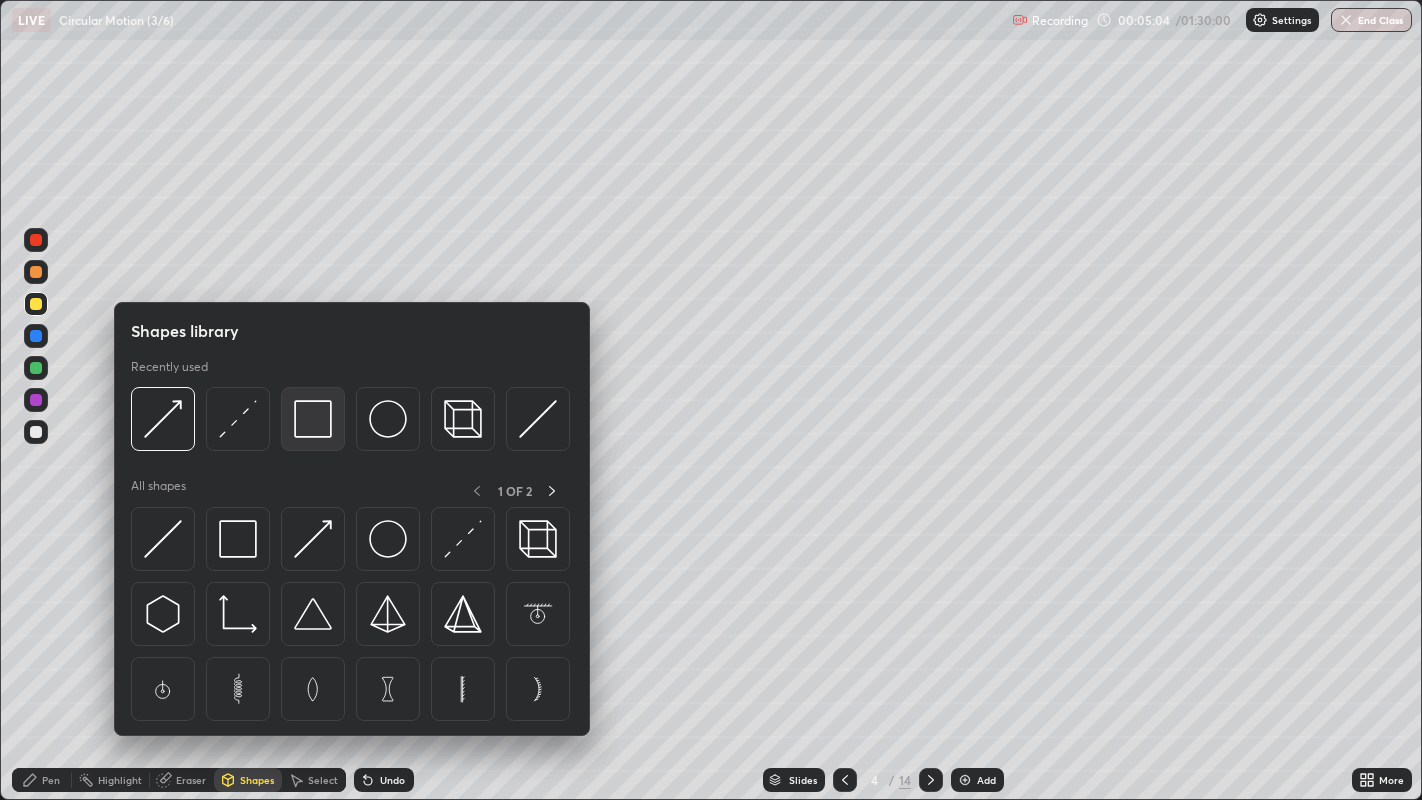 click at bounding box center (313, 419) 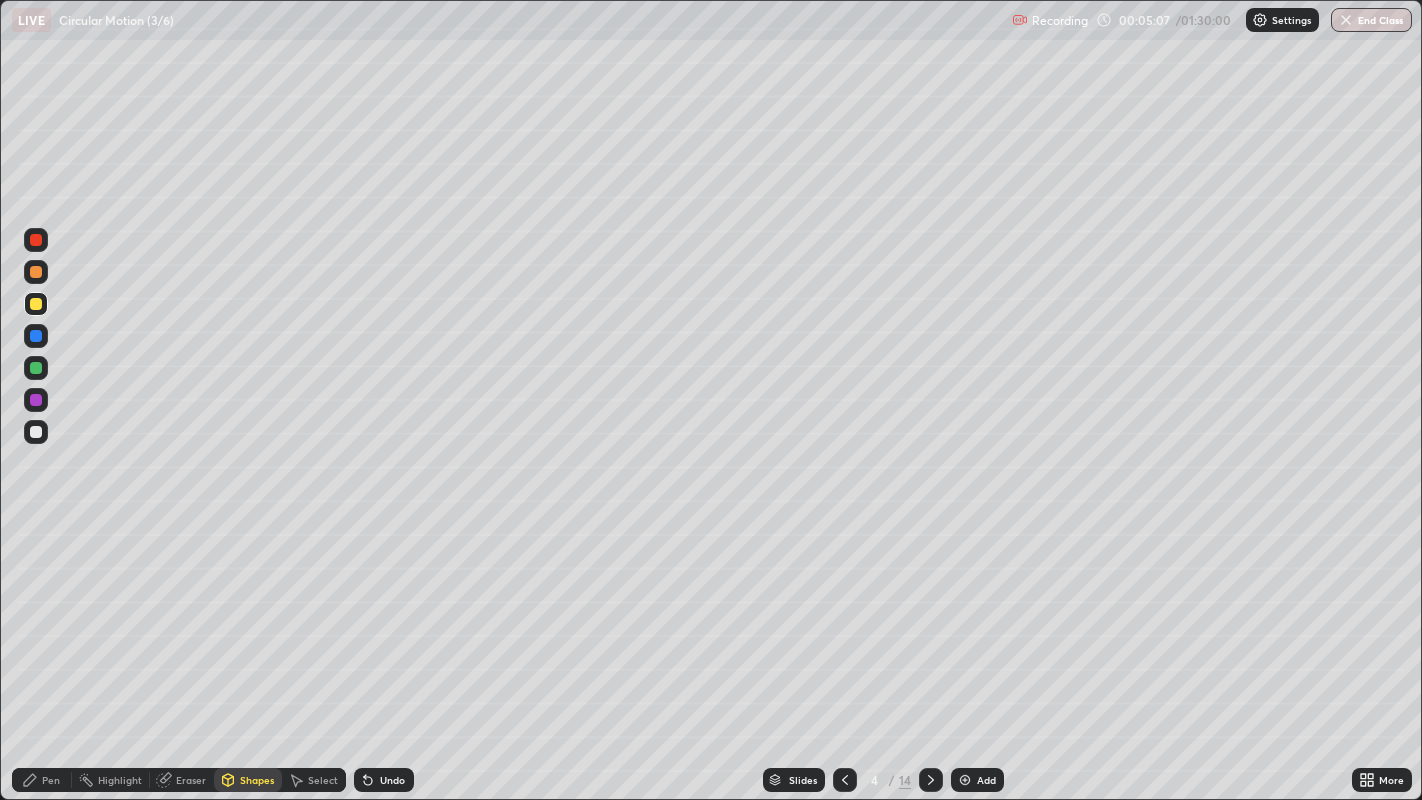 click at bounding box center (36, 432) 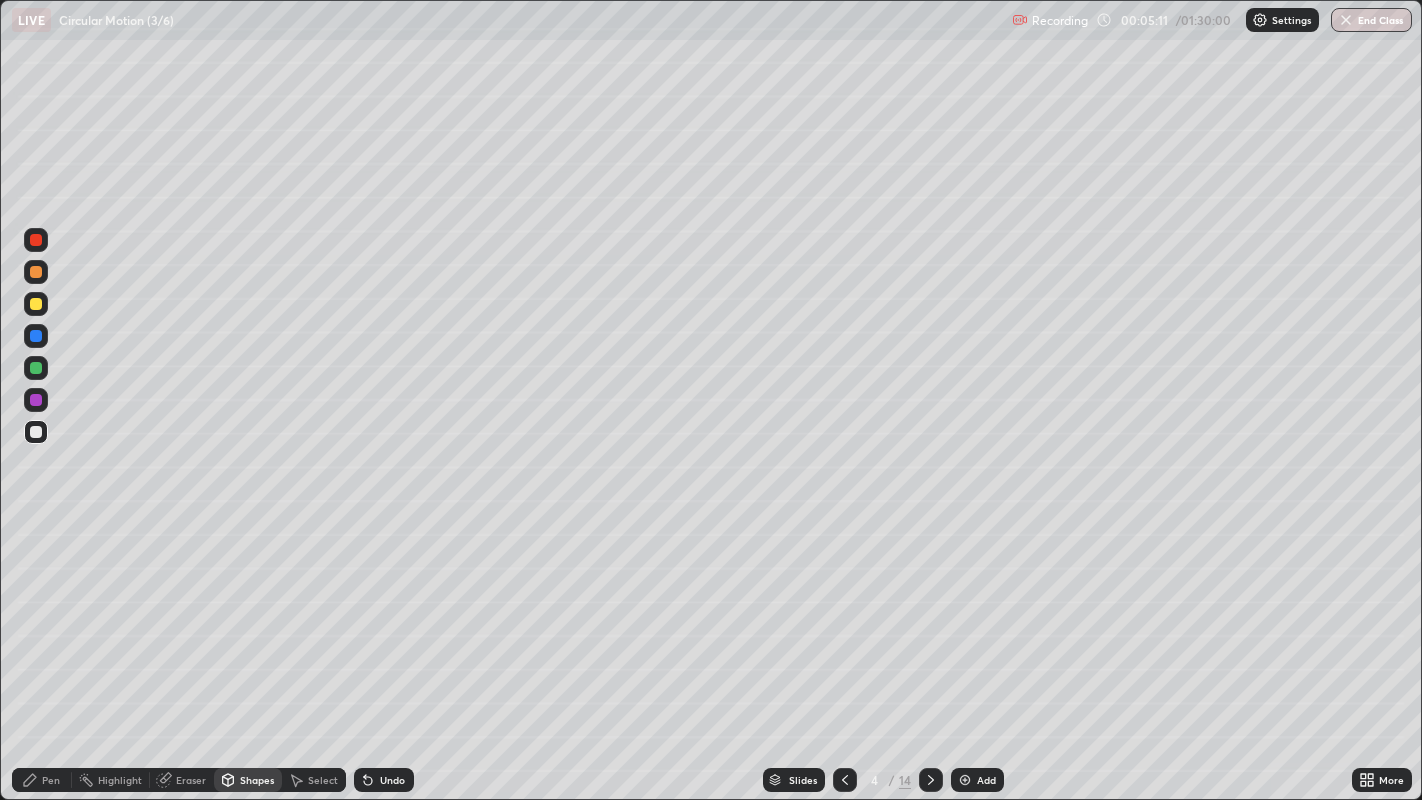 click on "Shapes" at bounding box center (257, 780) 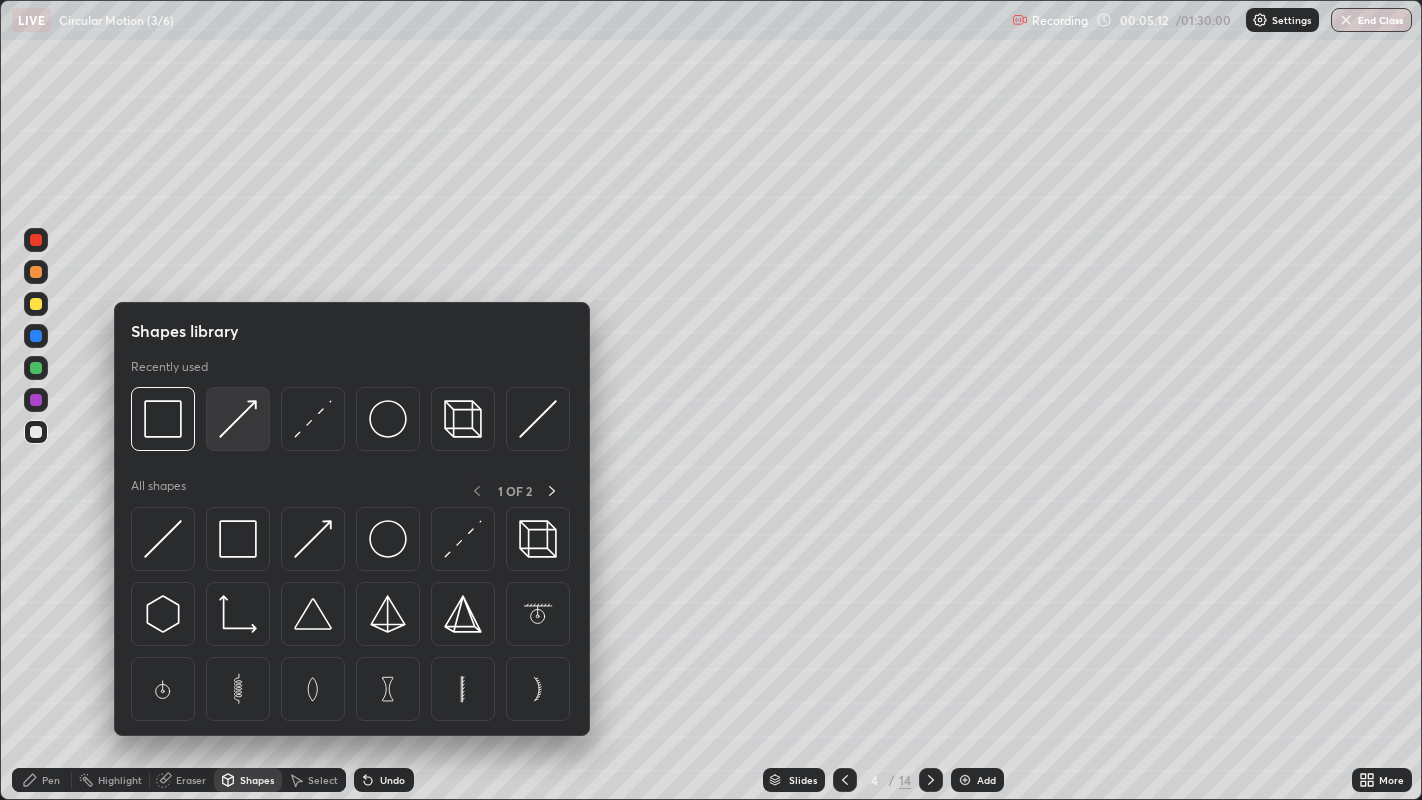 click at bounding box center (238, 419) 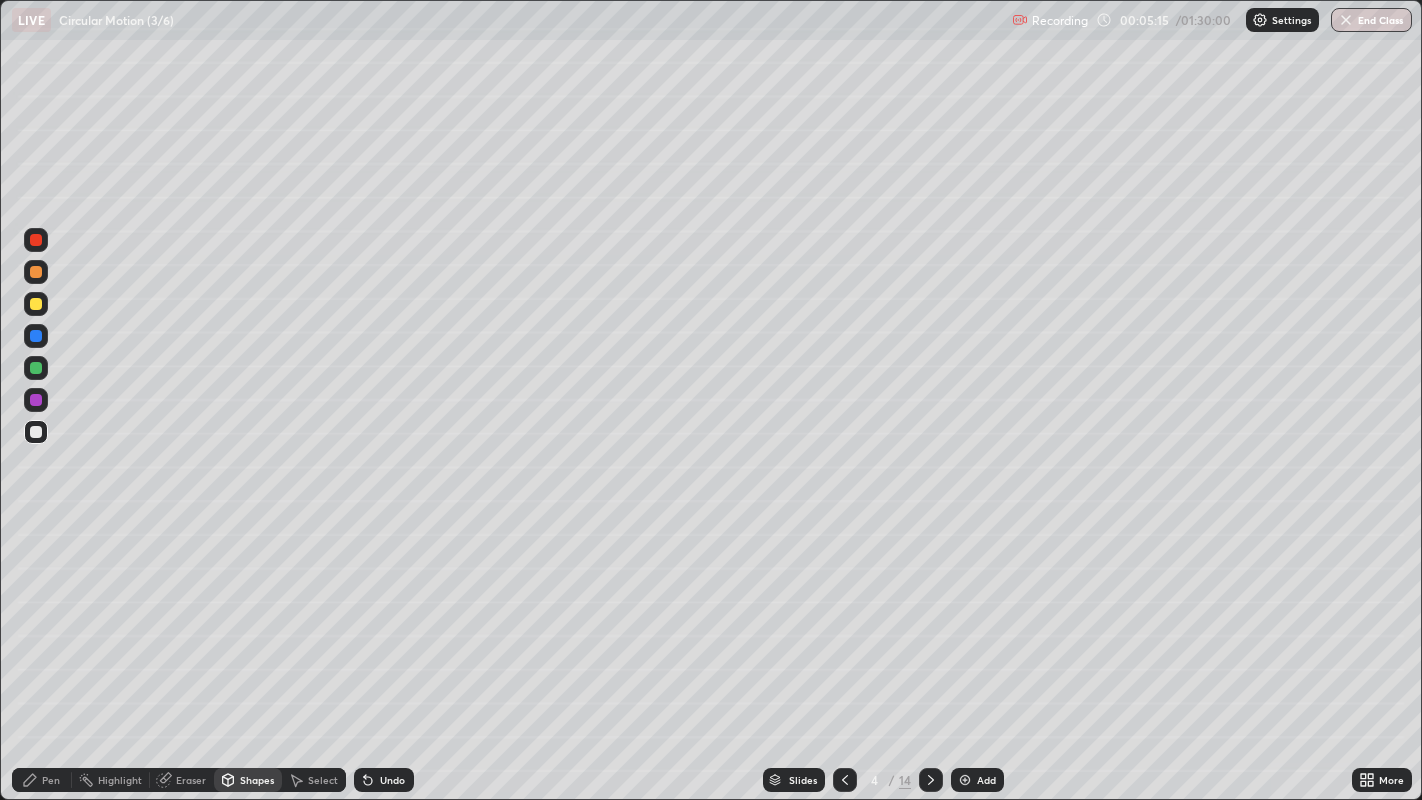 click on "Undo" at bounding box center (392, 780) 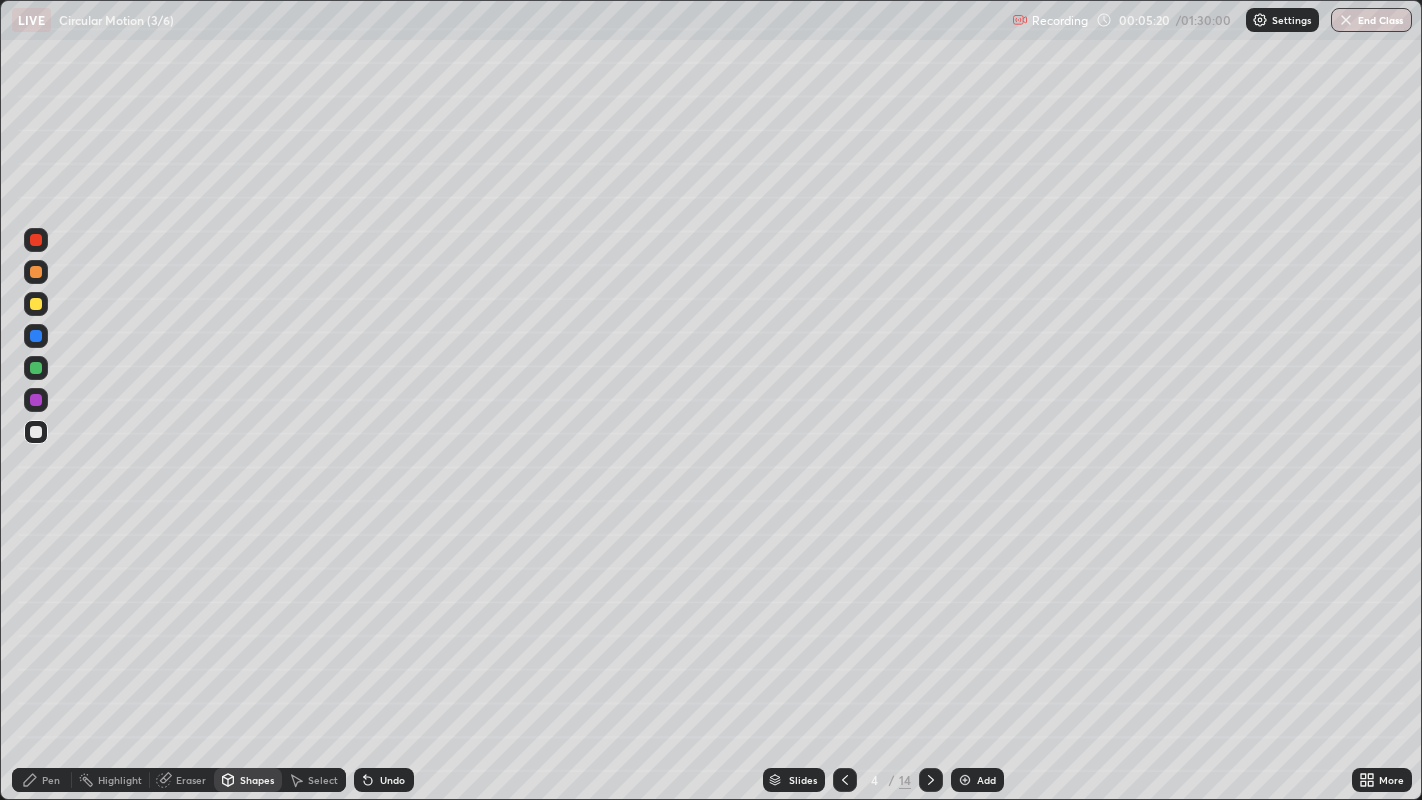 click on "Pen" at bounding box center [42, 780] 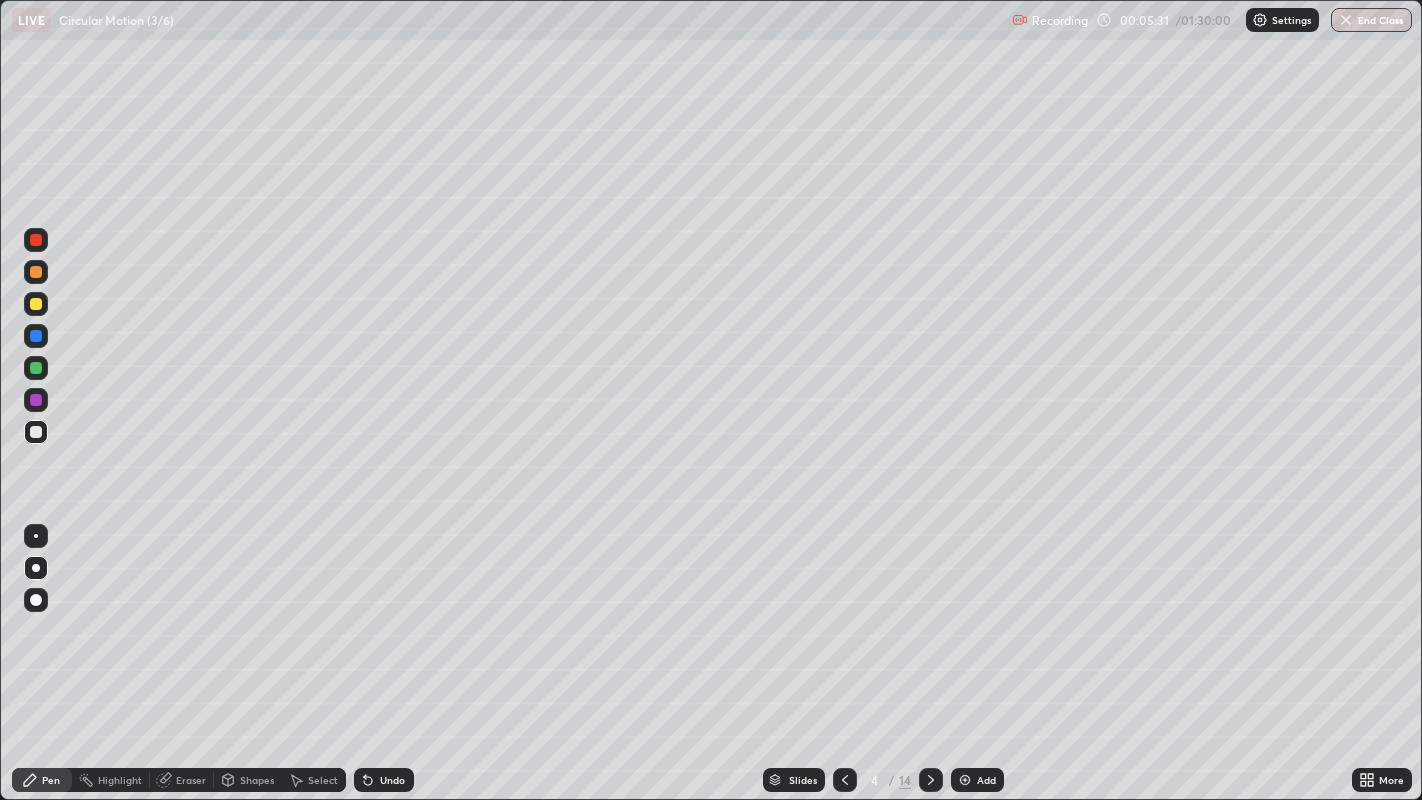 click on "Shapes" at bounding box center (257, 780) 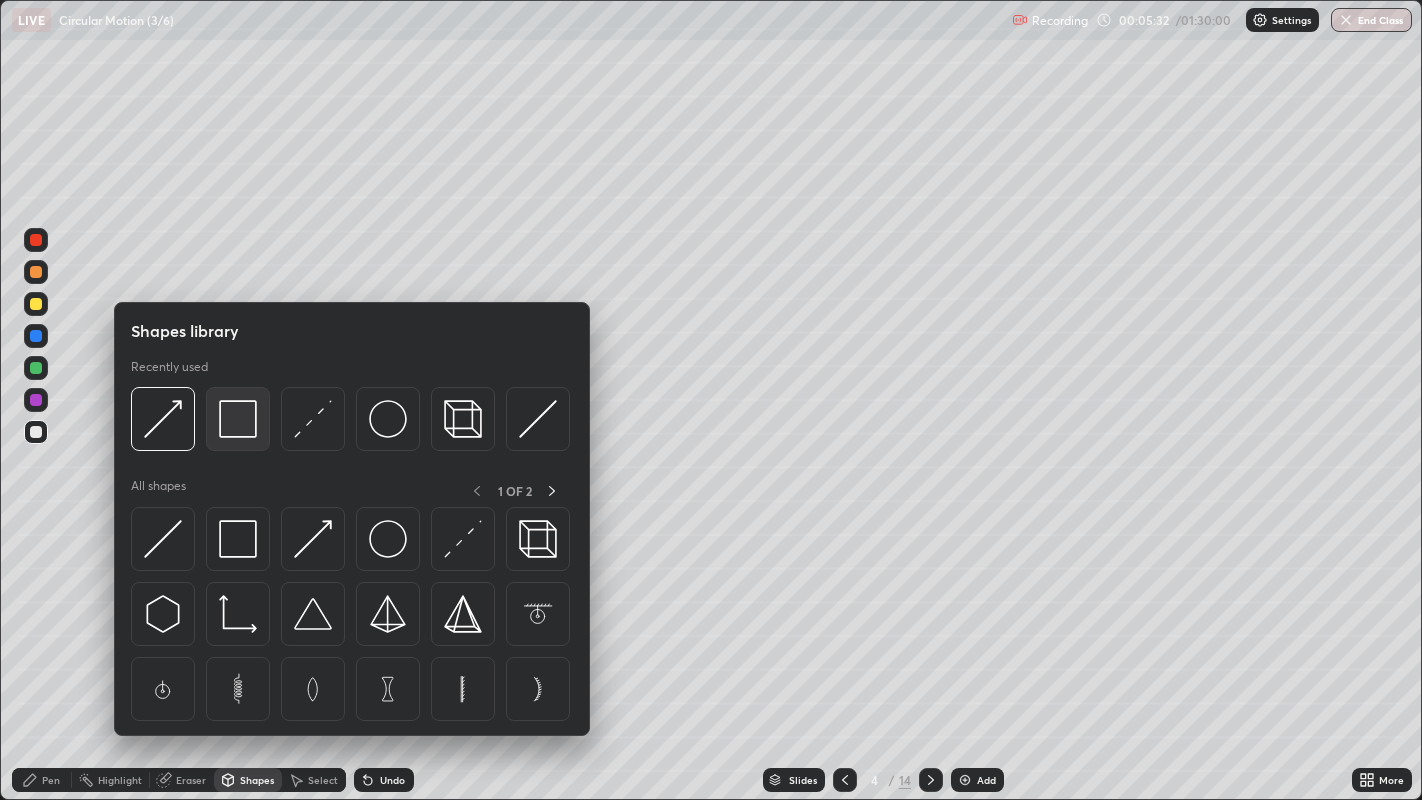 click at bounding box center (238, 419) 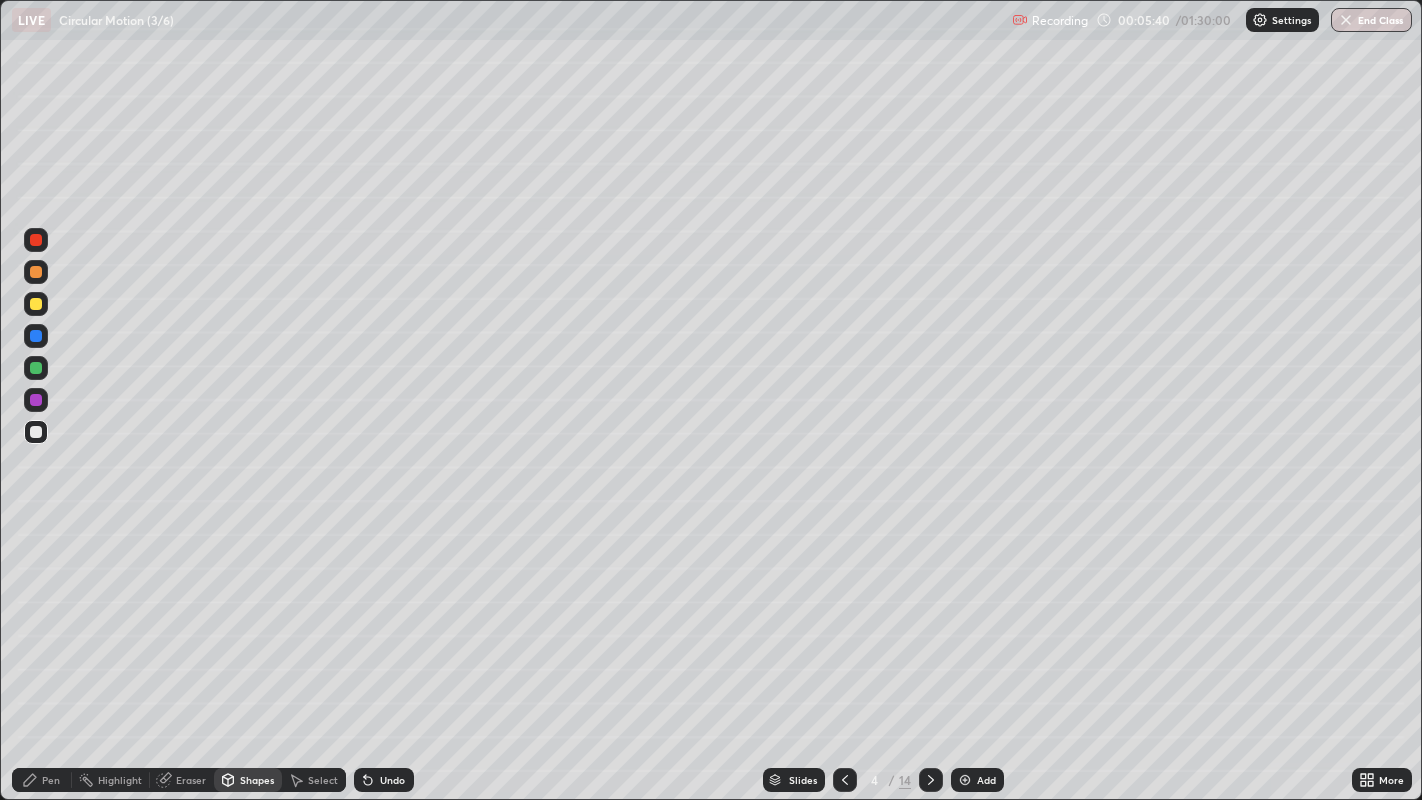 click on "Undo" at bounding box center (392, 780) 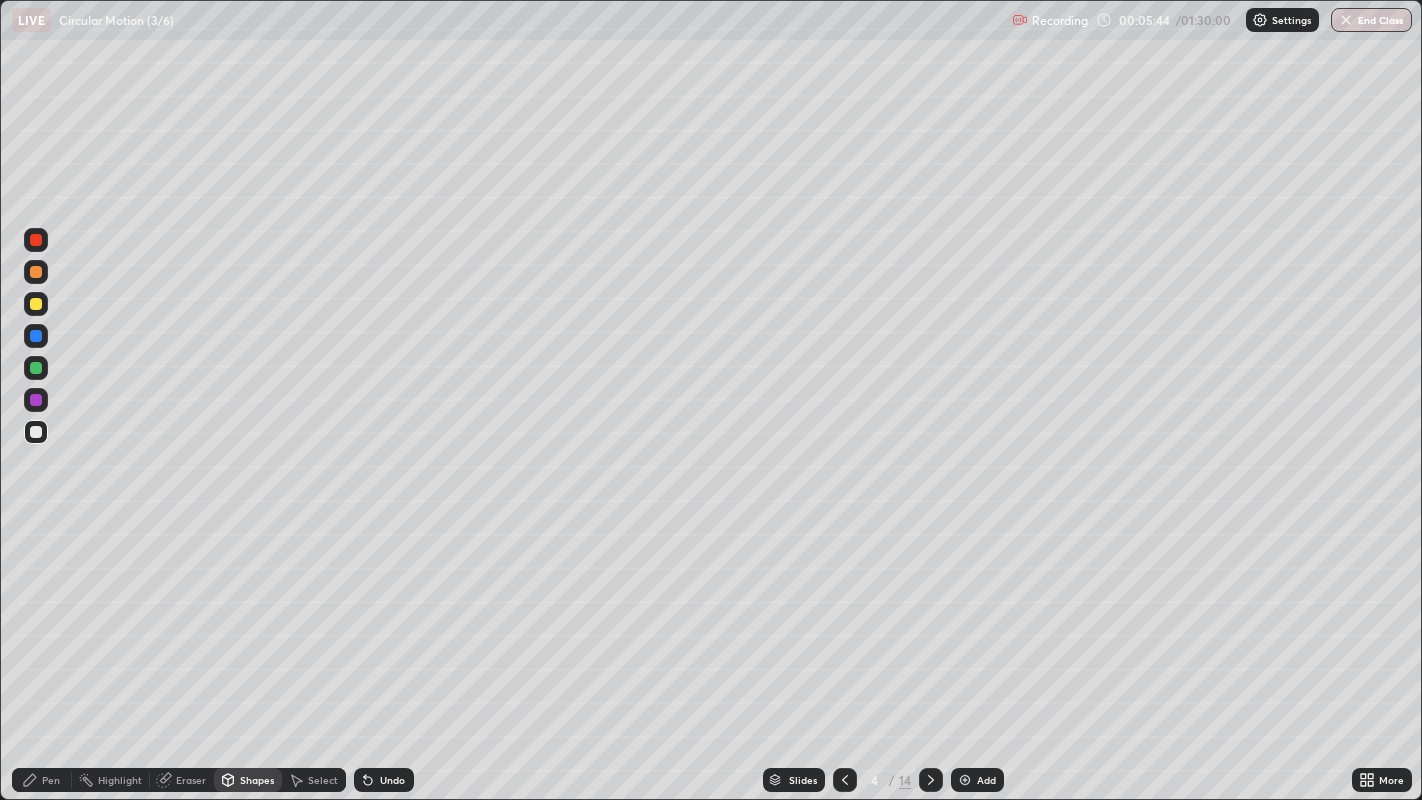 click on "Pen" at bounding box center (51, 780) 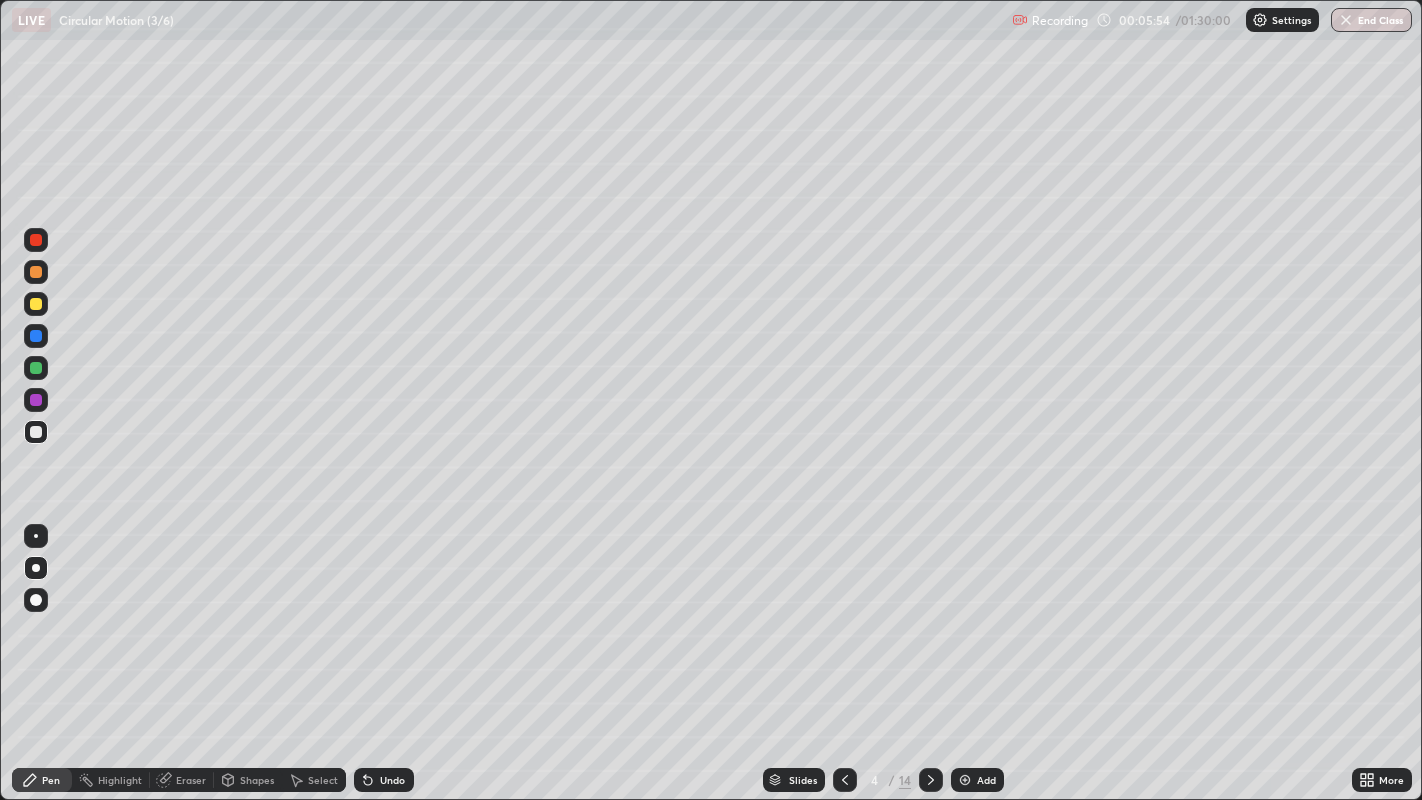 click on "Pen" at bounding box center (51, 780) 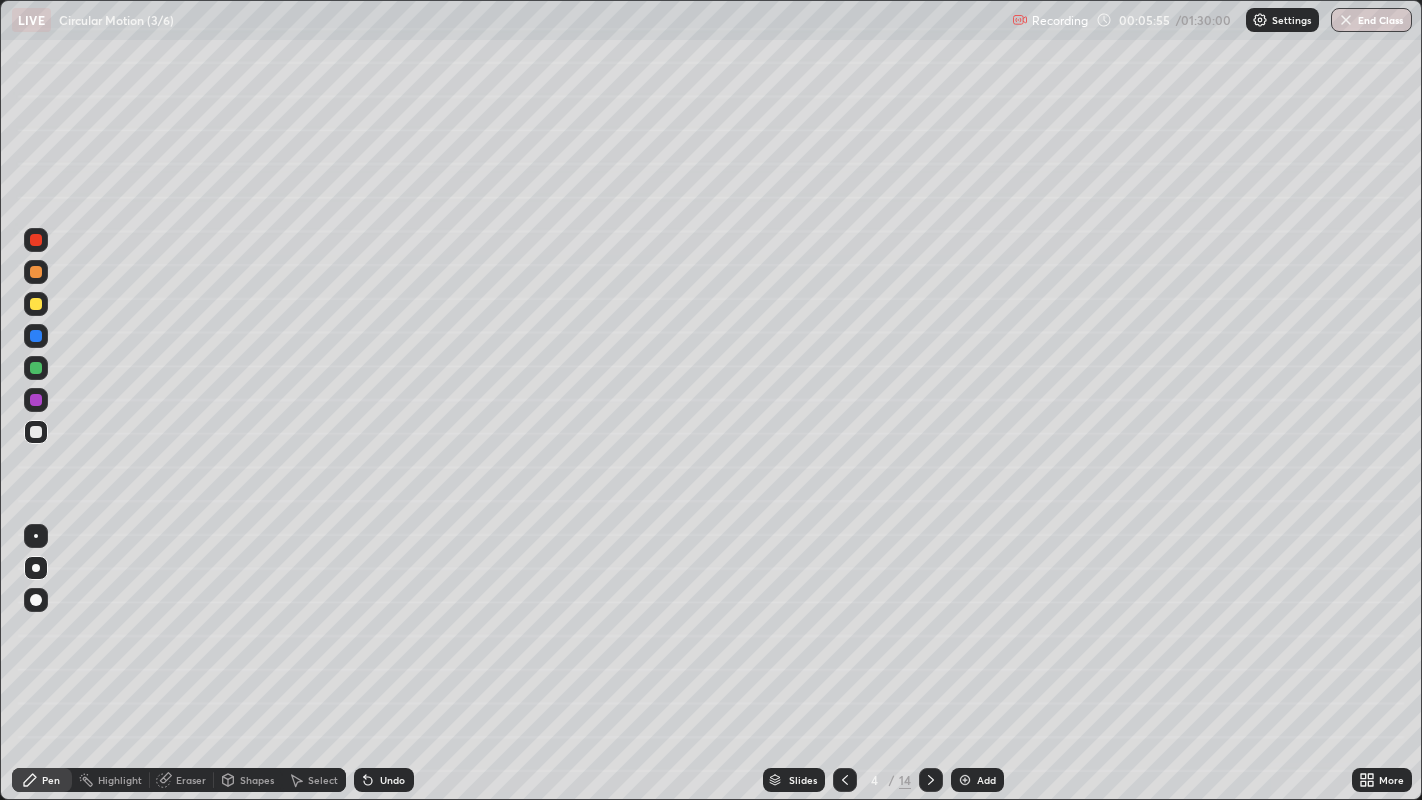 click at bounding box center [36, 432] 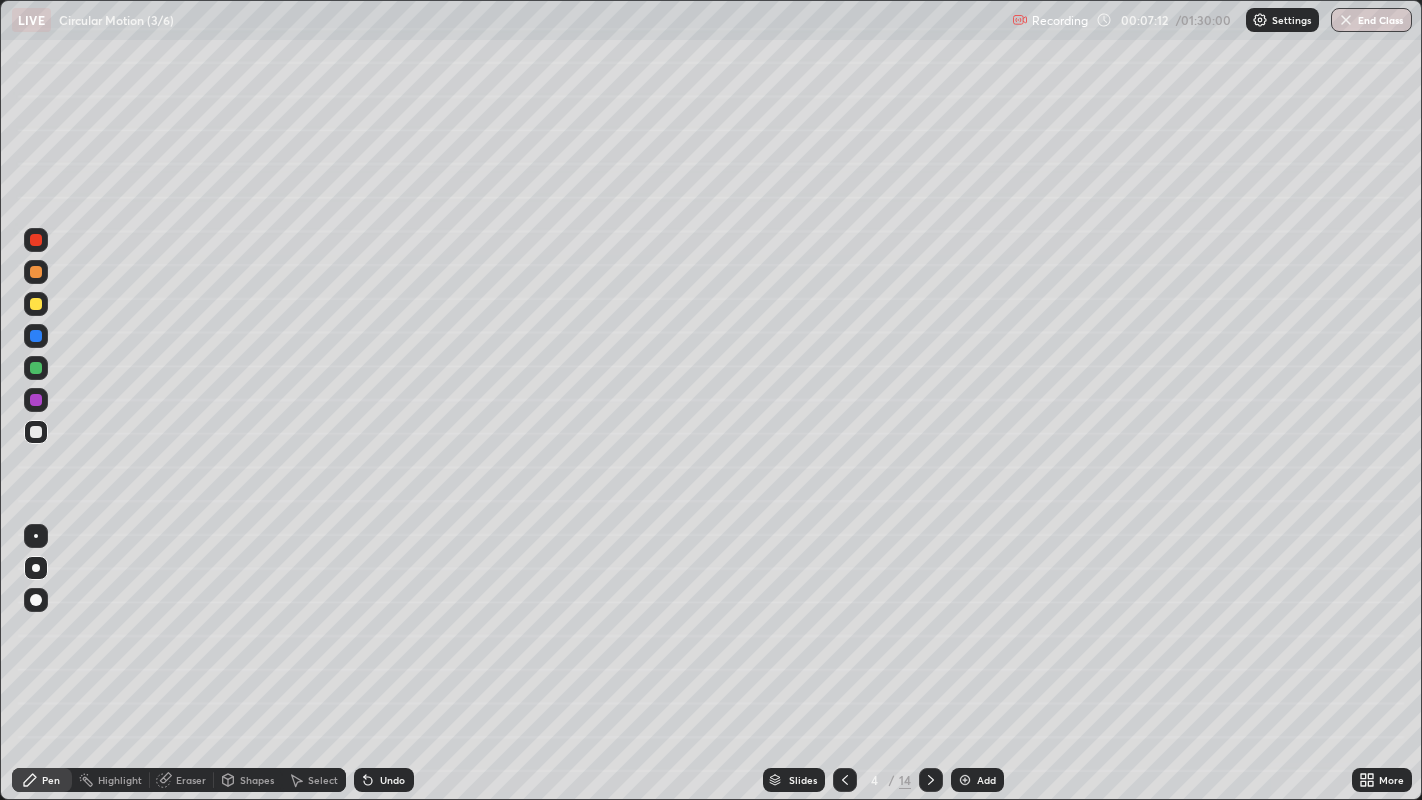 click on "Shapes" at bounding box center [257, 780] 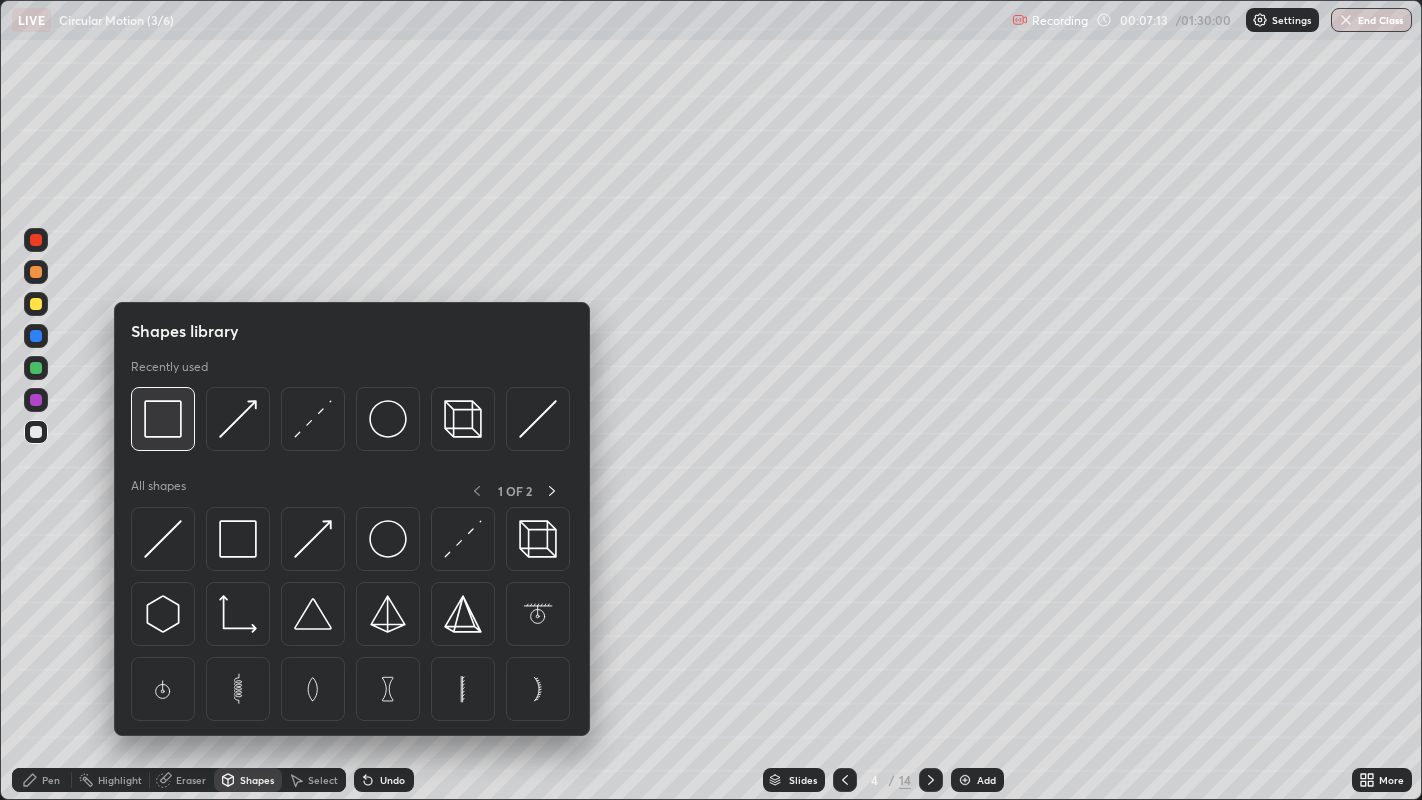 click at bounding box center [163, 419] 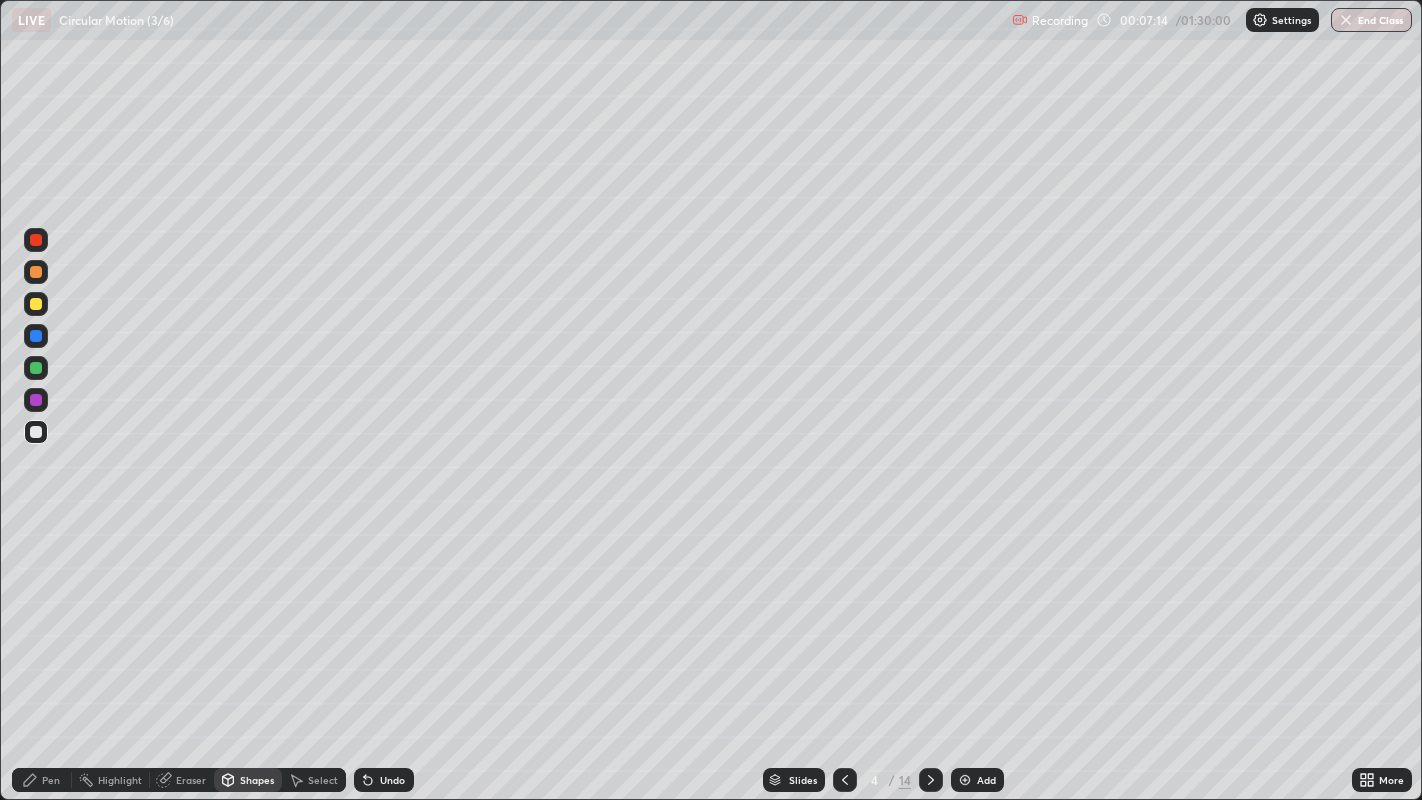 click at bounding box center (36, 368) 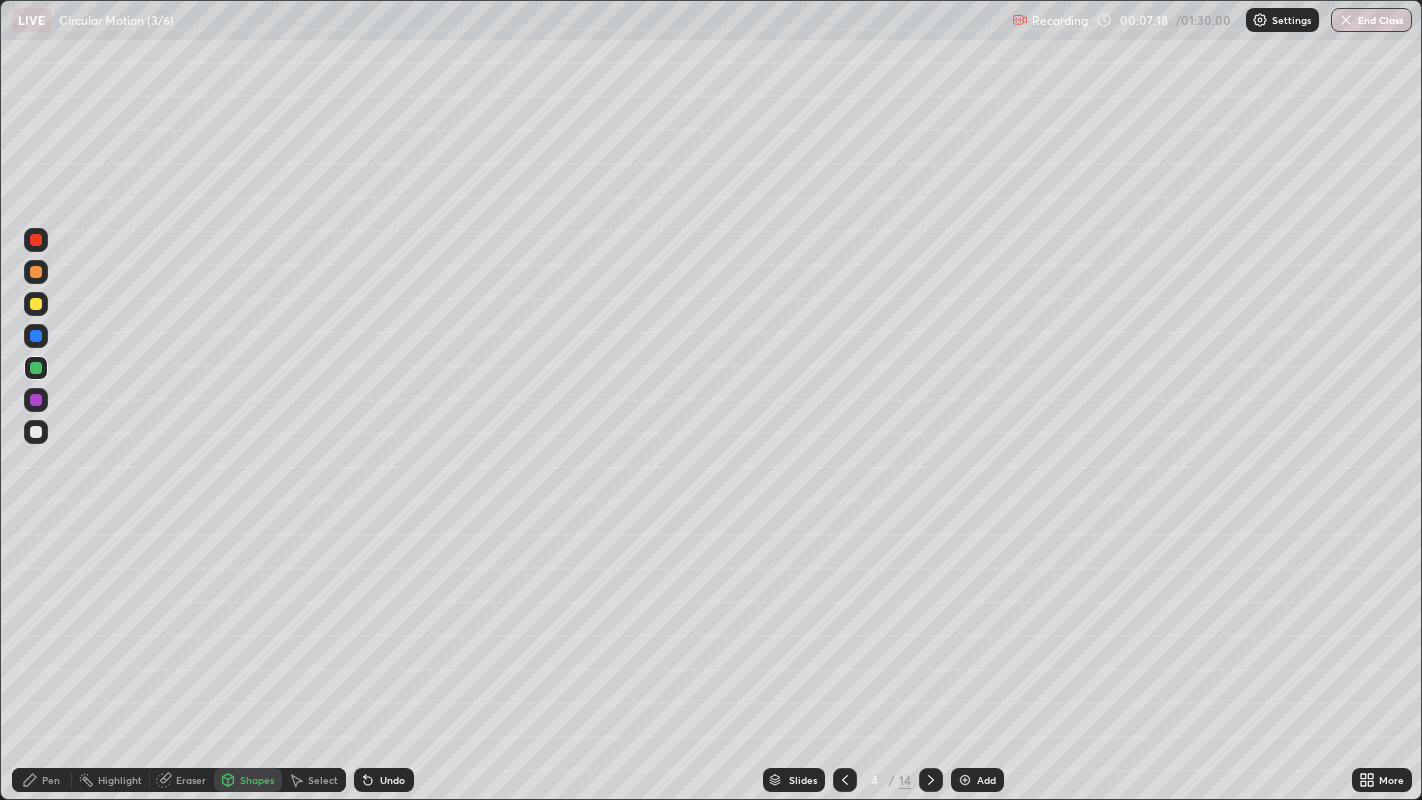 click on "Shapes" at bounding box center (248, 780) 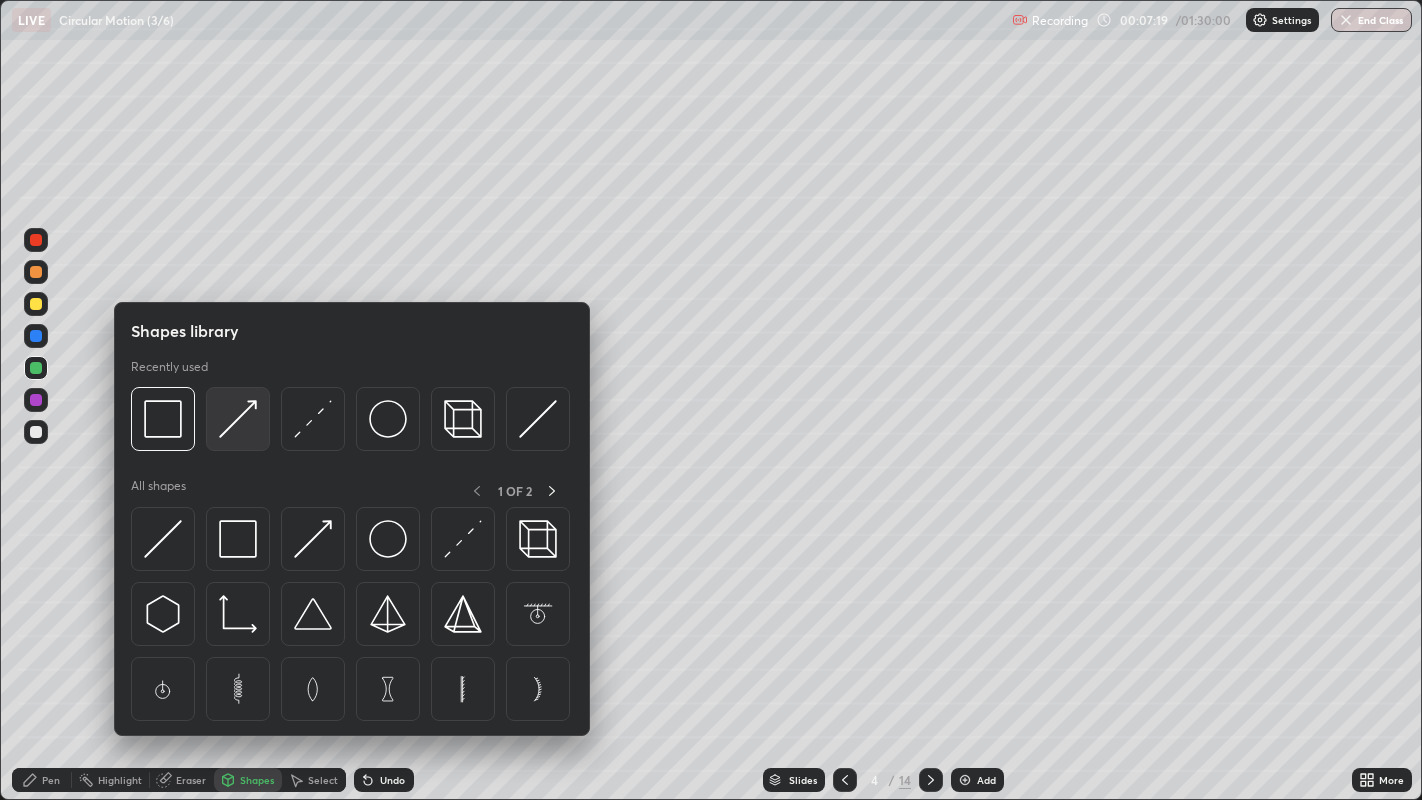 click at bounding box center (238, 419) 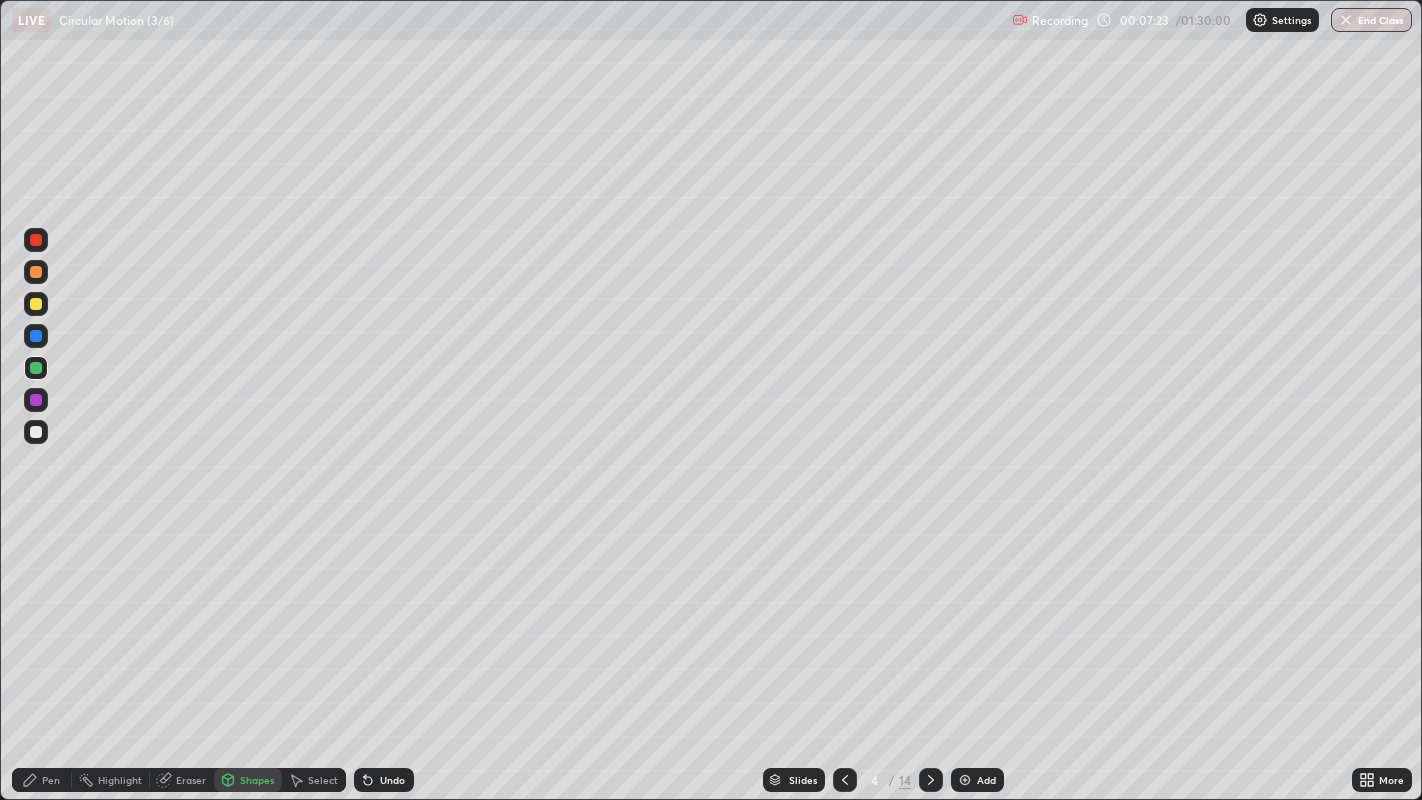 click on "Pen" at bounding box center [42, 780] 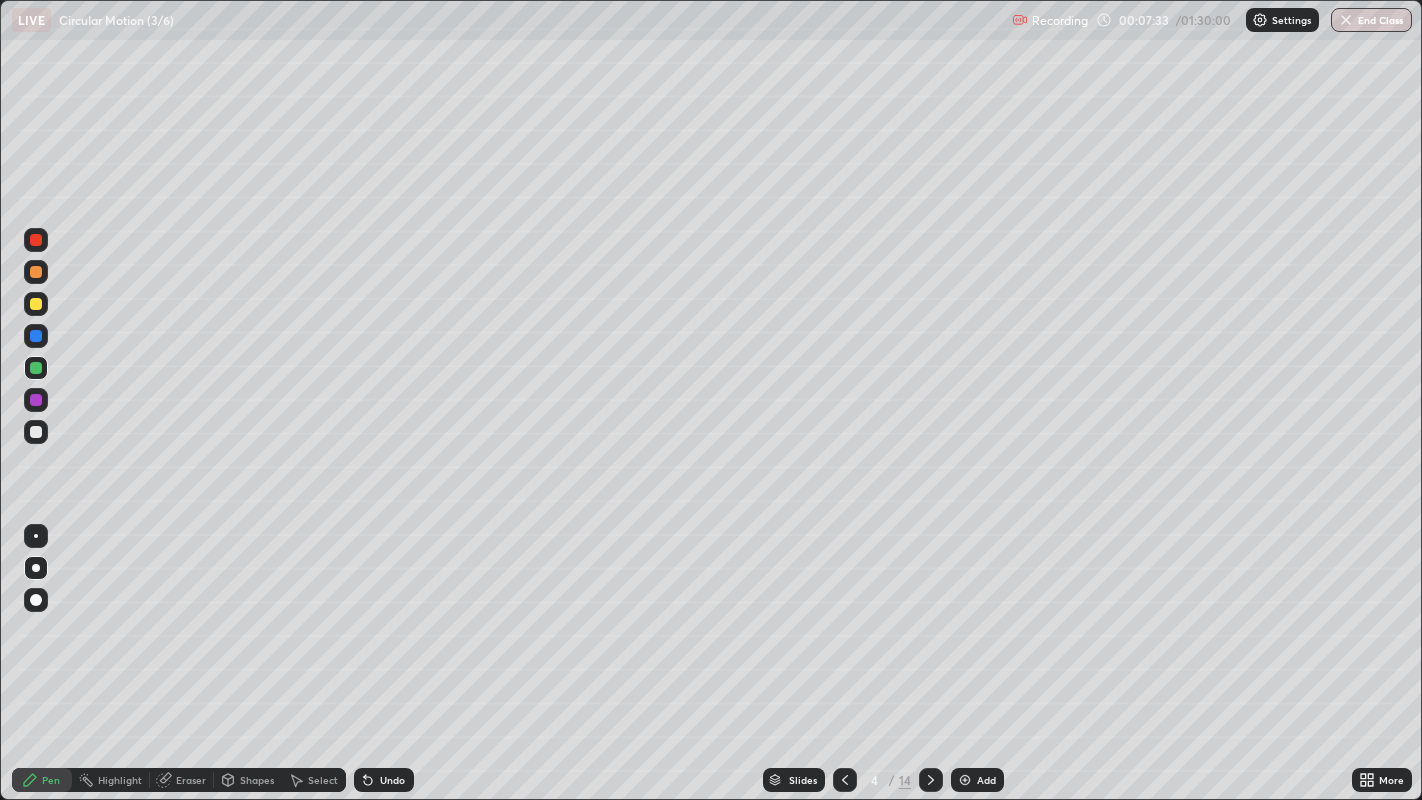 click on "Shapes" at bounding box center [257, 780] 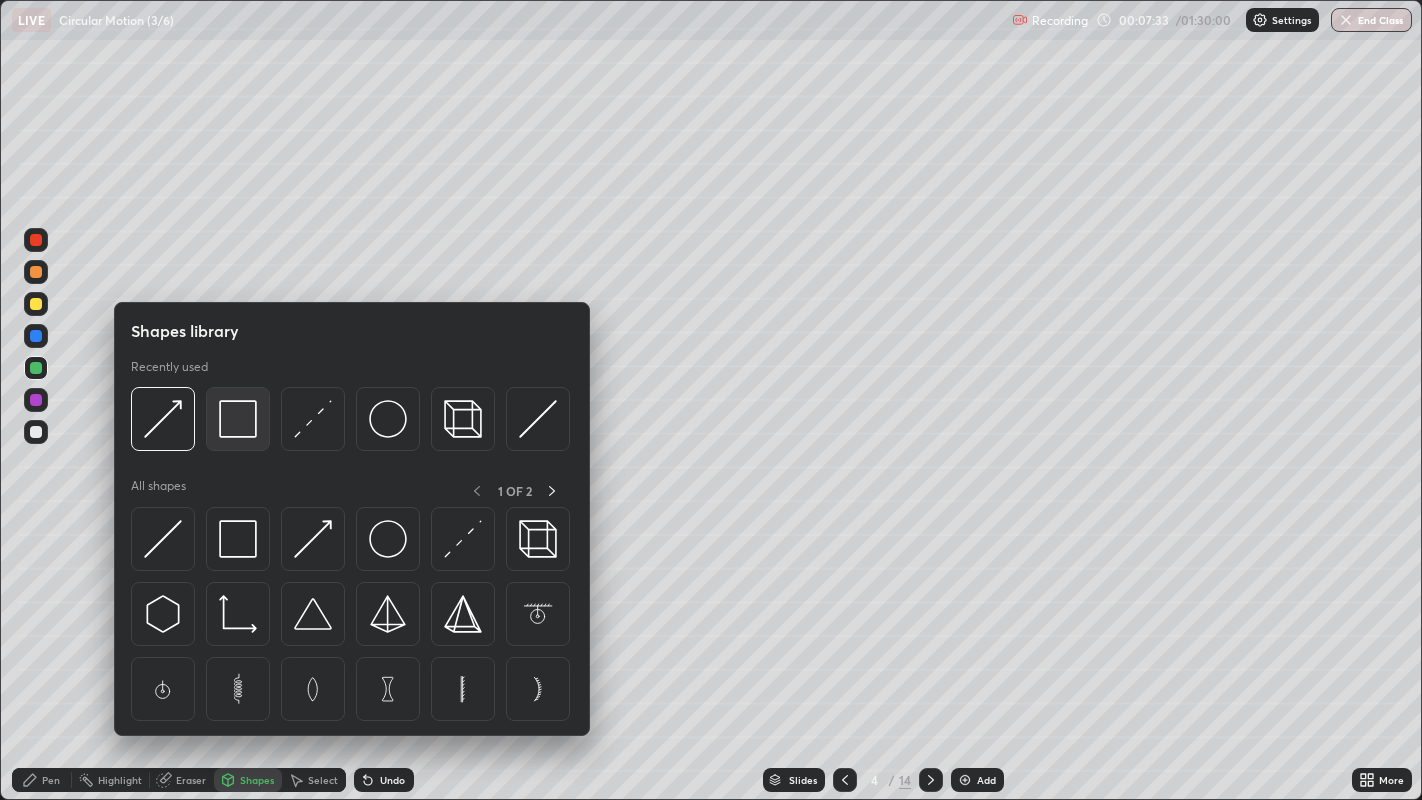 click at bounding box center (238, 419) 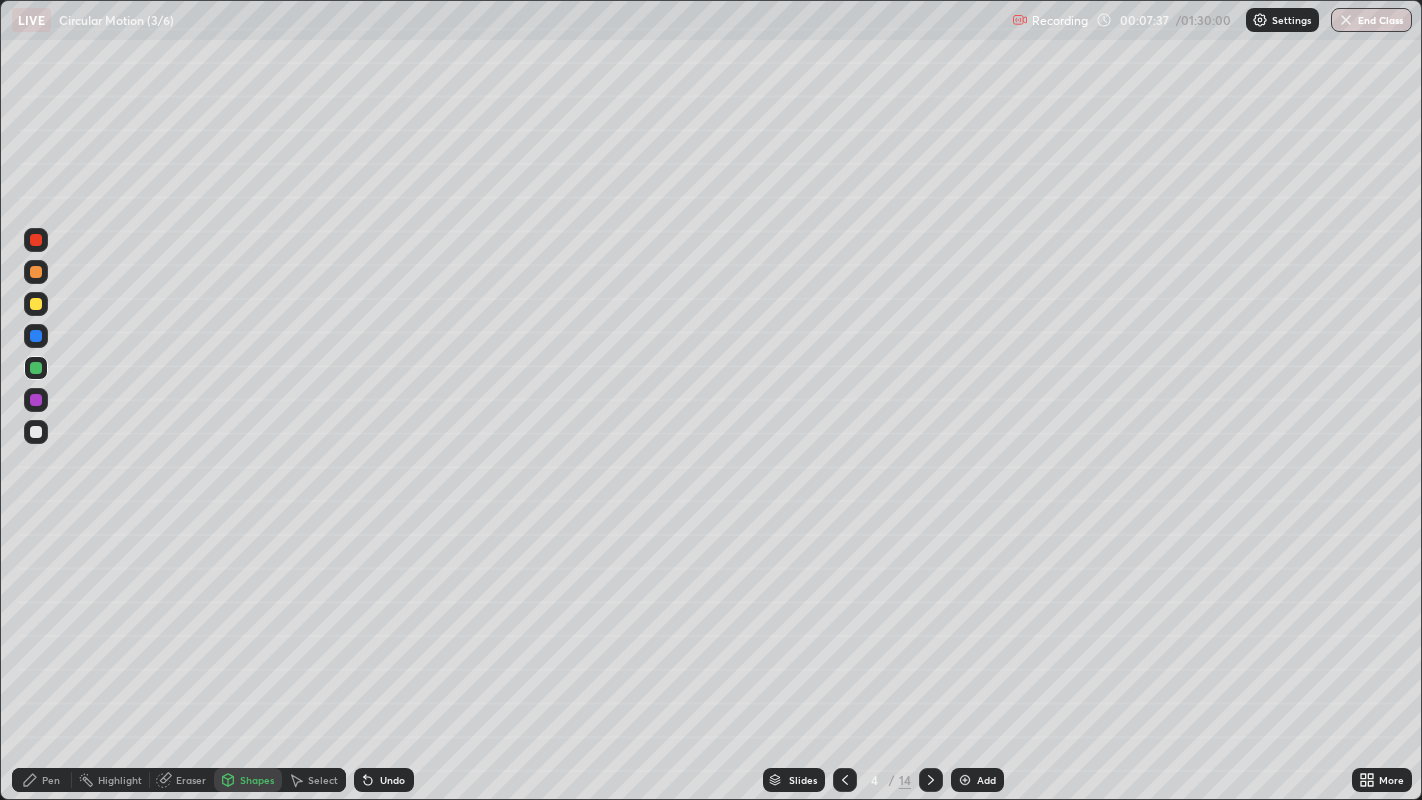click on "Pen" at bounding box center [42, 780] 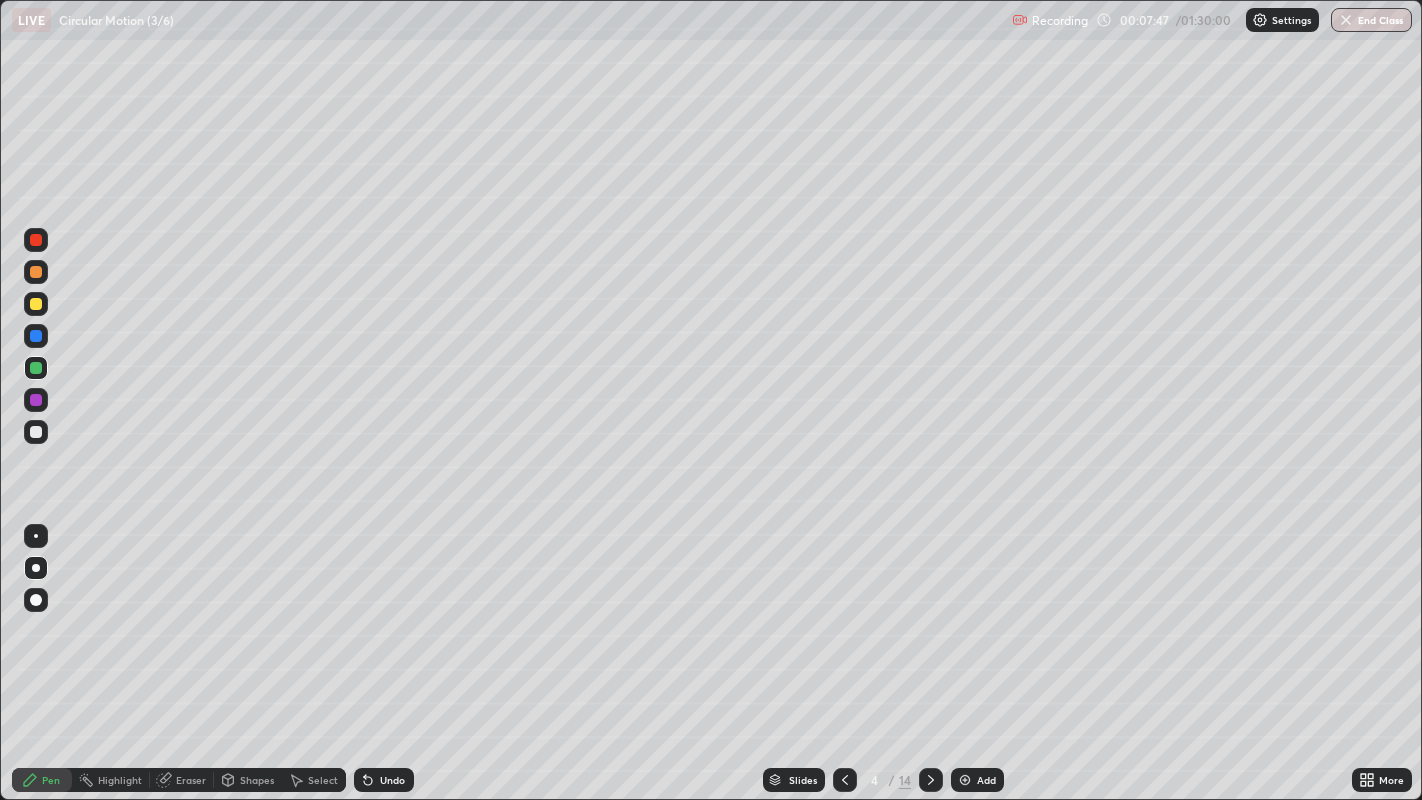 click 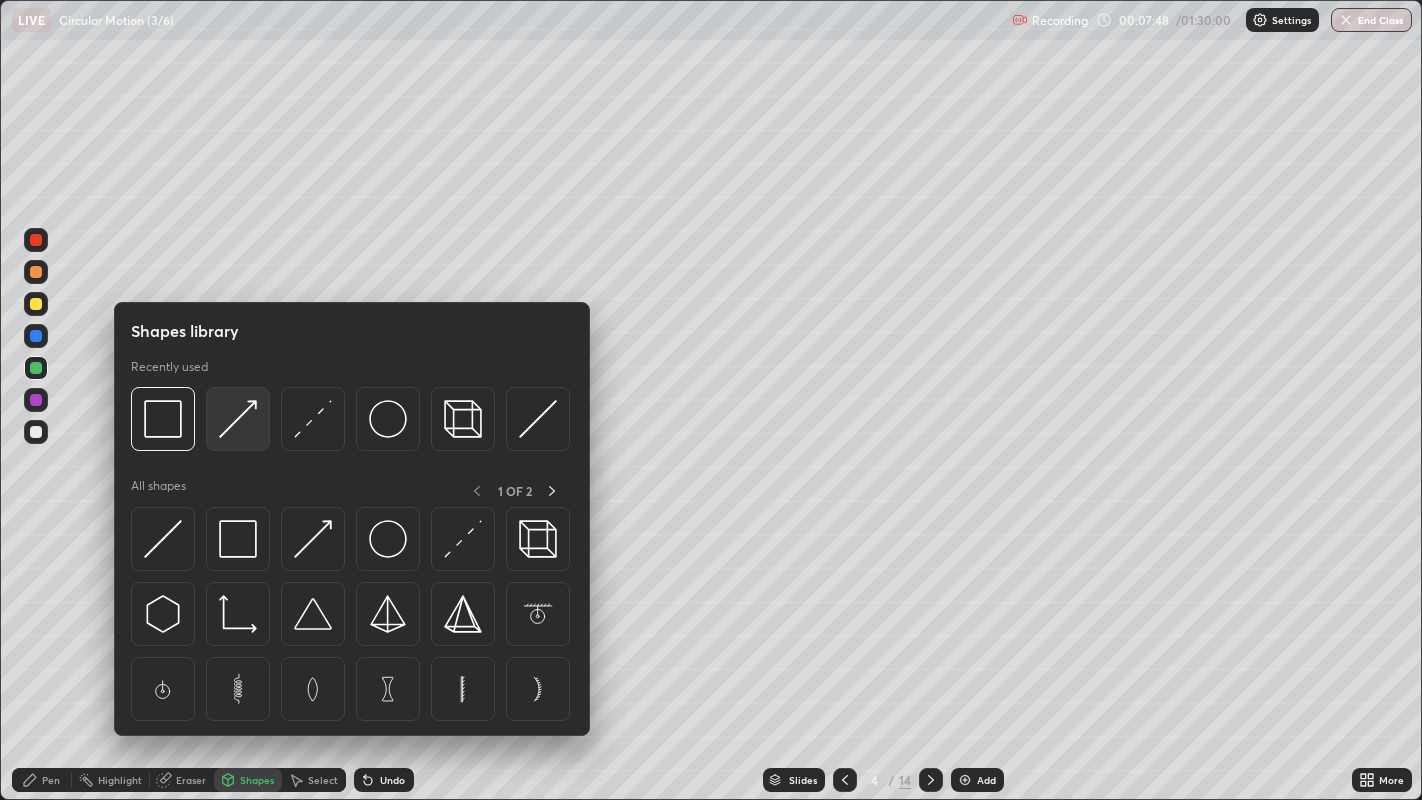click at bounding box center [238, 419] 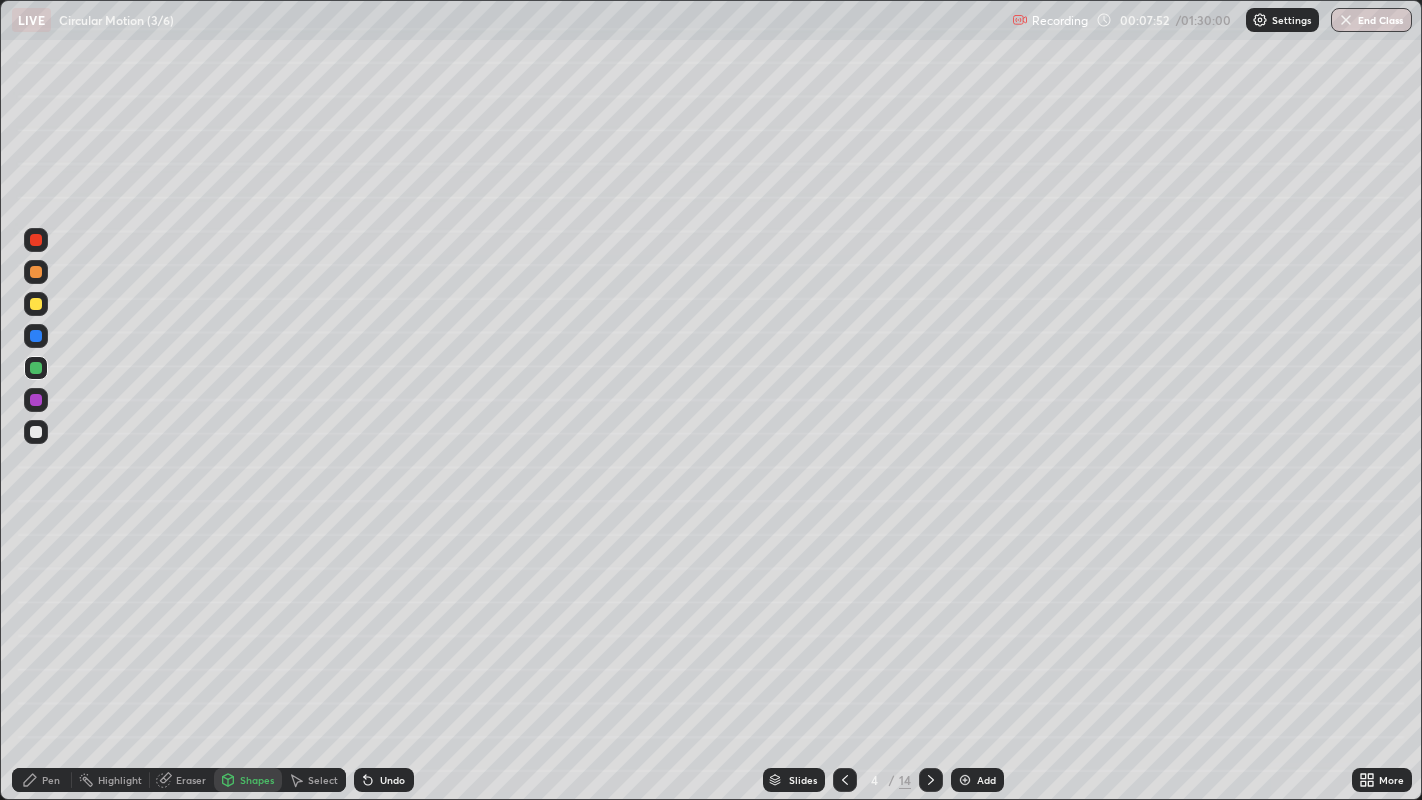 click on "Pen" at bounding box center [51, 780] 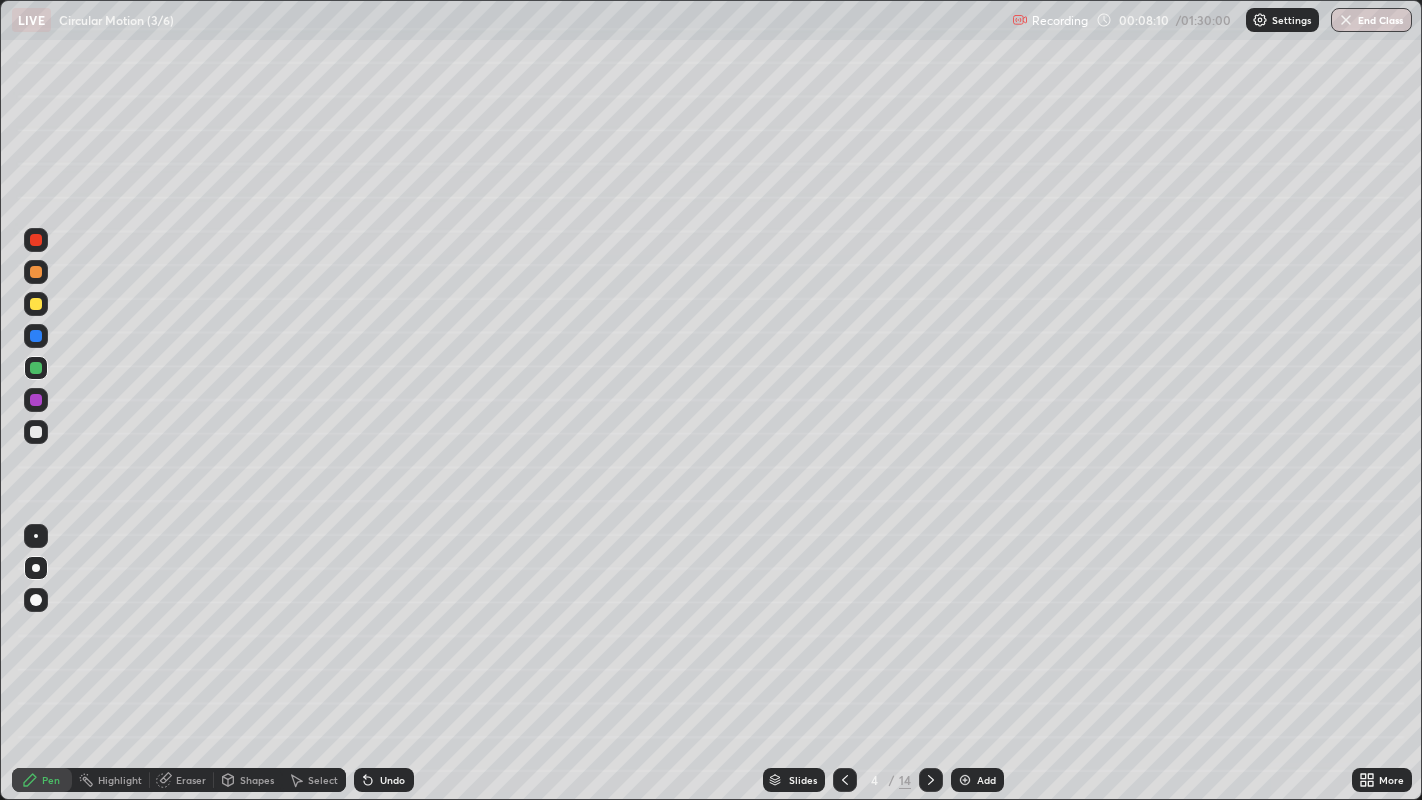 click on "Shapes" at bounding box center [257, 780] 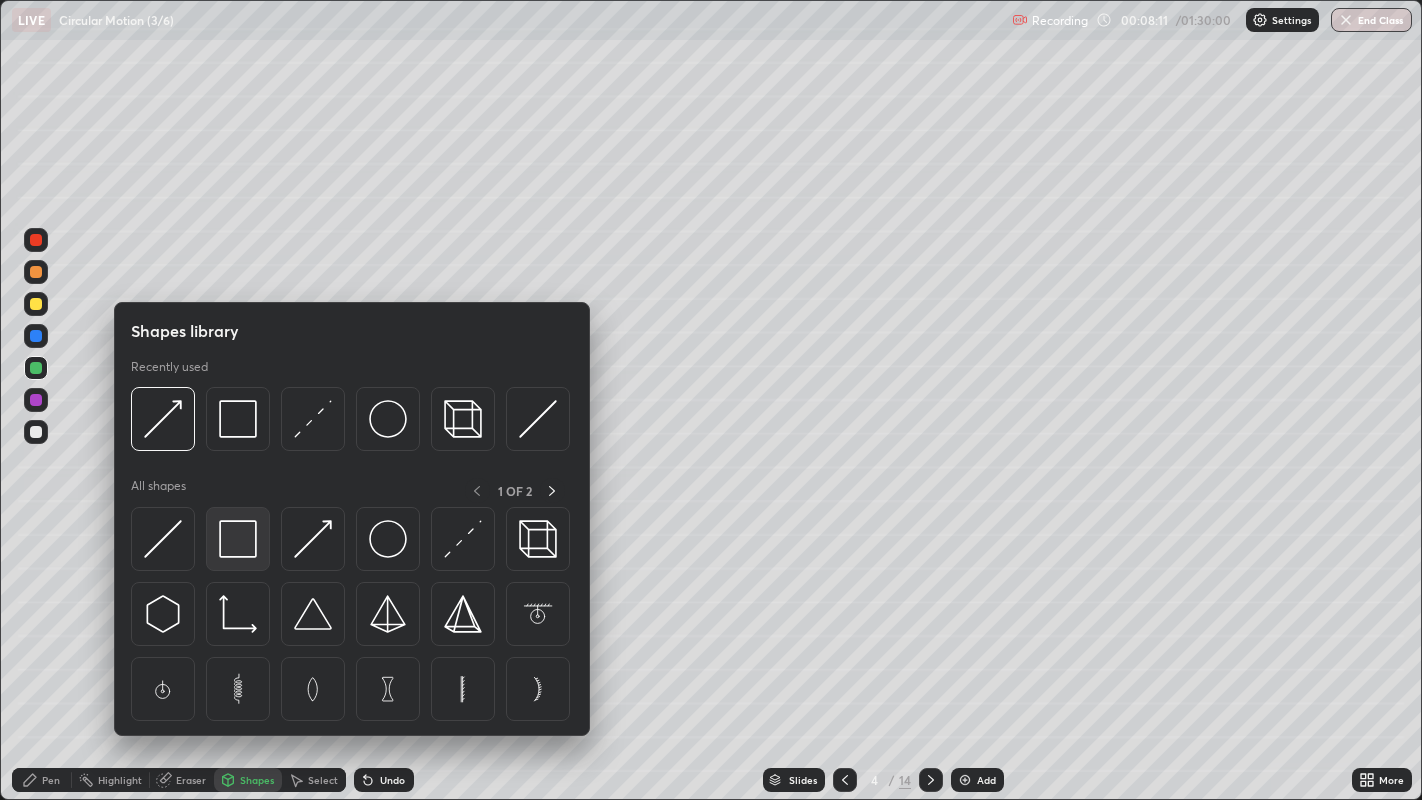 click at bounding box center (238, 539) 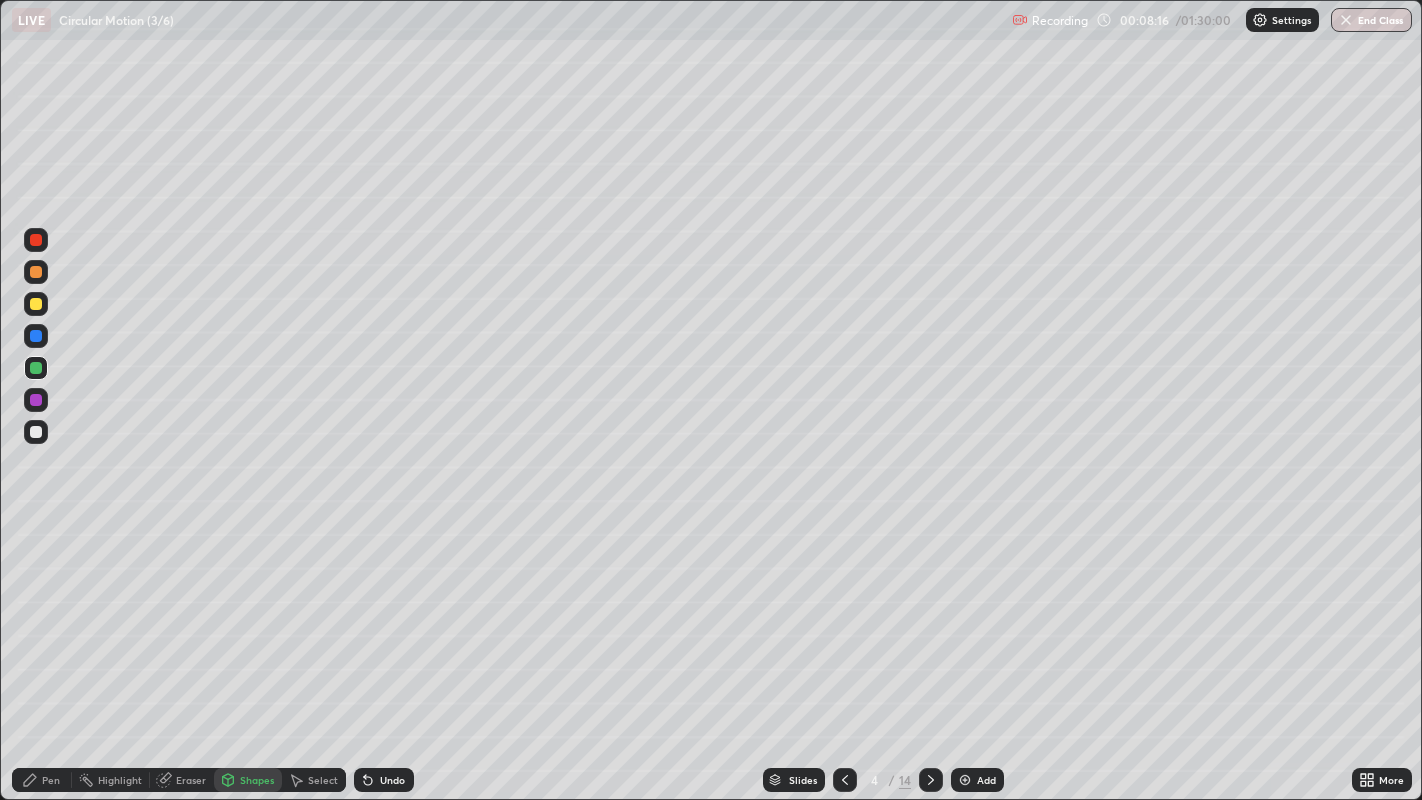 click on "Pen" at bounding box center (51, 780) 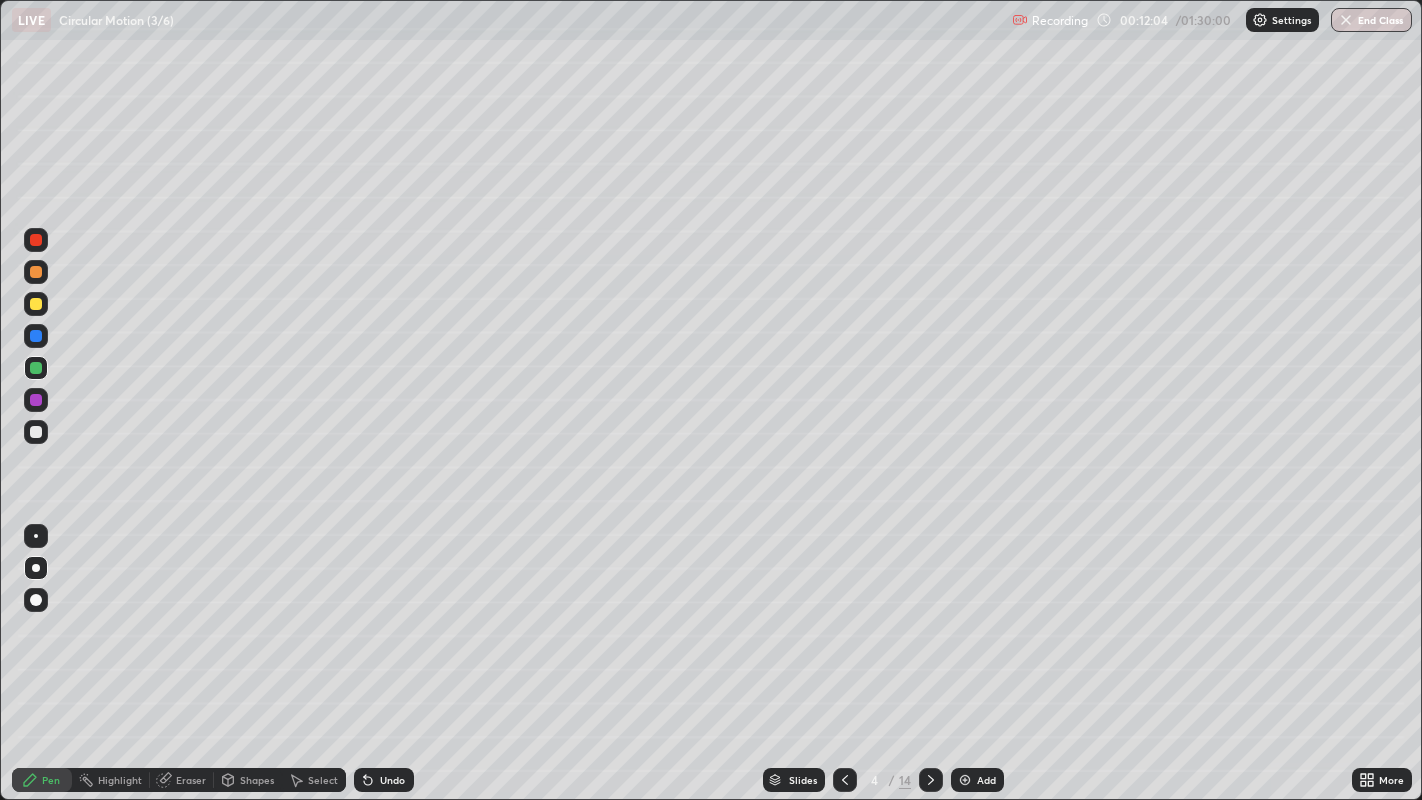 click on "Add" at bounding box center [986, 780] 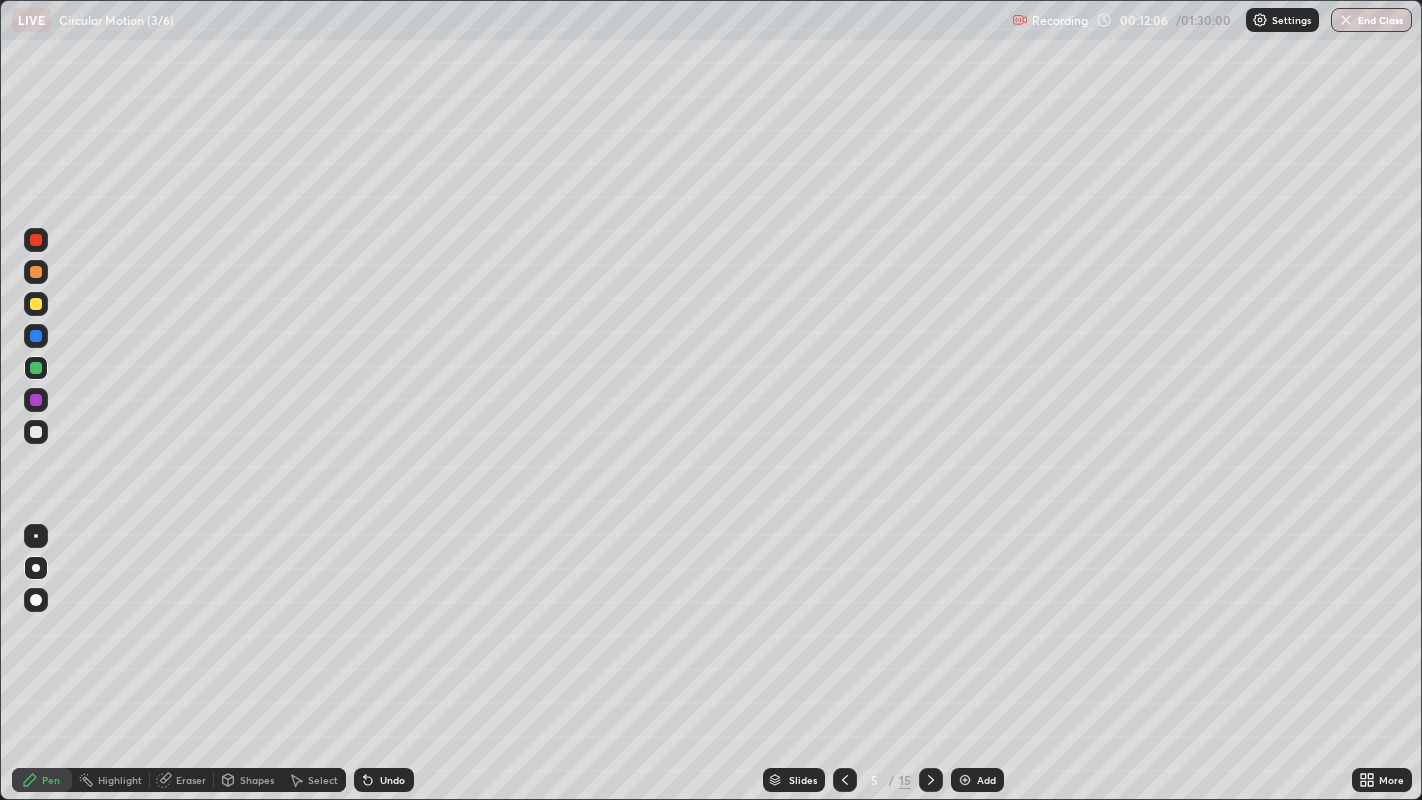 click on "Shapes" at bounding box center [257, 780] 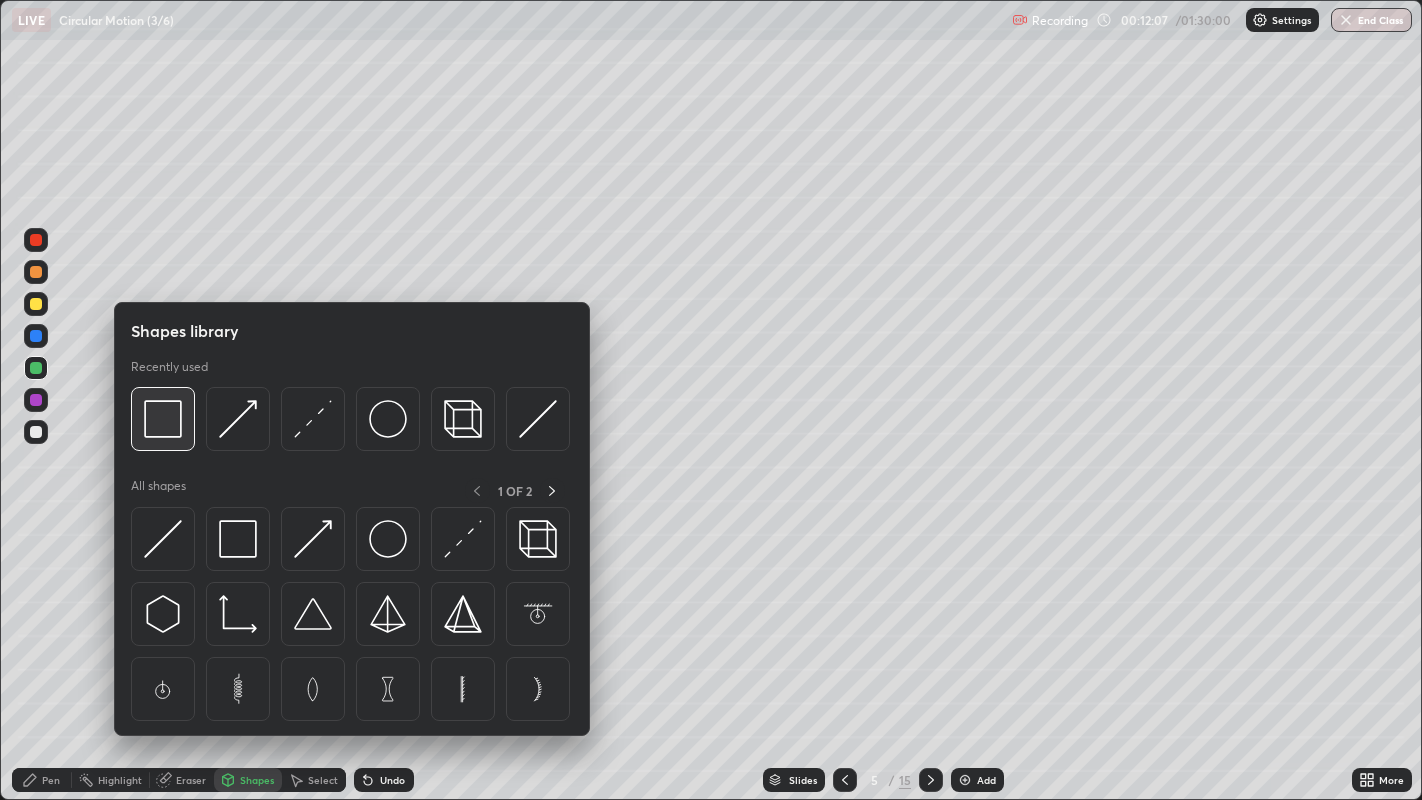 click at bounding box center [163, 419] 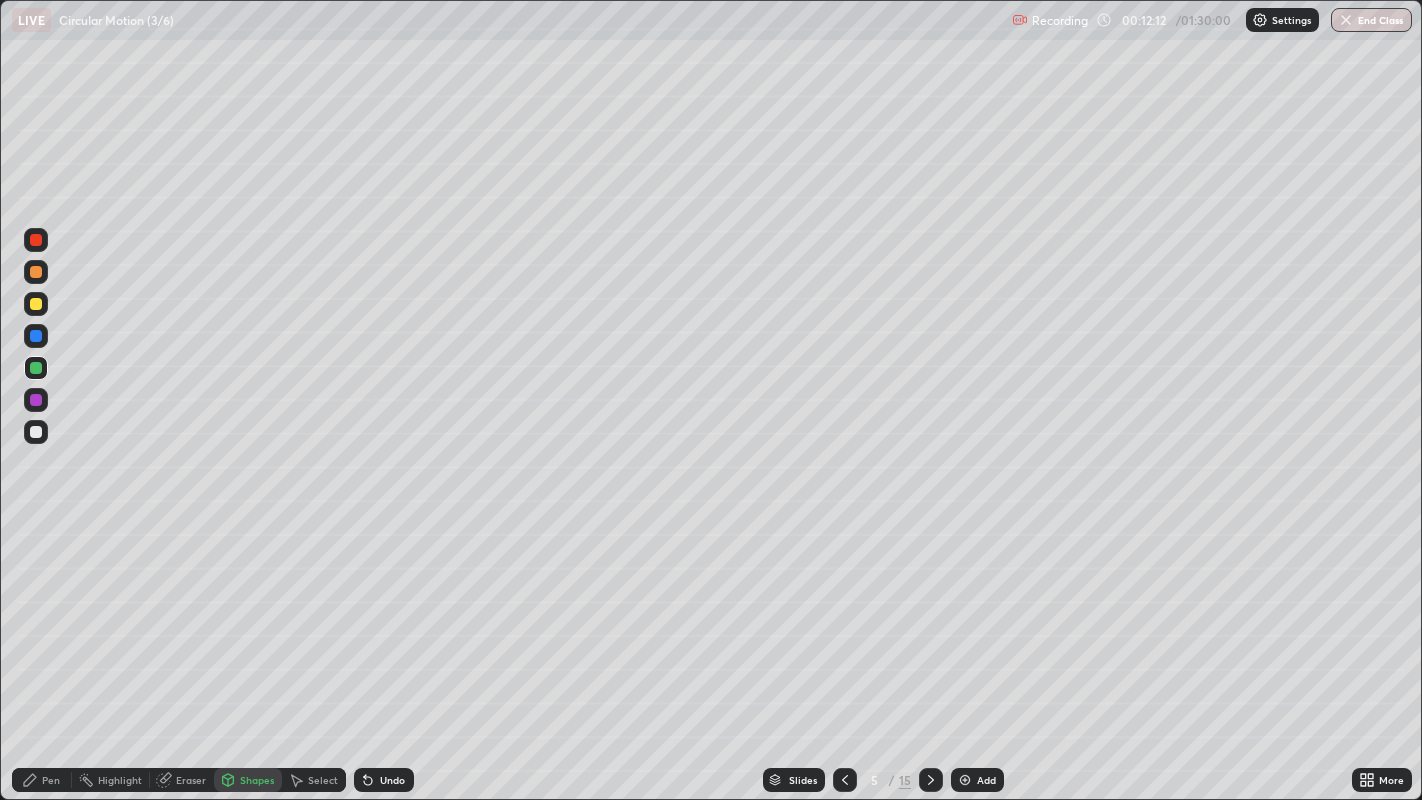 click at bounding box center (36, 432) 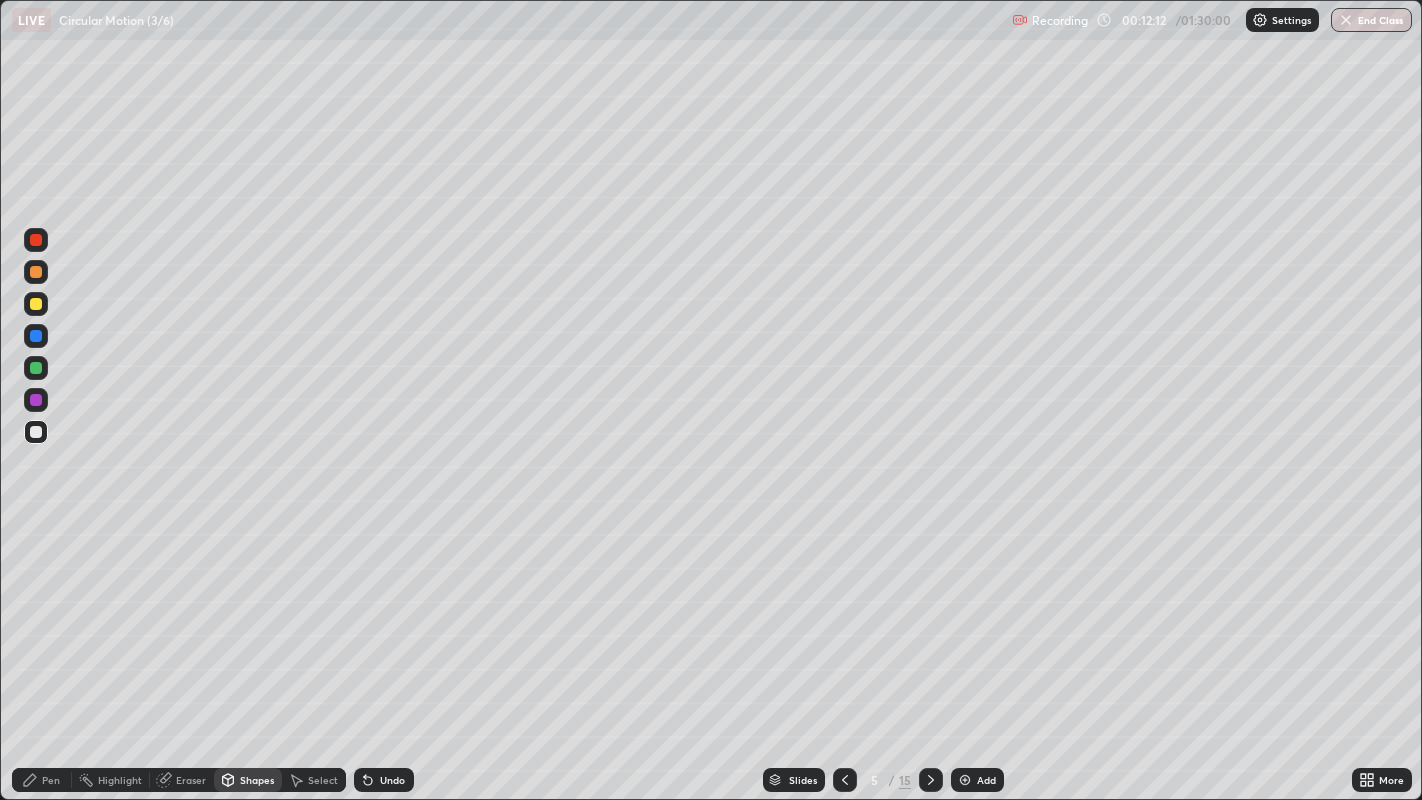 click on "Shapes" at bounding box center (248, 780) 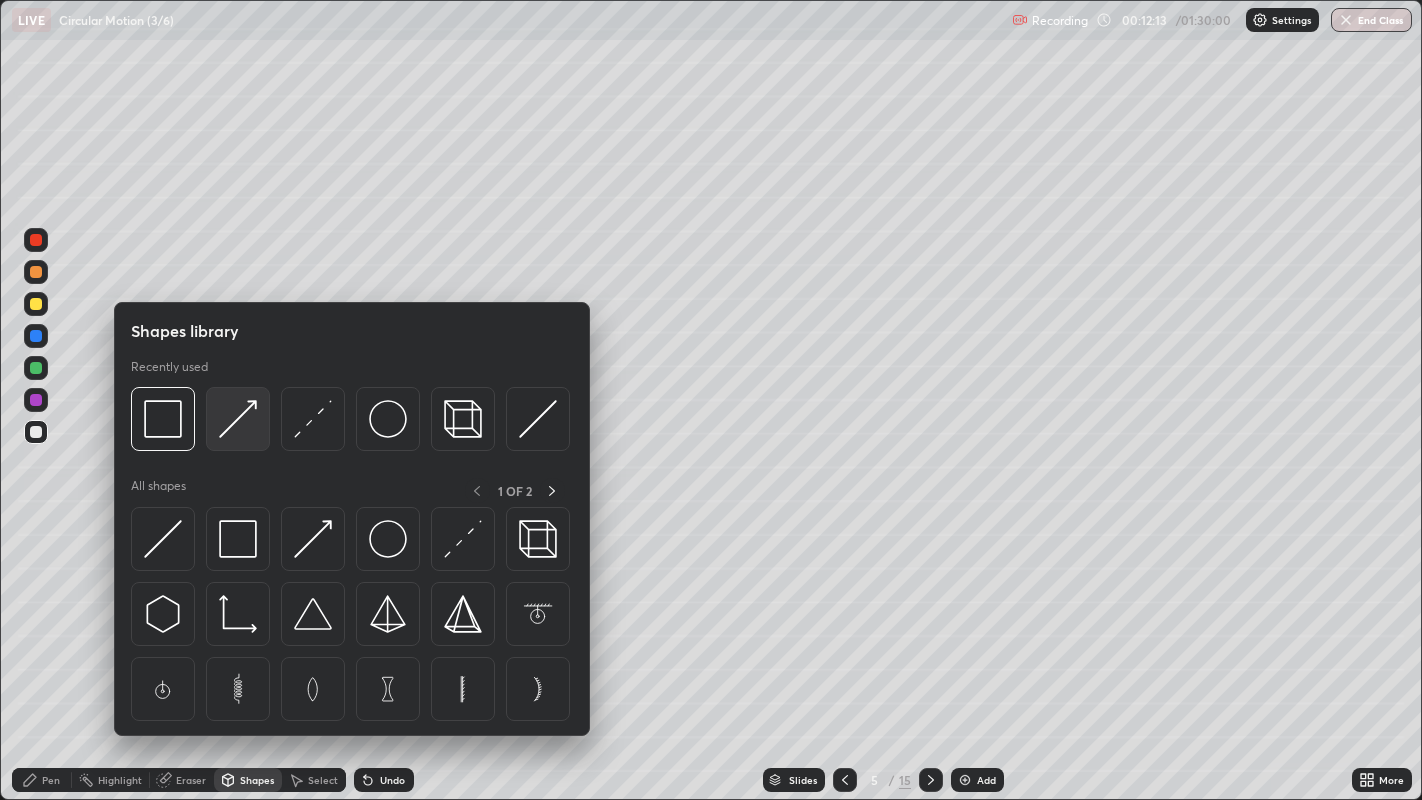 click at bounding box center (238, 419) 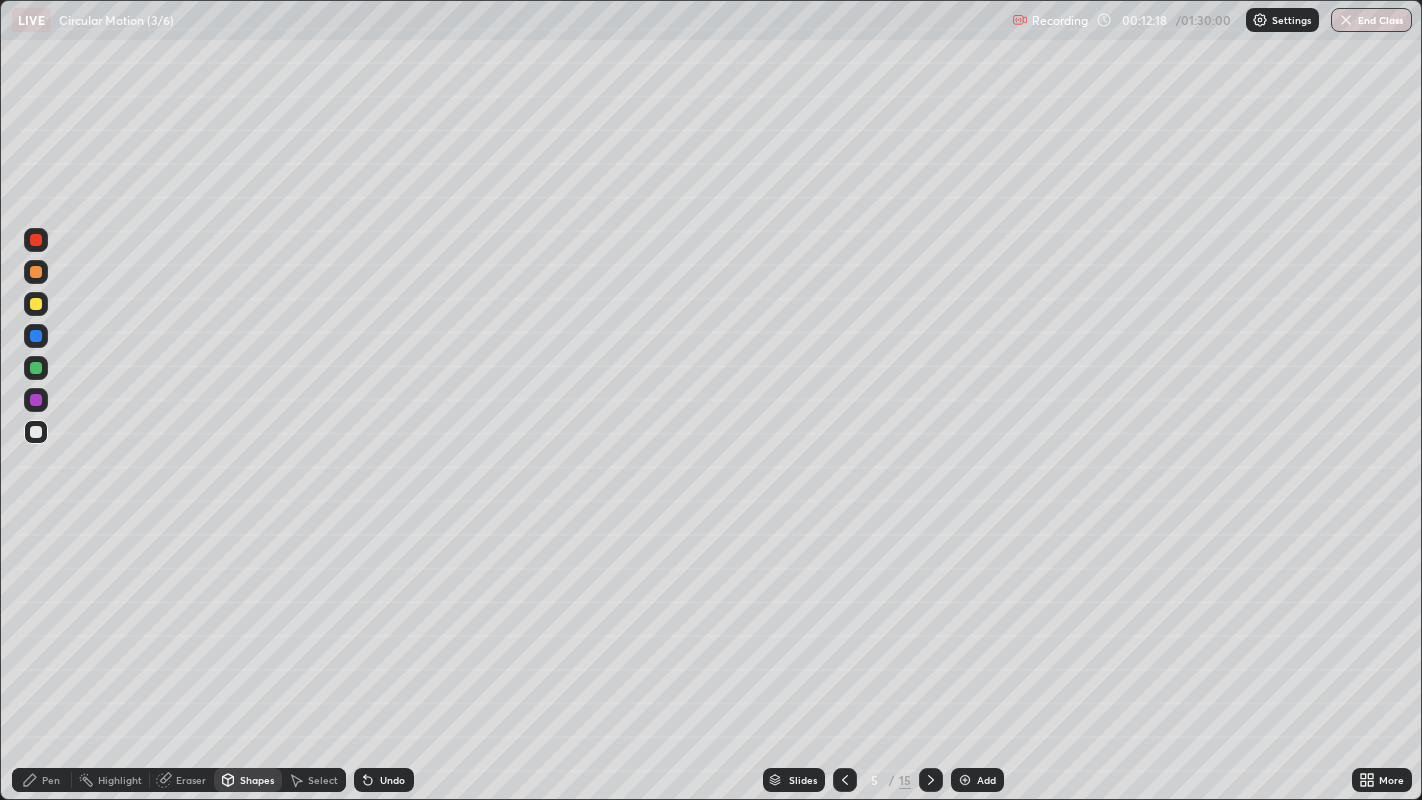 click on "Pen" at bounding box center [51, 780] 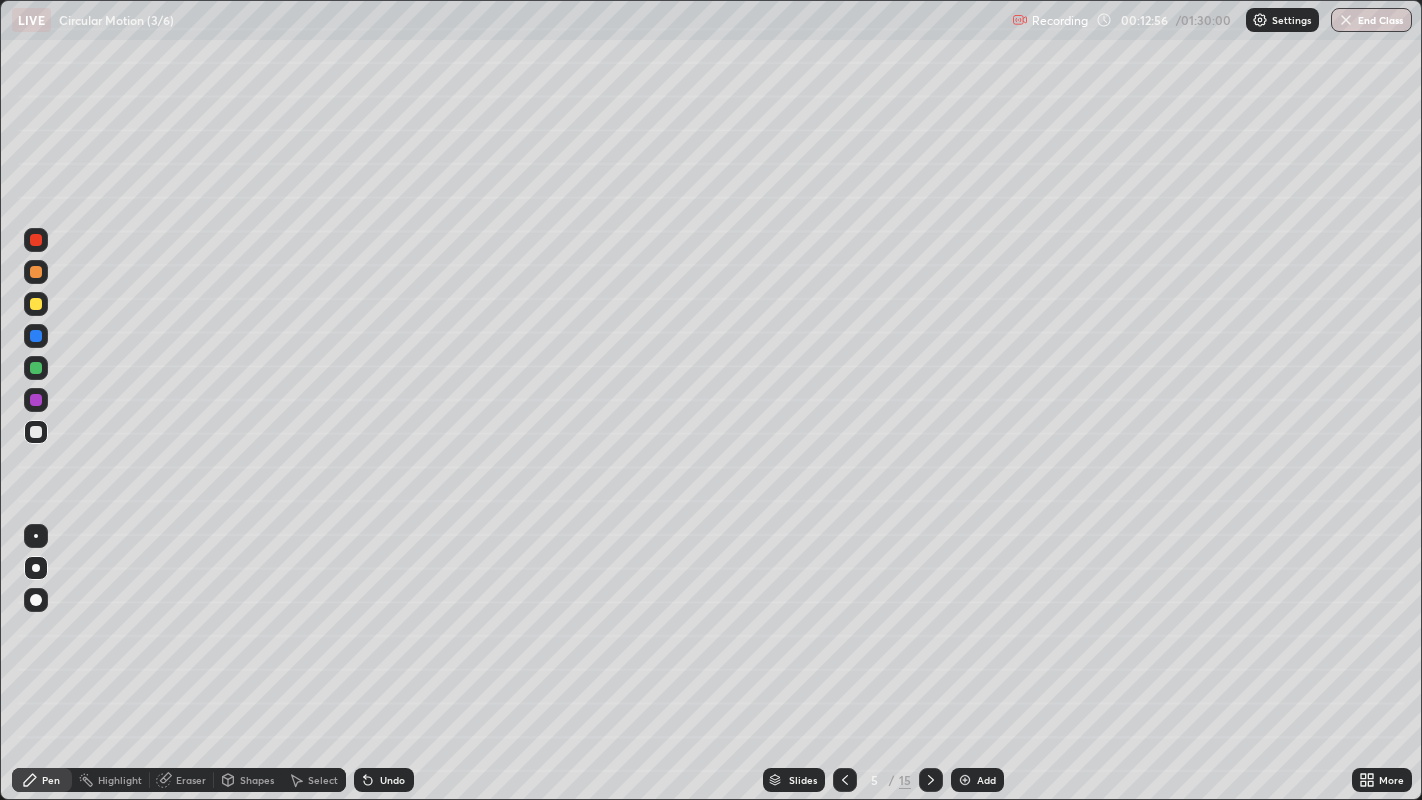 click on "Shapes" at bounding box center (257, 780) 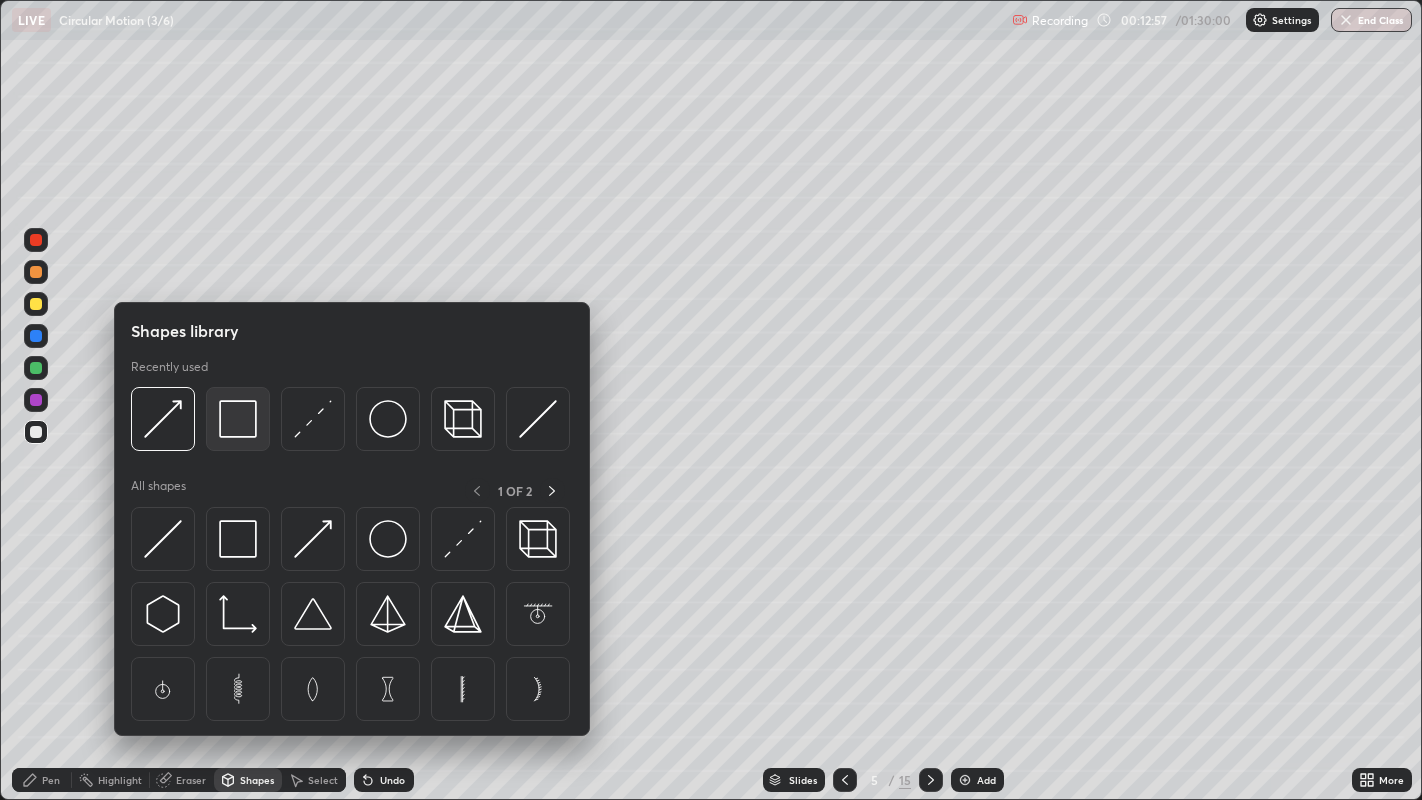 click at bounding box center [238, 419] 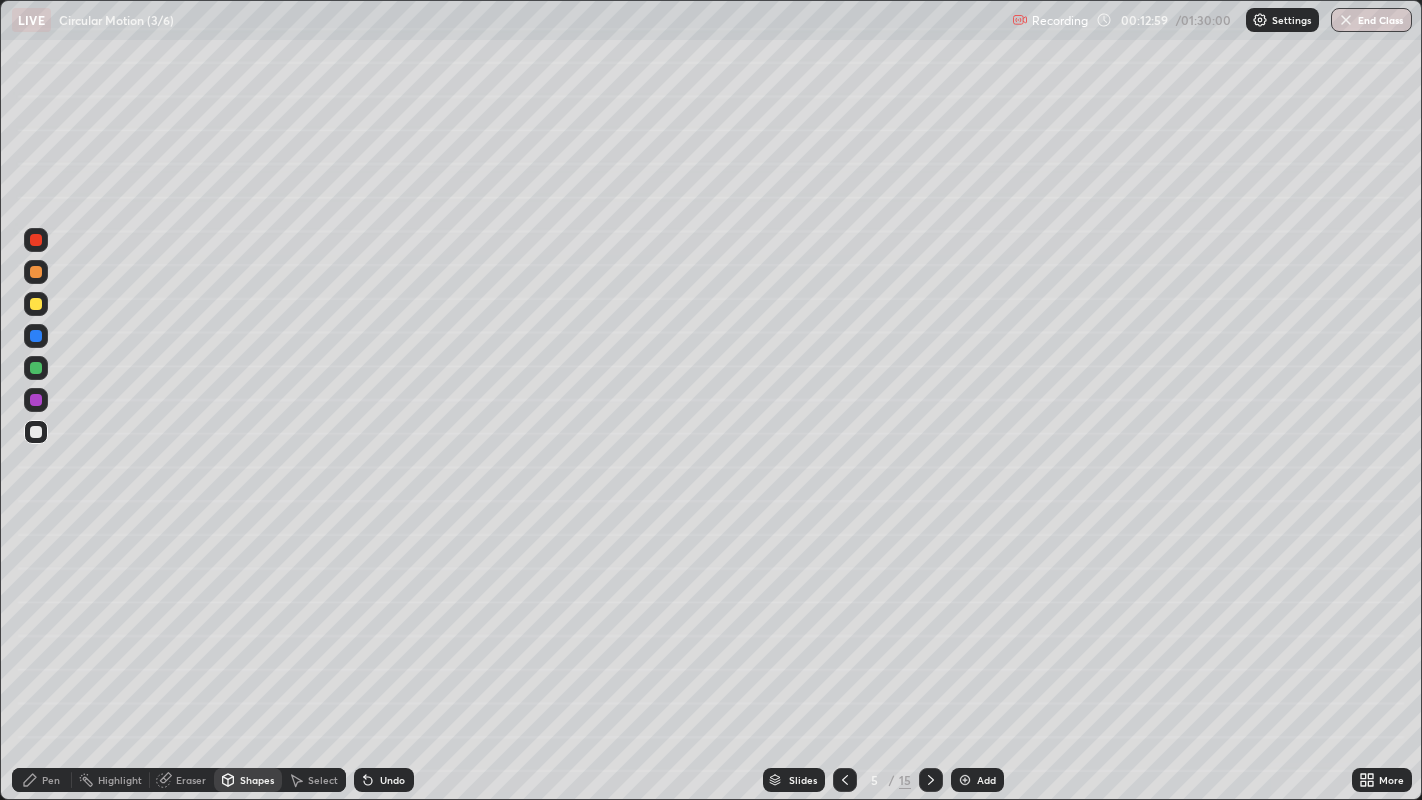 click on "Shapes" at bounding box center (257, 780) 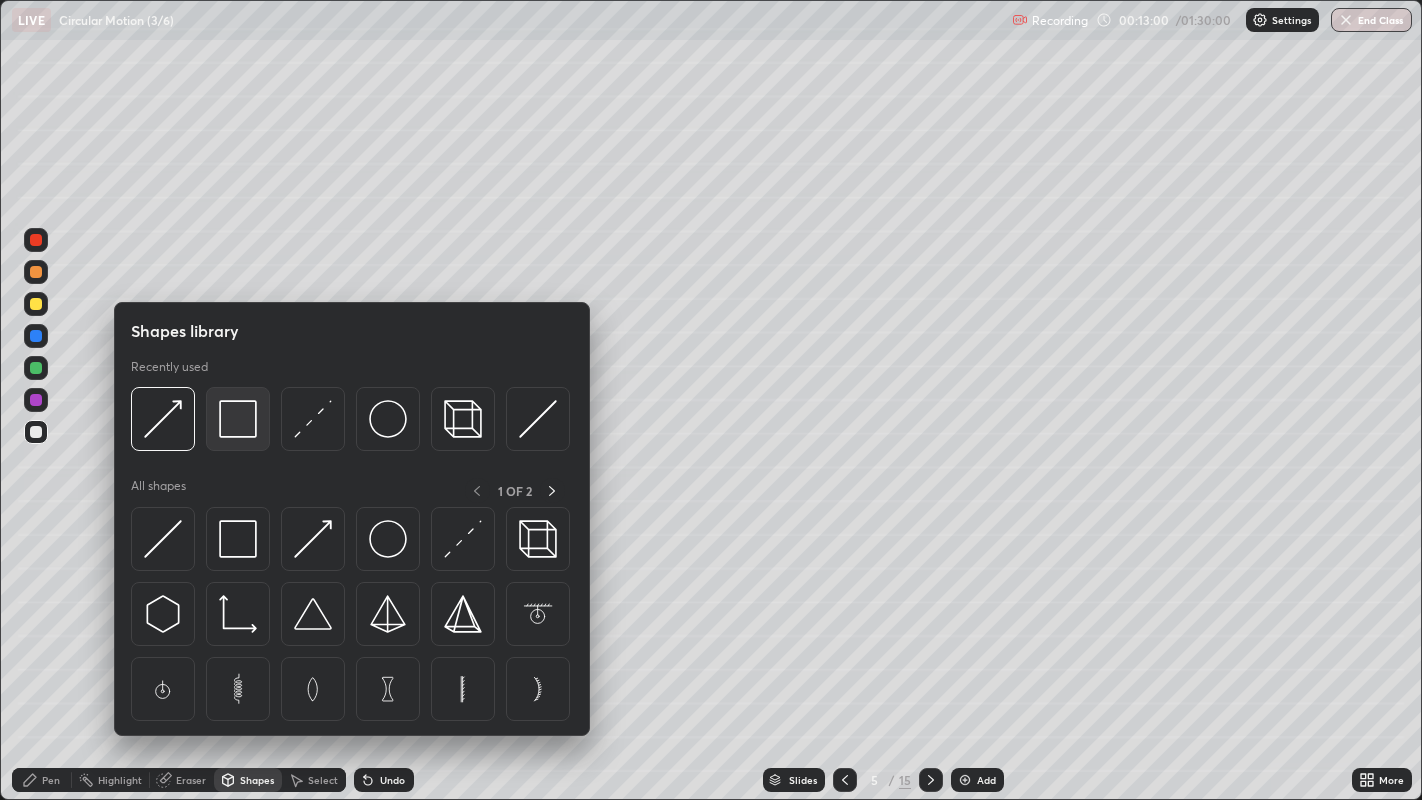 click at bounding box center [238, 419] 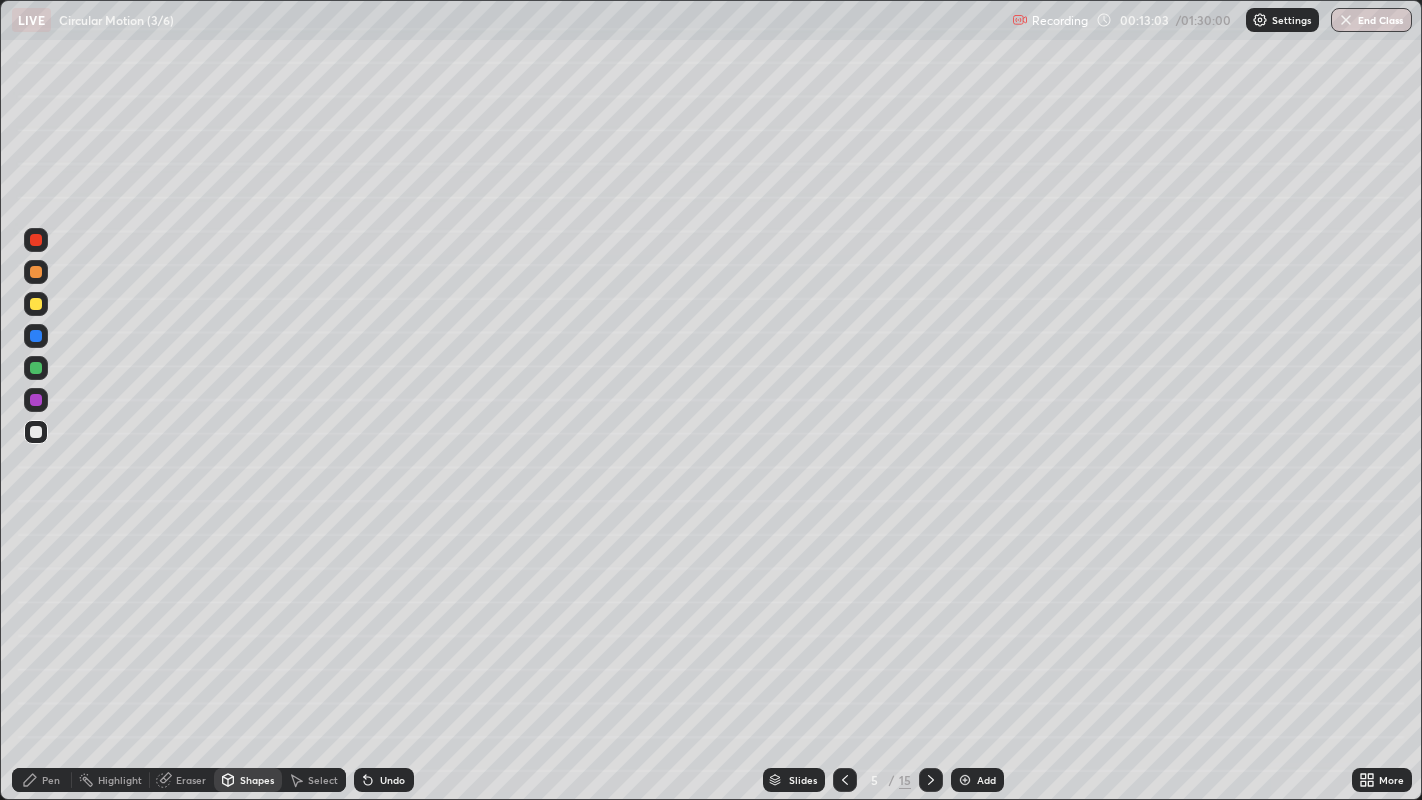 click on "Pen" at bounding box center [42, 780] 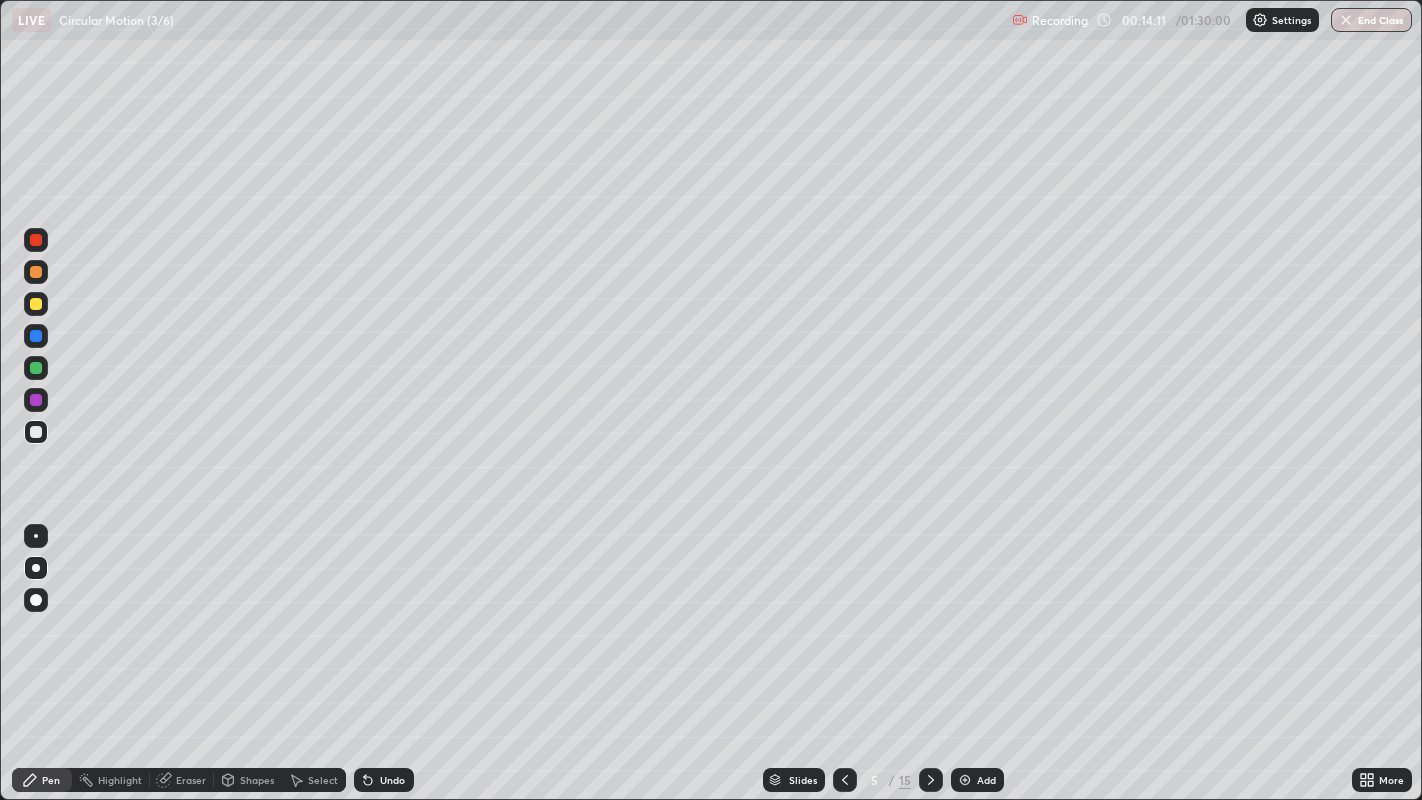 click on "Shapes" at bounding box center [257, 780] 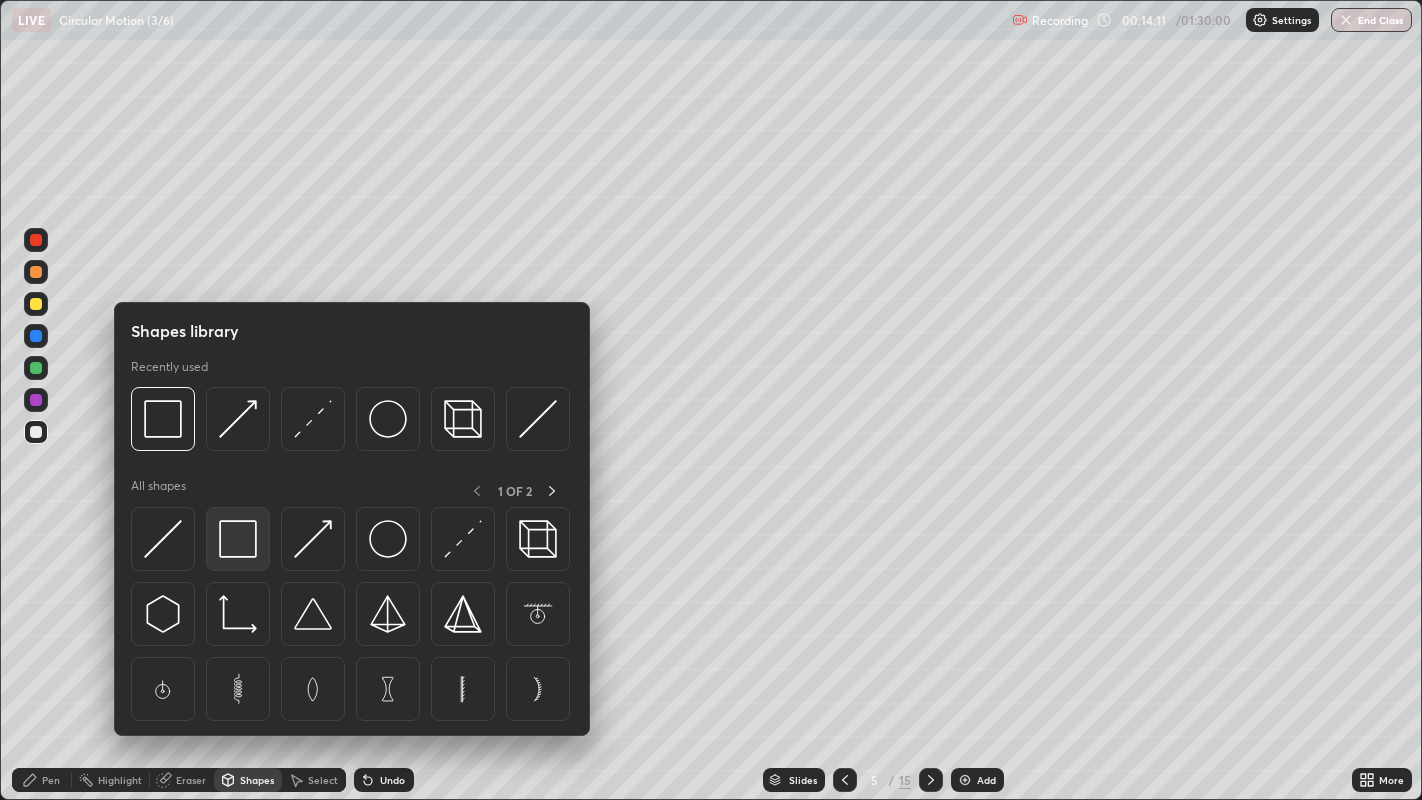 click at bounding box center (238, 539) 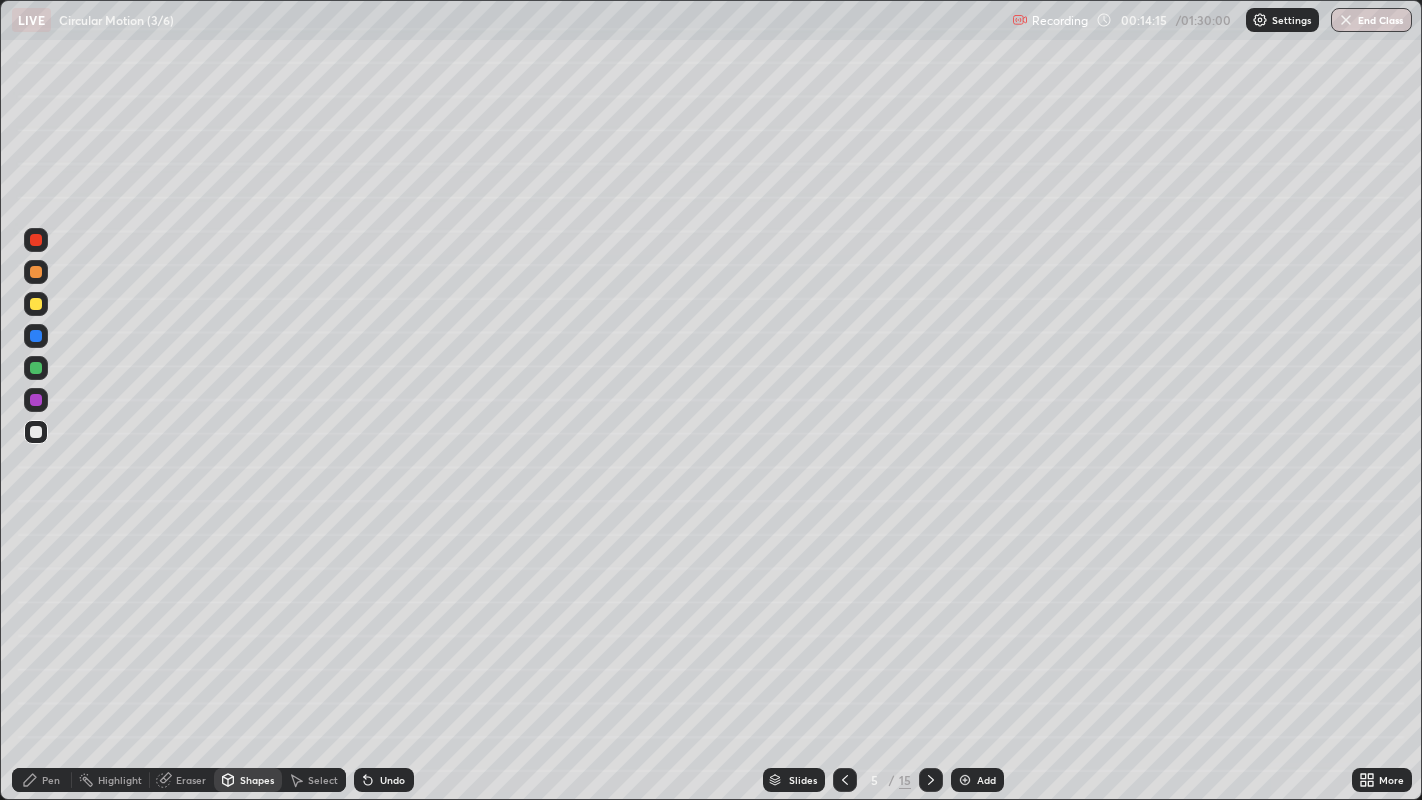 click on "Pen" at bounding box center [42, 780] 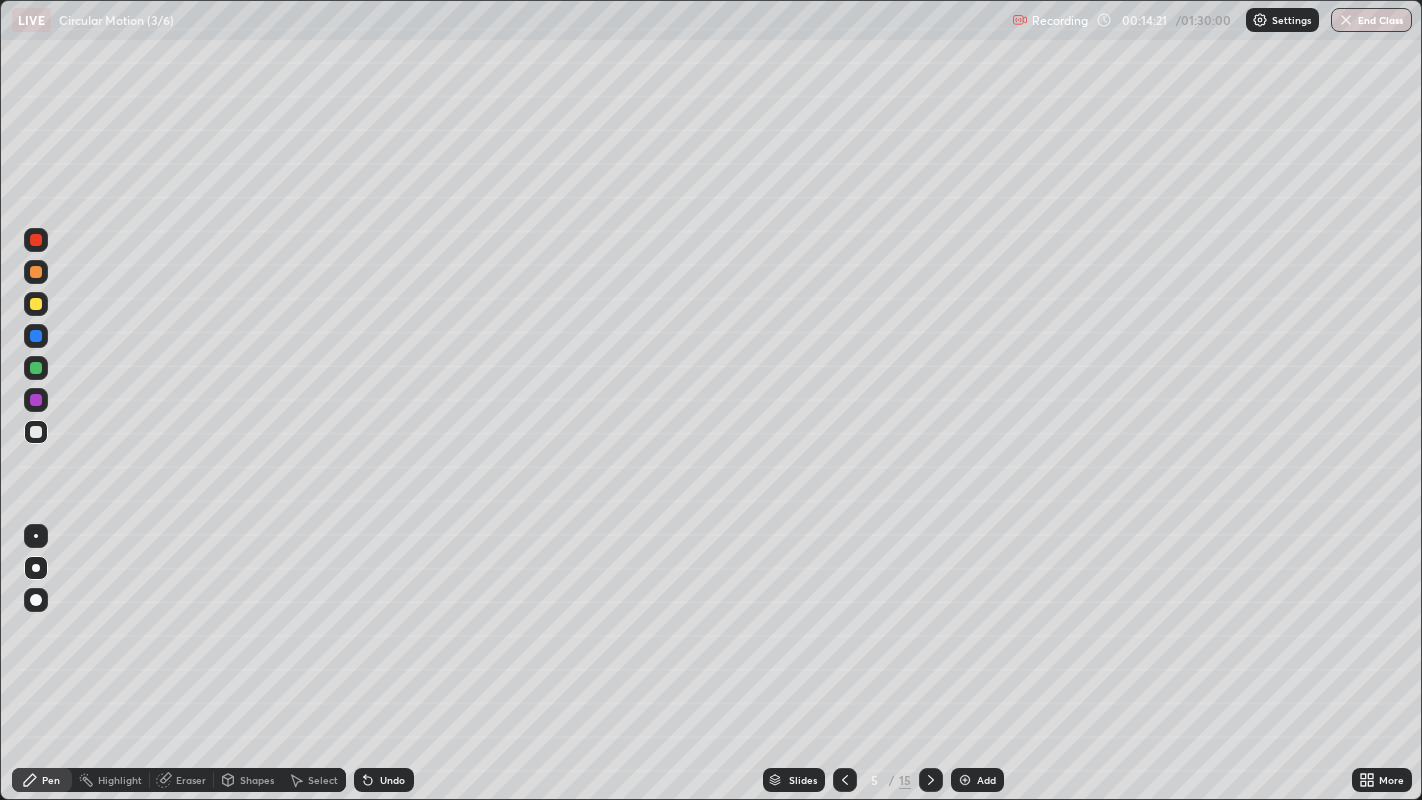 click on "Shapes" at bounding box center [248, 780] 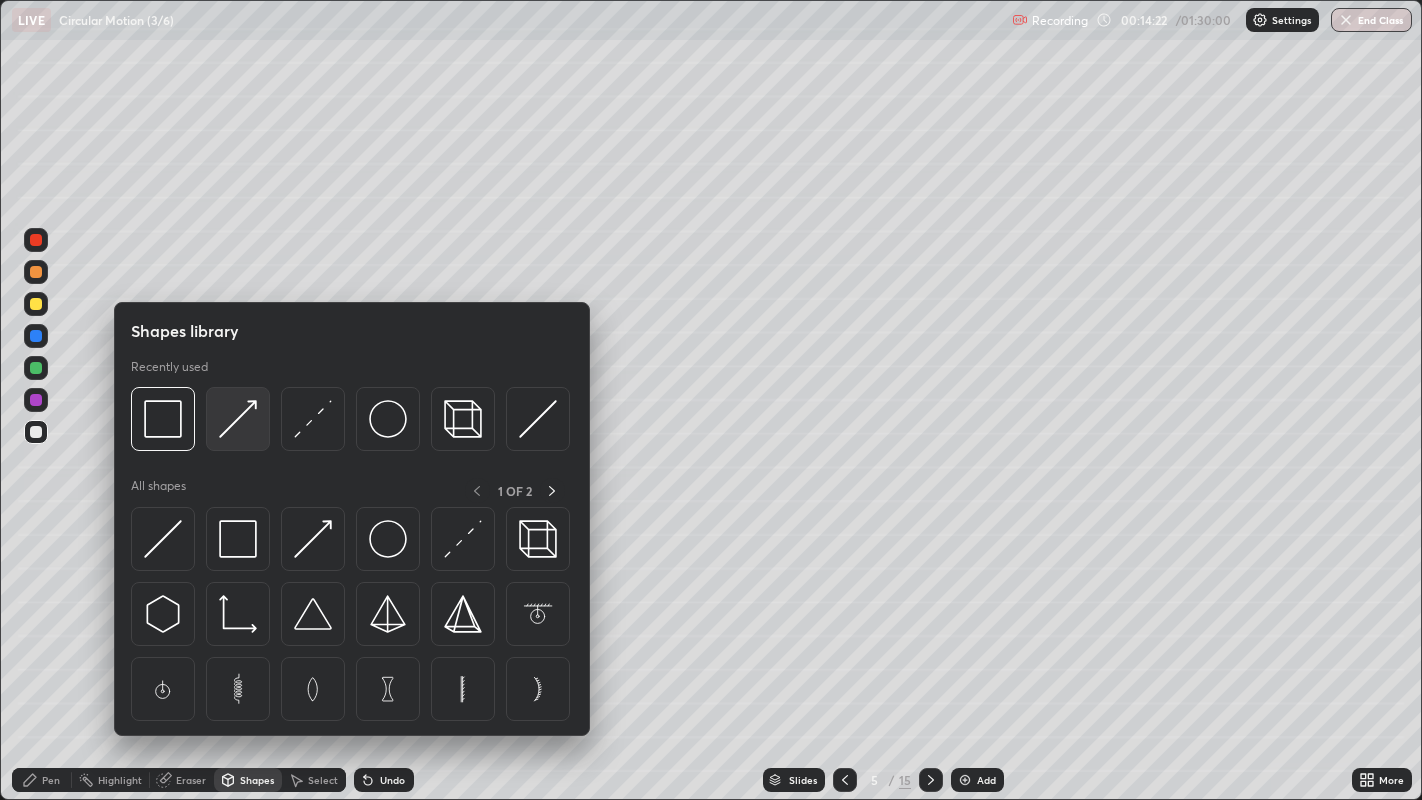 click at bounding box center [238, 419] 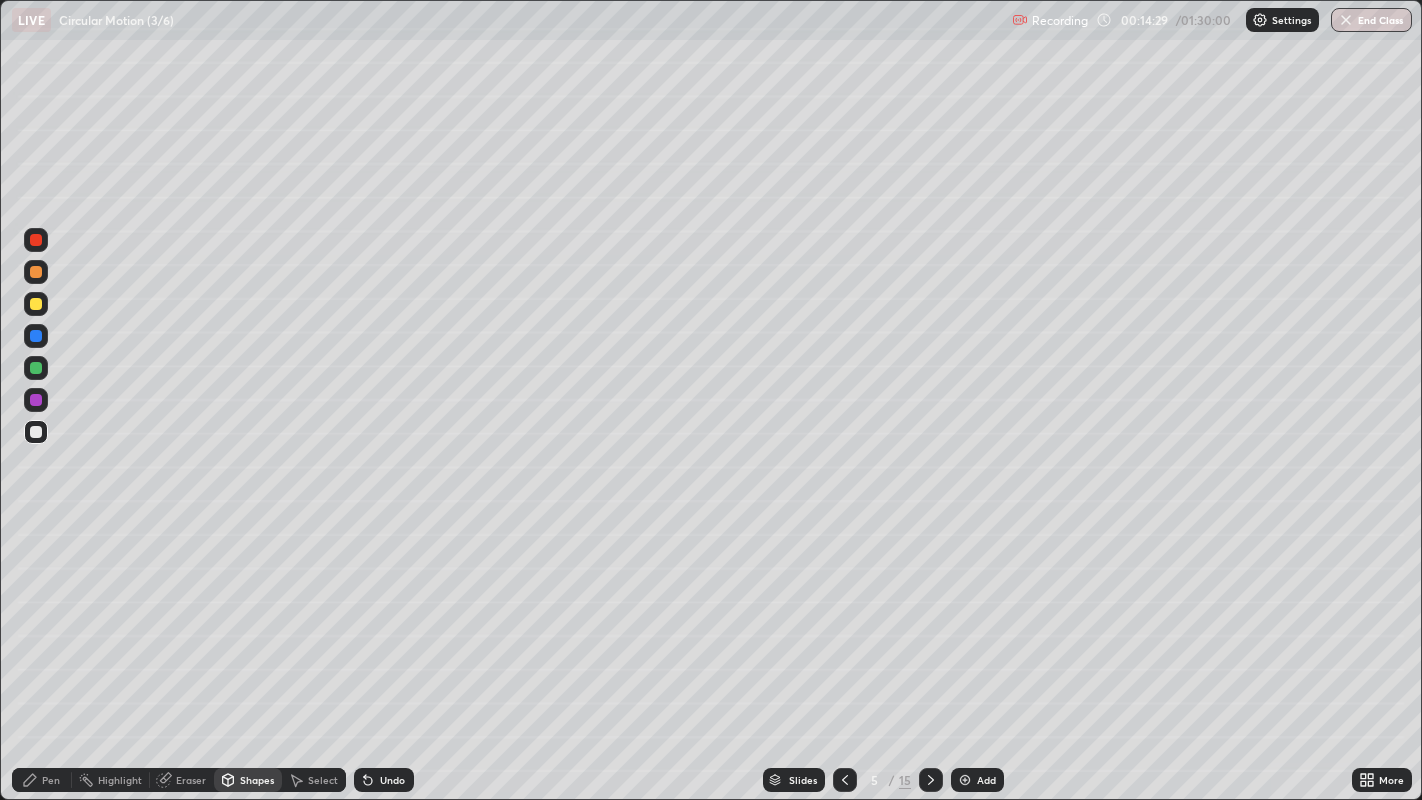 click on "Pen" at bounding box center [51, 780] 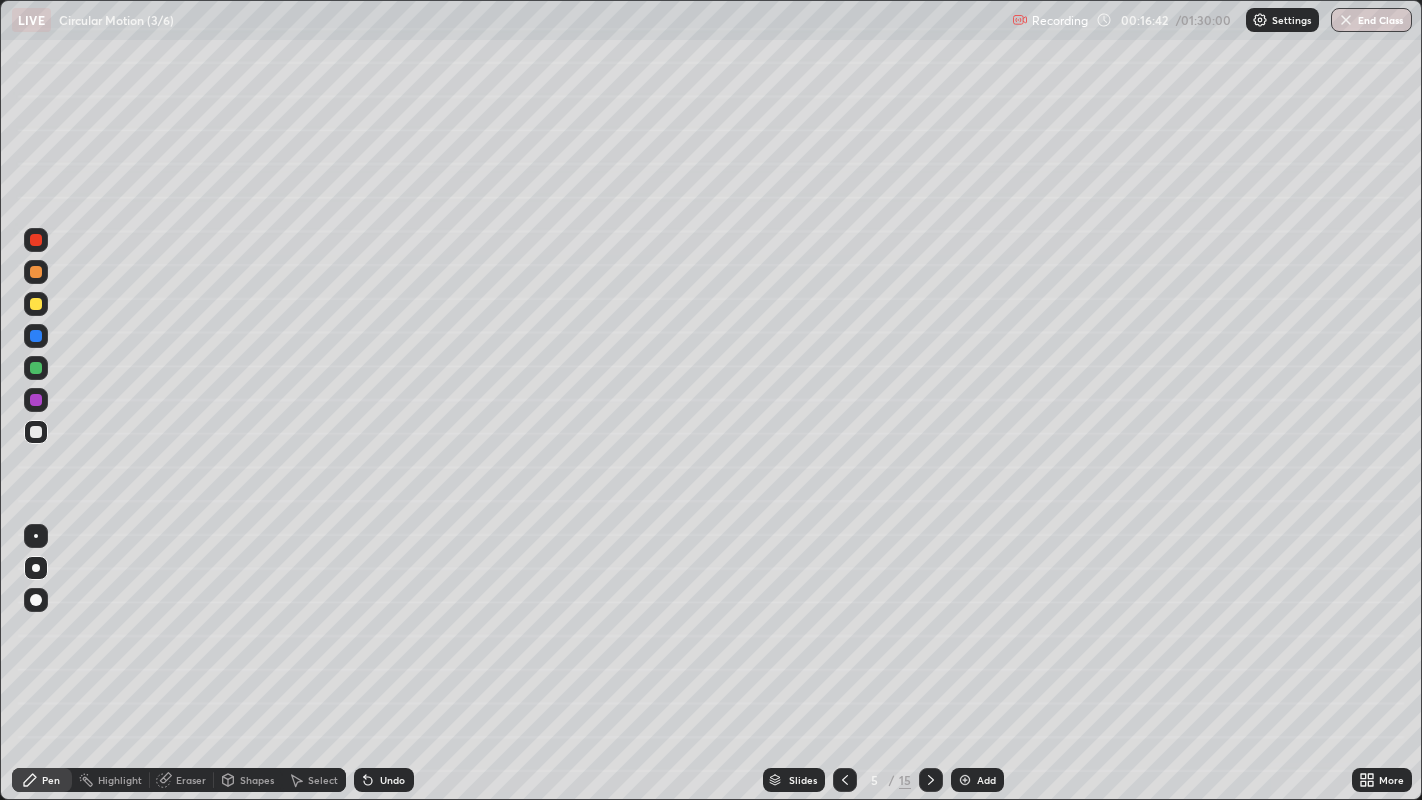 click 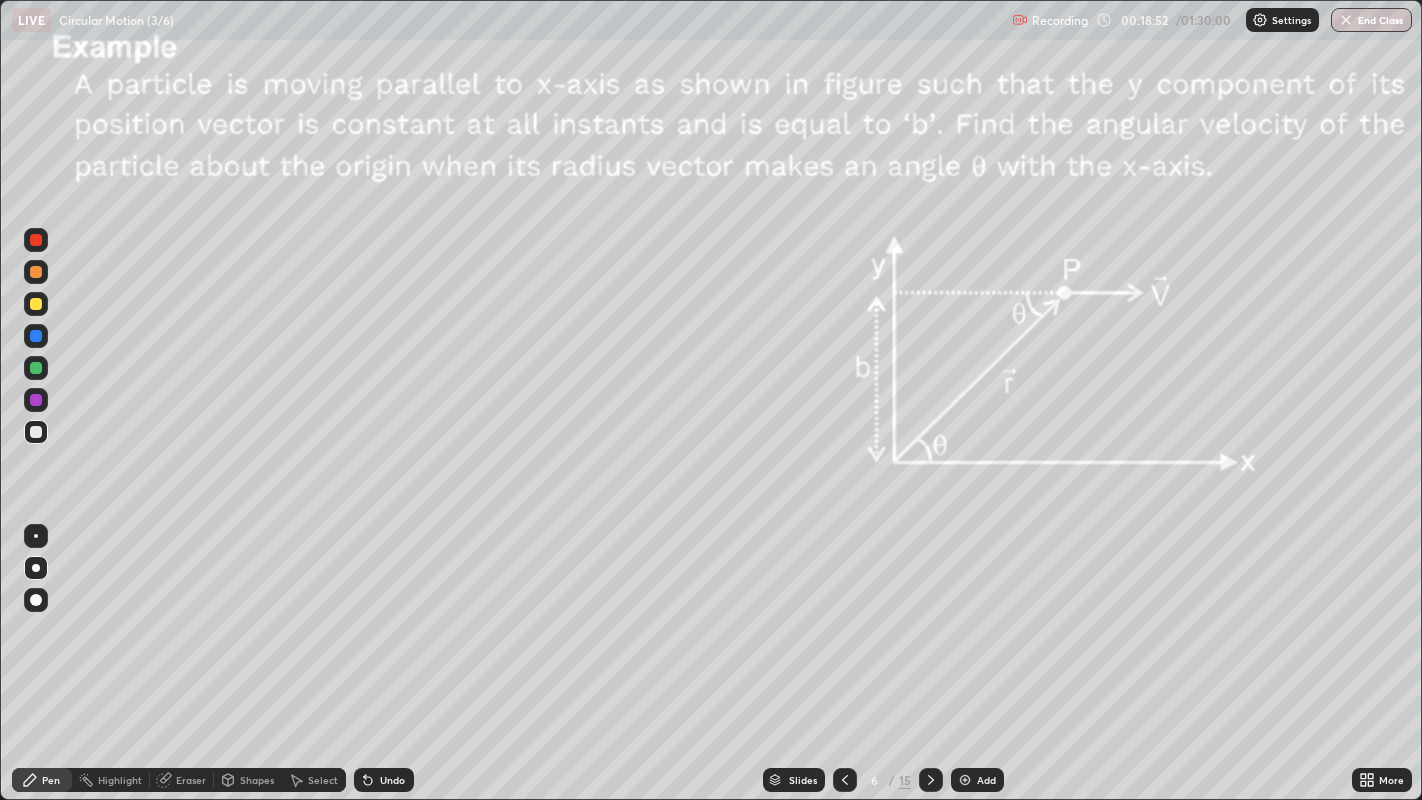 click on "Shapes" at bounding box center (257, 780) 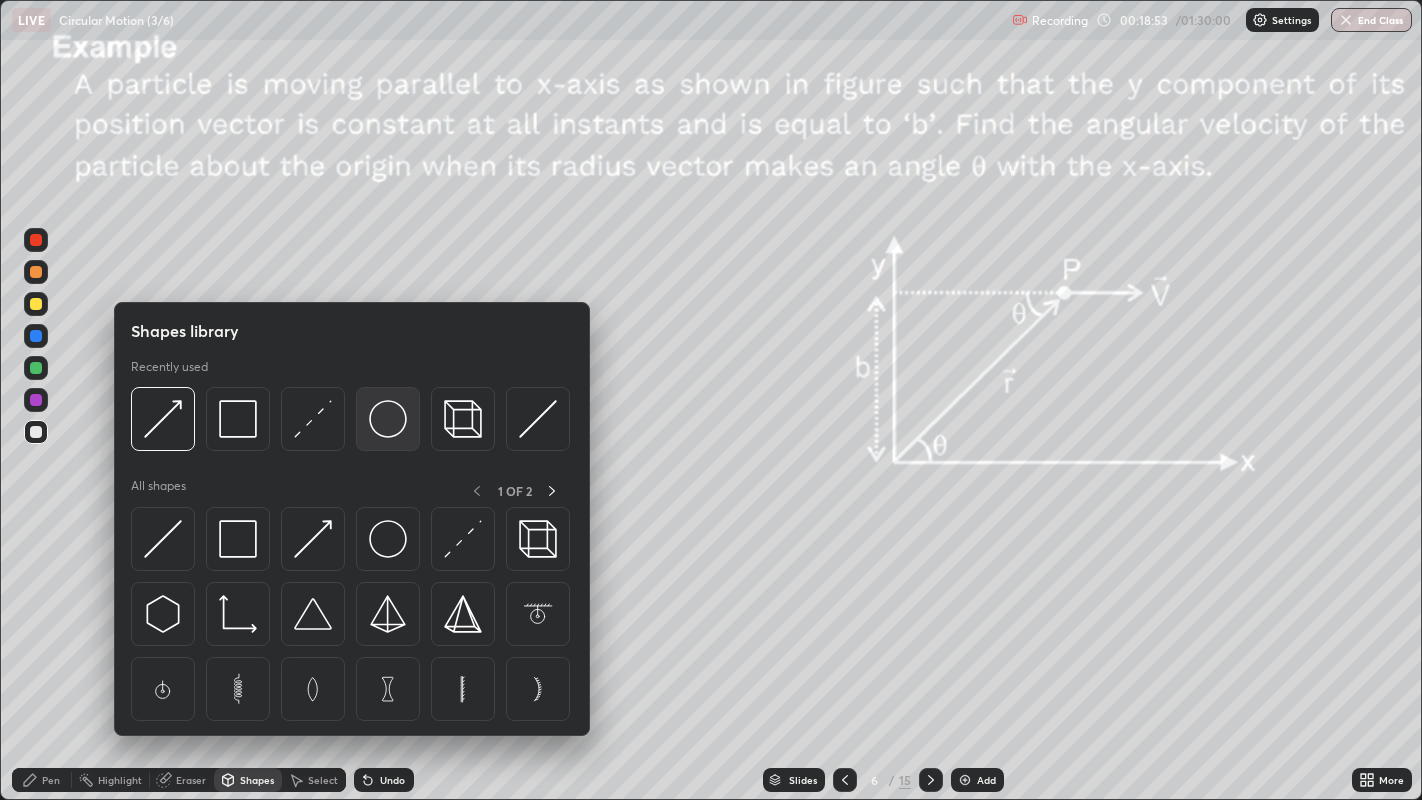 click at bounding box center (388, 419) 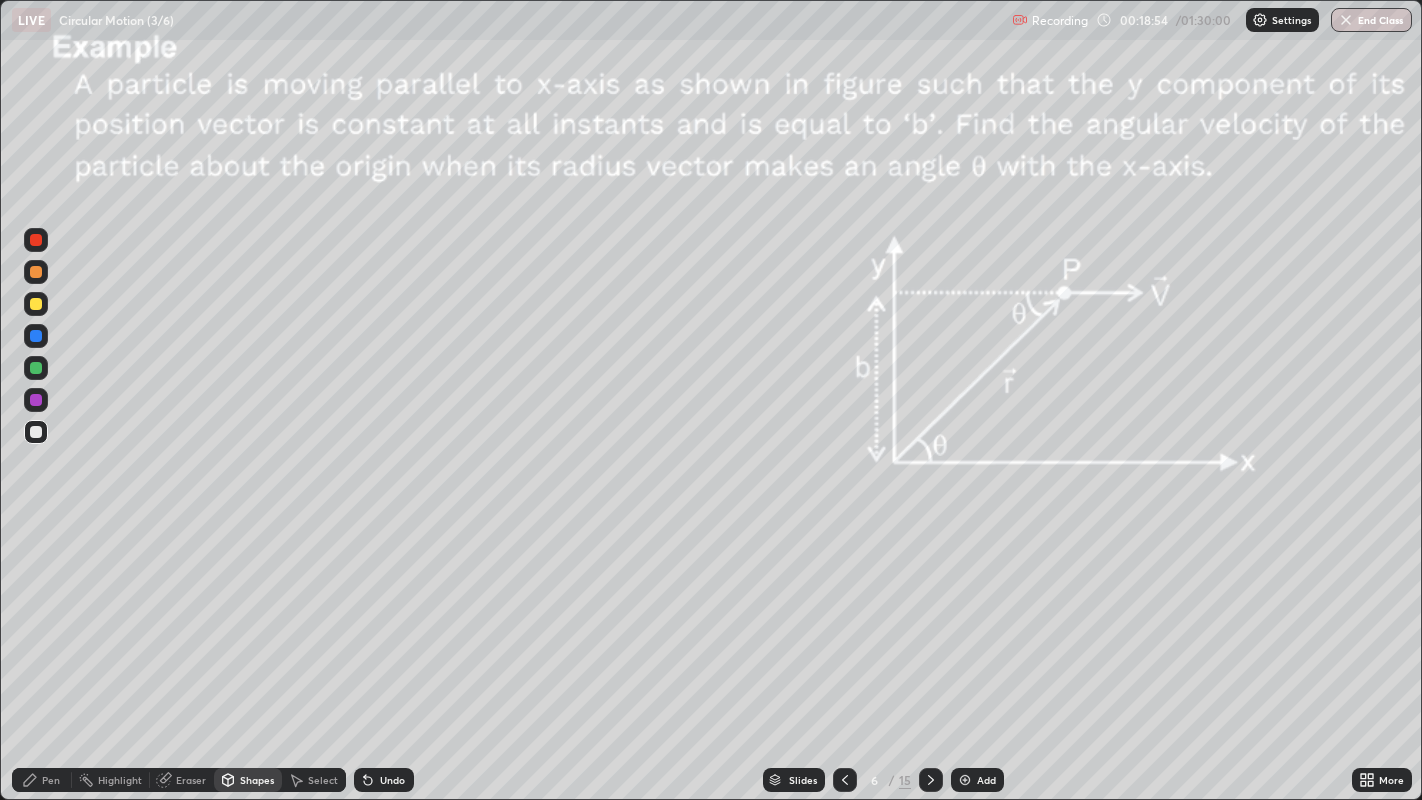 click at bounding box center (36, 304) 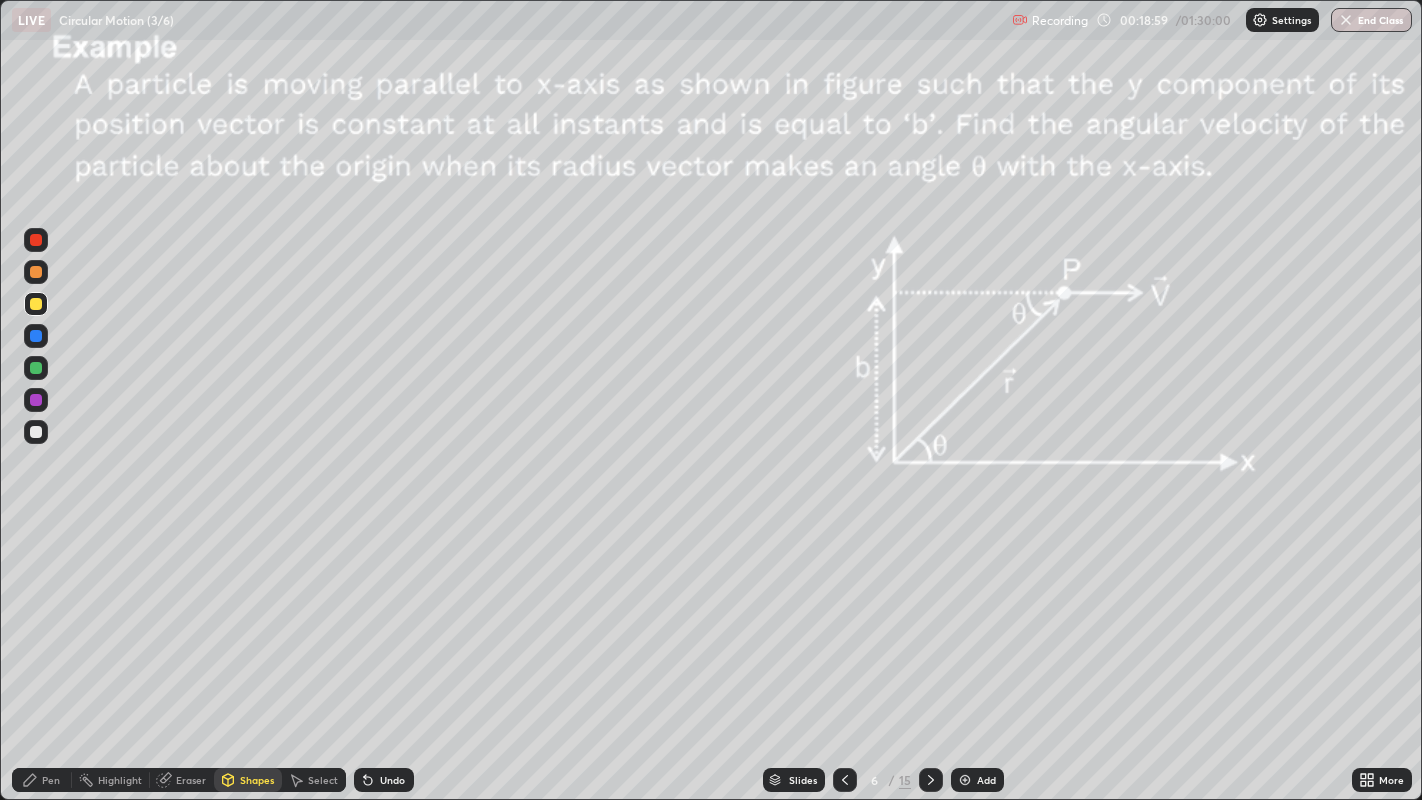 click on "Select" at bounding box center (323, 780) 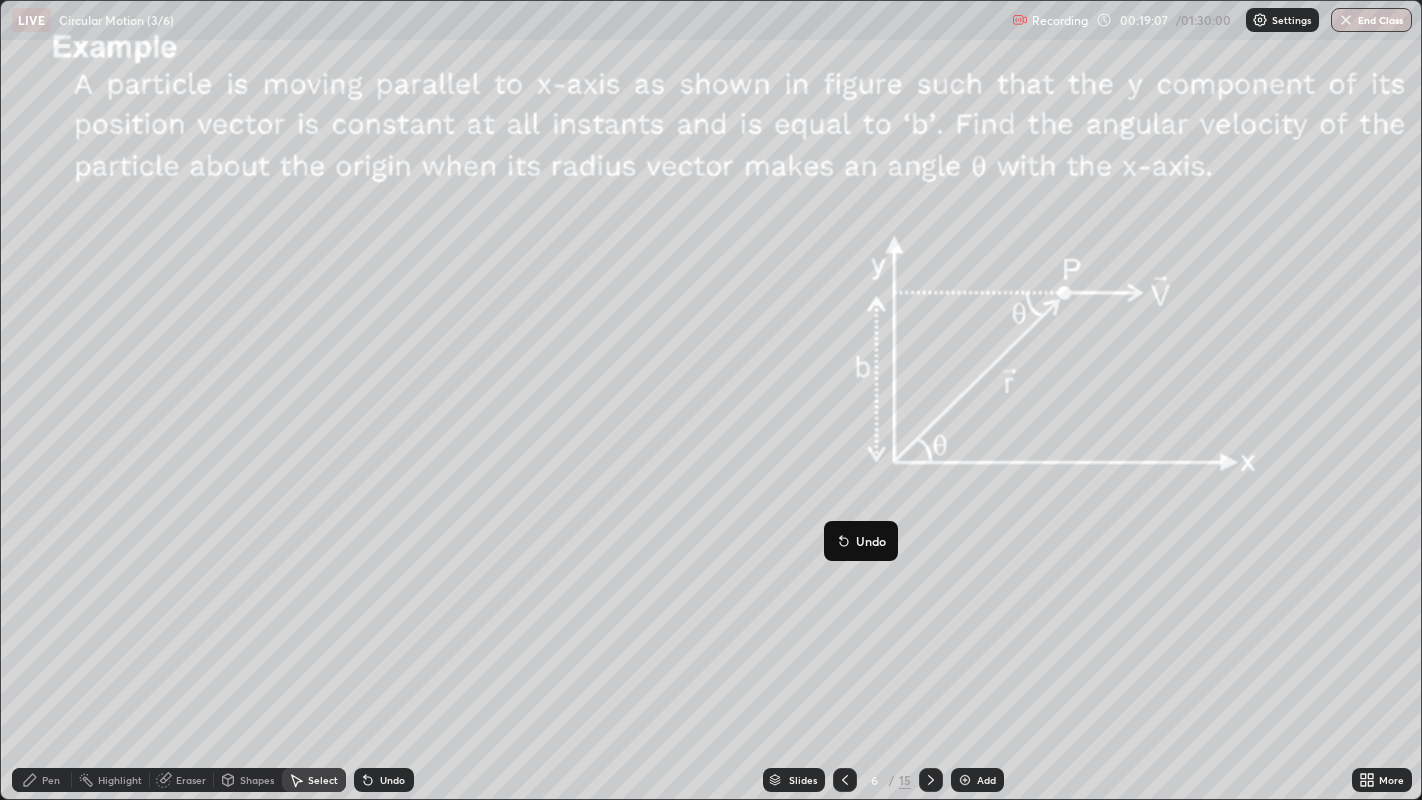 click on "0 ° Undo Copy Duplicate Duplicate to new slide Delete" at bounding box center [711, 400] 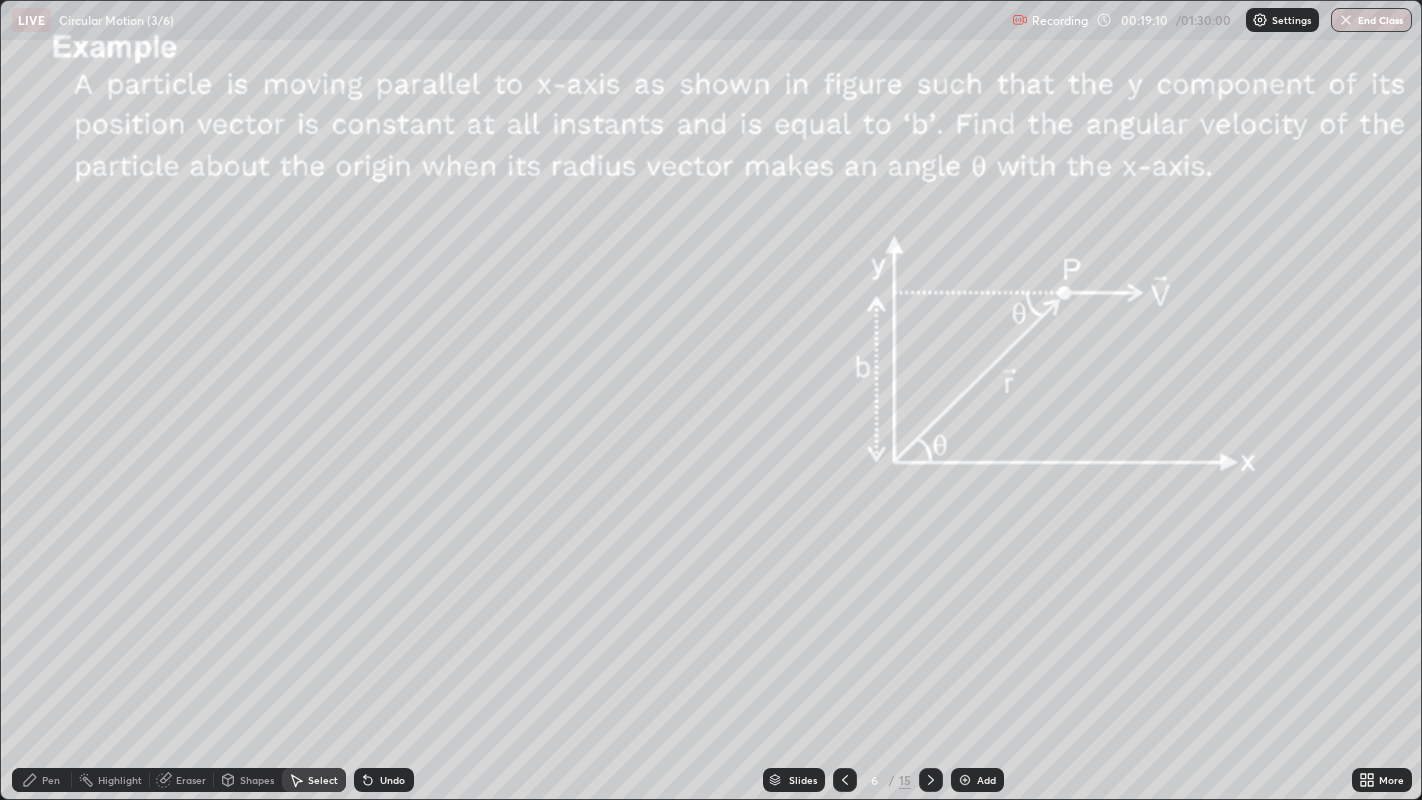 click on "Pen" at bounding box center (42, 780) 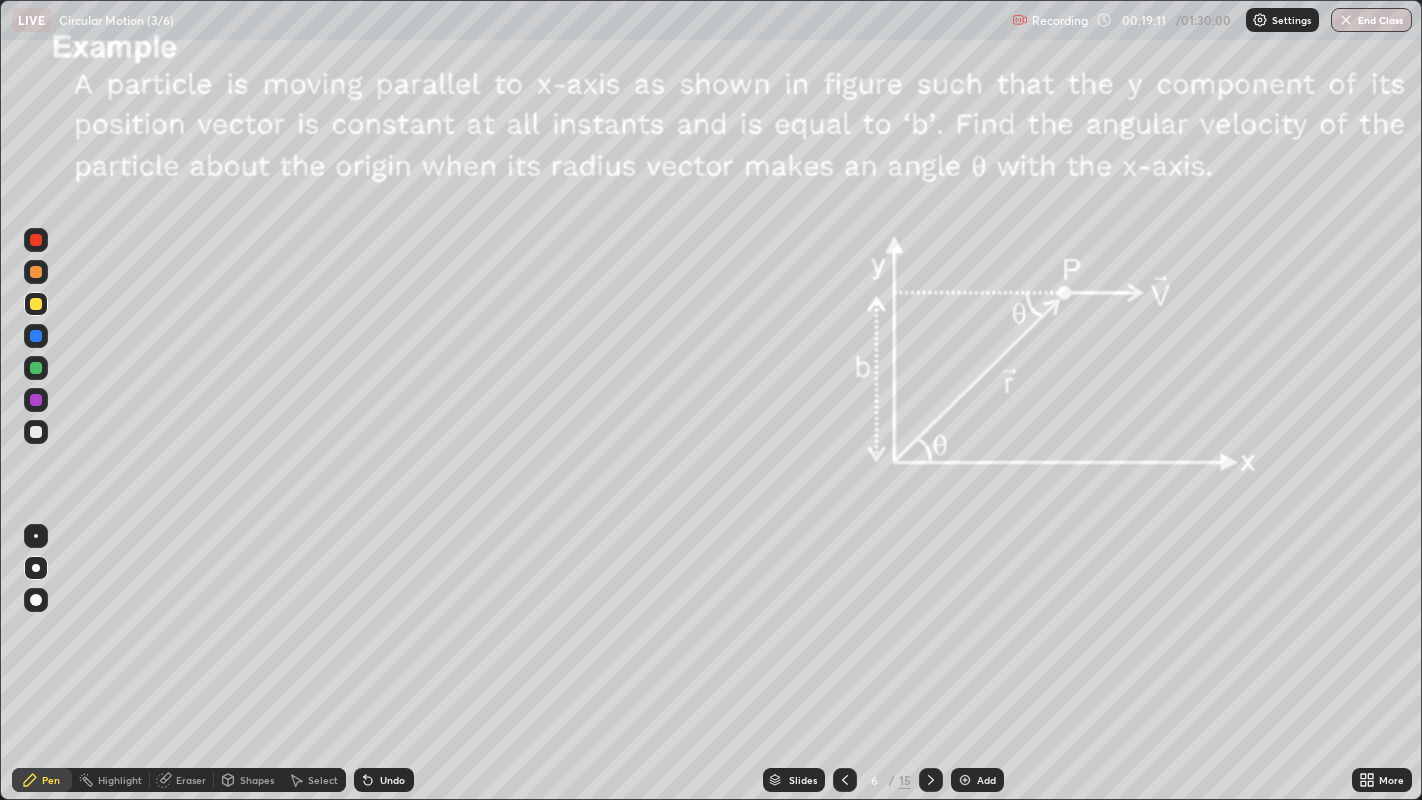 click at bounding box center [36, 272] 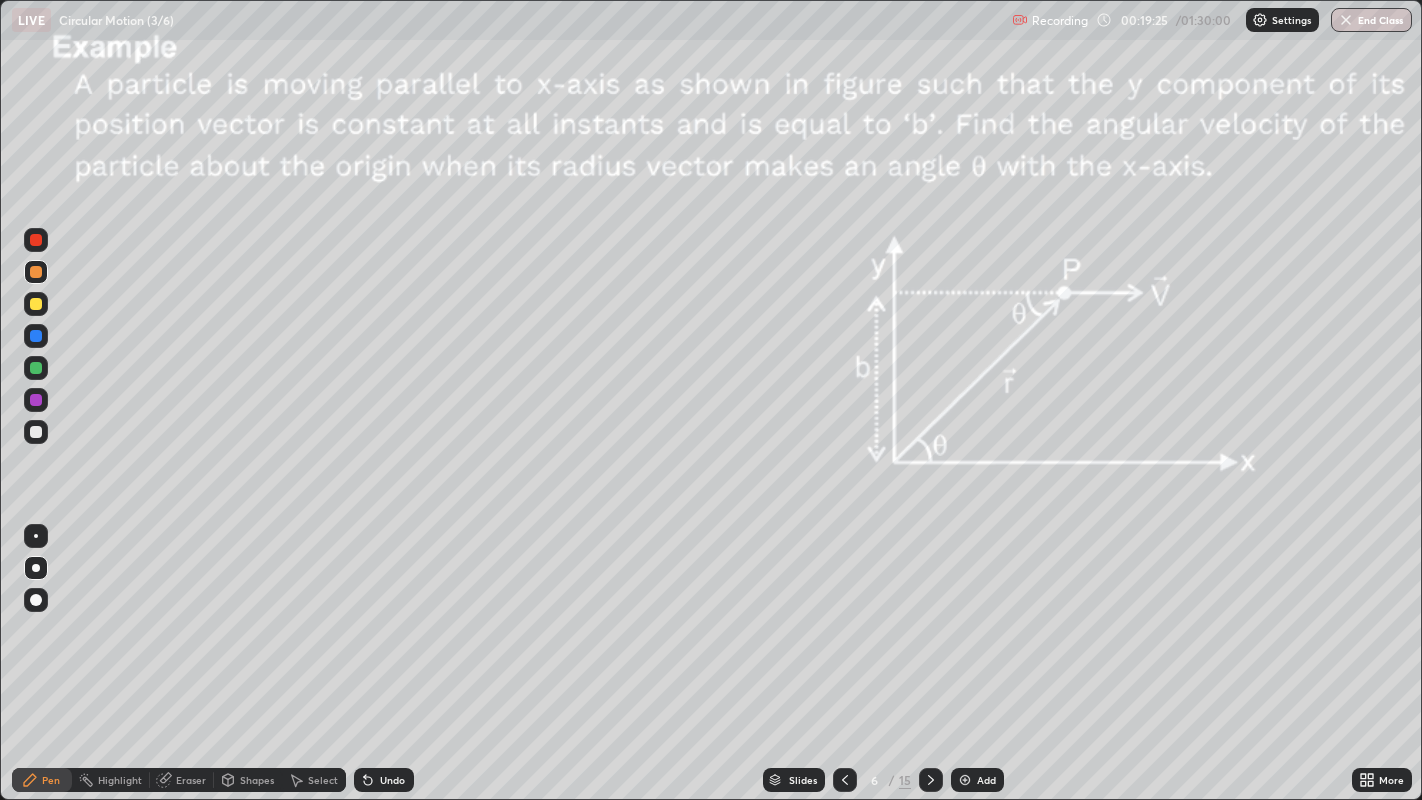 click on "Shapes" at bounding box center (257, 780) 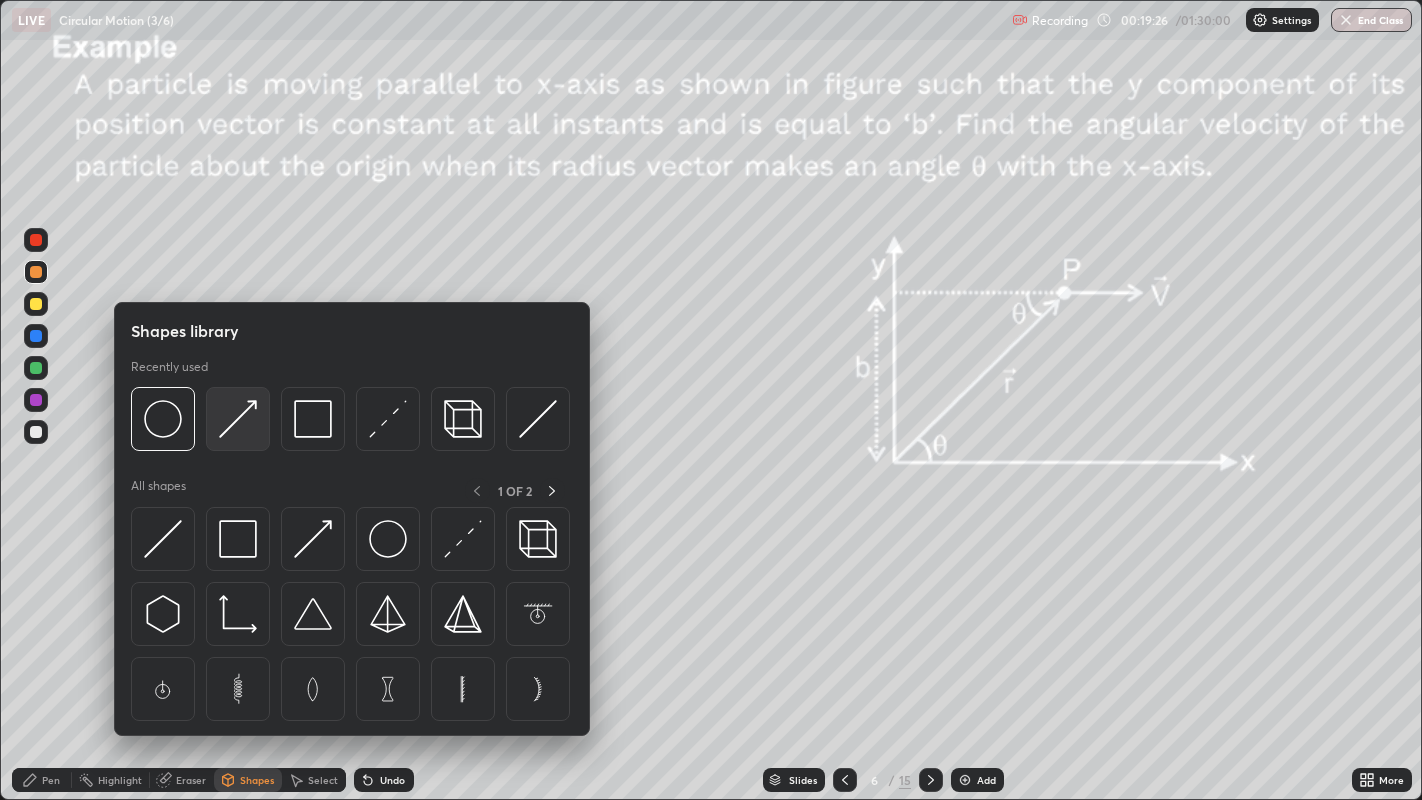 click at bounding box center [238, 419] 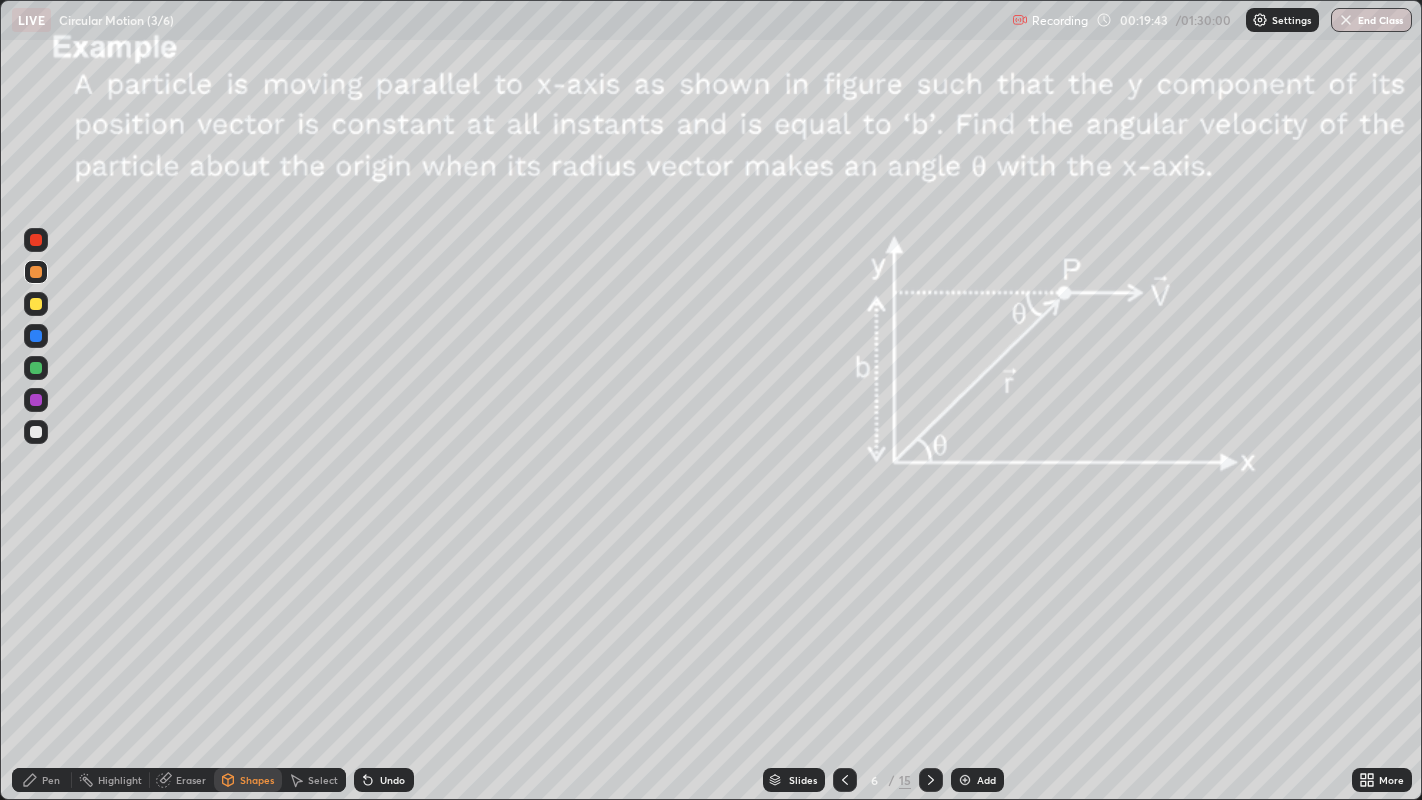 click on "Pen" at bounding box center (51, 780) 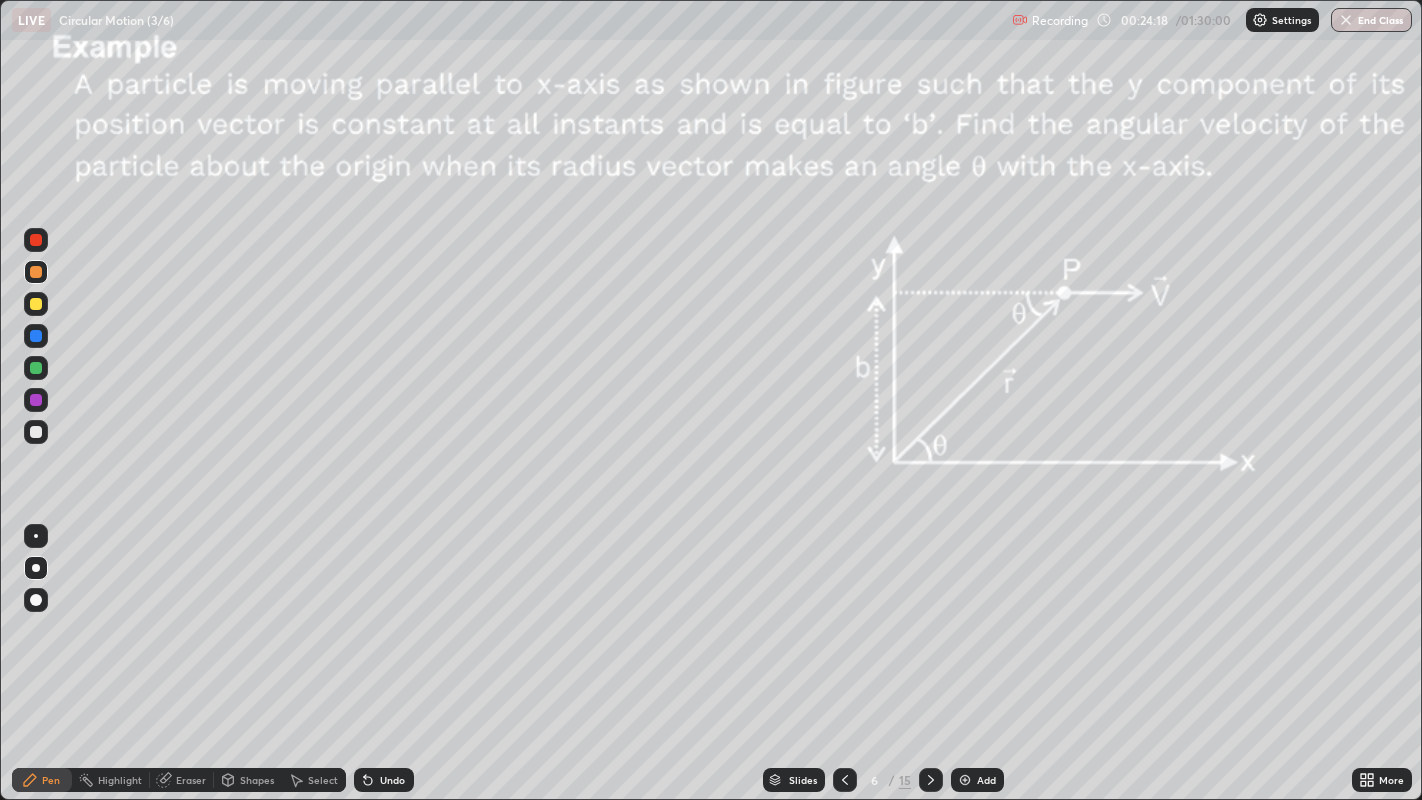 click on "Add" at bounding box center [977, 780] 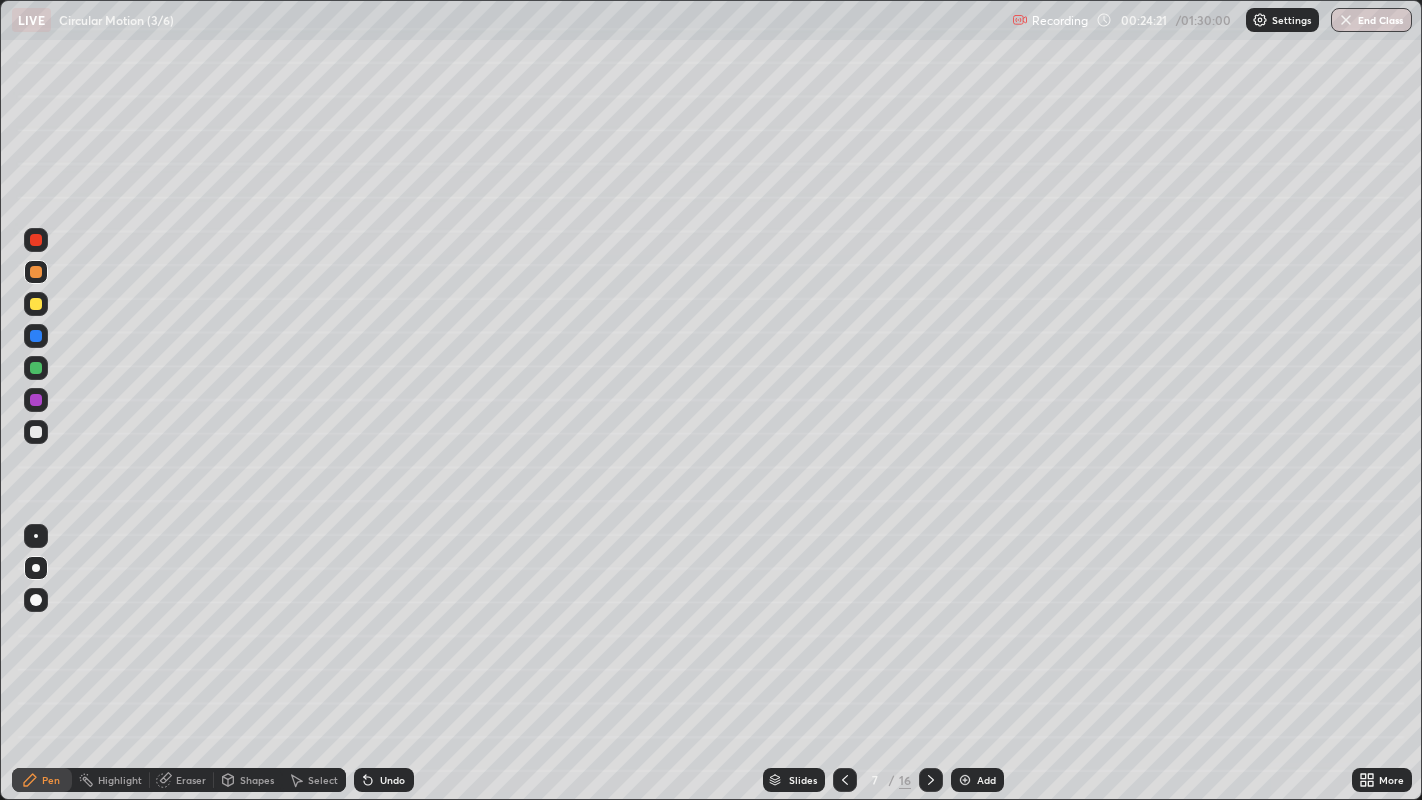 click on "Shapes" at bounding box center [257, 780] 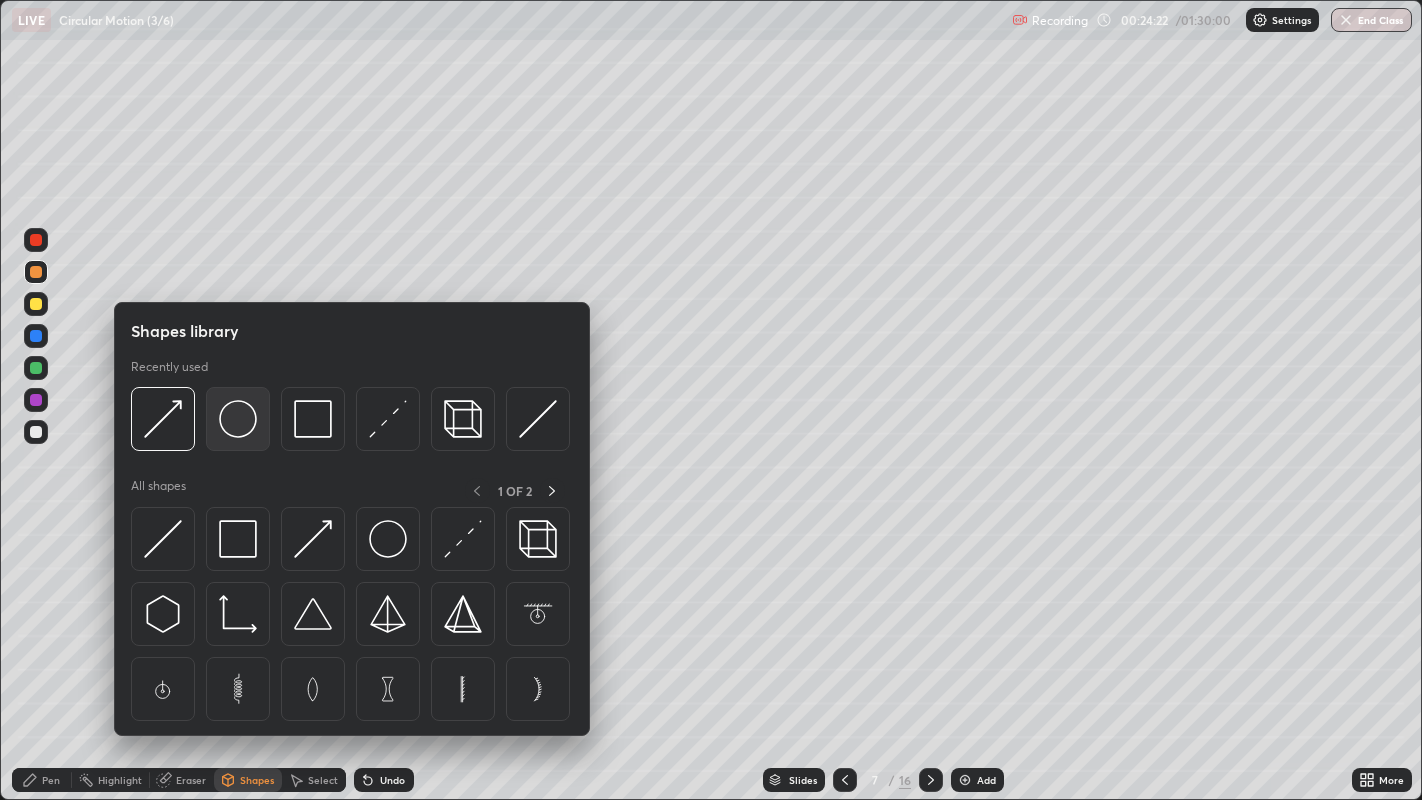 click at bounding box center (238, 419) 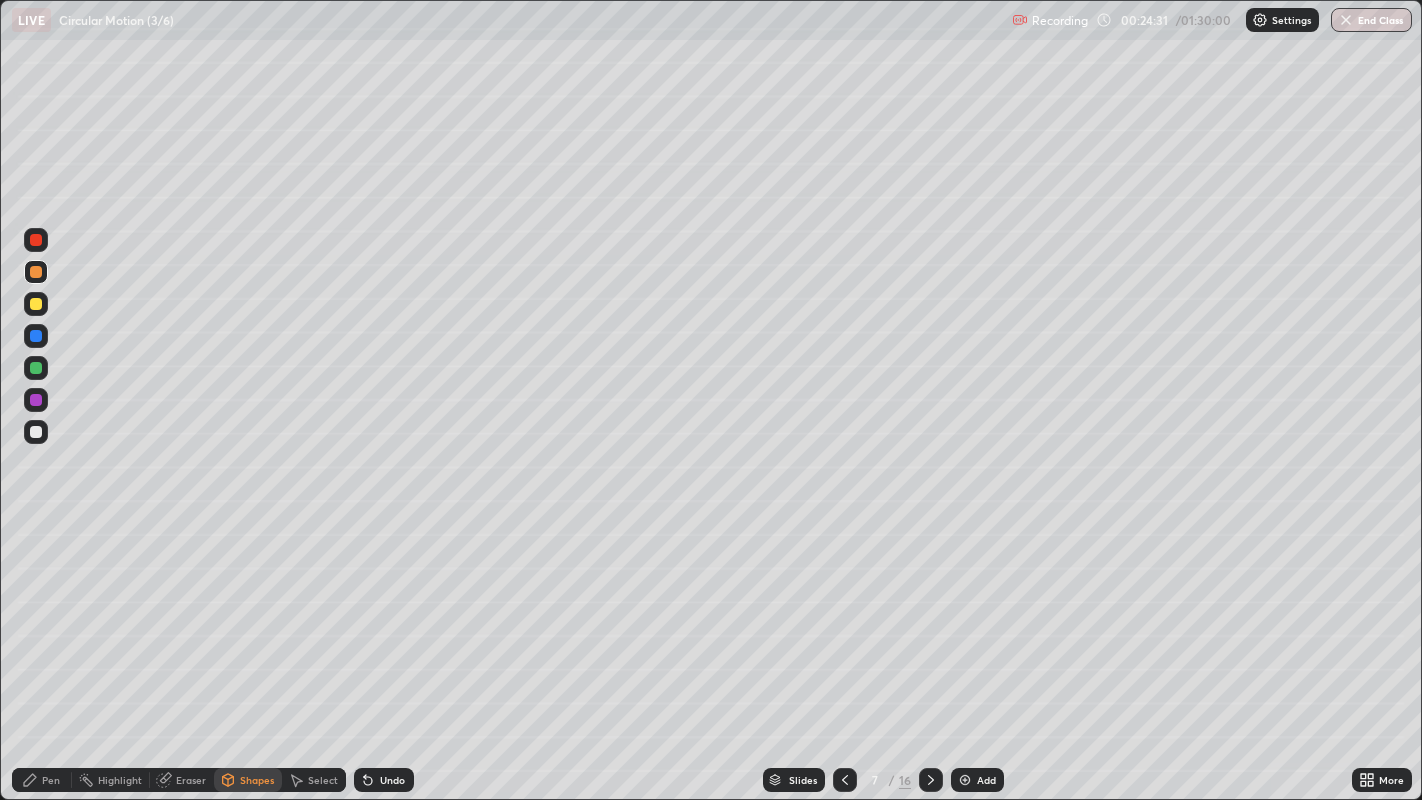 click at bounding box center [36, 432] 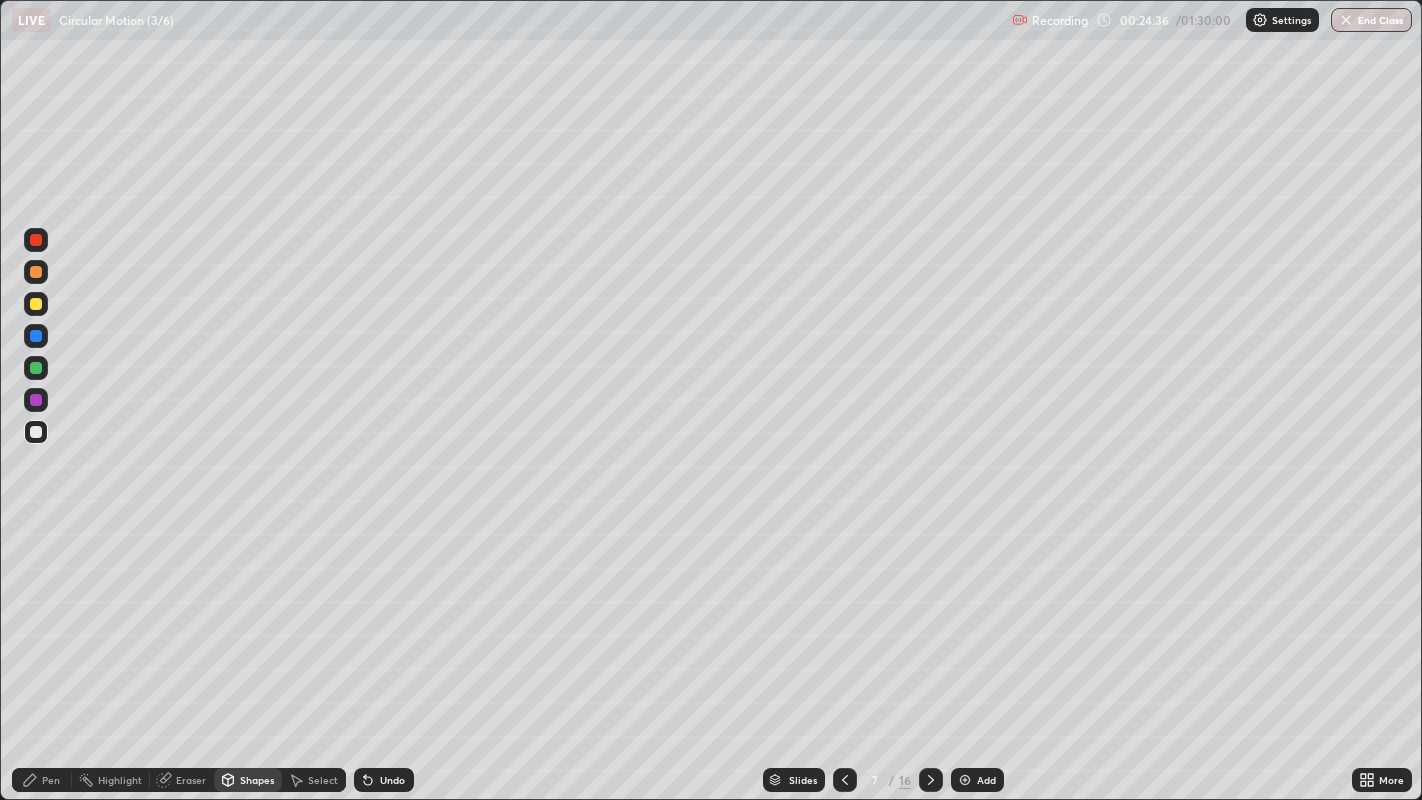 click on "Pen" at bounding box center [51, 780] 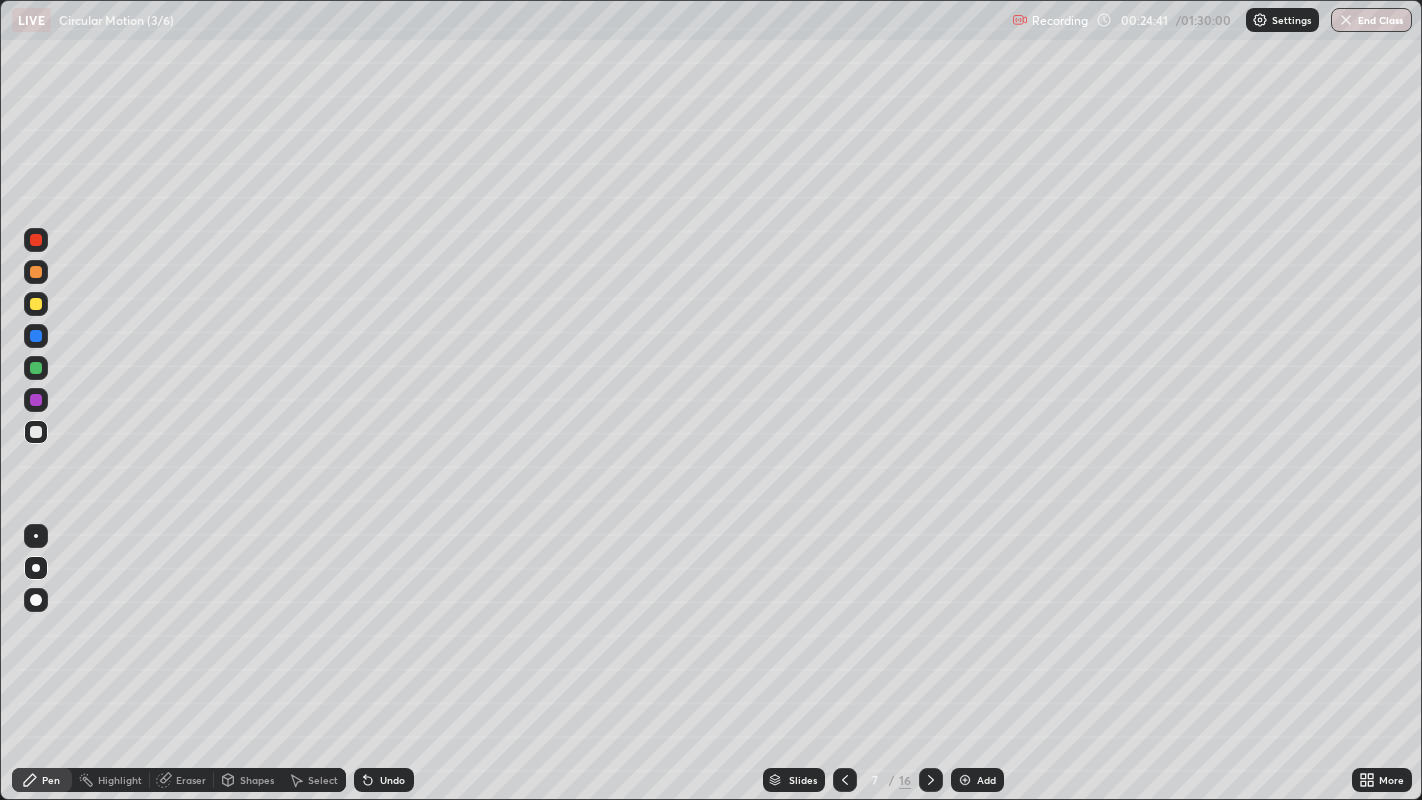 click on "Shapes" at bounding box center (257, 780) 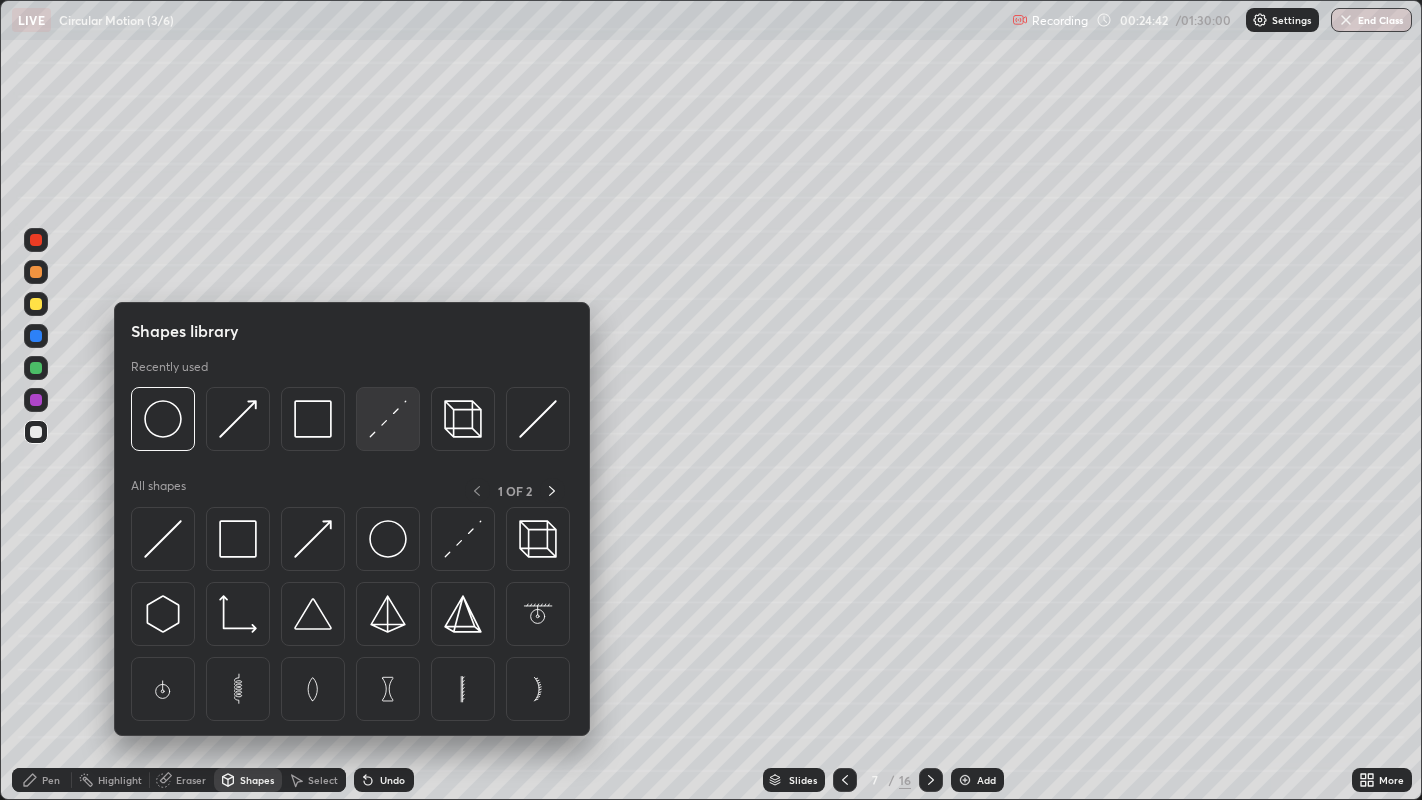 click at bounding box center (388, 419) 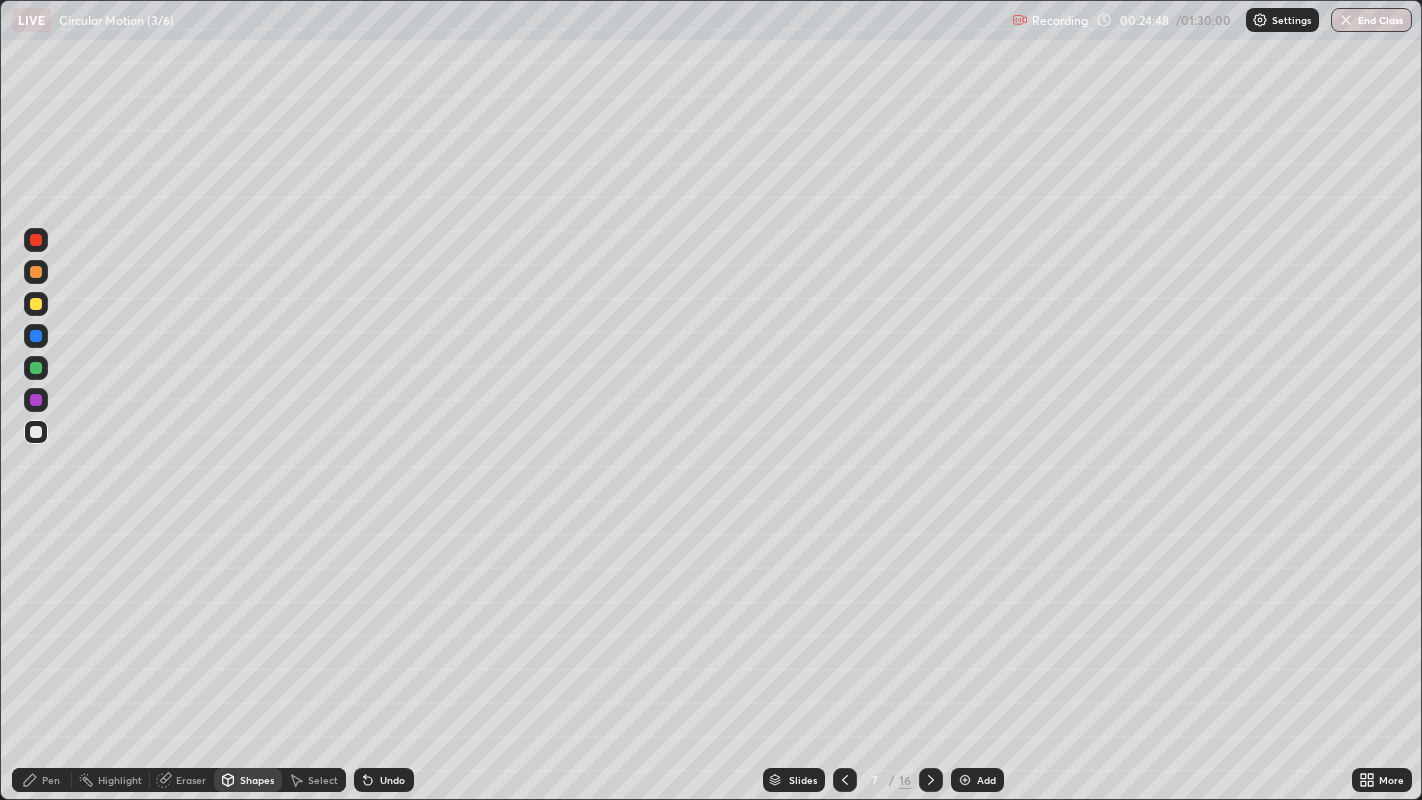 click on "Pen" at bounding box center [51, 780] 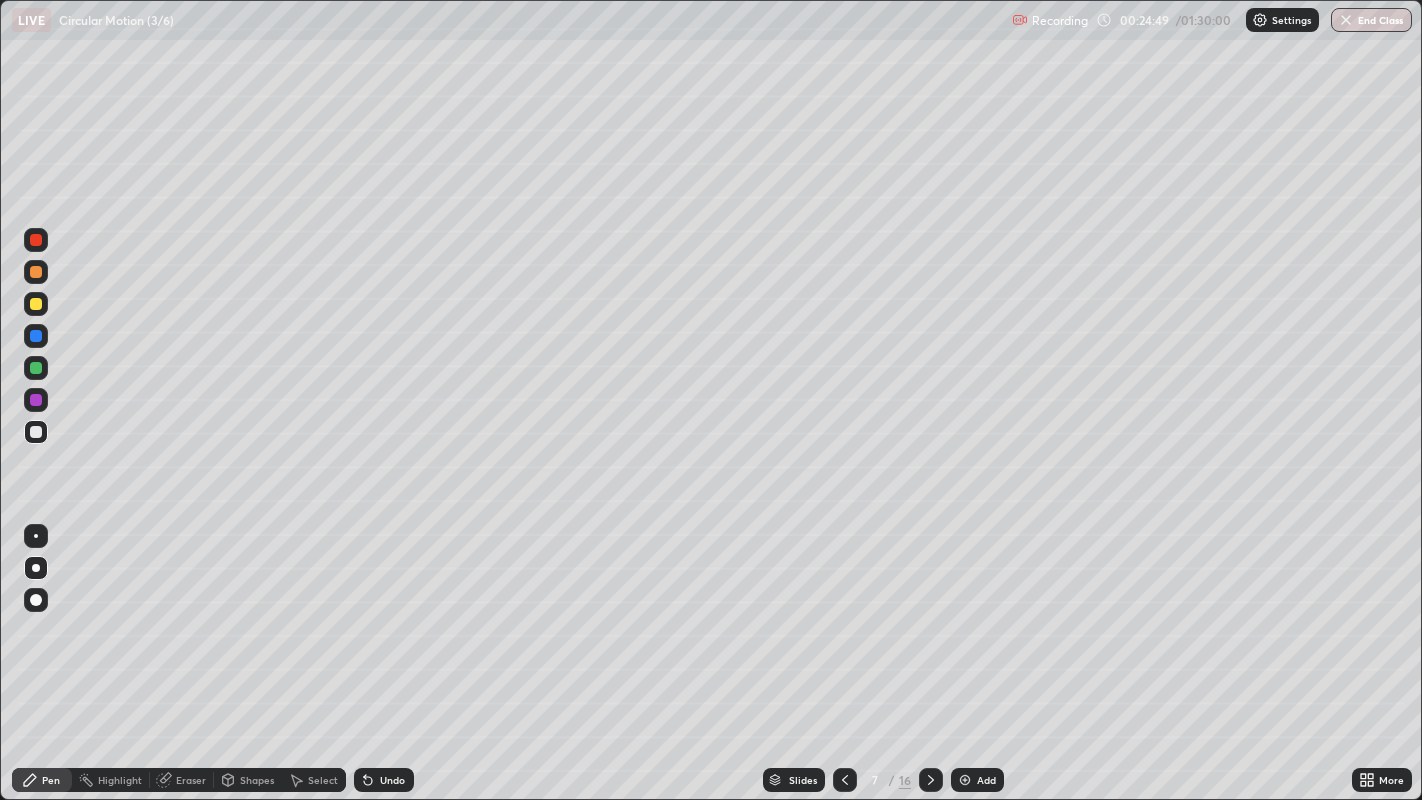 click at bounding box center (36, 304) 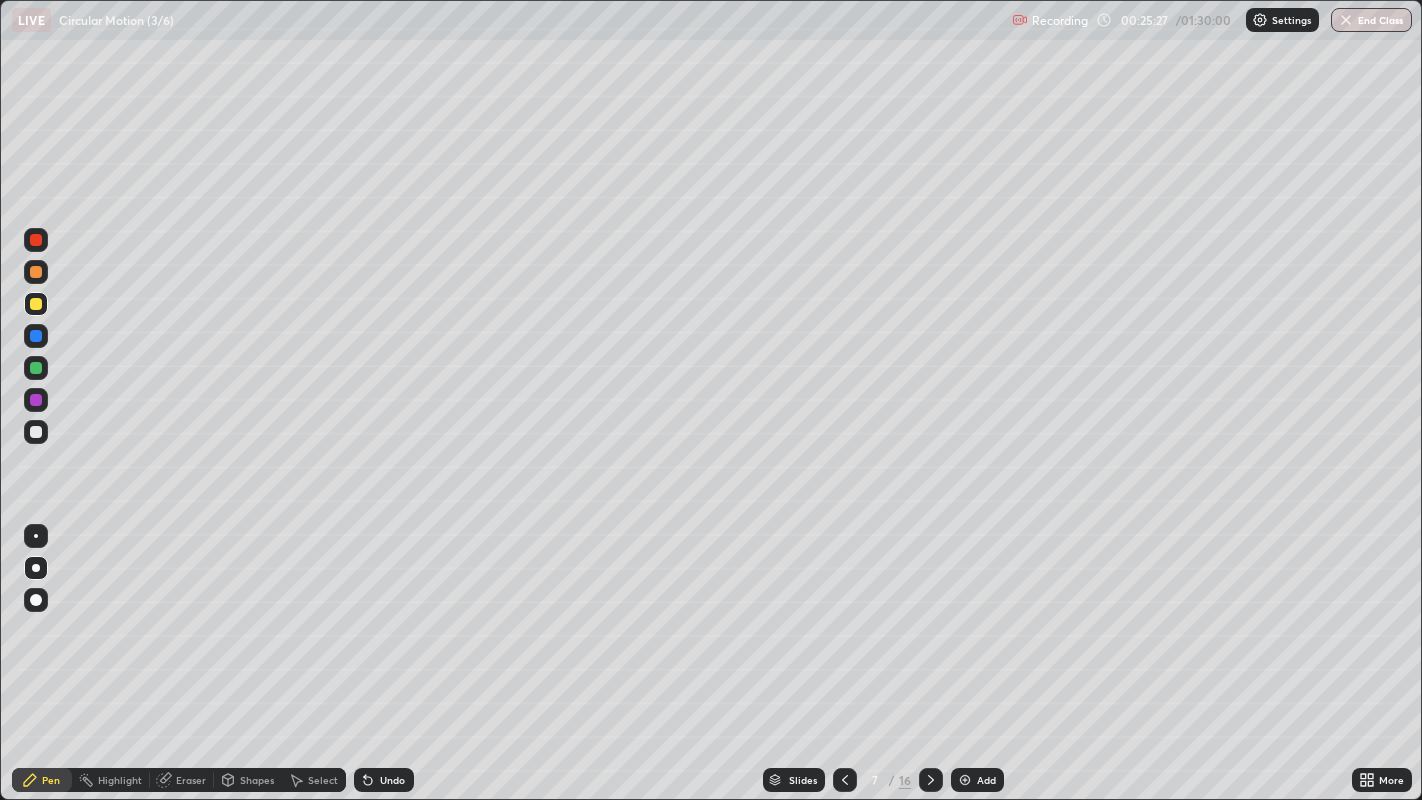 click on "Shapes" at bounding box center [257, 780] 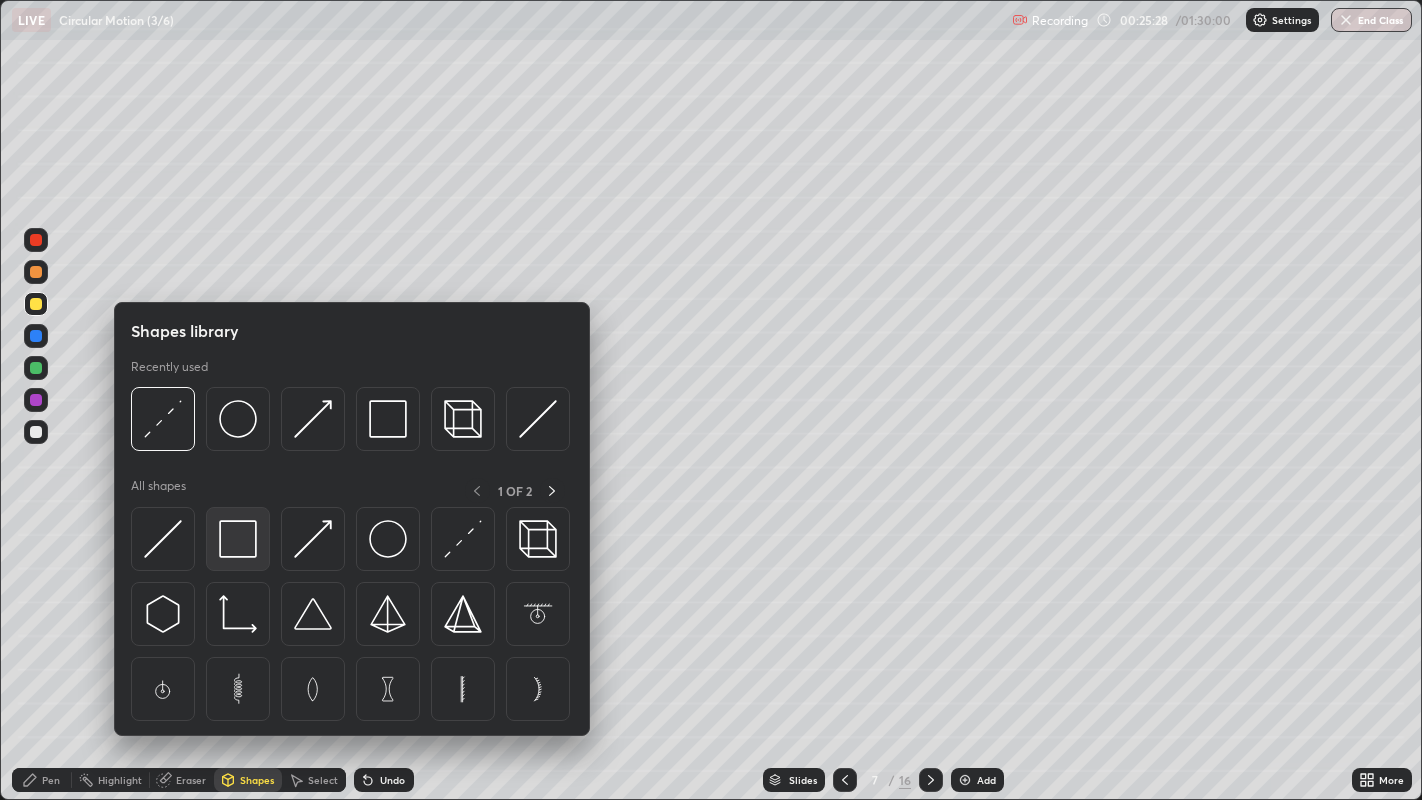 click at bounding box center (238, 539) 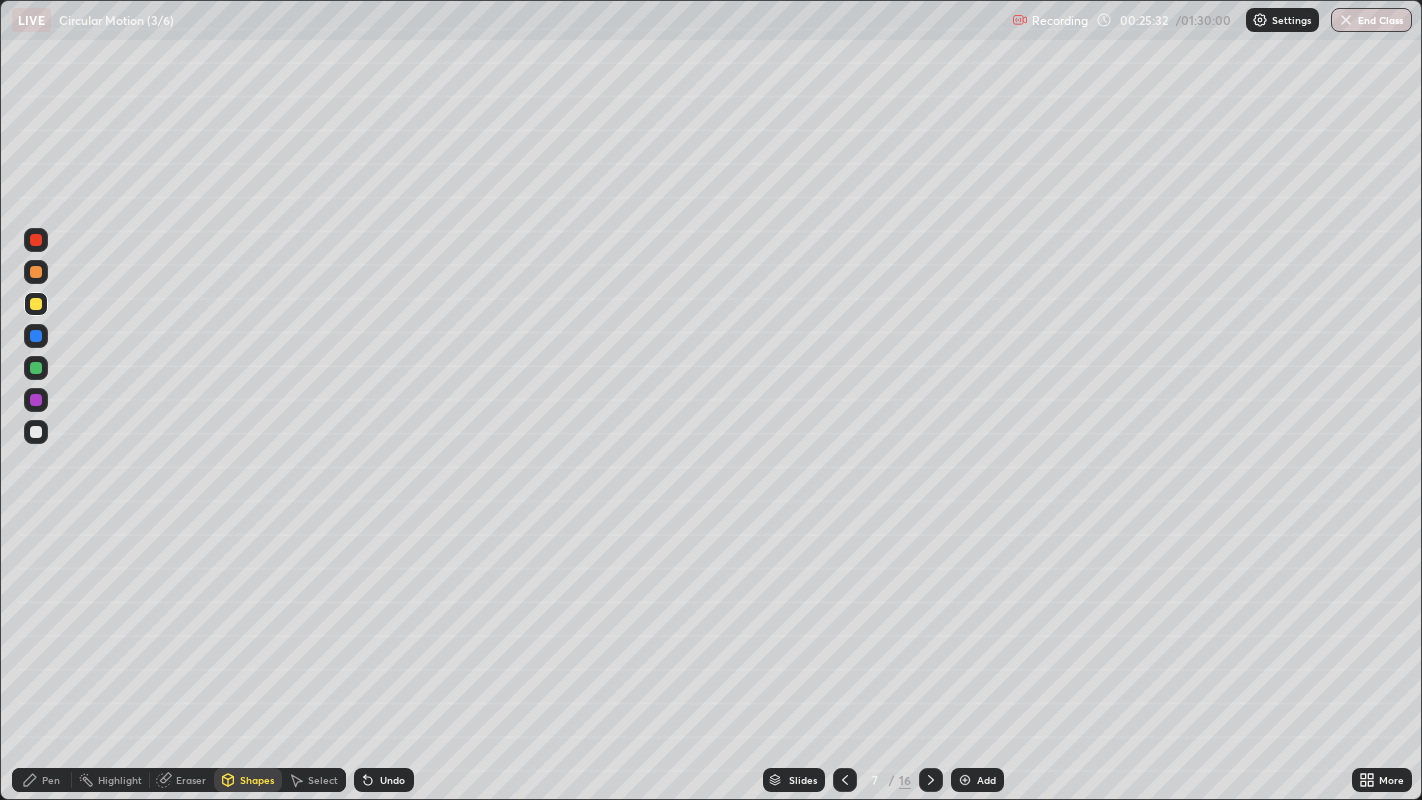 click on "Pen" at bounding box center (51, 780) 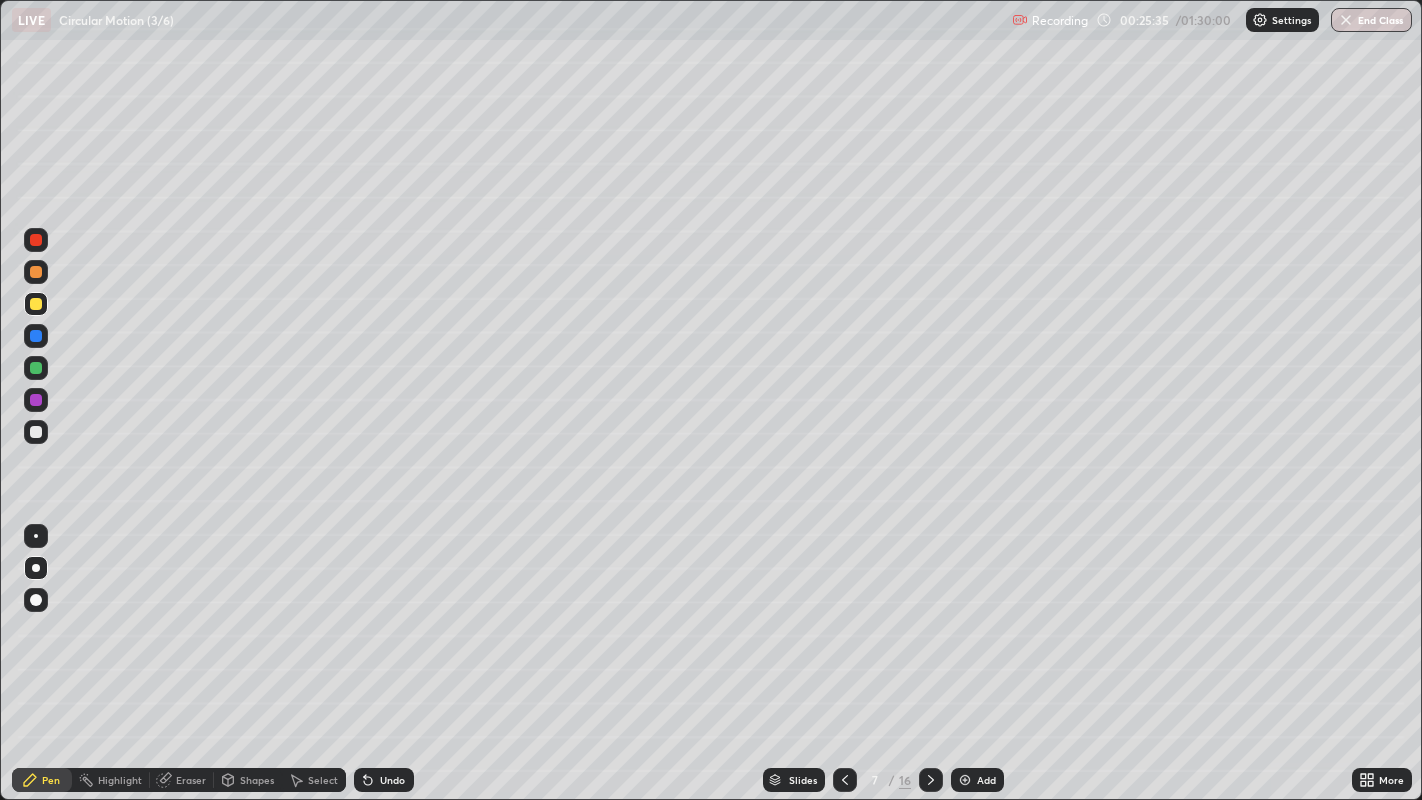 click at bounding box center [36, 432] 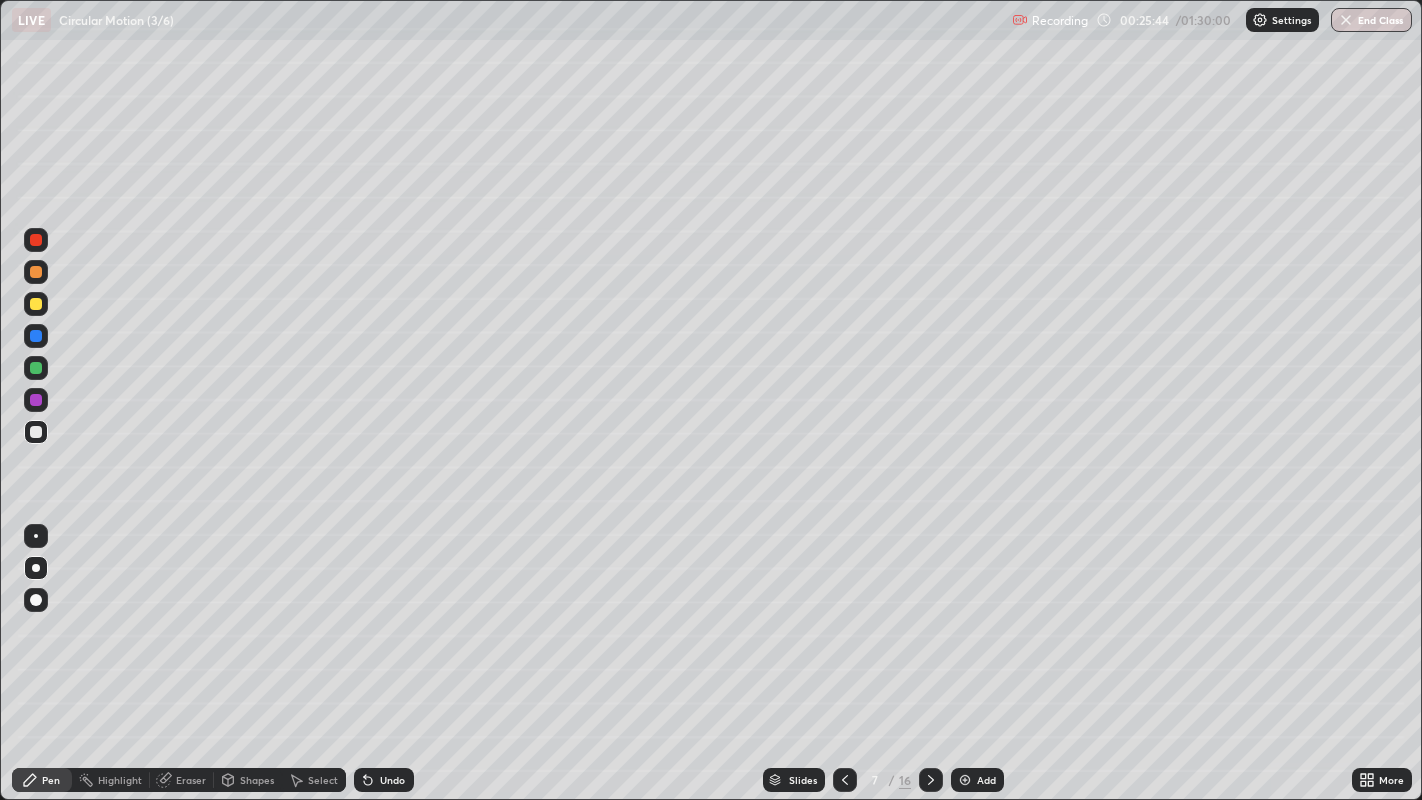 click on "Shapes" at bounding box center [257, 780] 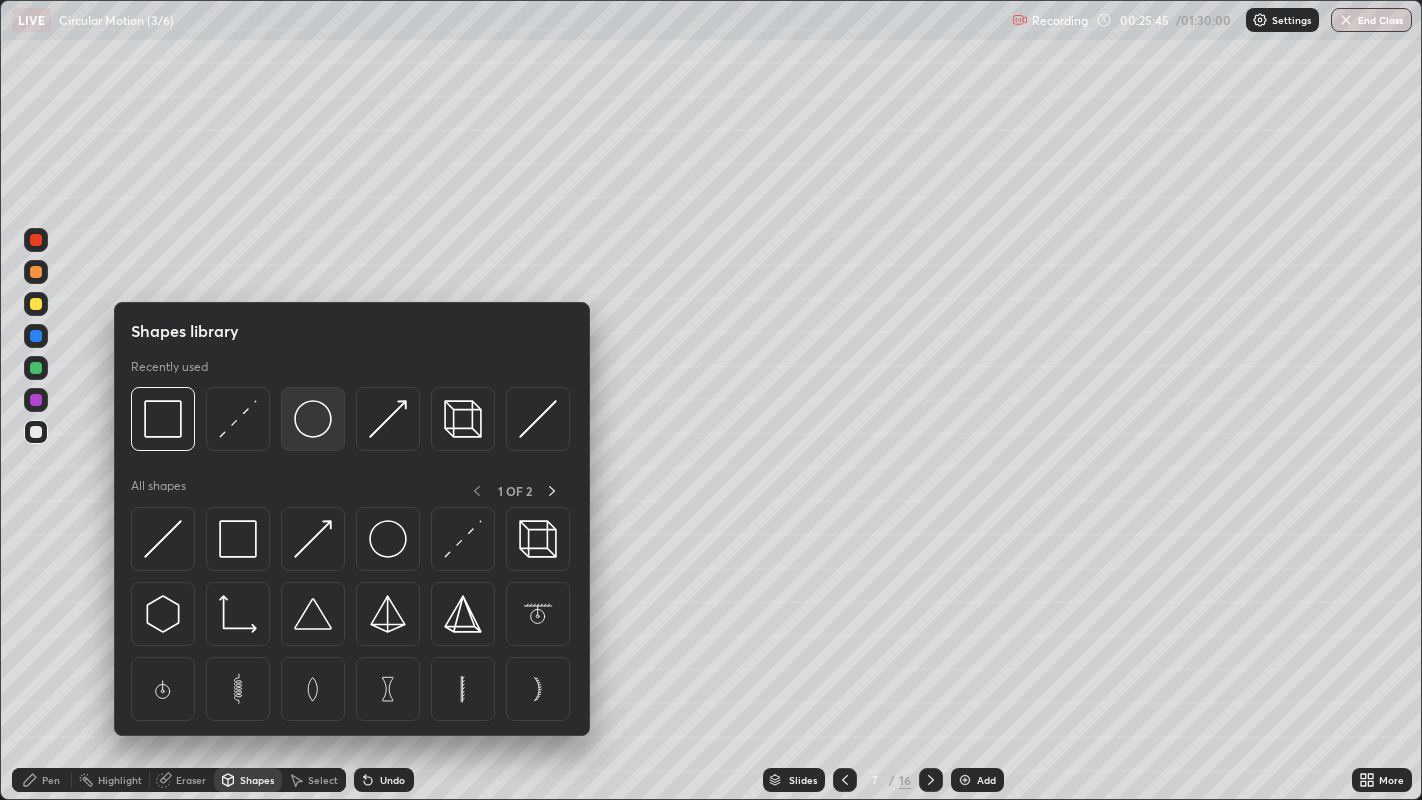 click at bounding box center [313, 419] 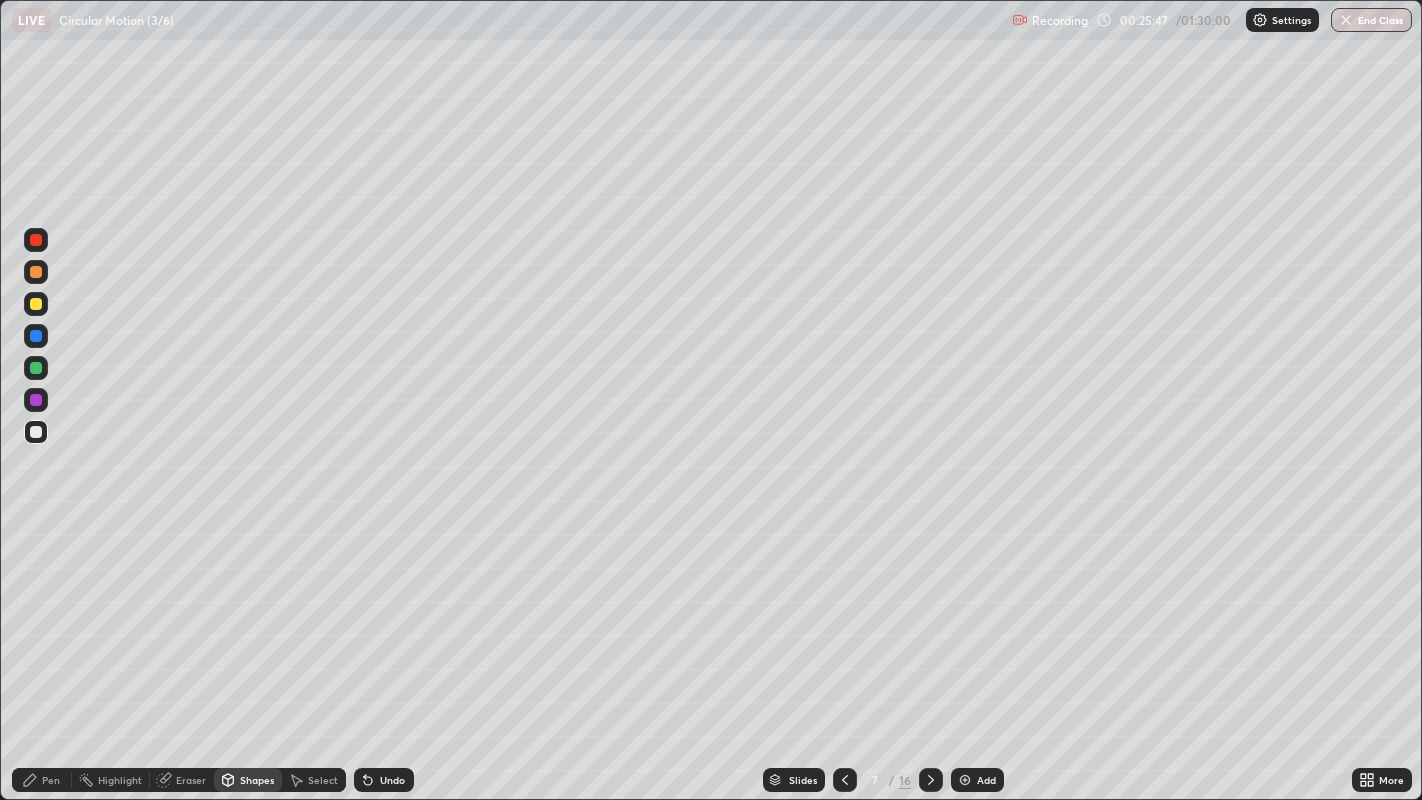 click at bounding box center (36, 272) 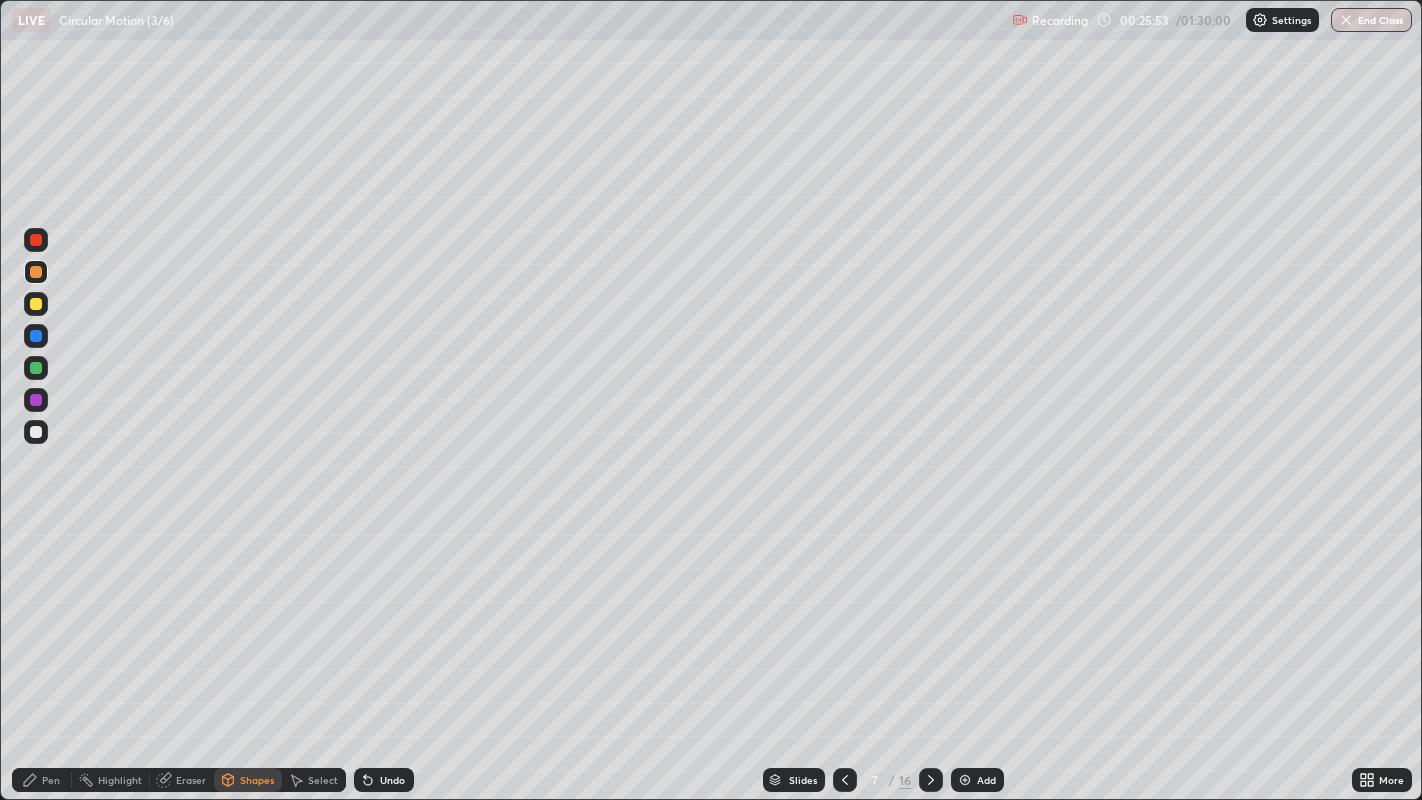 click on "Select" at bounding box center (323, 780) 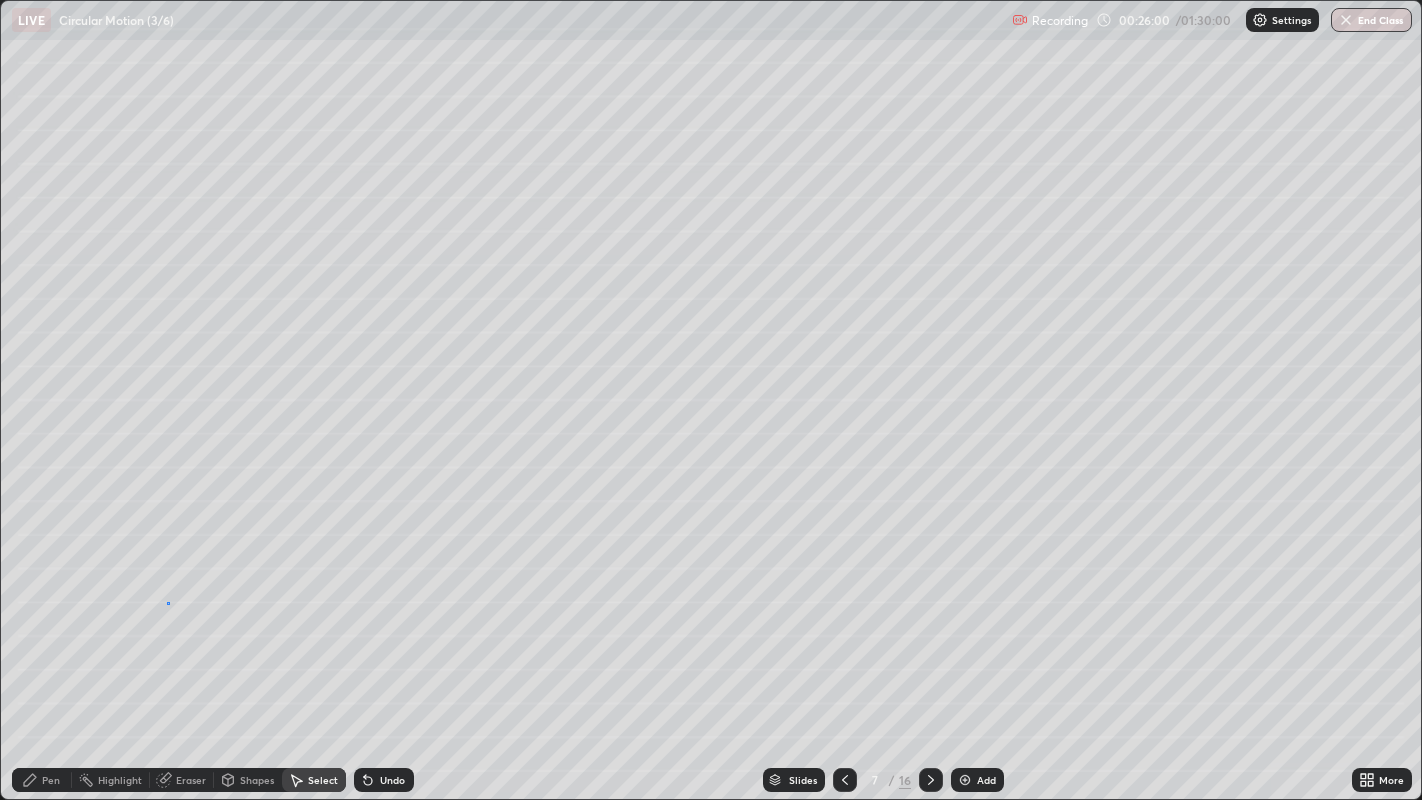 click on "0 ° Undo Copy Duplicate Duplicate to new slide Delete" at bounding box center [711, 400] 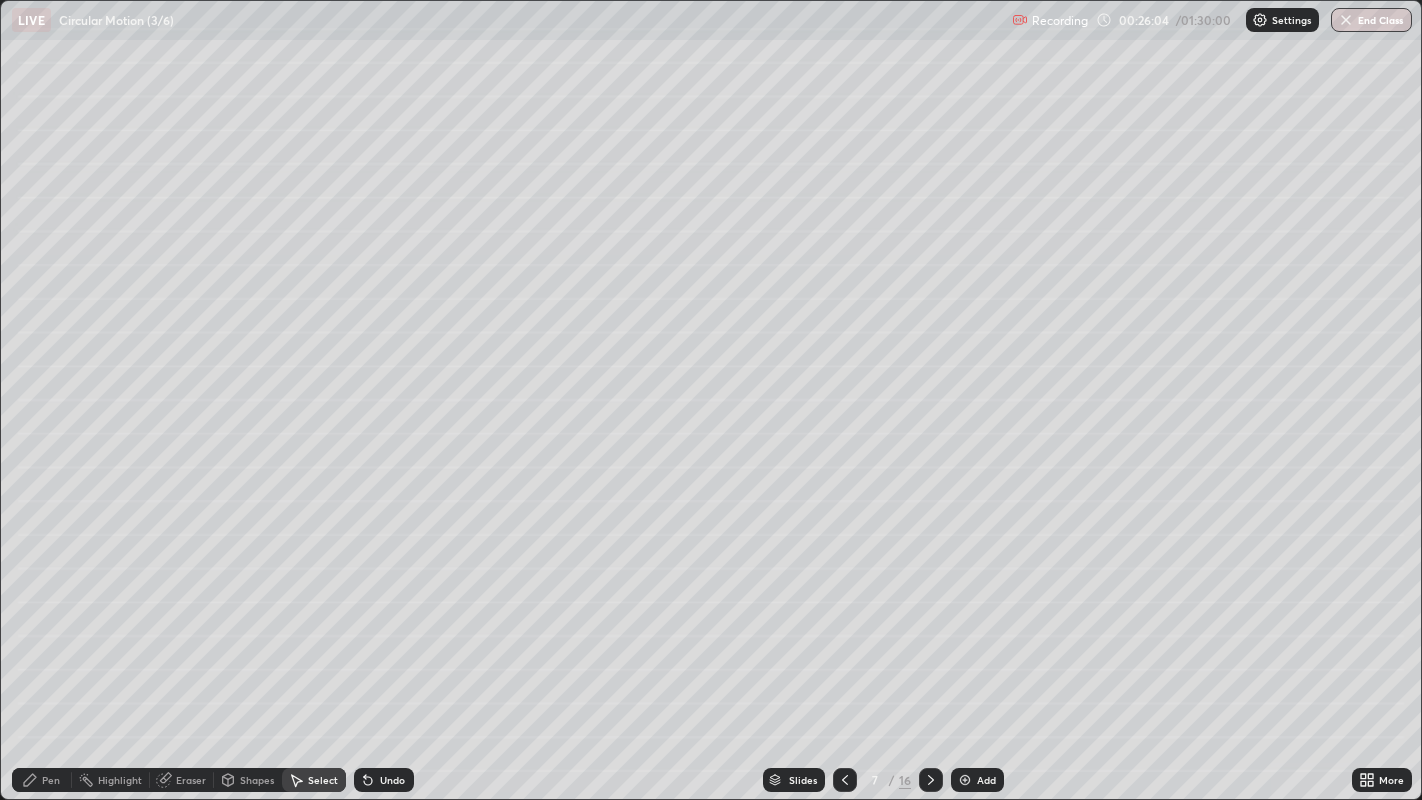click on "Pen" at bounding box center [51, 780] 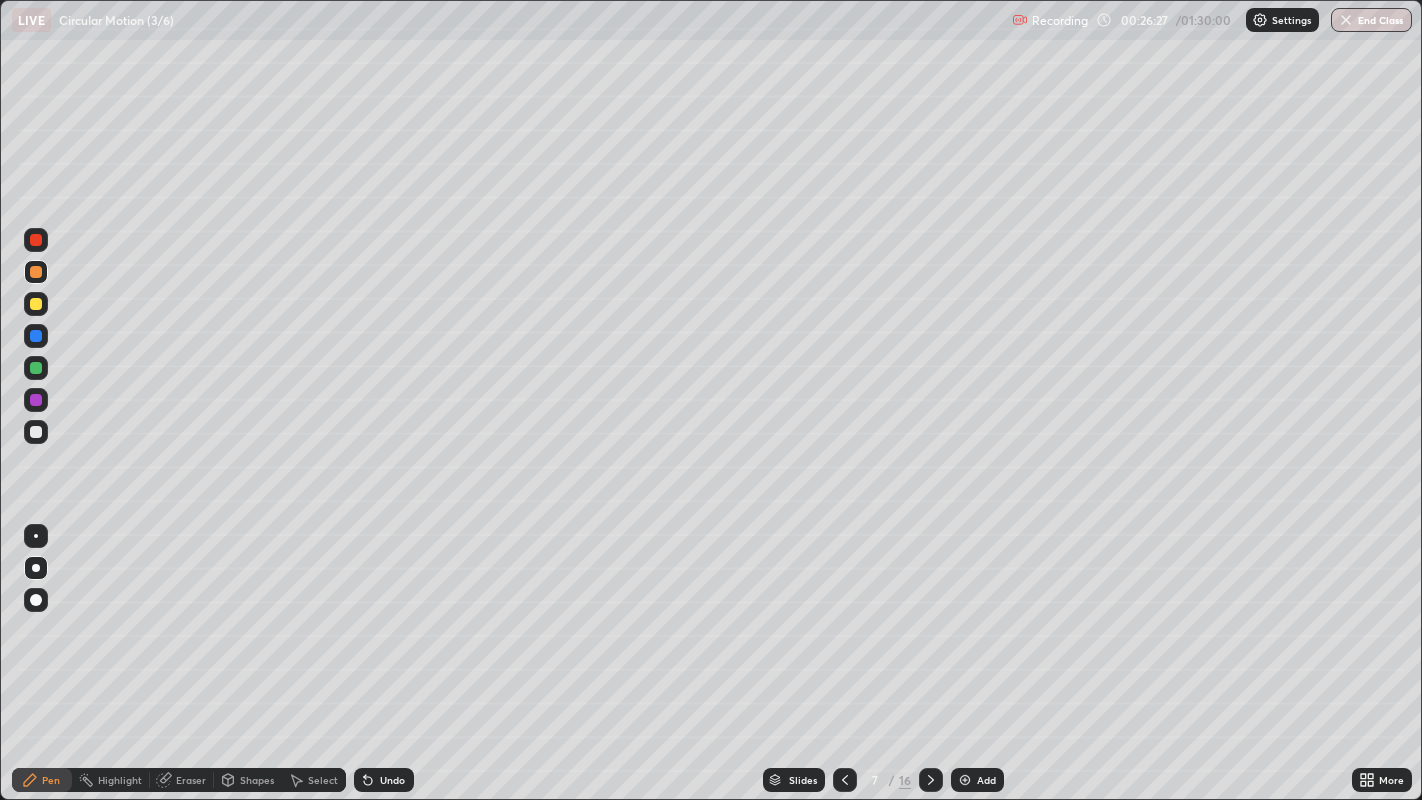 click on "Shapes" at bounding box center [257, 780] 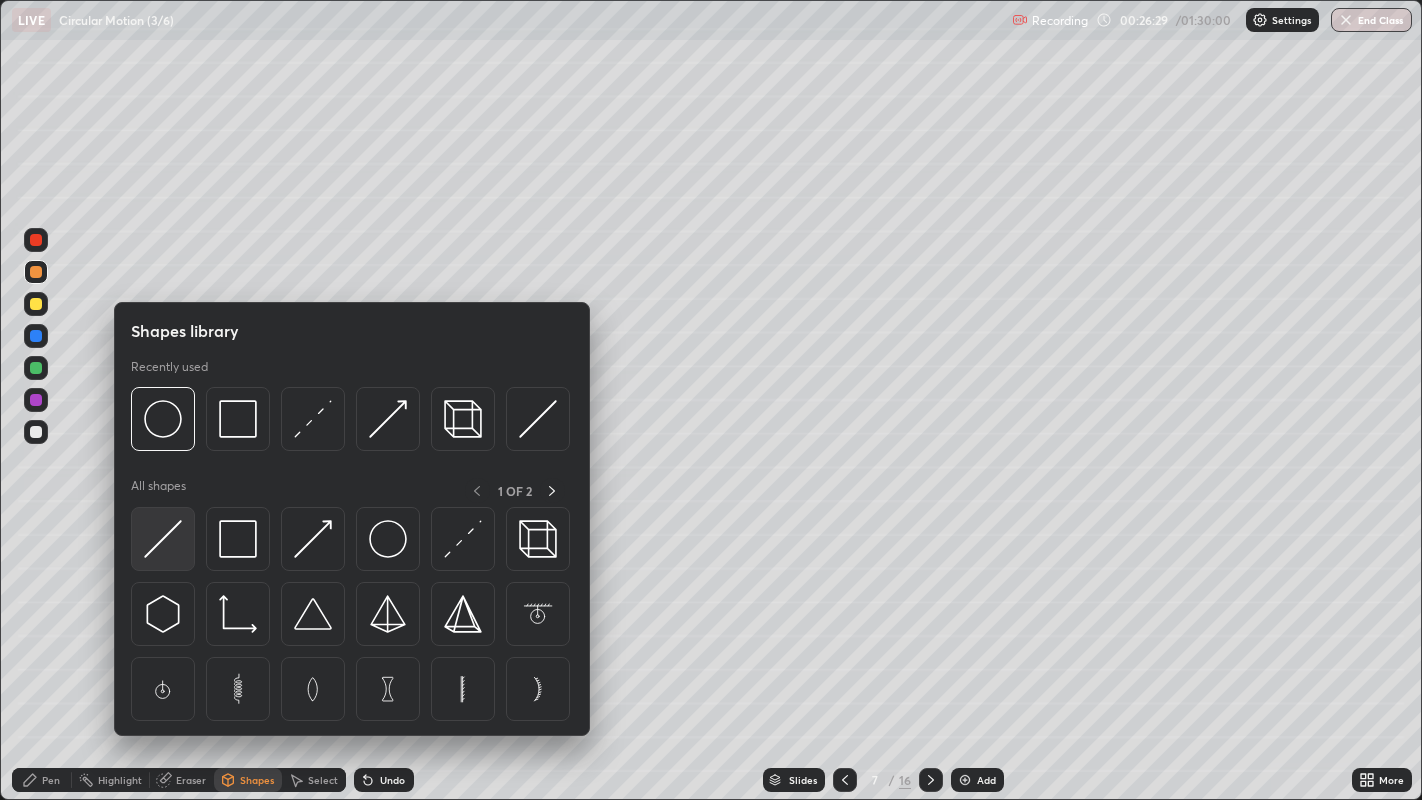 click at bounding box center (163, 539) 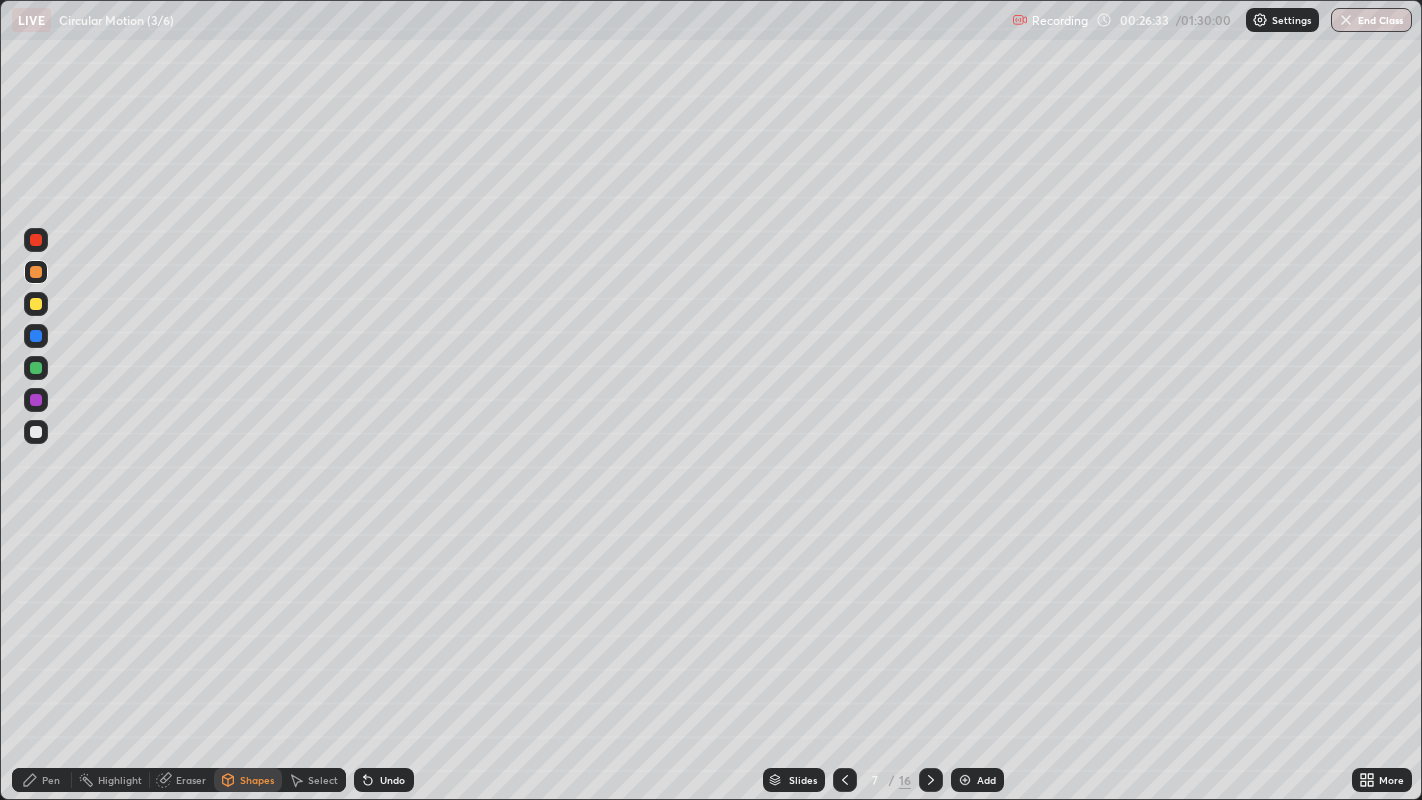 click on "Pen" at bounding box center [51, 780] 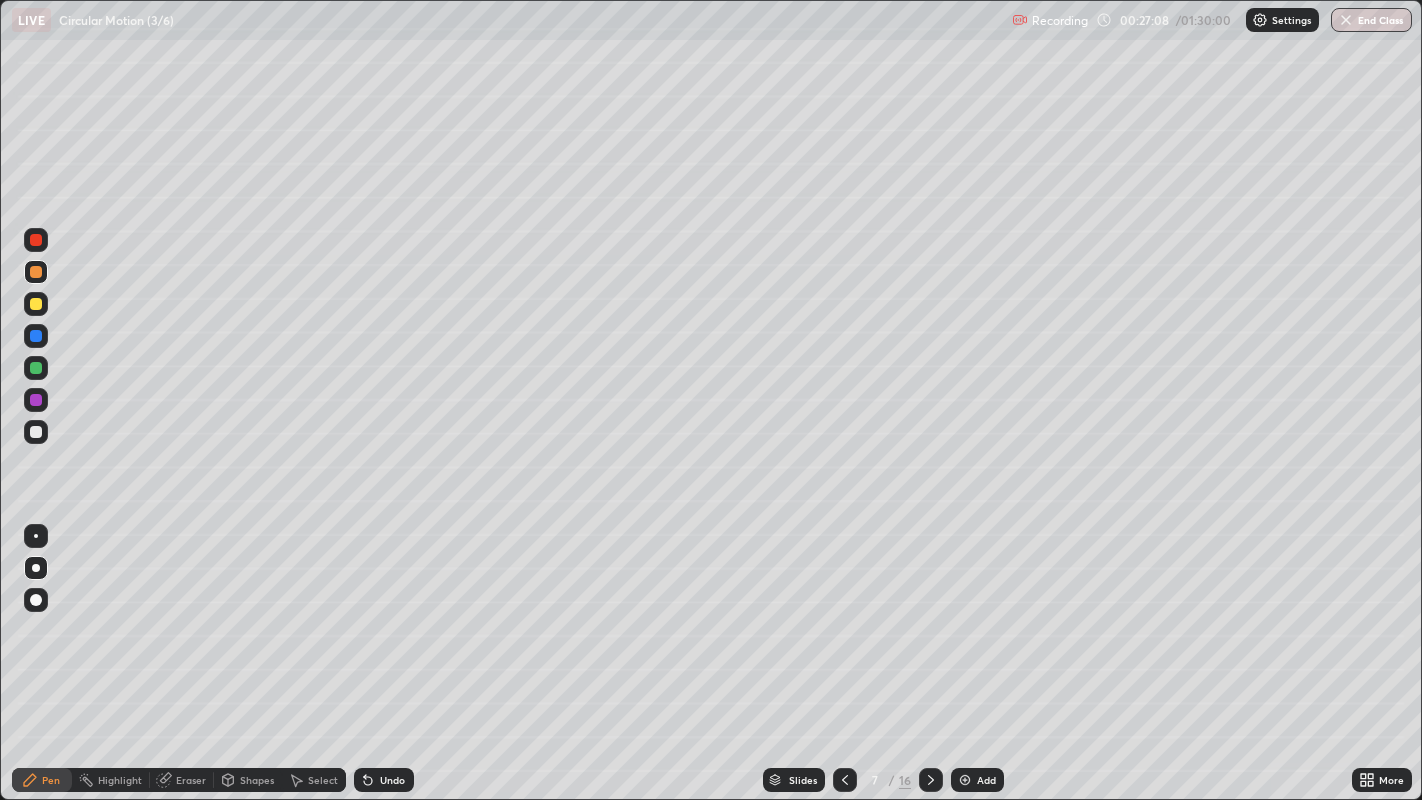 click 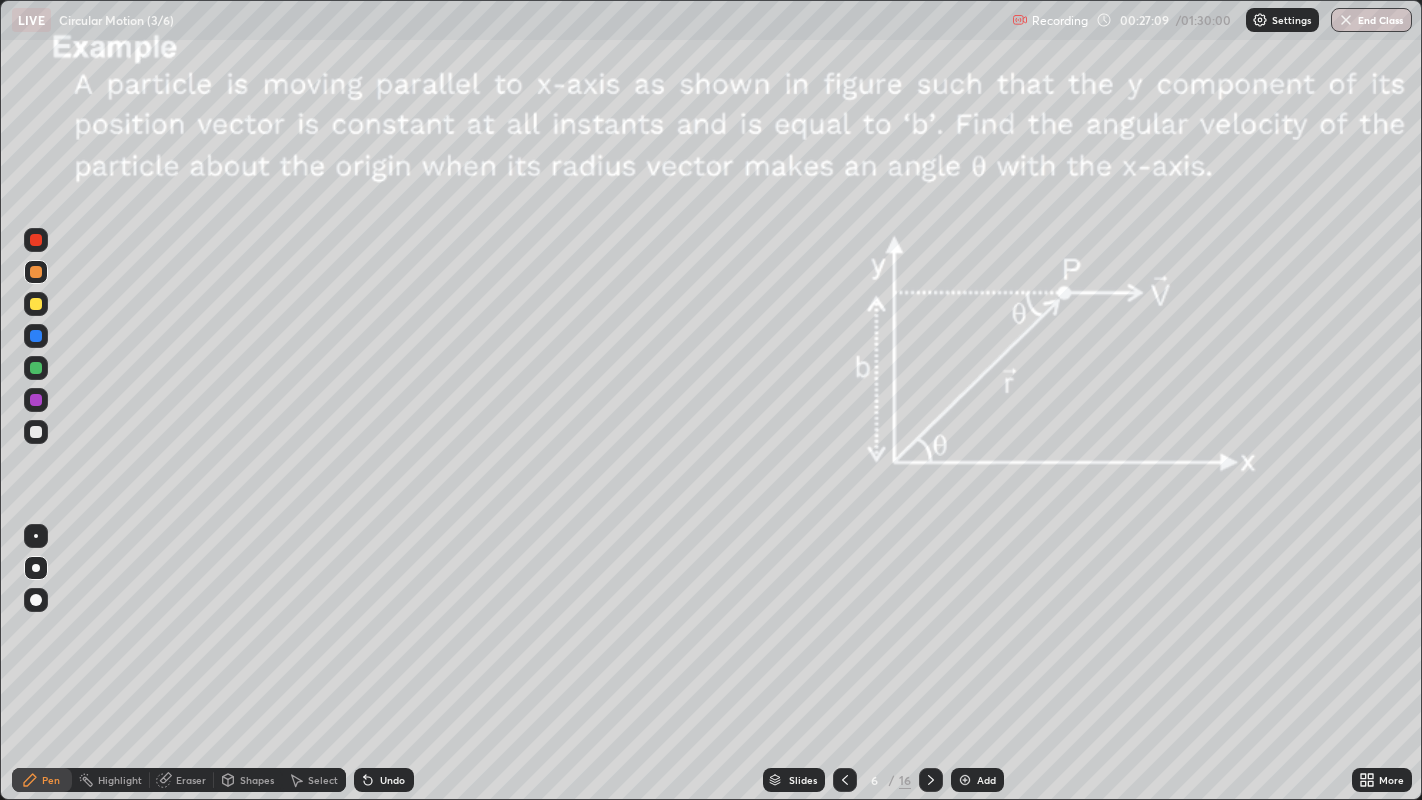 click 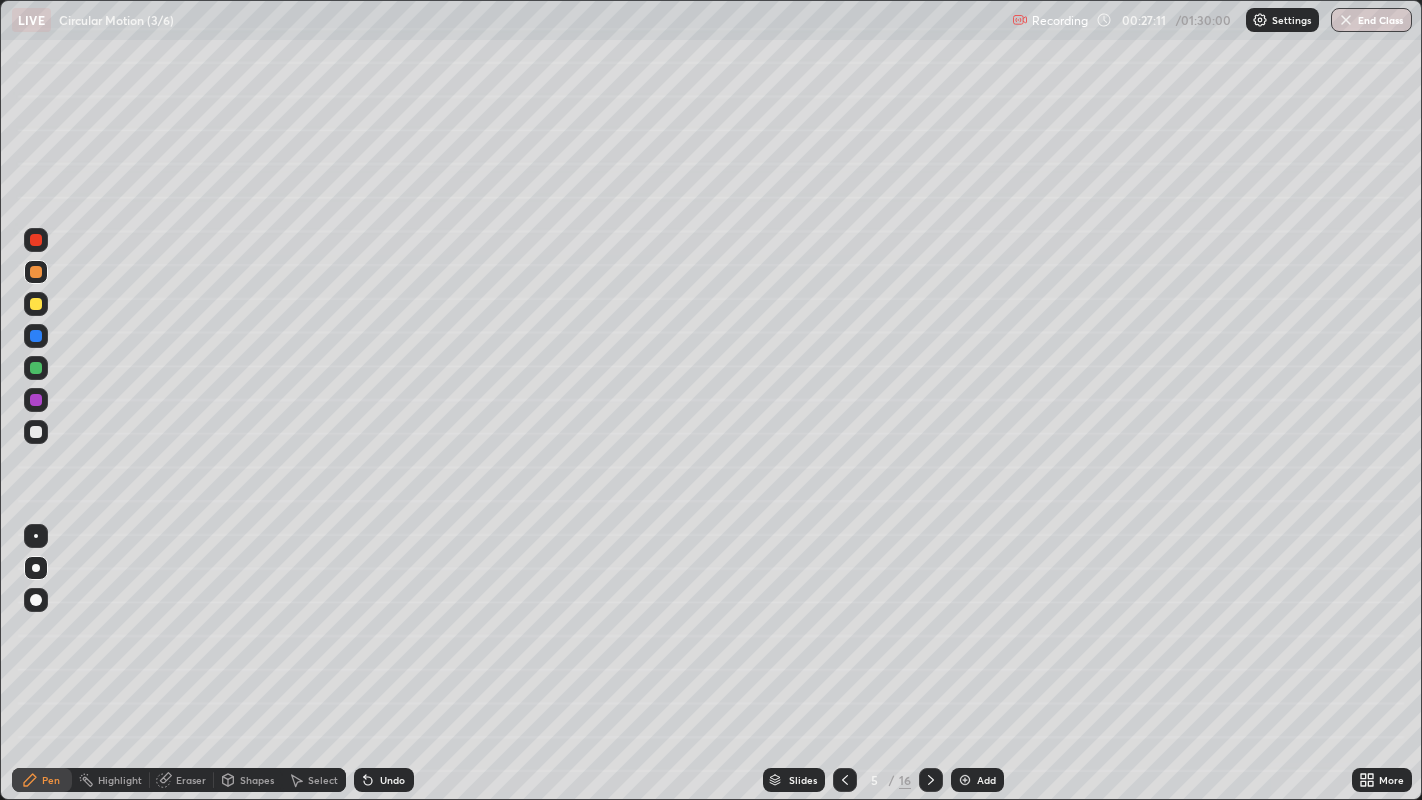 click 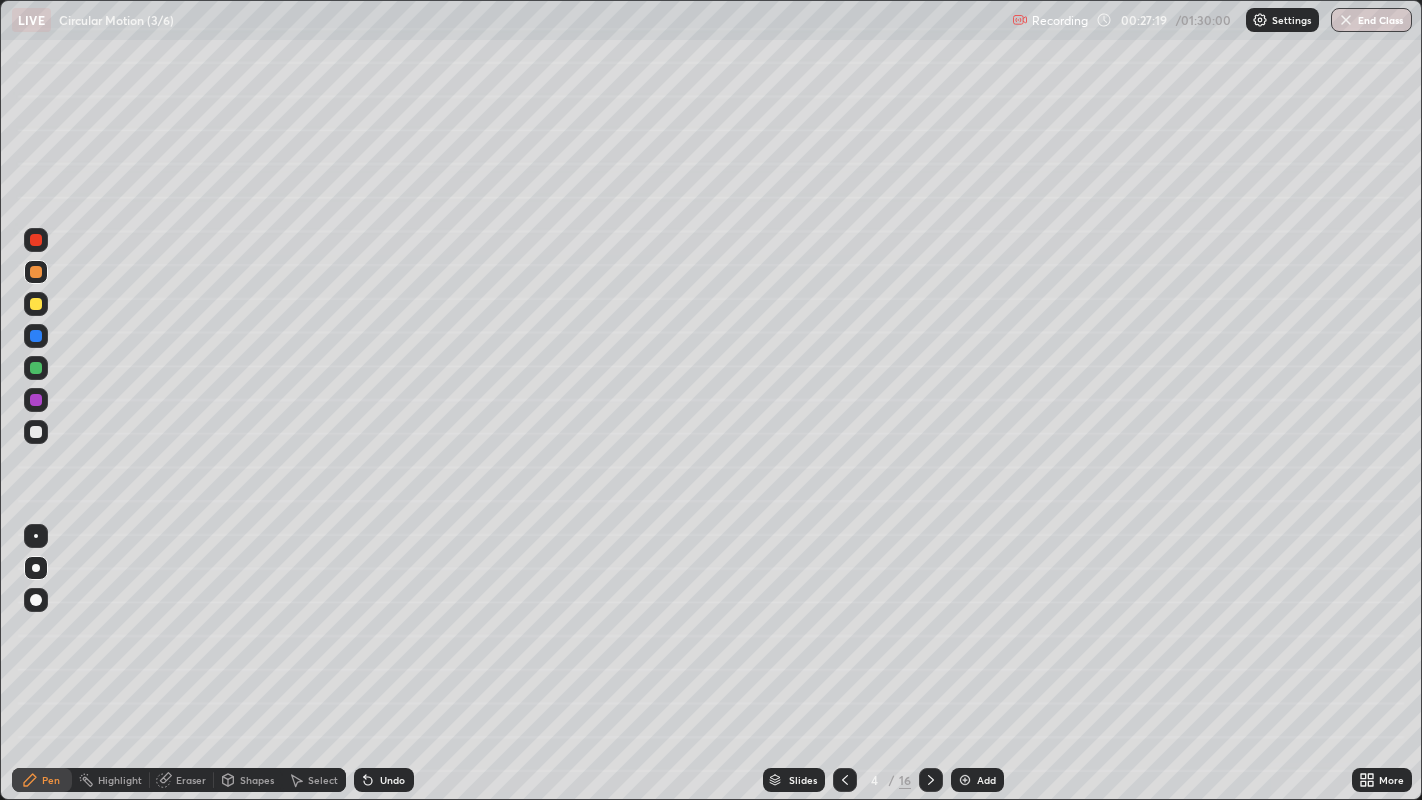 click on "Select" at bounding box center (323, 780) 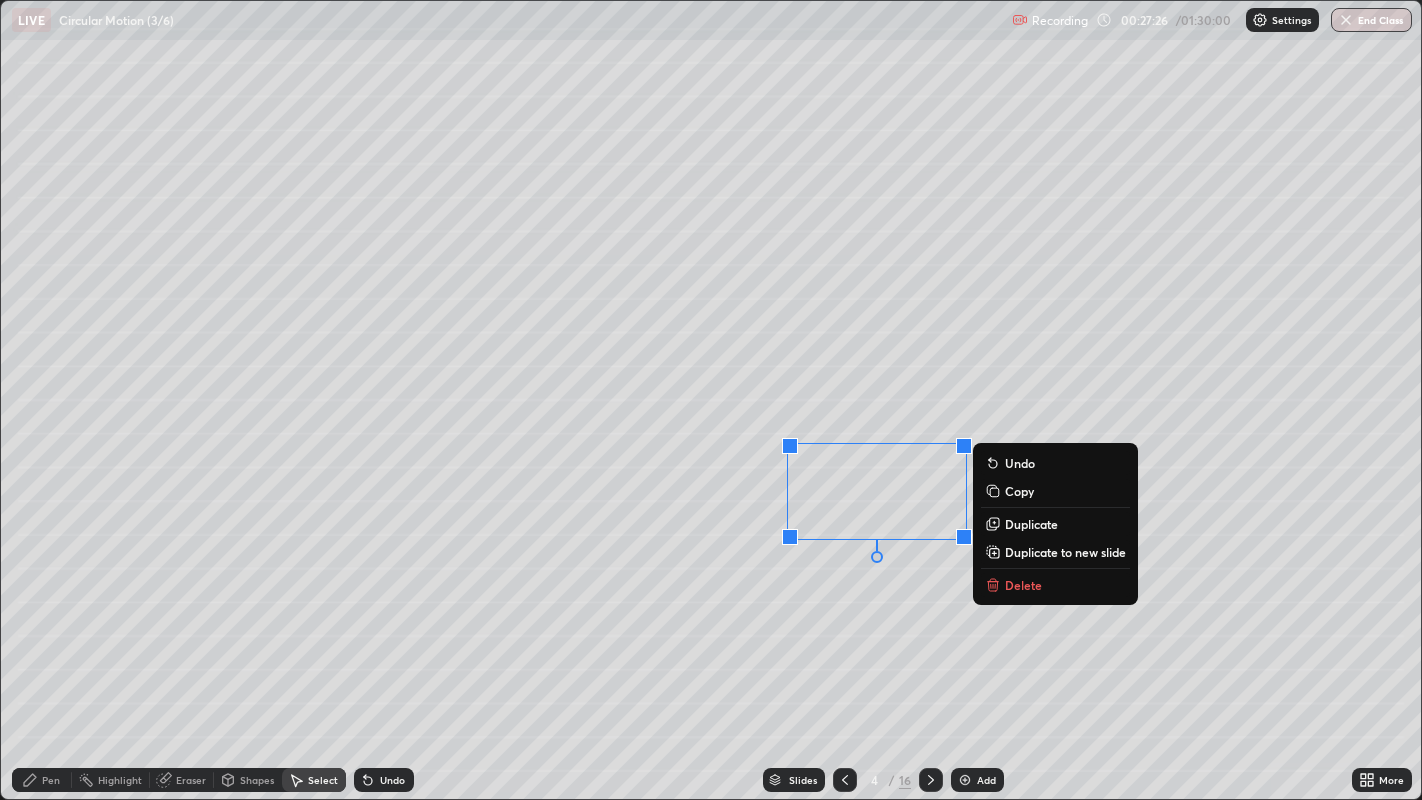 click on "0 ° Undo Copy Duplicate Duplicate to new slide Delete" at bounding box center (711, 400) 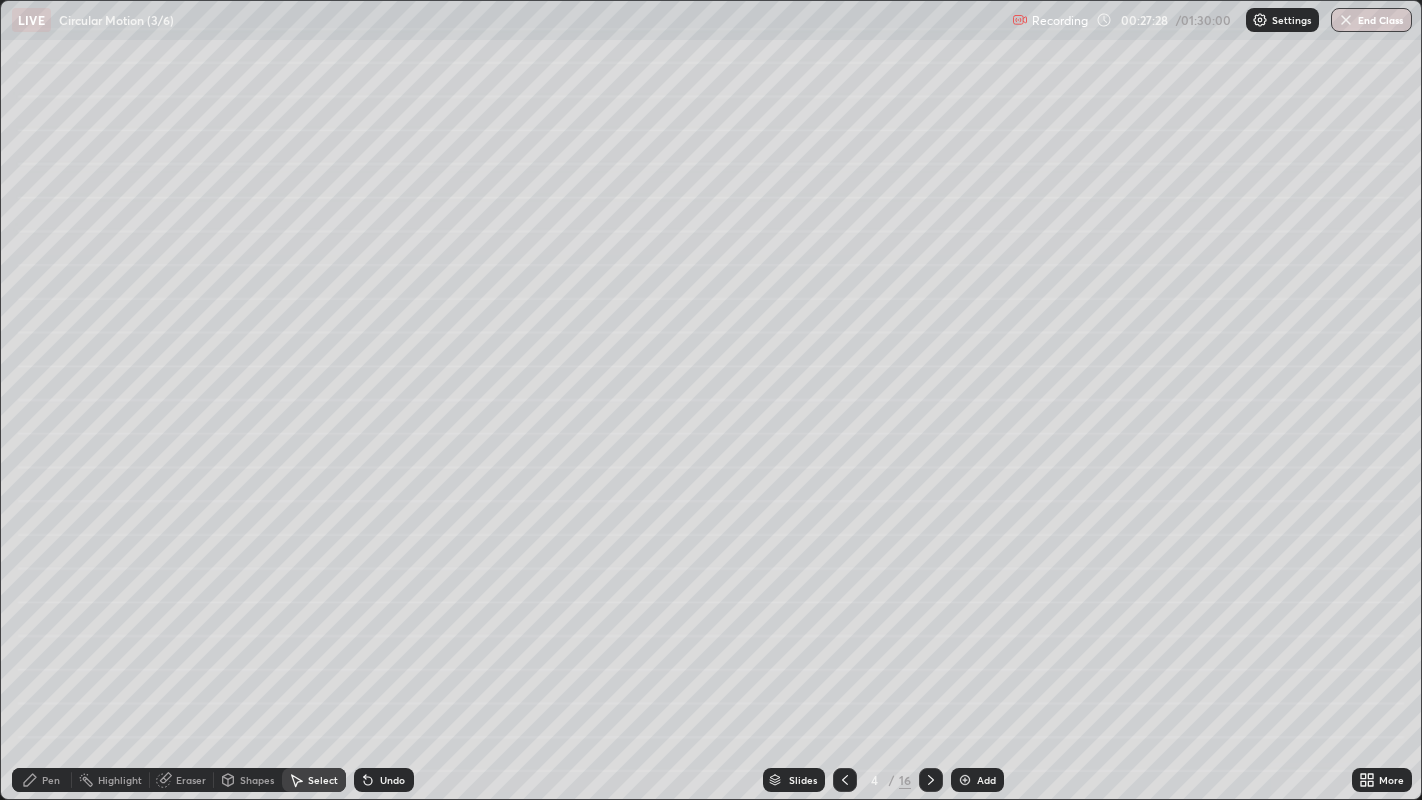 click on "Shapes" at bounding box center (257, 780) 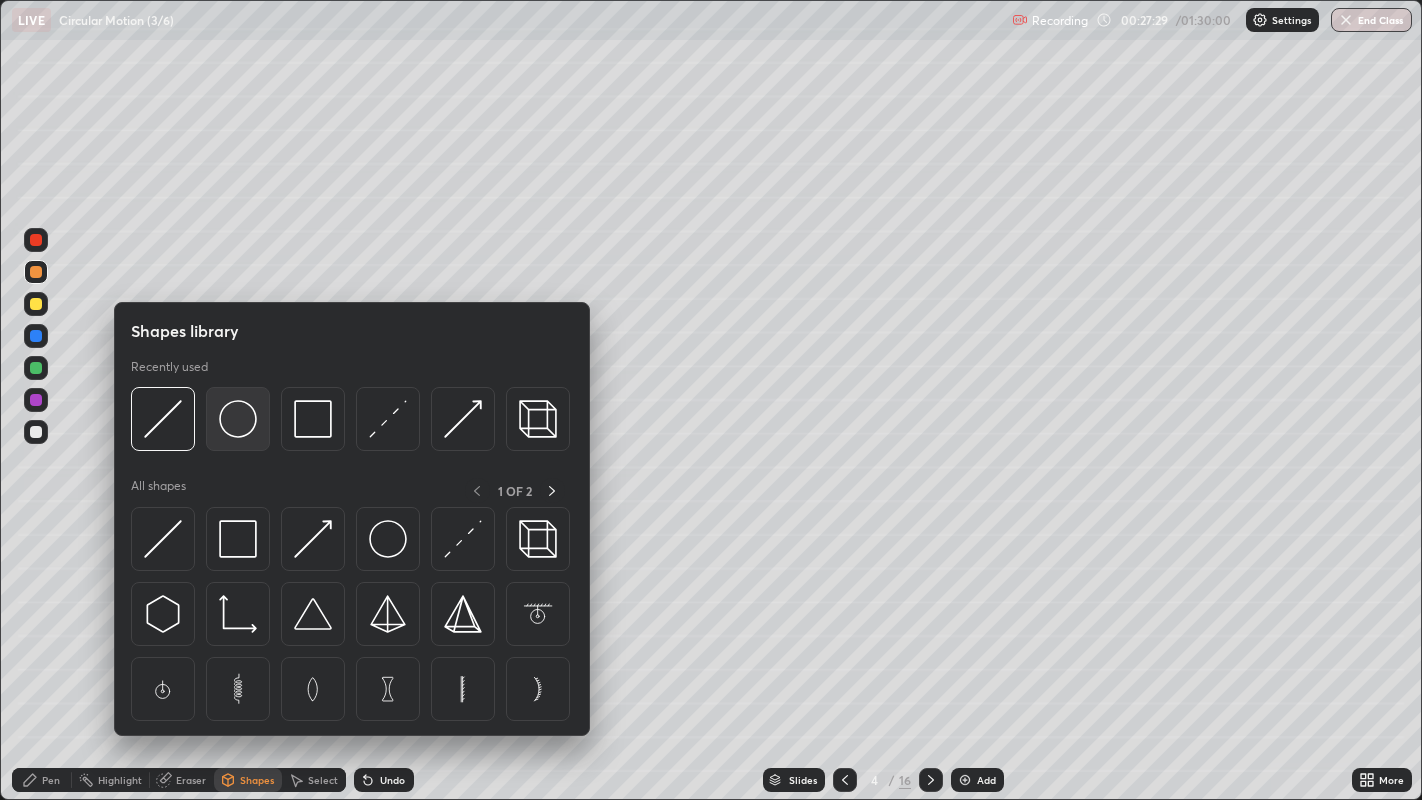 click at bounding box center [238, 419] 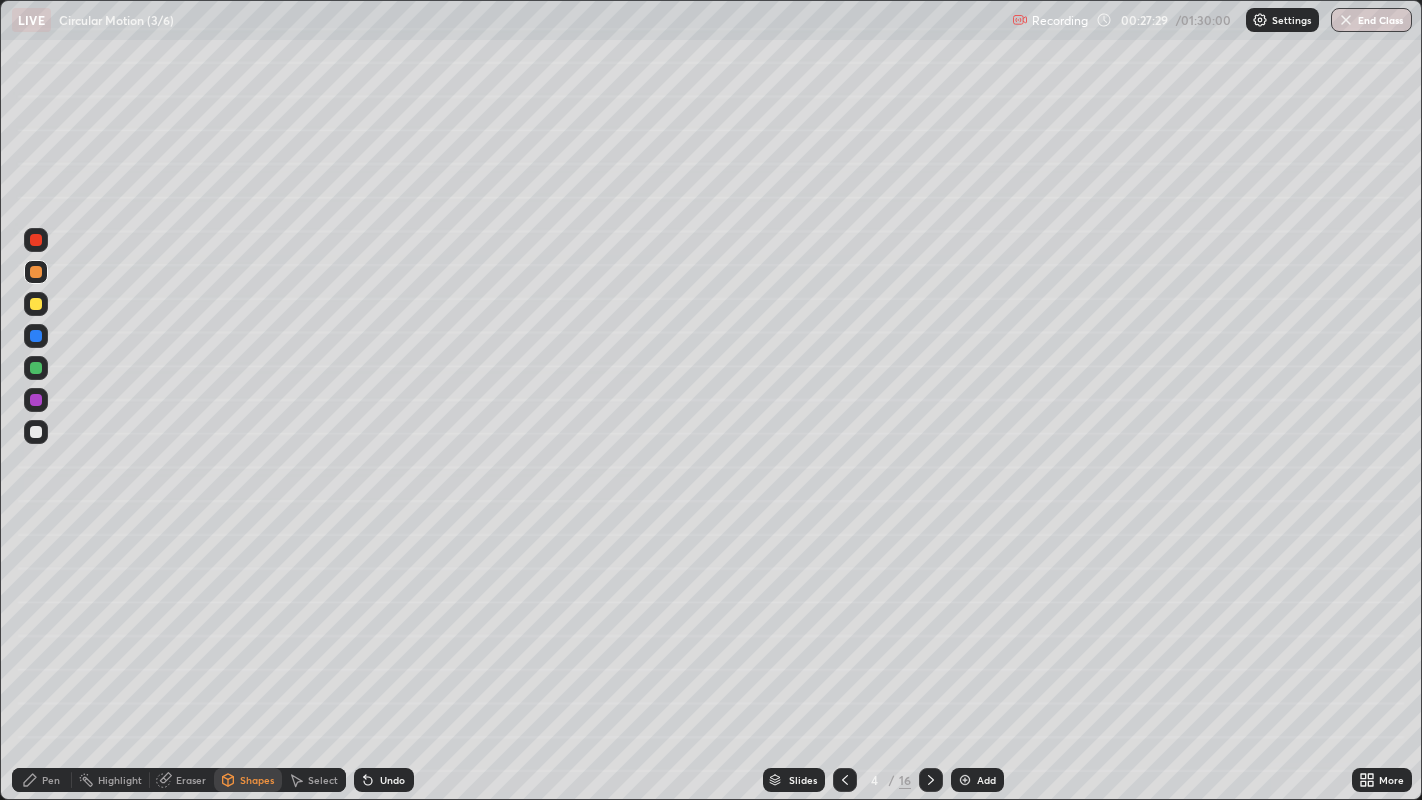 click at bounding box center [36, 432] 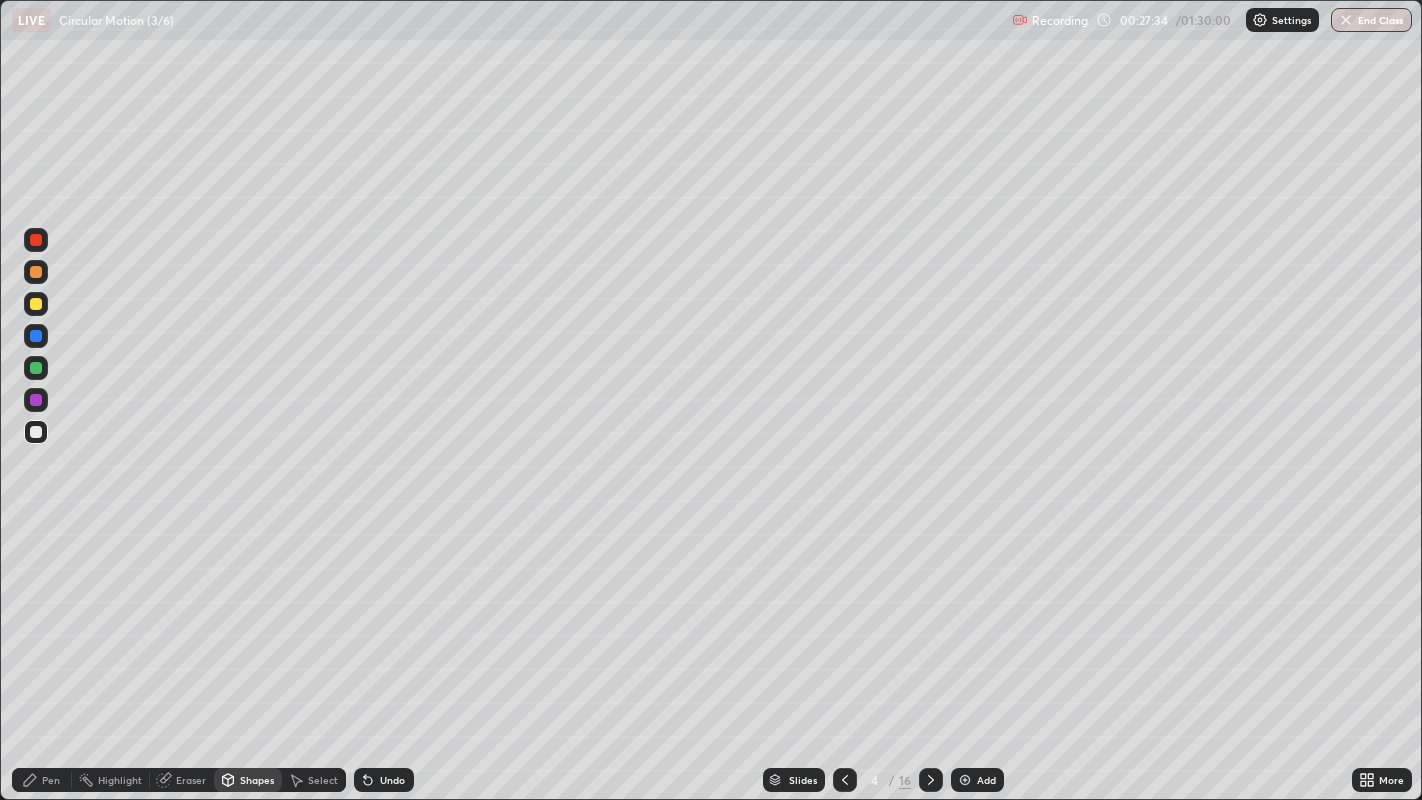 click on "Select" at bounding box center [323, 780] 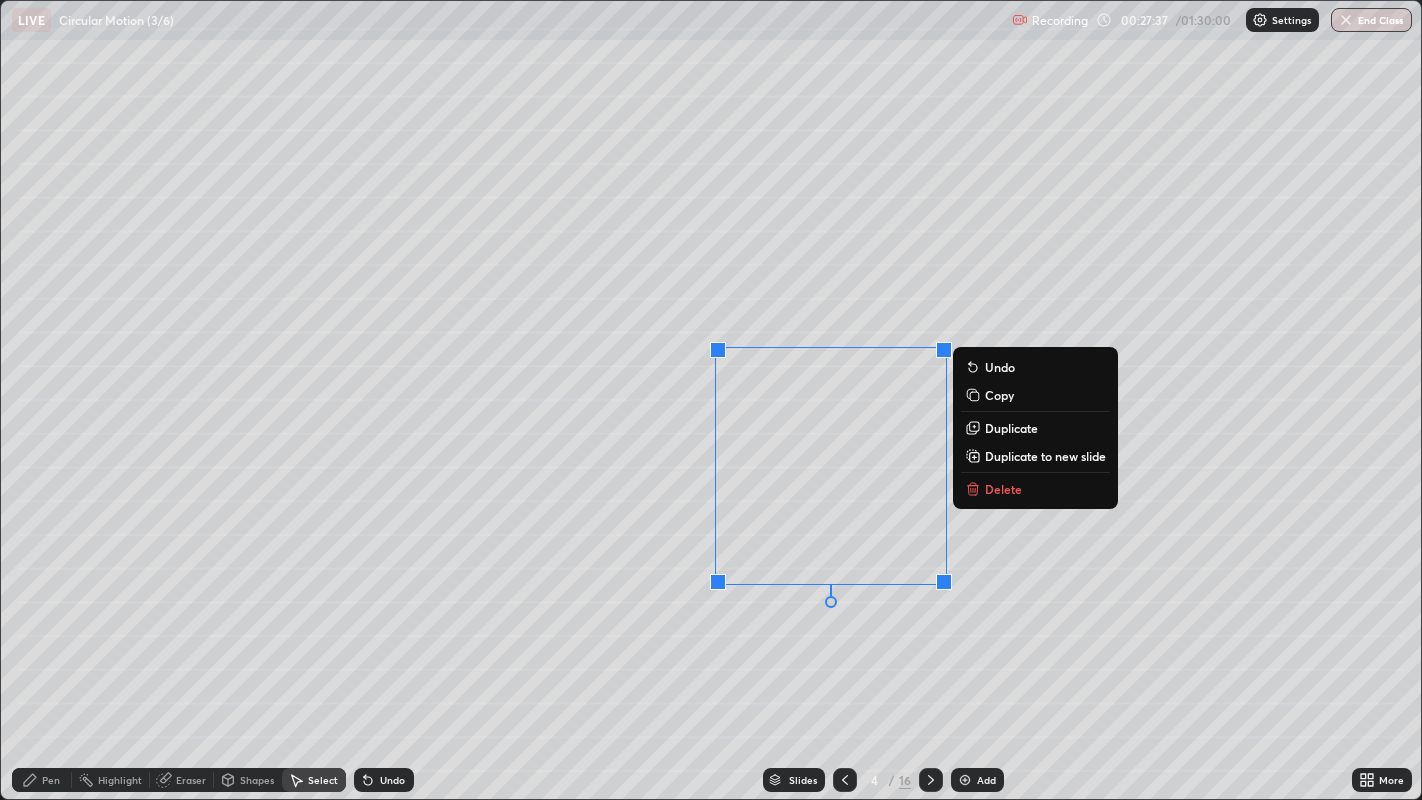 click on "0 ° Undo Copy Duplicate Duplicate to new slide Delete" at bounding box center (711, 400) 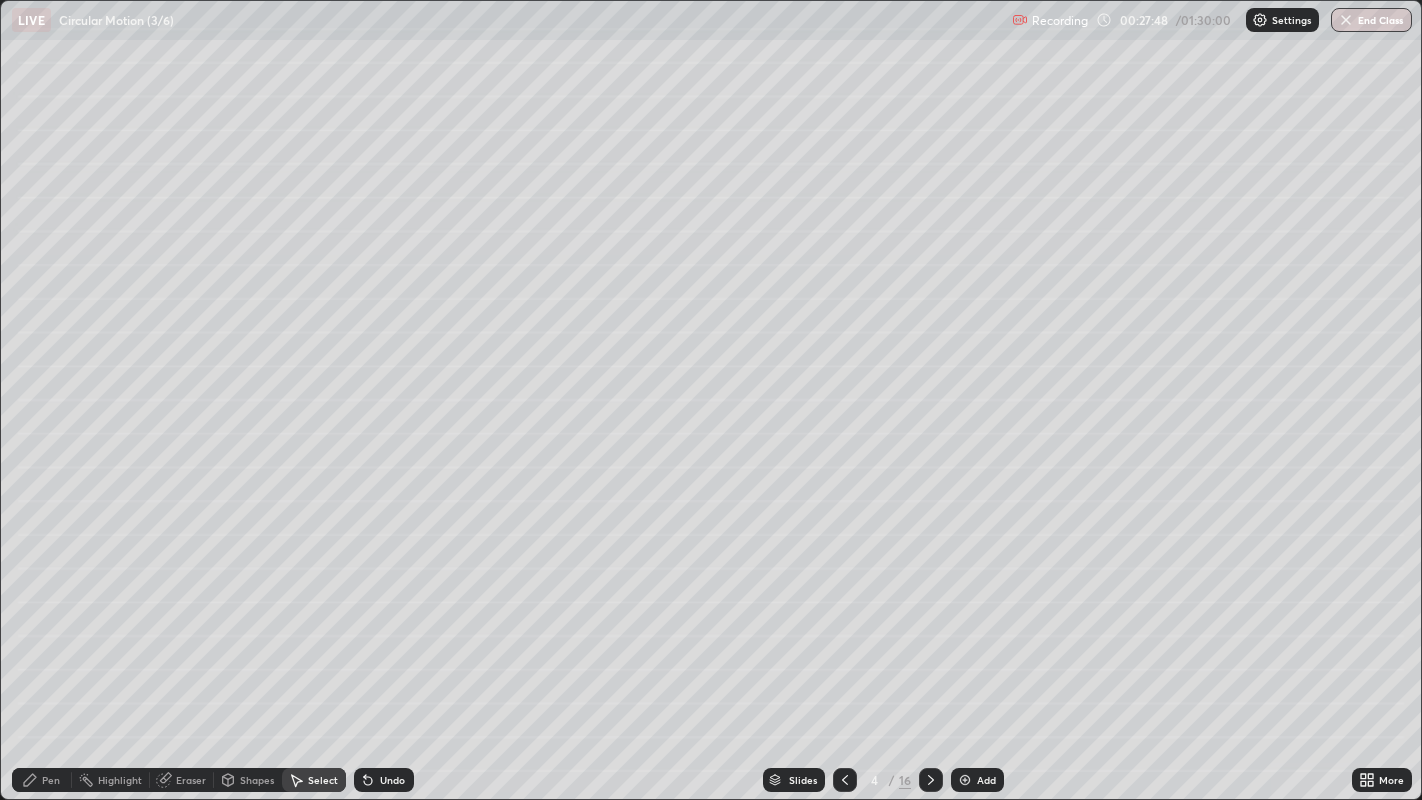 click on "Duplicate to new slide" at bounding box center (0, 0) 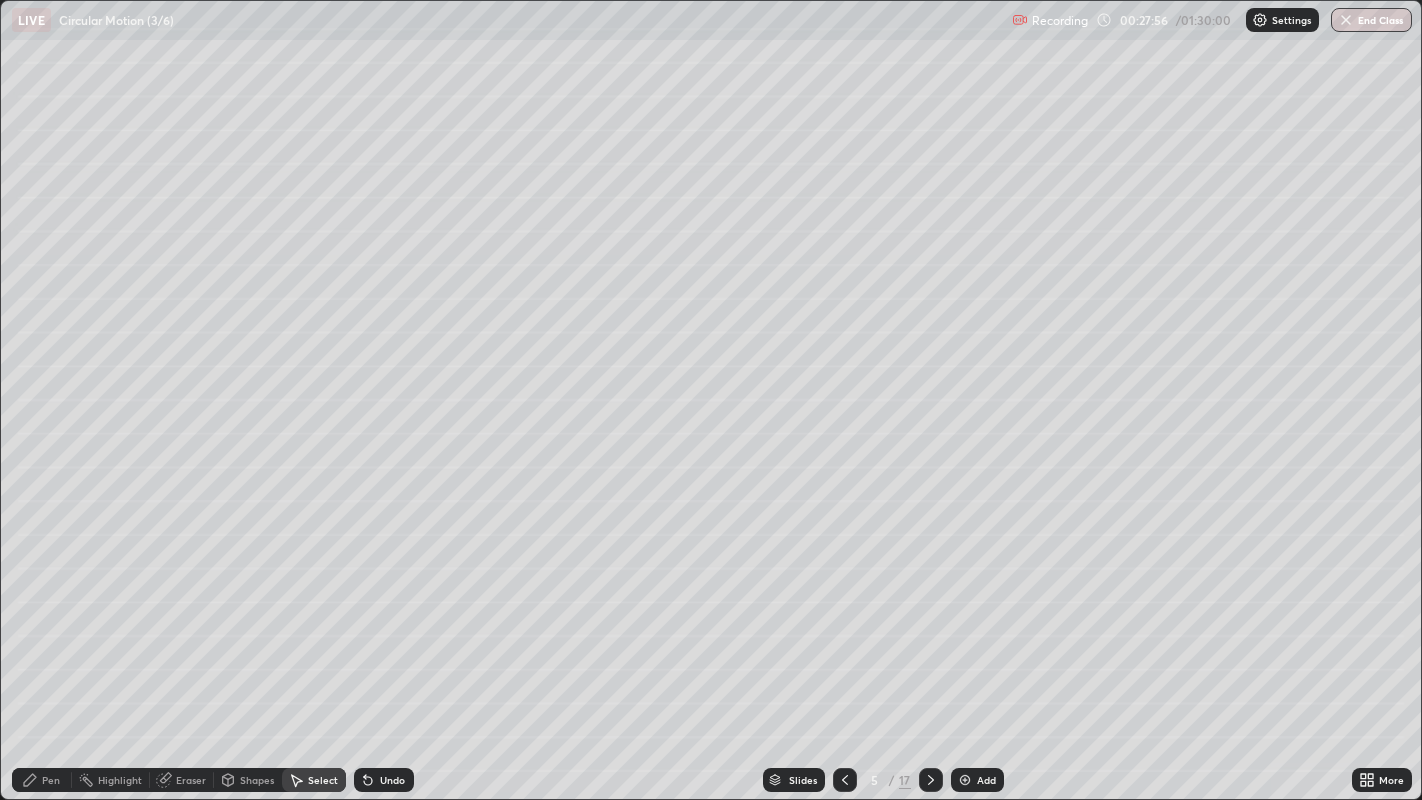 click 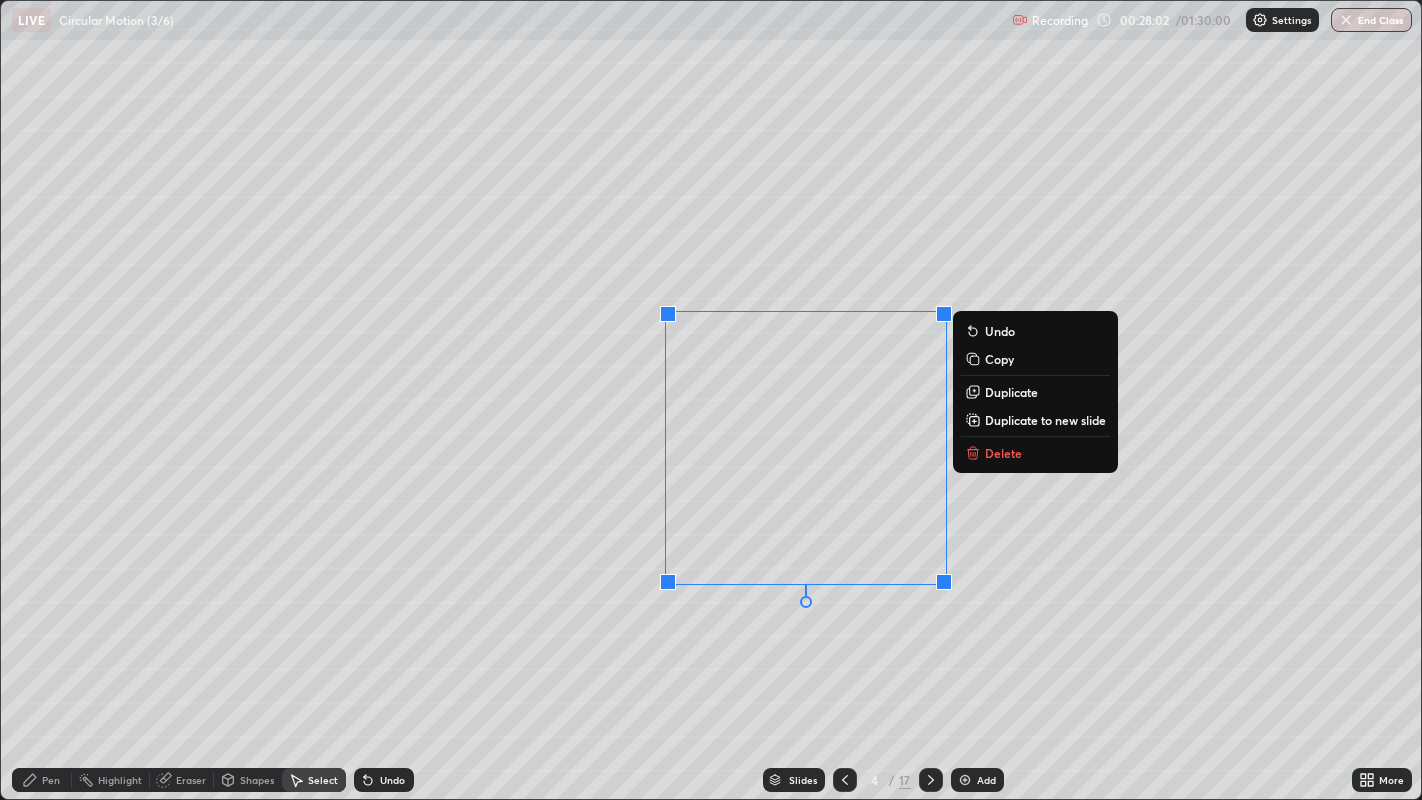 click on "0 ° Undo Copy Duplicate Duplicate to new slide Delete" at bounding box center (711, 400) 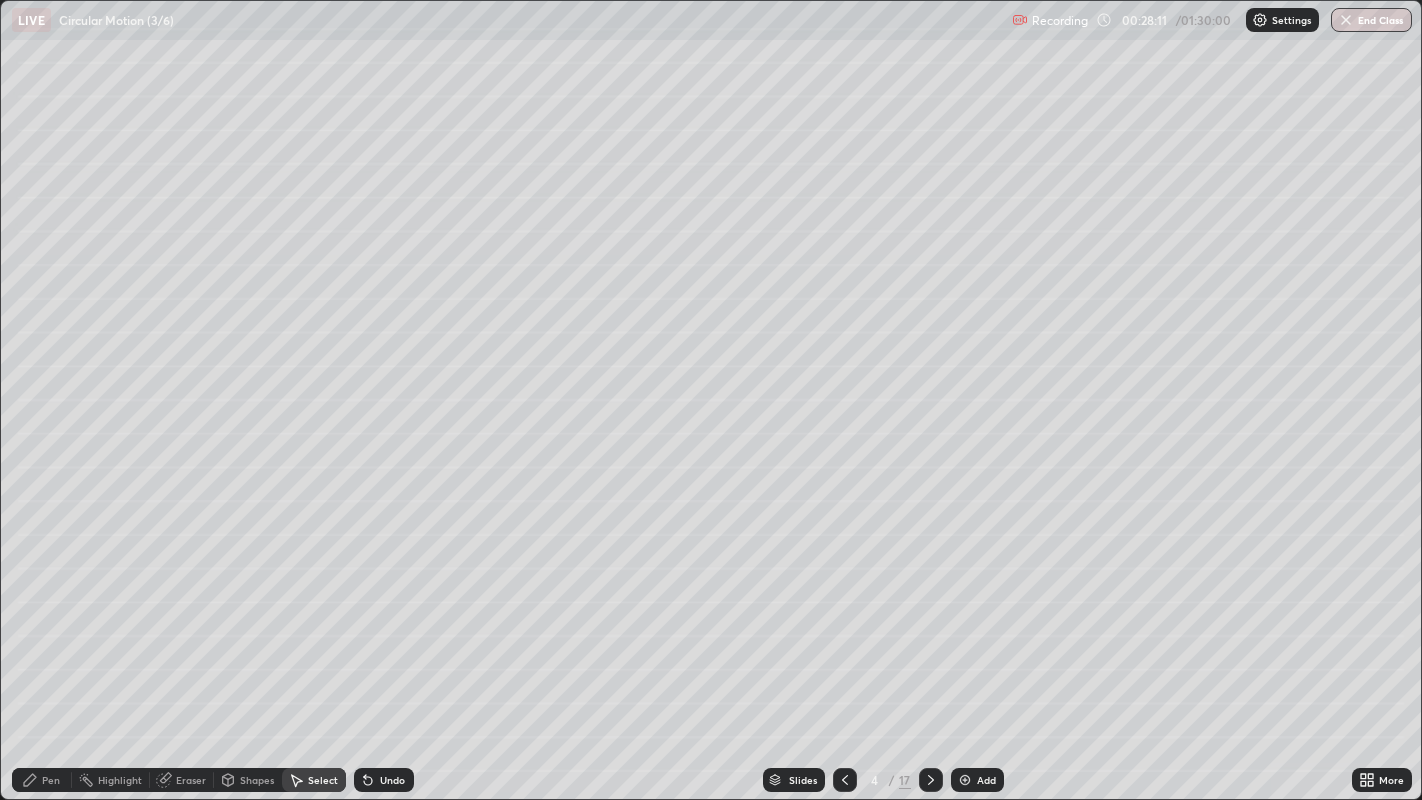 click 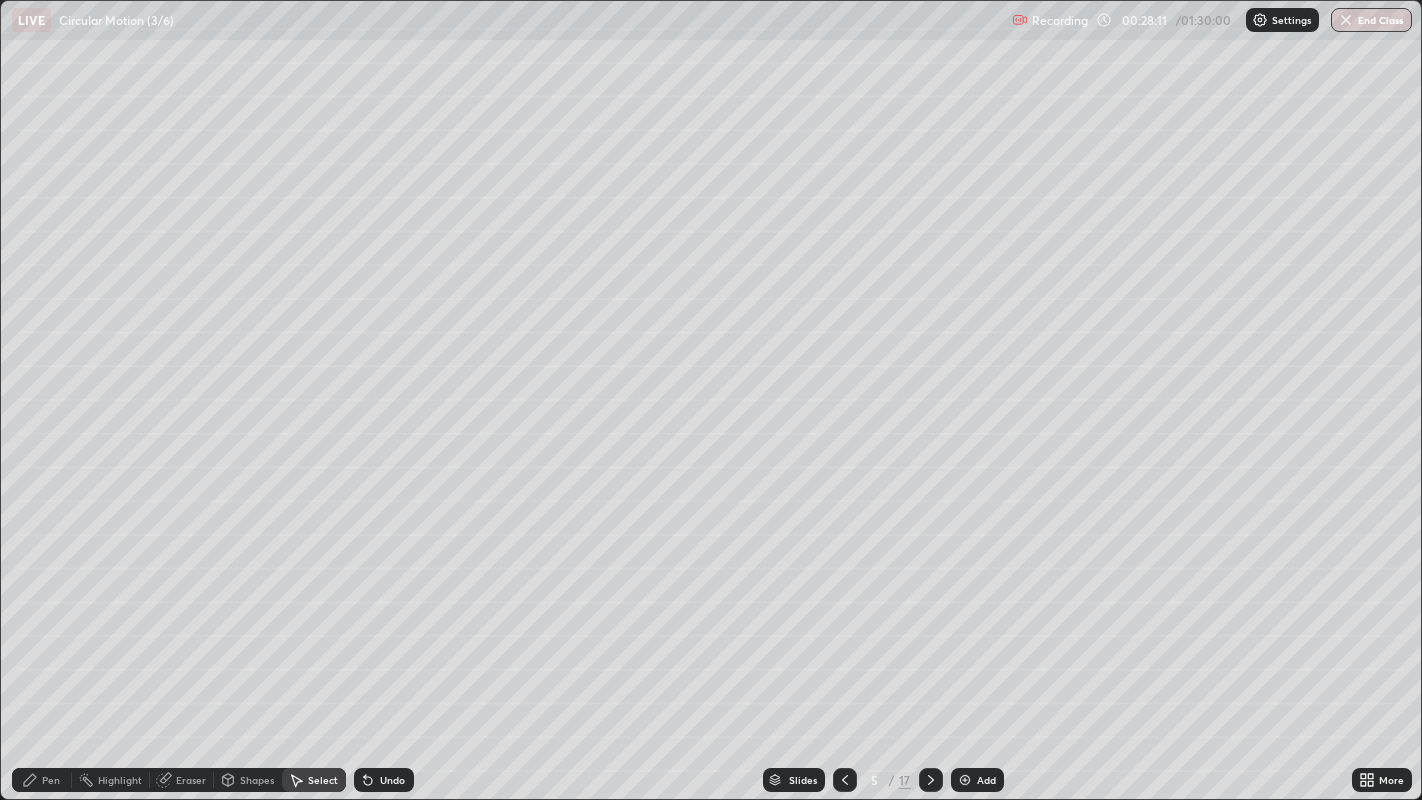 click 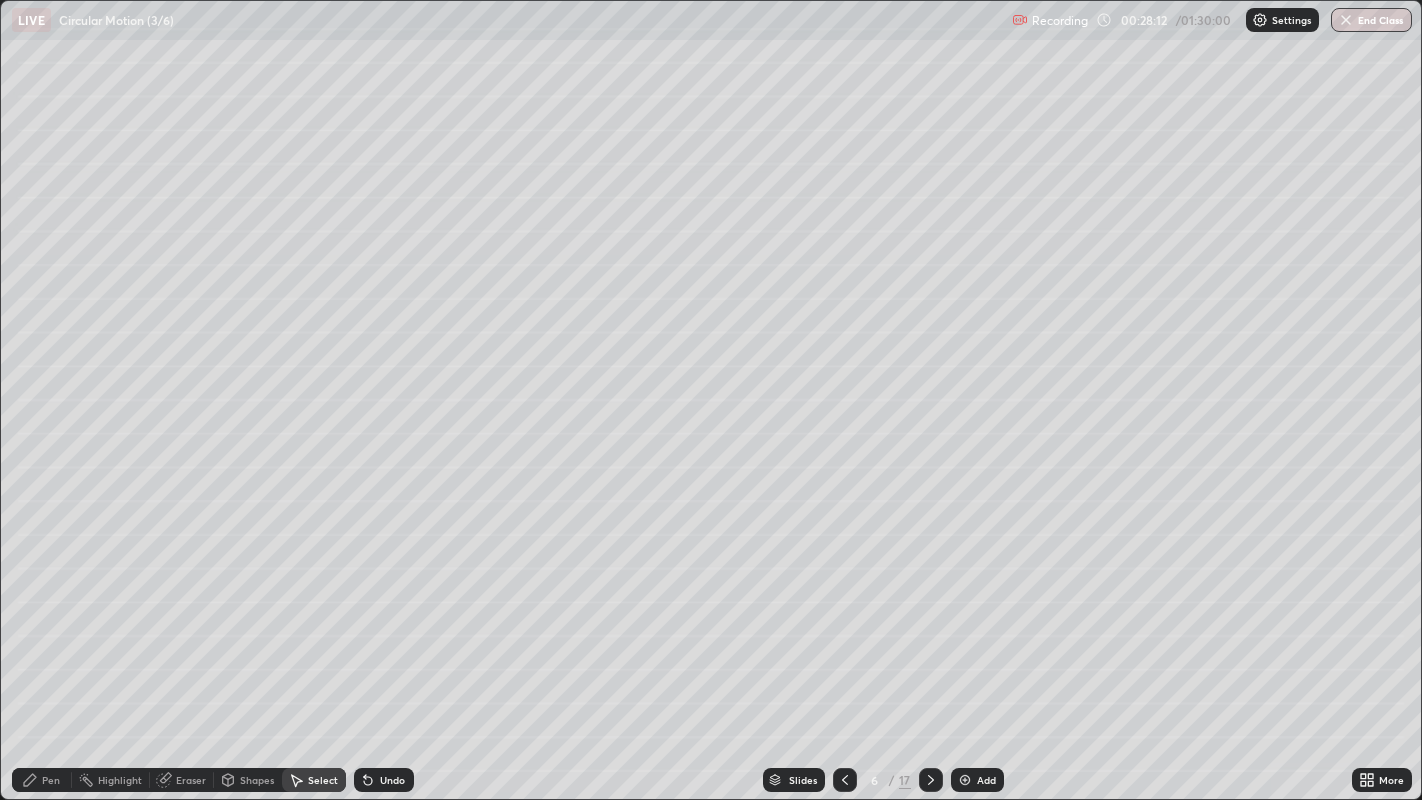 click 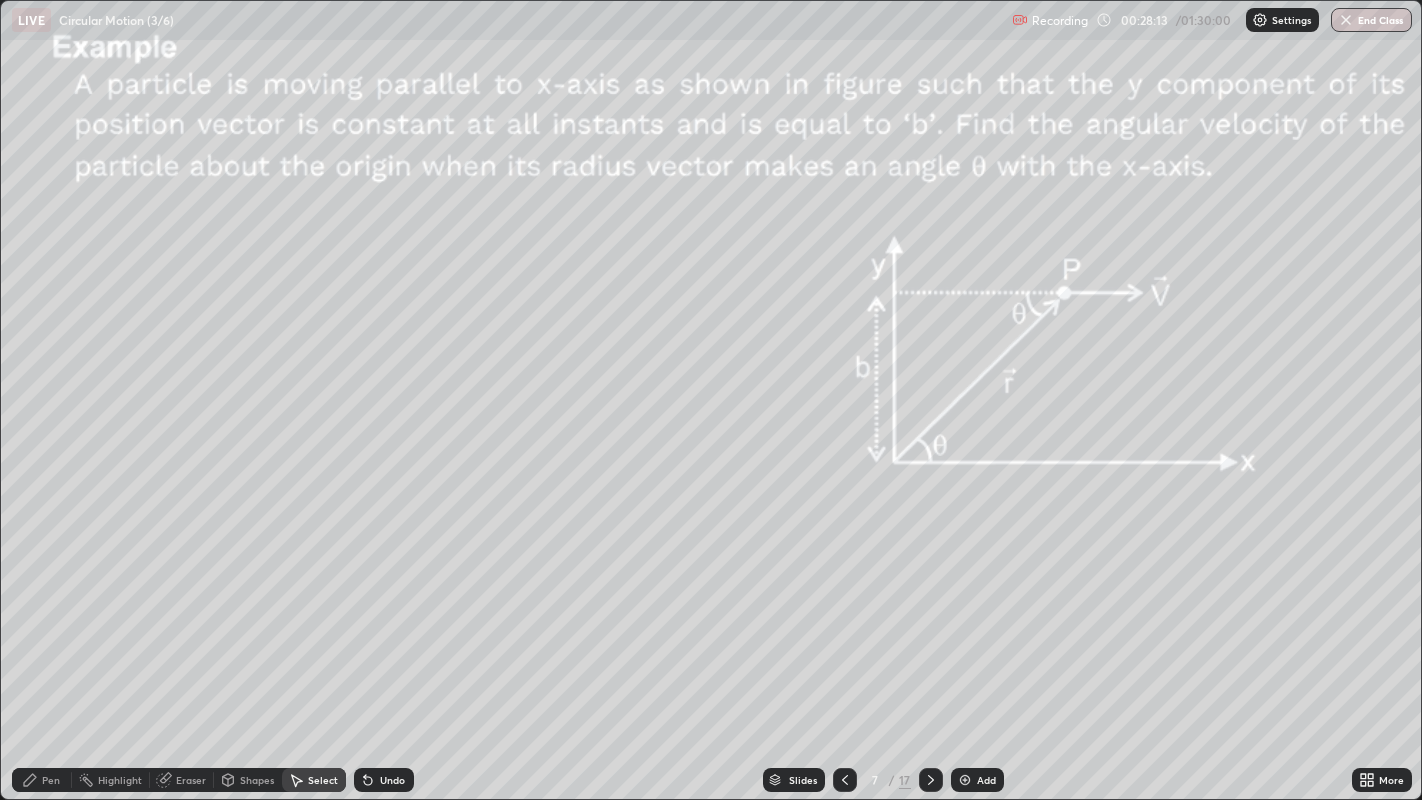 click 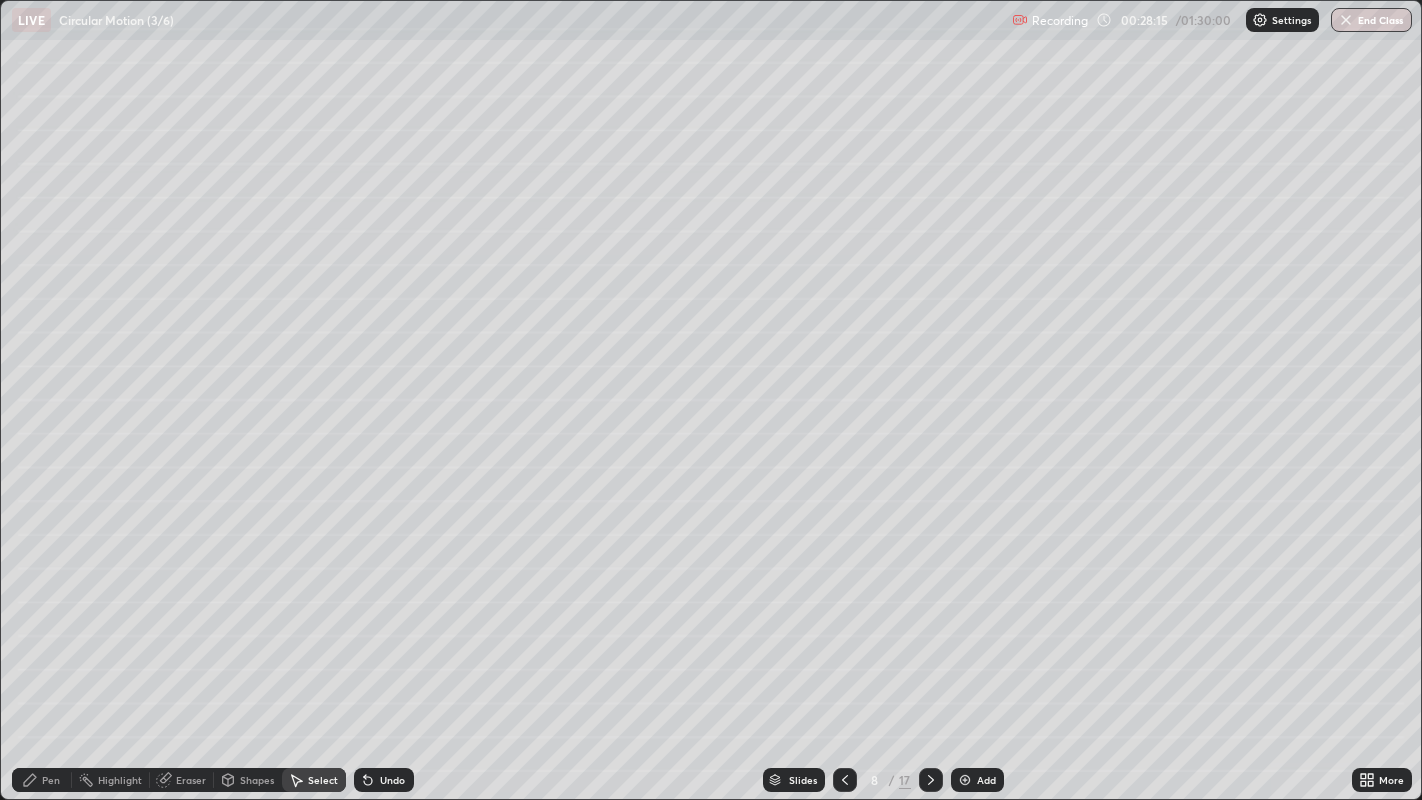 click 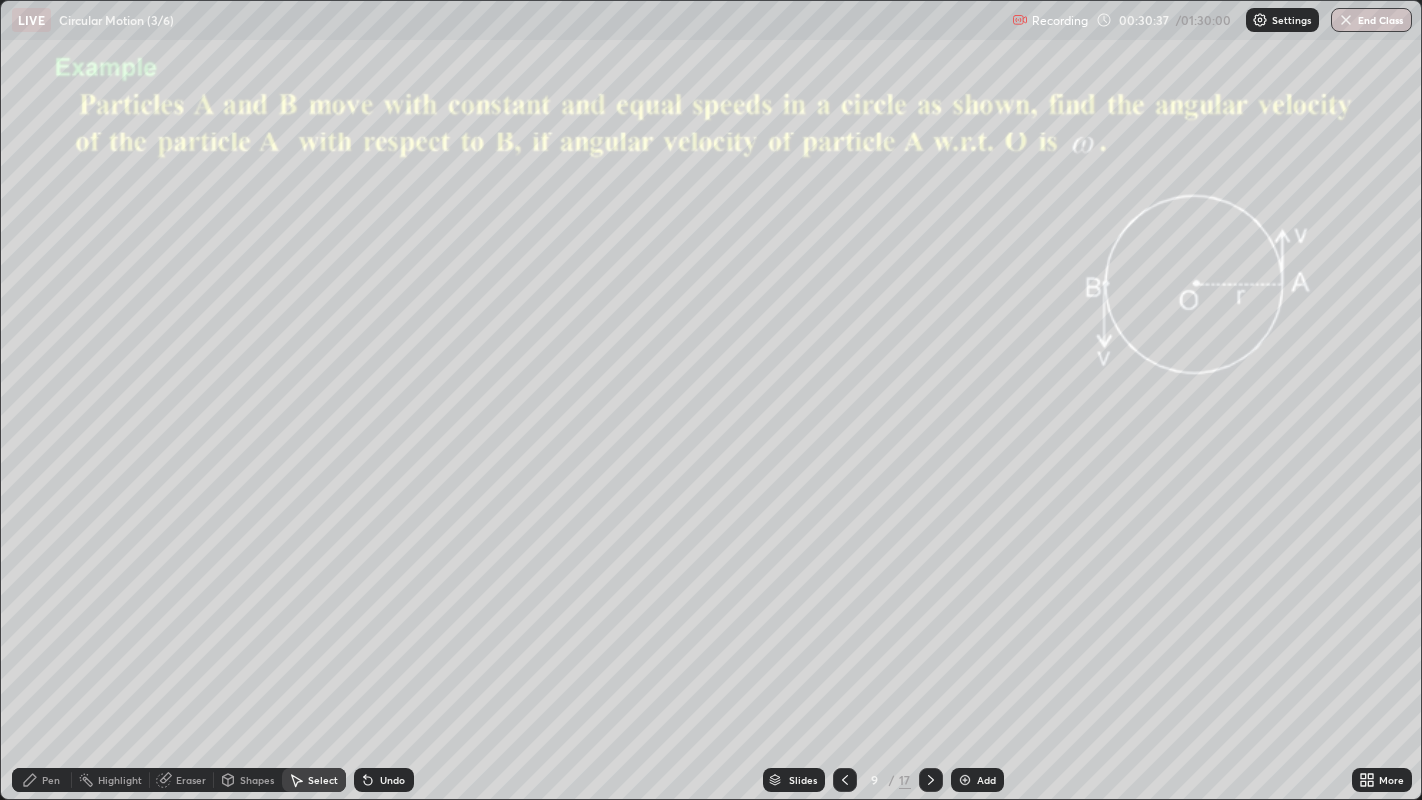 click on "Pen" at bounding box center [42, 780] 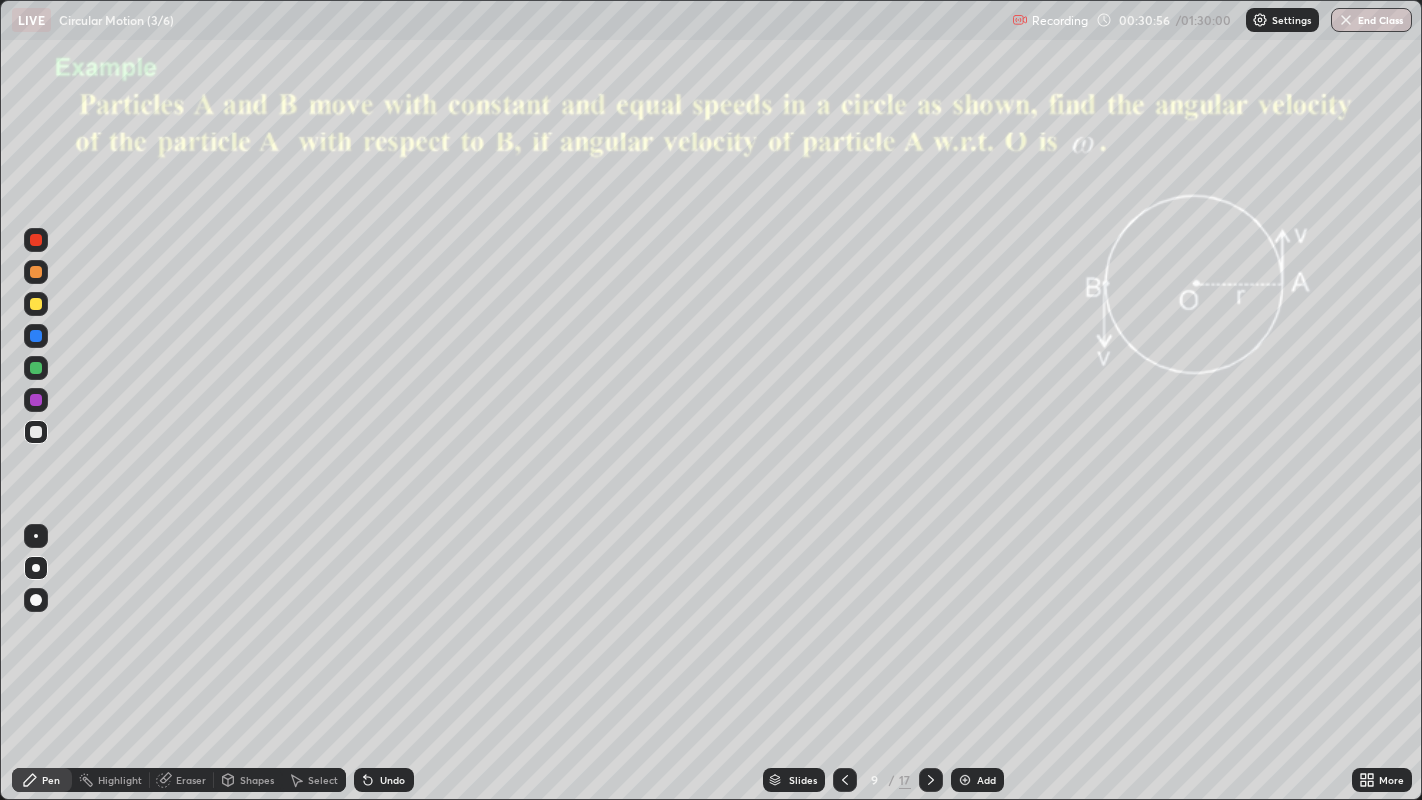 click on "Shapes" at bounding box center (257, 780) 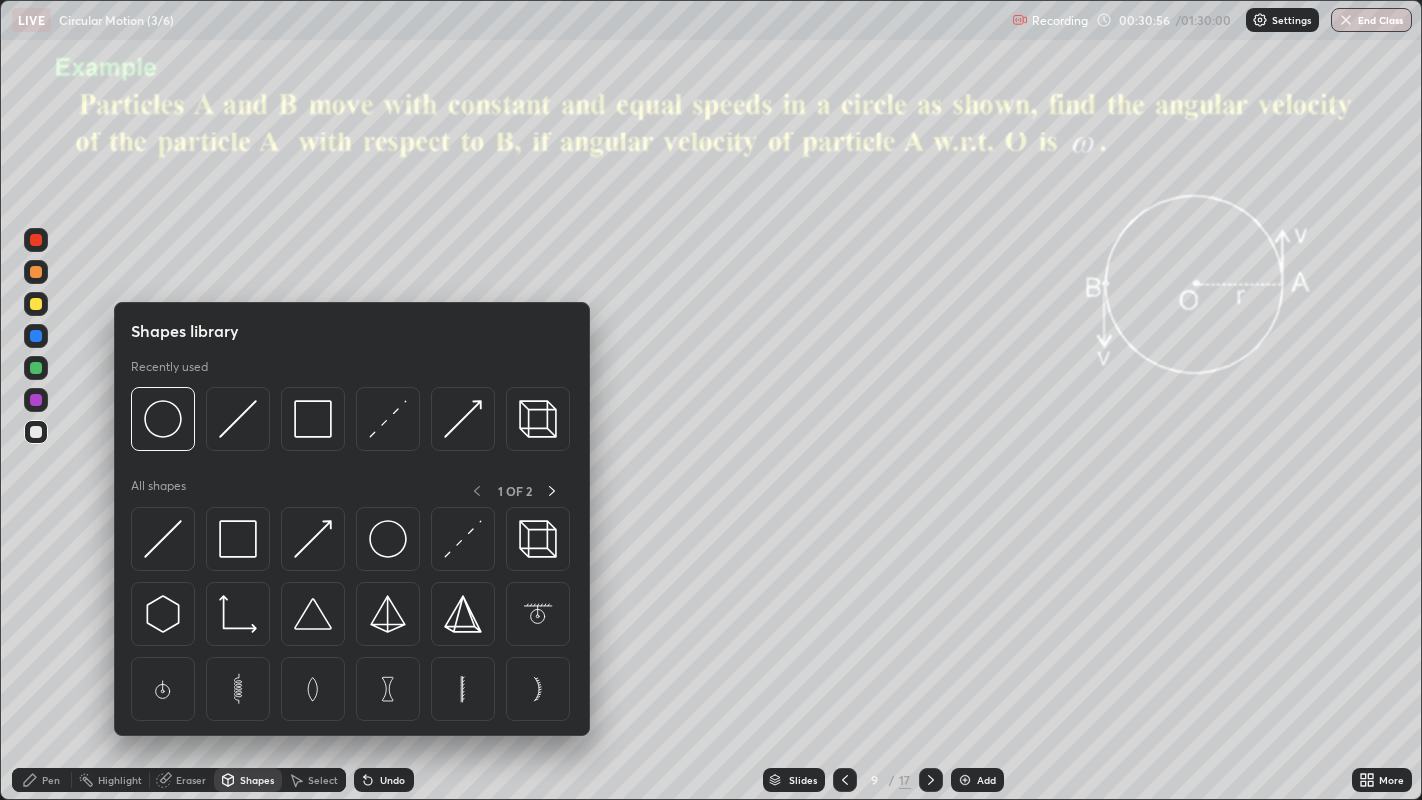click at bounding box center [388, 419] 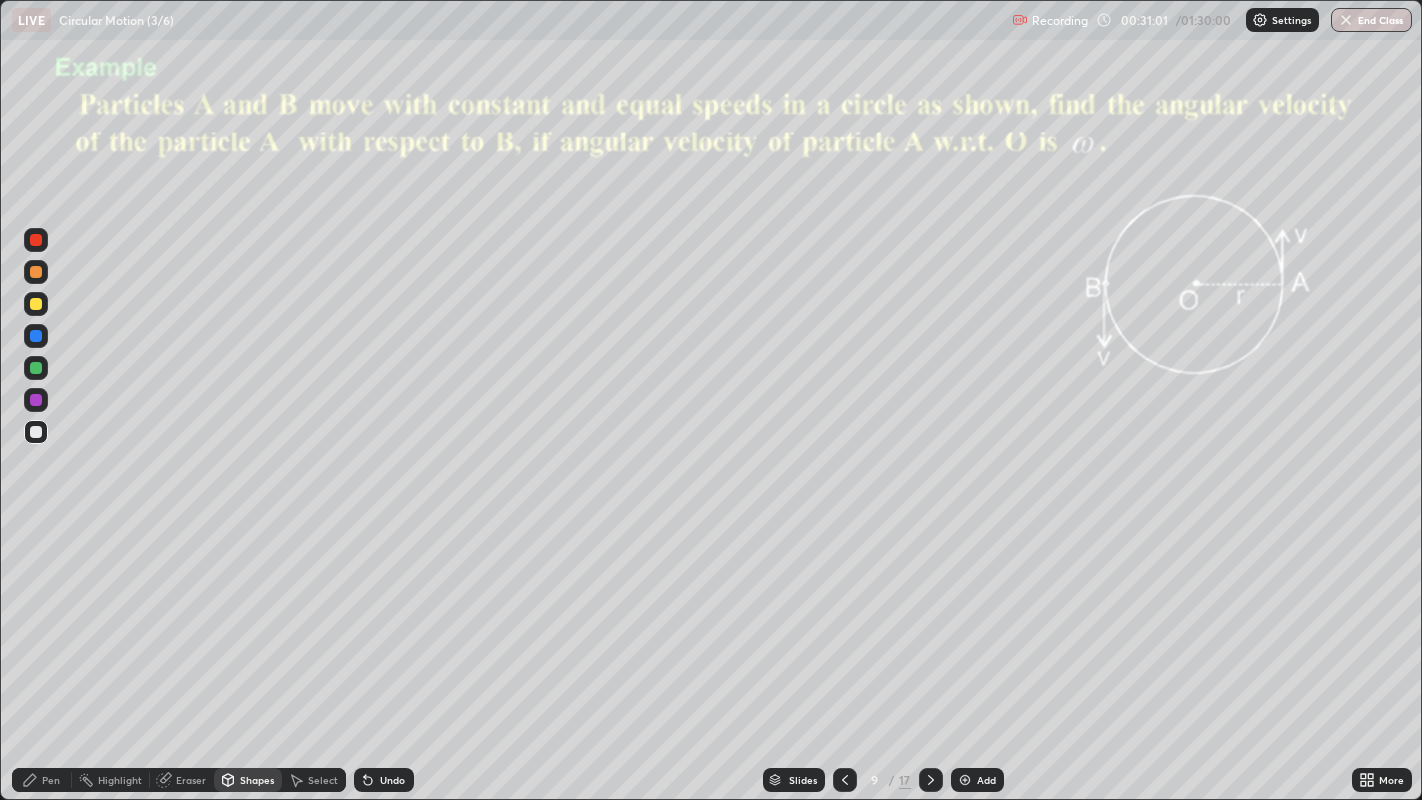 click on "Pen" at bounding box center [51, 780] 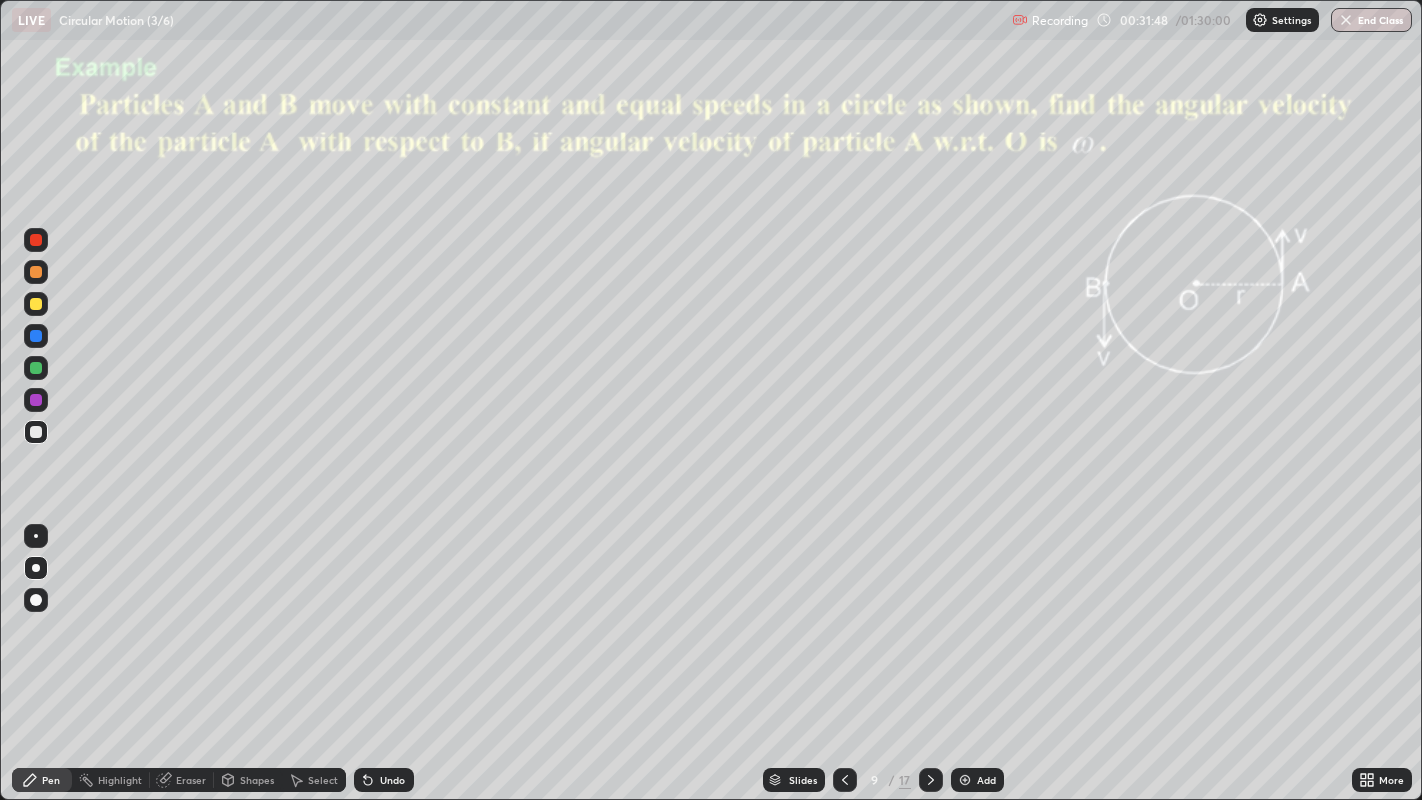 click at bounding box center [36, 432] 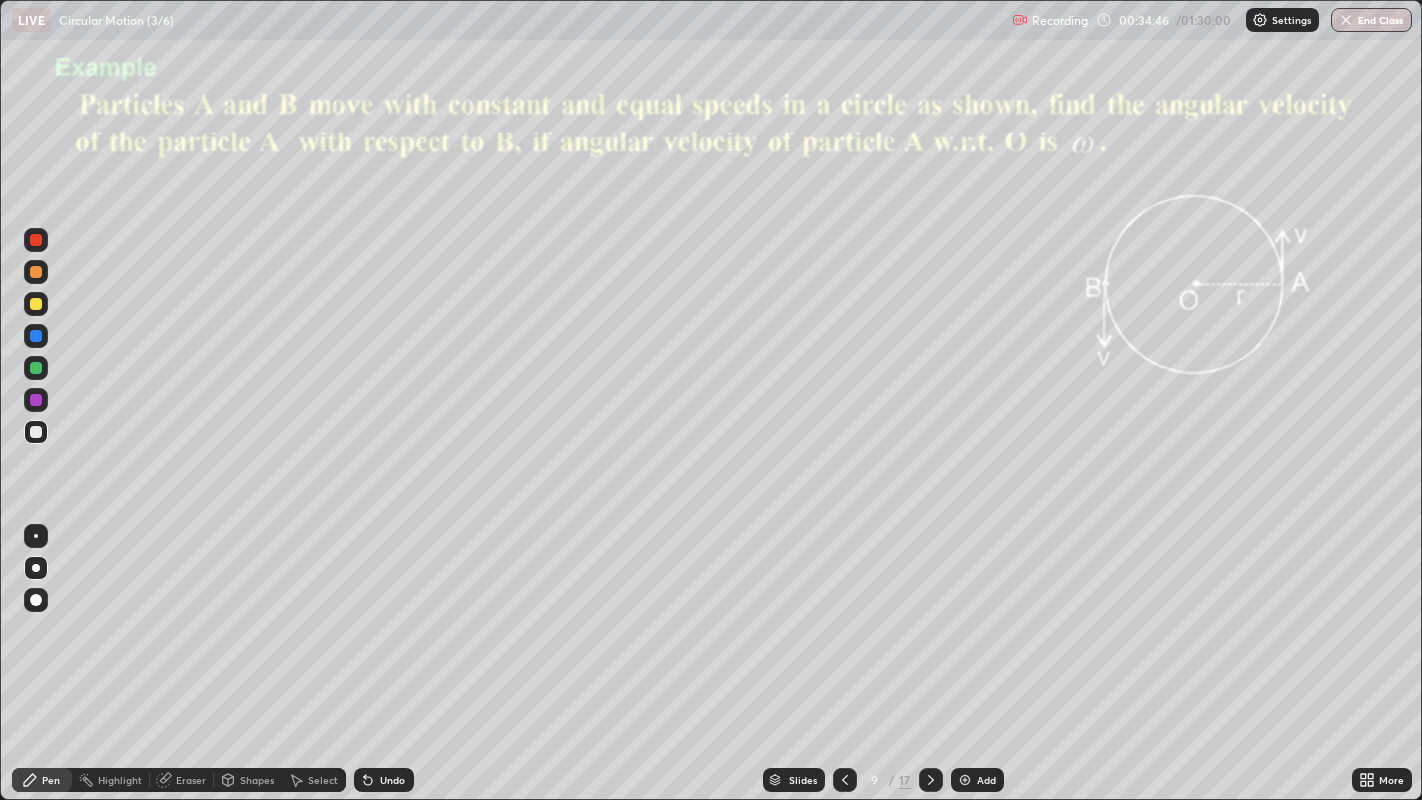 click 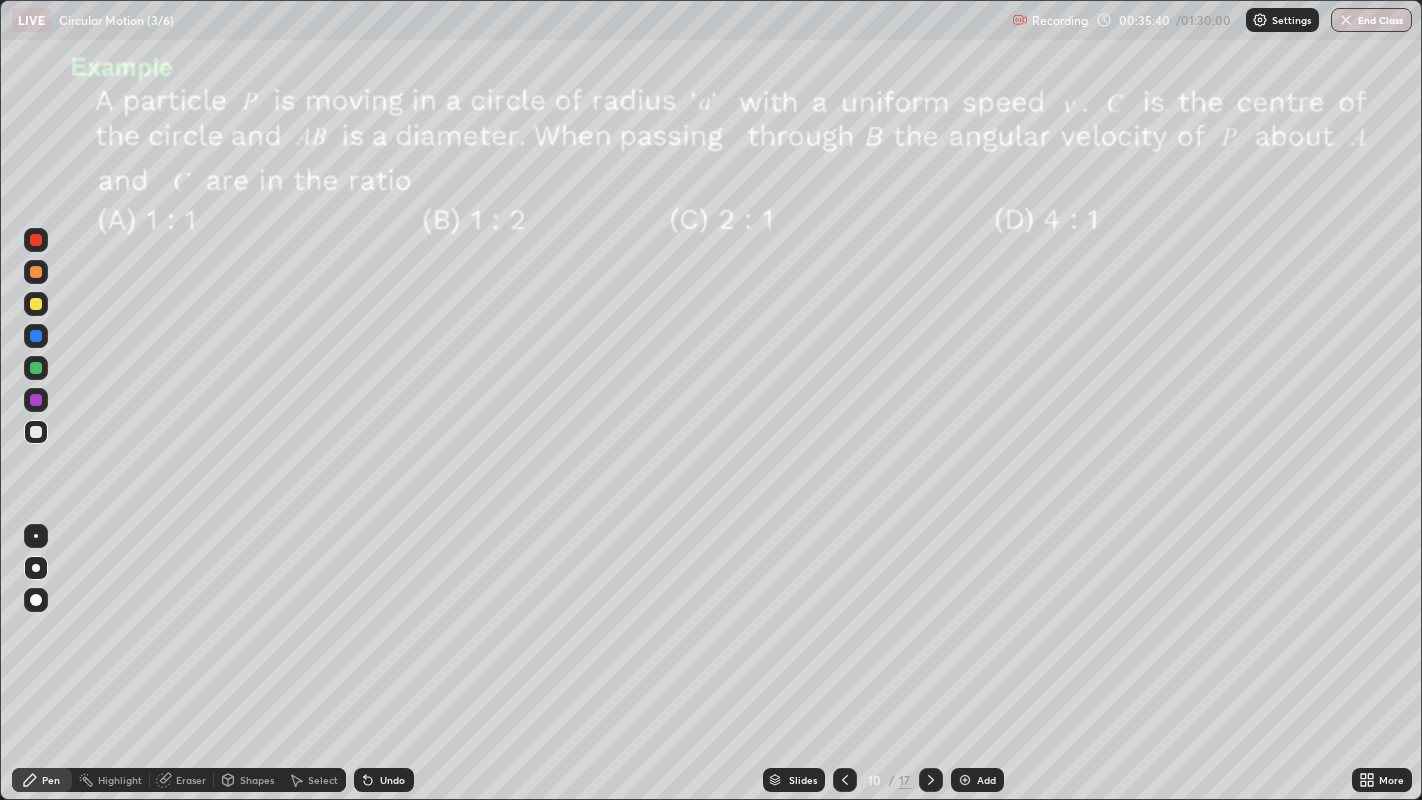 click on "Shapes" at bounding box center [257, 780] 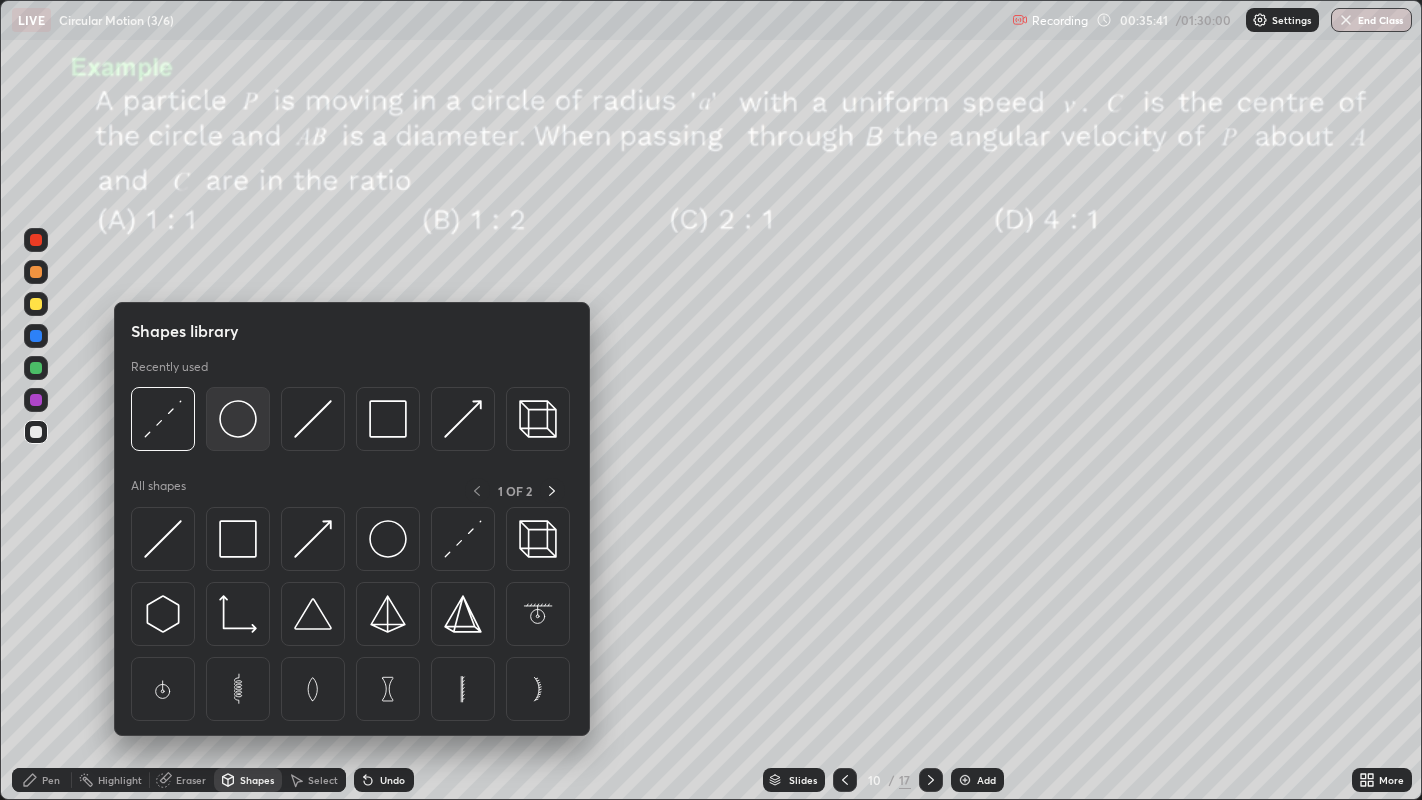 click at bounding box center [238, 419] 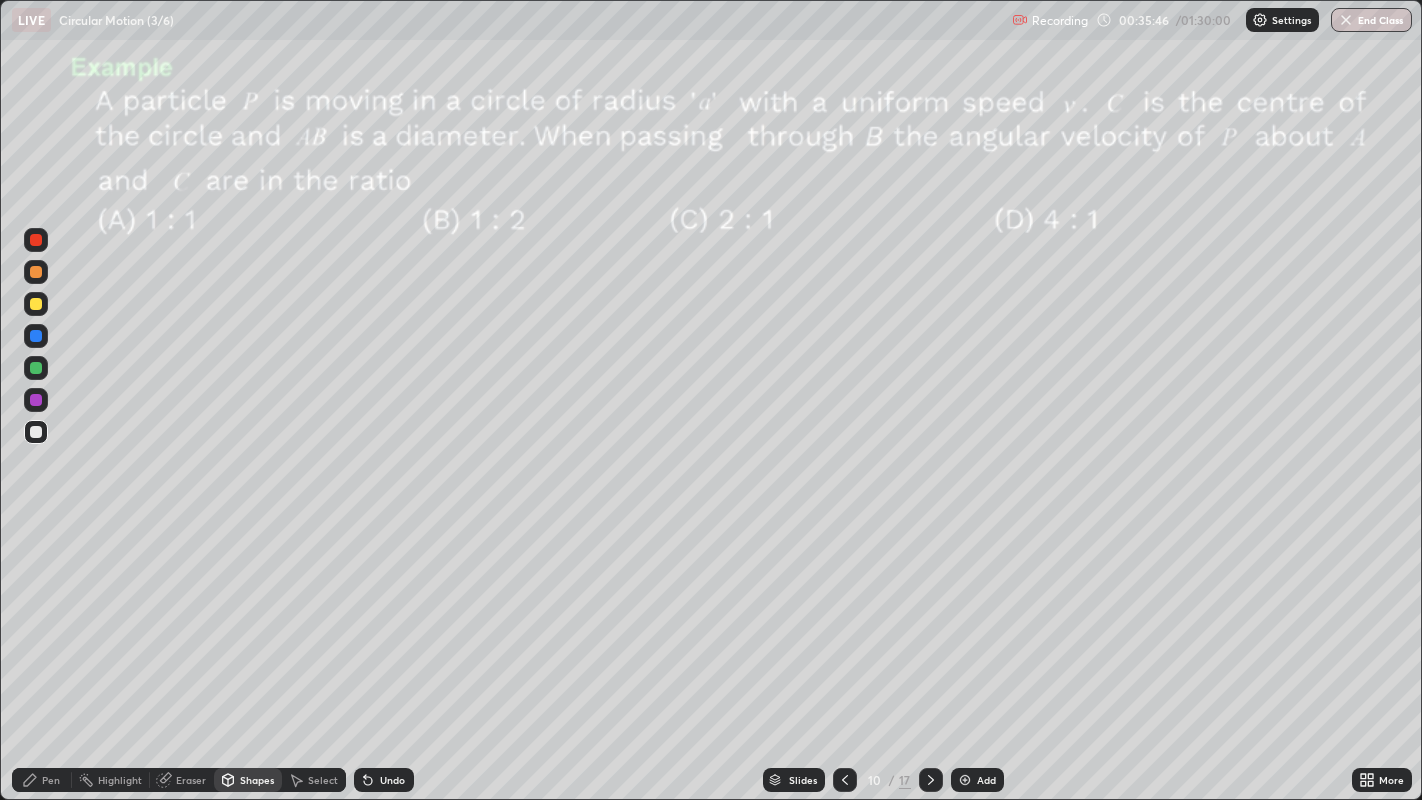 click on "Shapes" at bounding box center (257, 780) 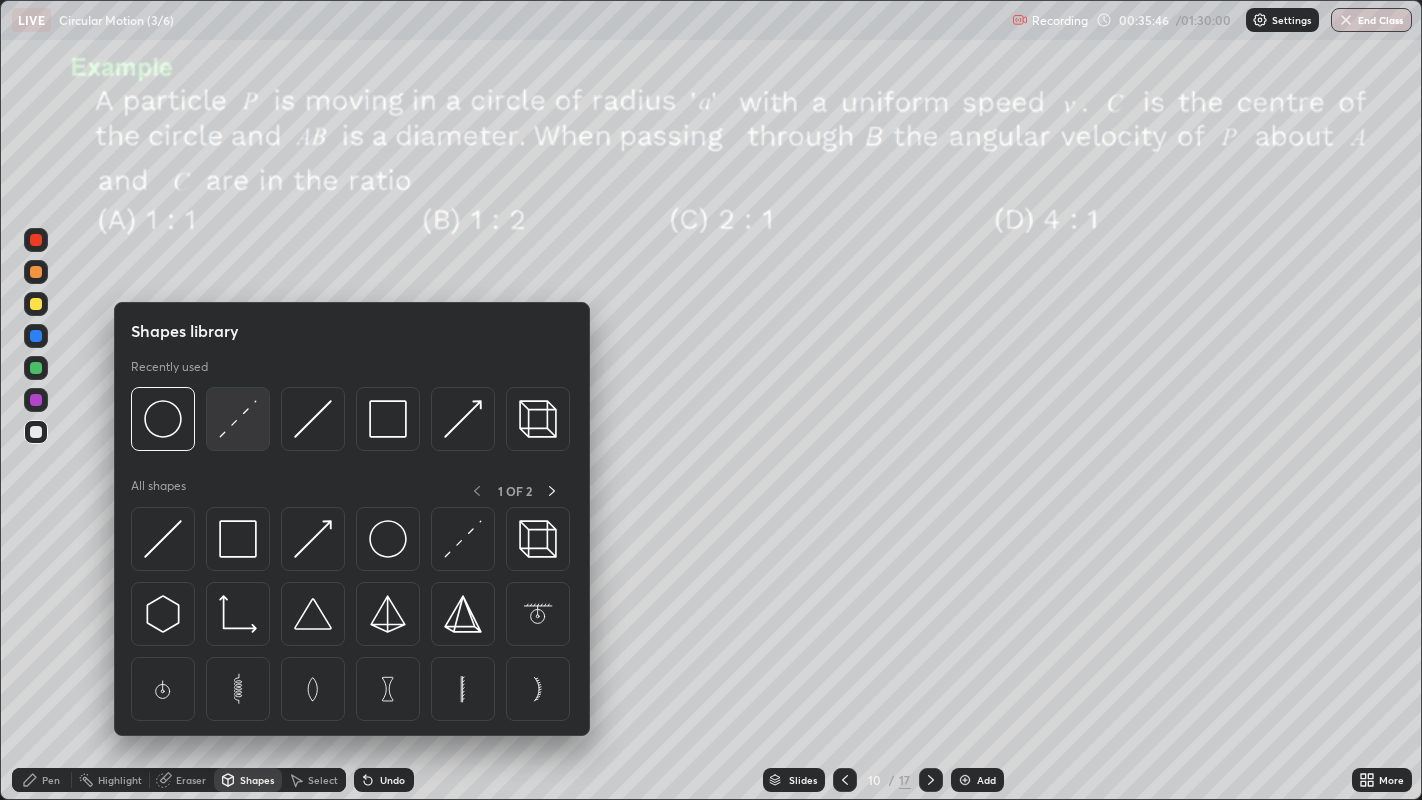 click at bounding box center [238, 419] 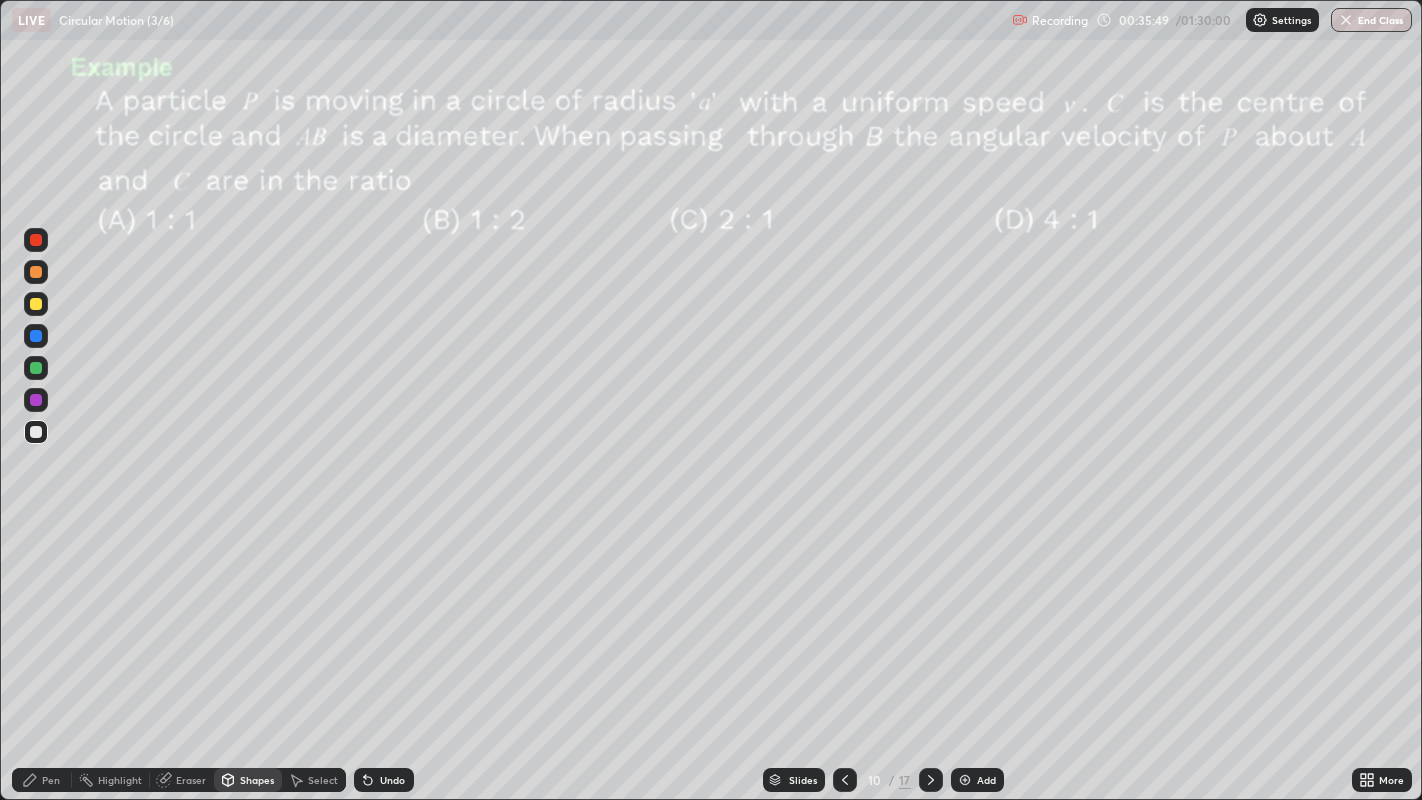 click at bounding box center [36, 304] 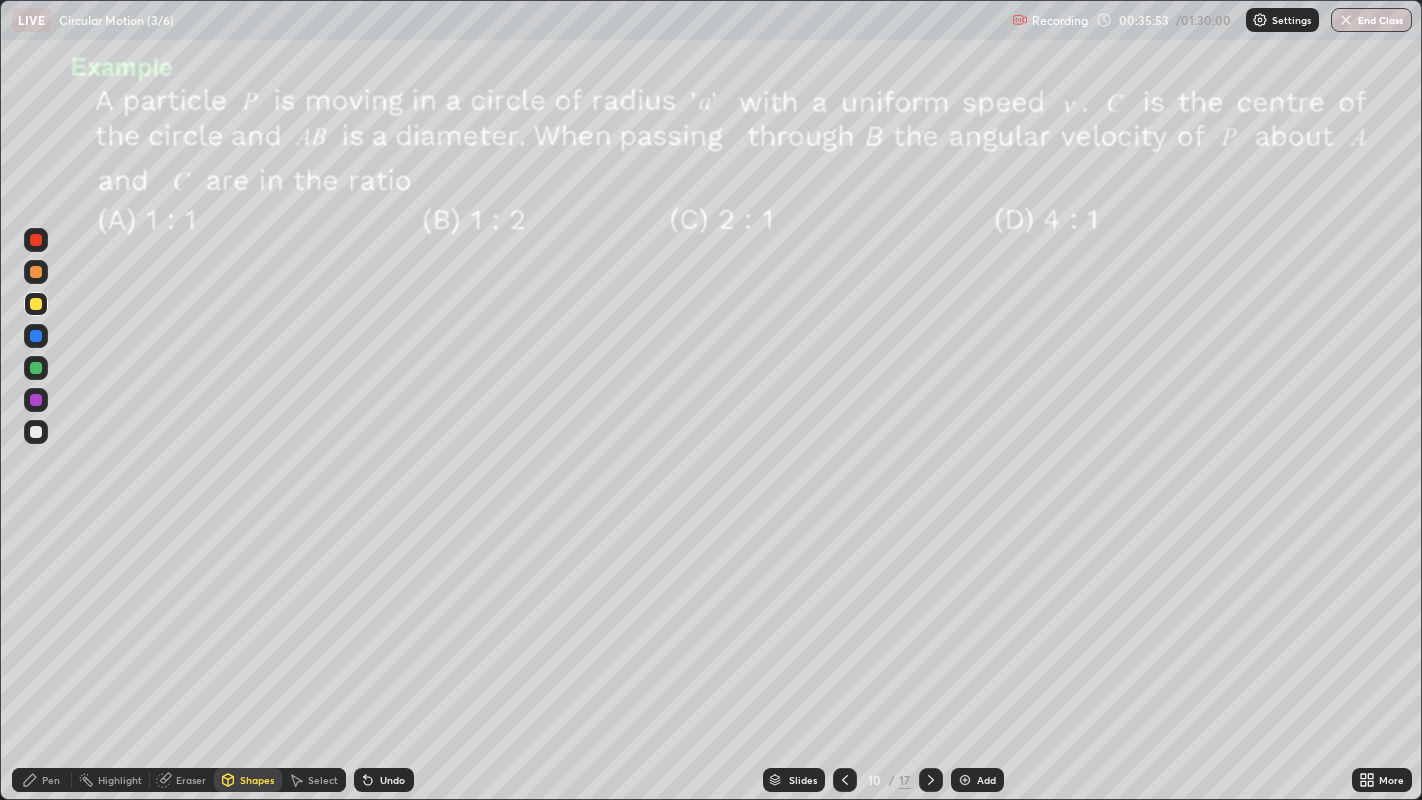 click on "Undo" at bounding box center (384, 780) 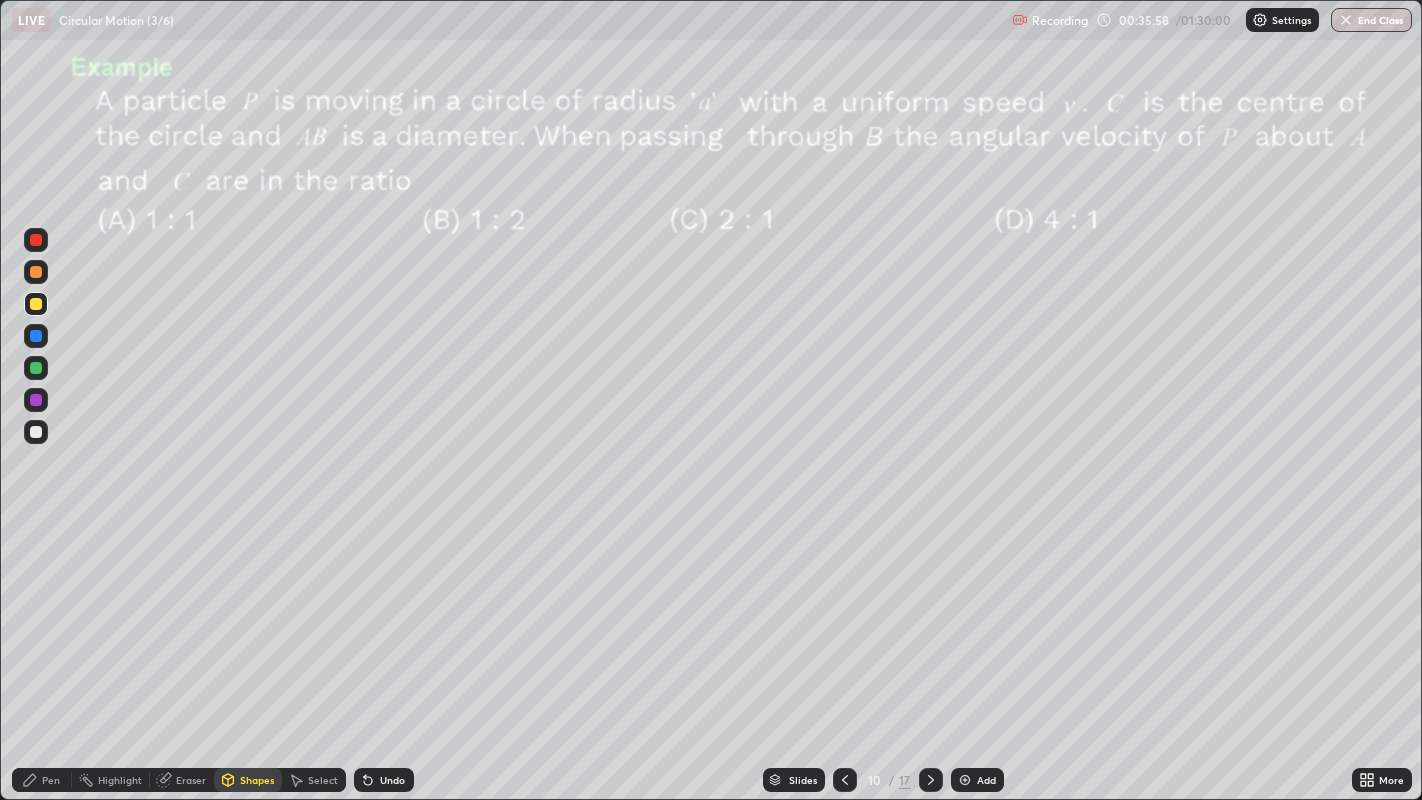 click on "Pen" at bounding box center [51, 780] 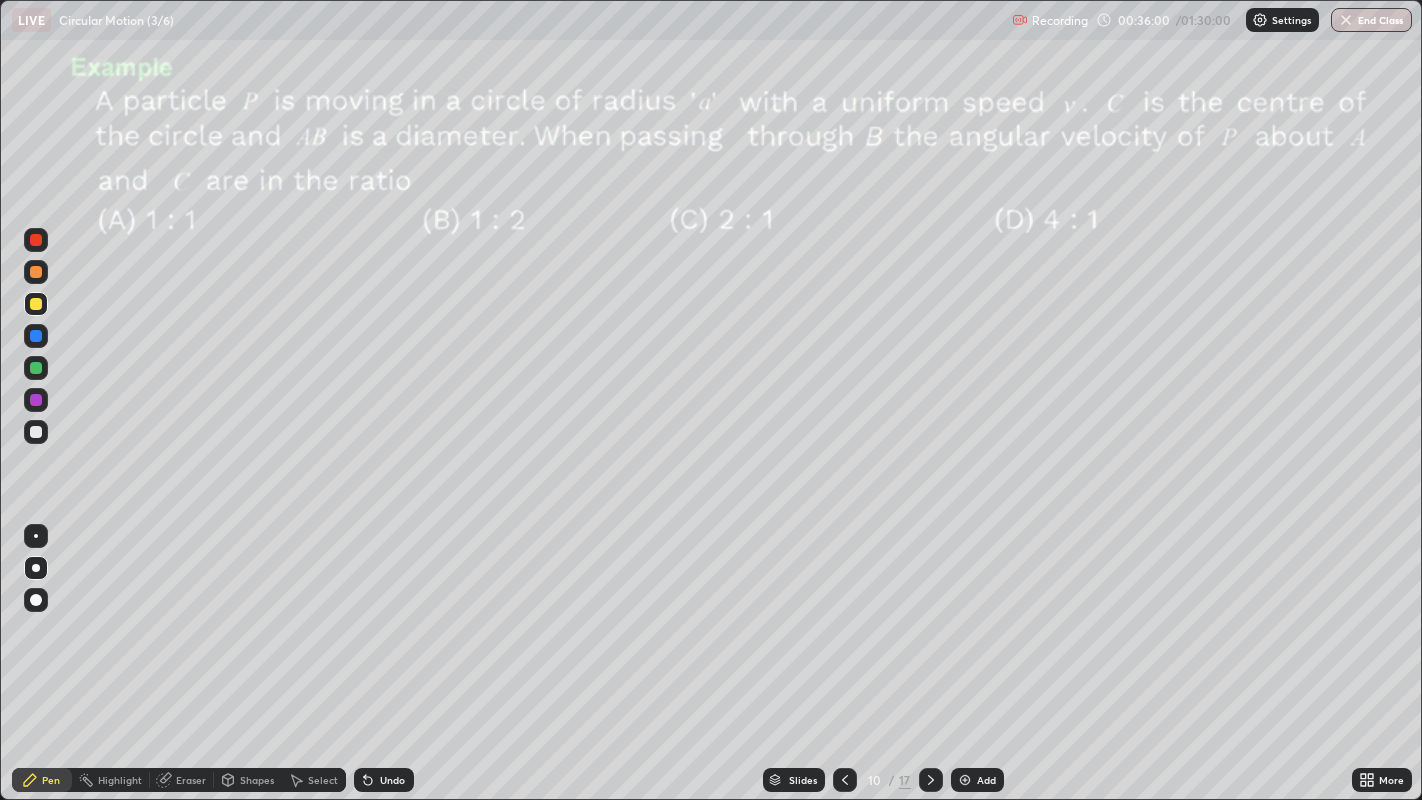 click at bounding box center (36, 272) 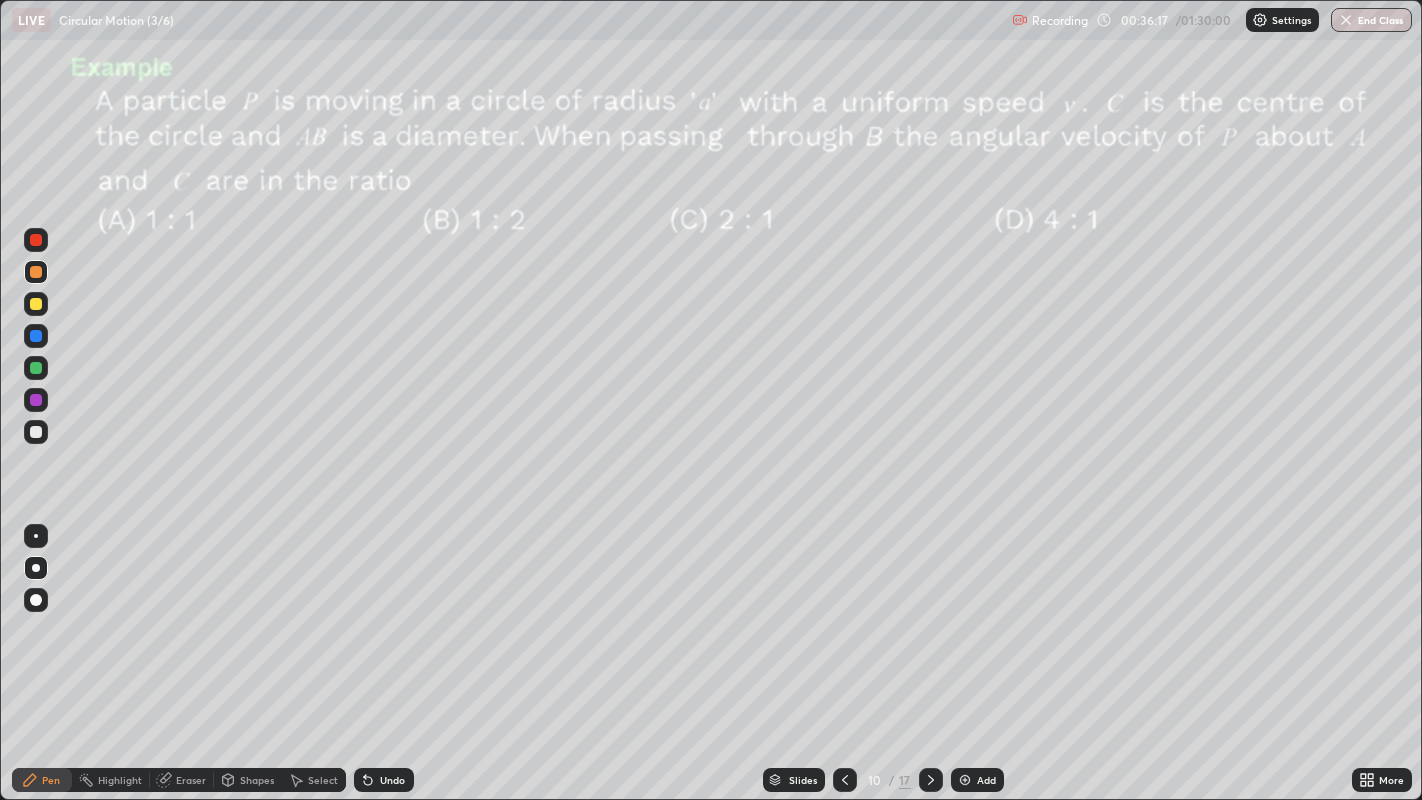 click on "Shapes" at bounding box center [257, 780] 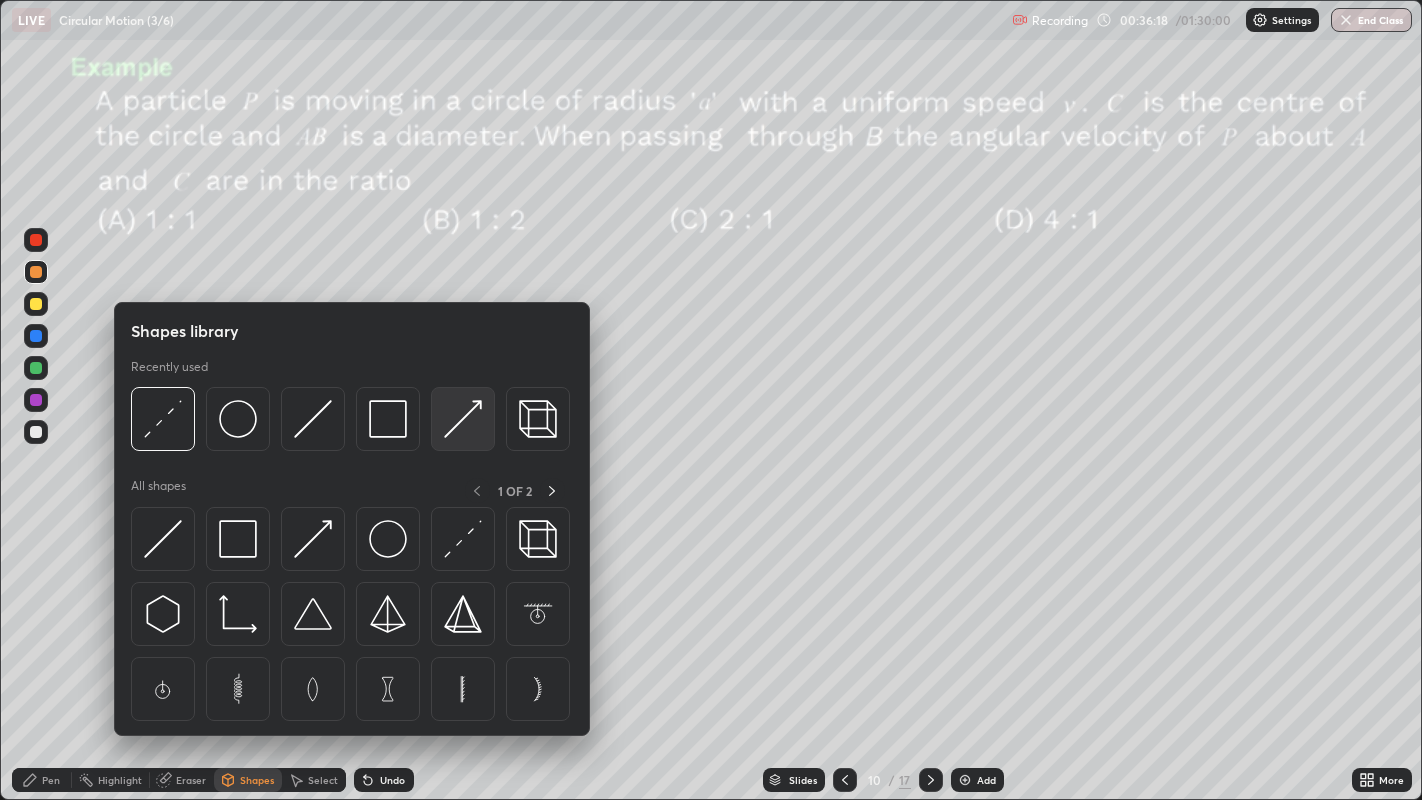 click at bounding box center [463, 419] 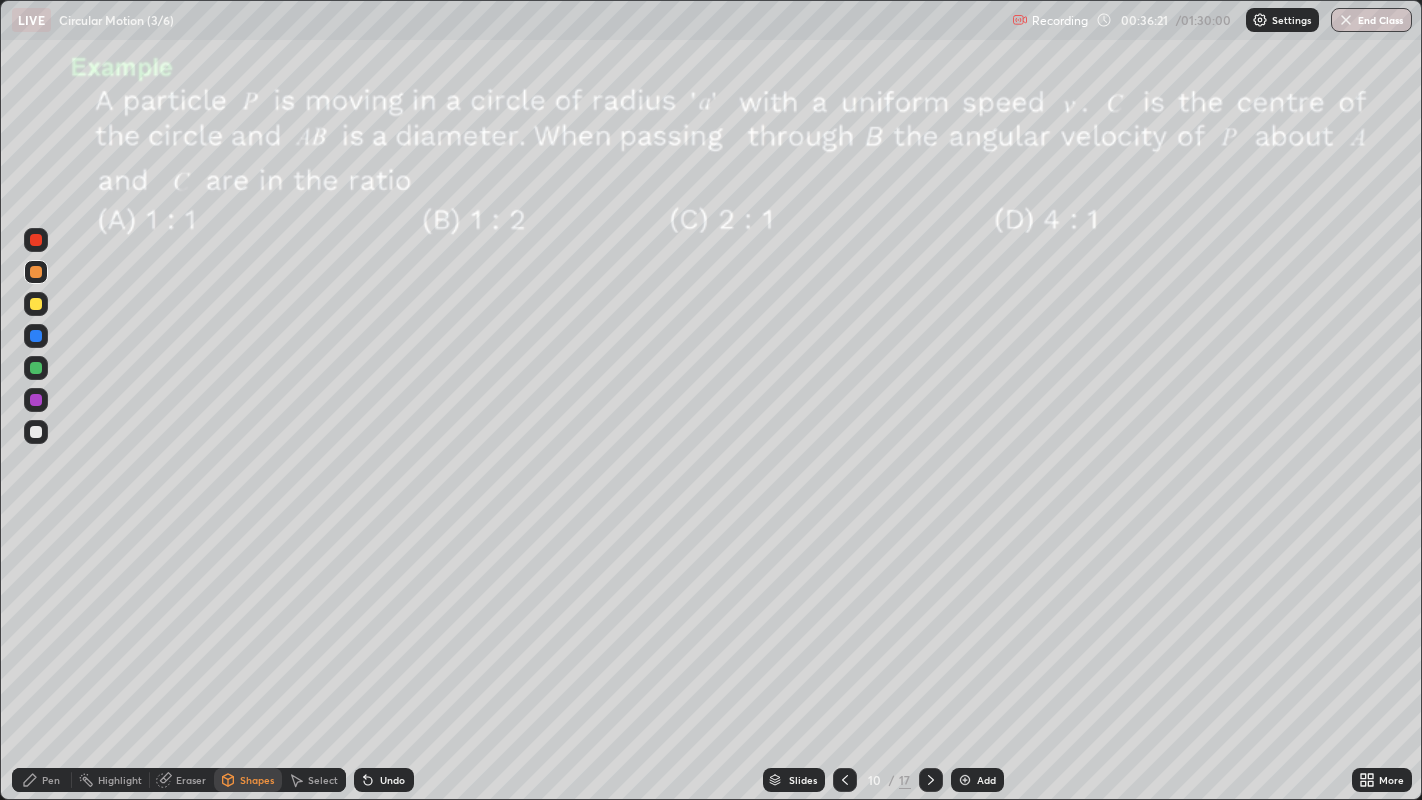 click on "Pen" at bounding box center (42, 780) 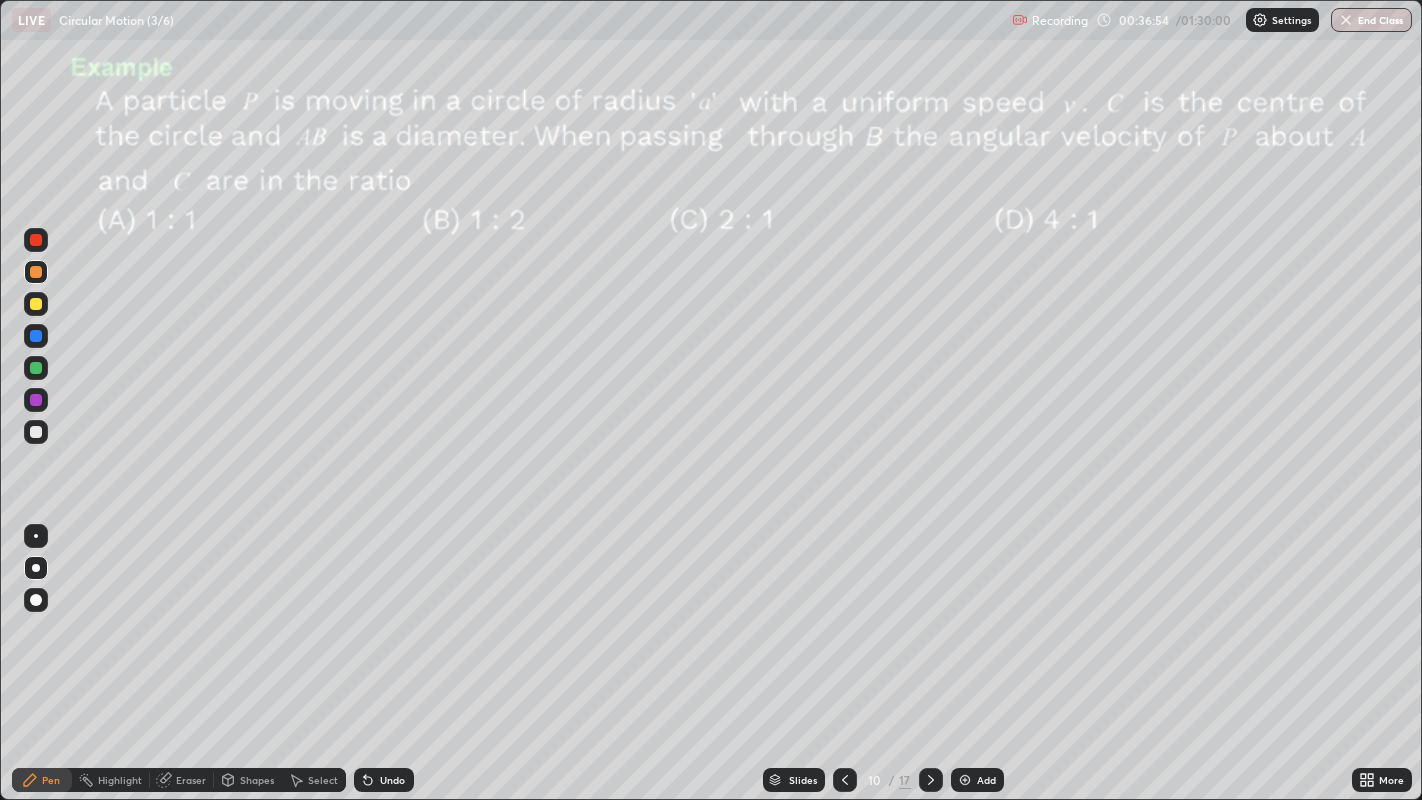 click at bounding box center [36, 432] 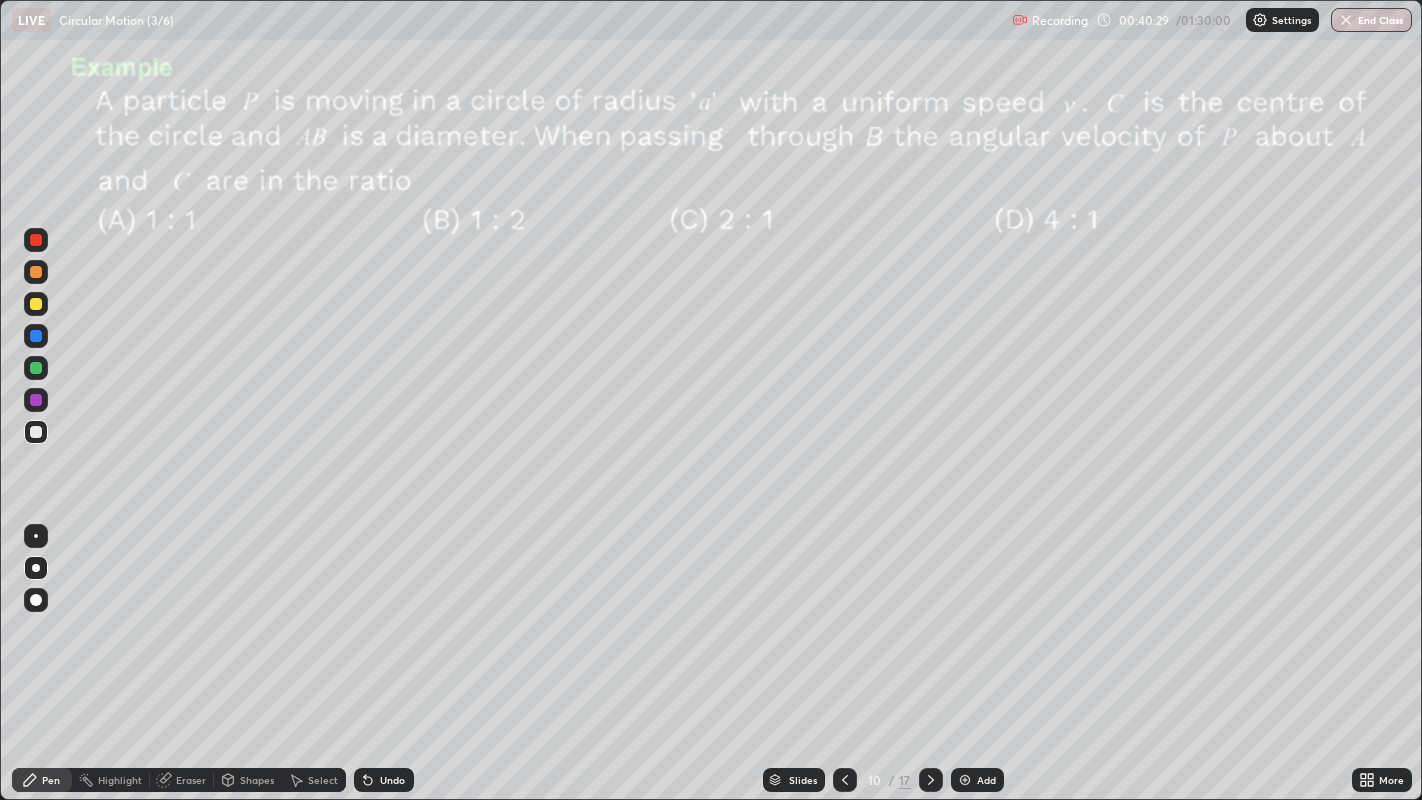 click 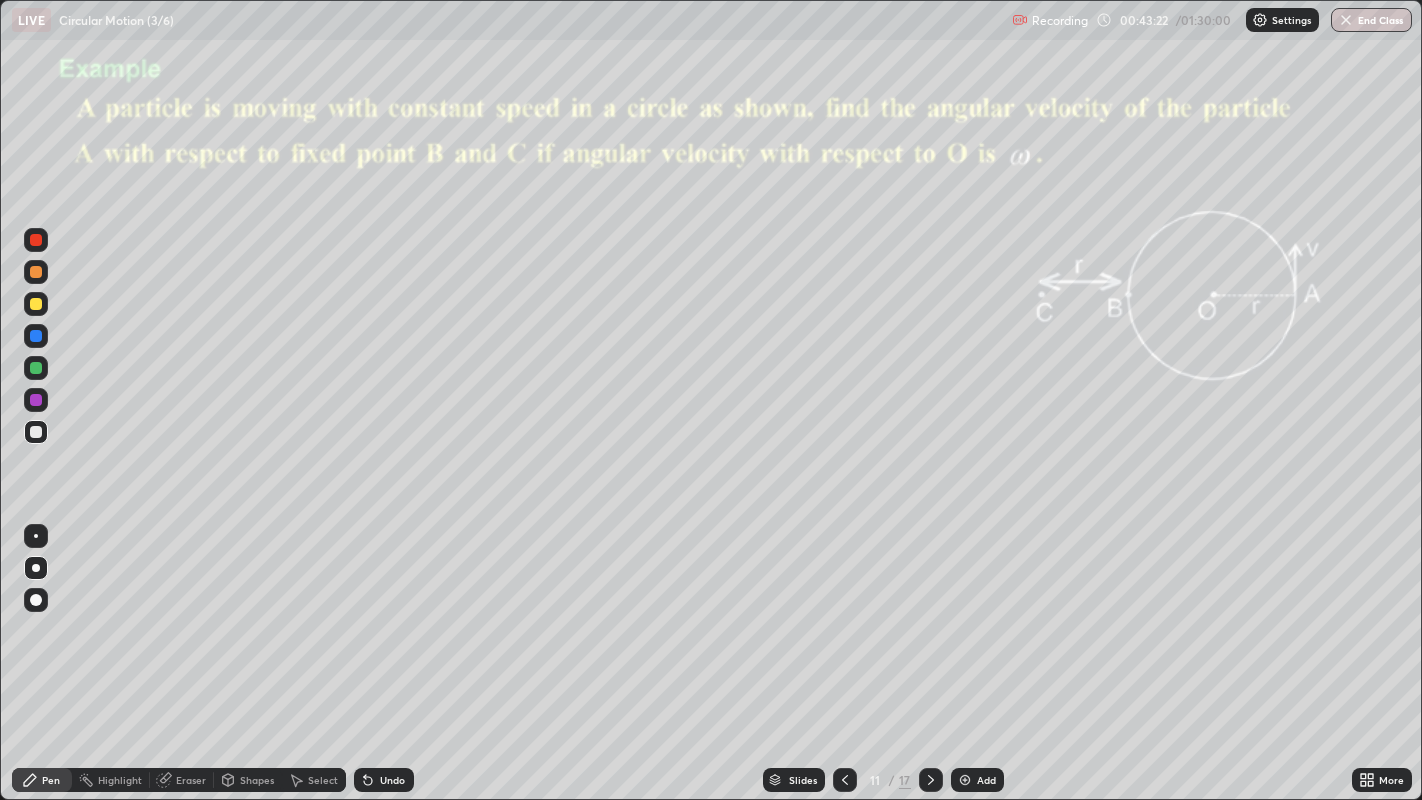 click on "Shapes" at bounding box center [257, 780] 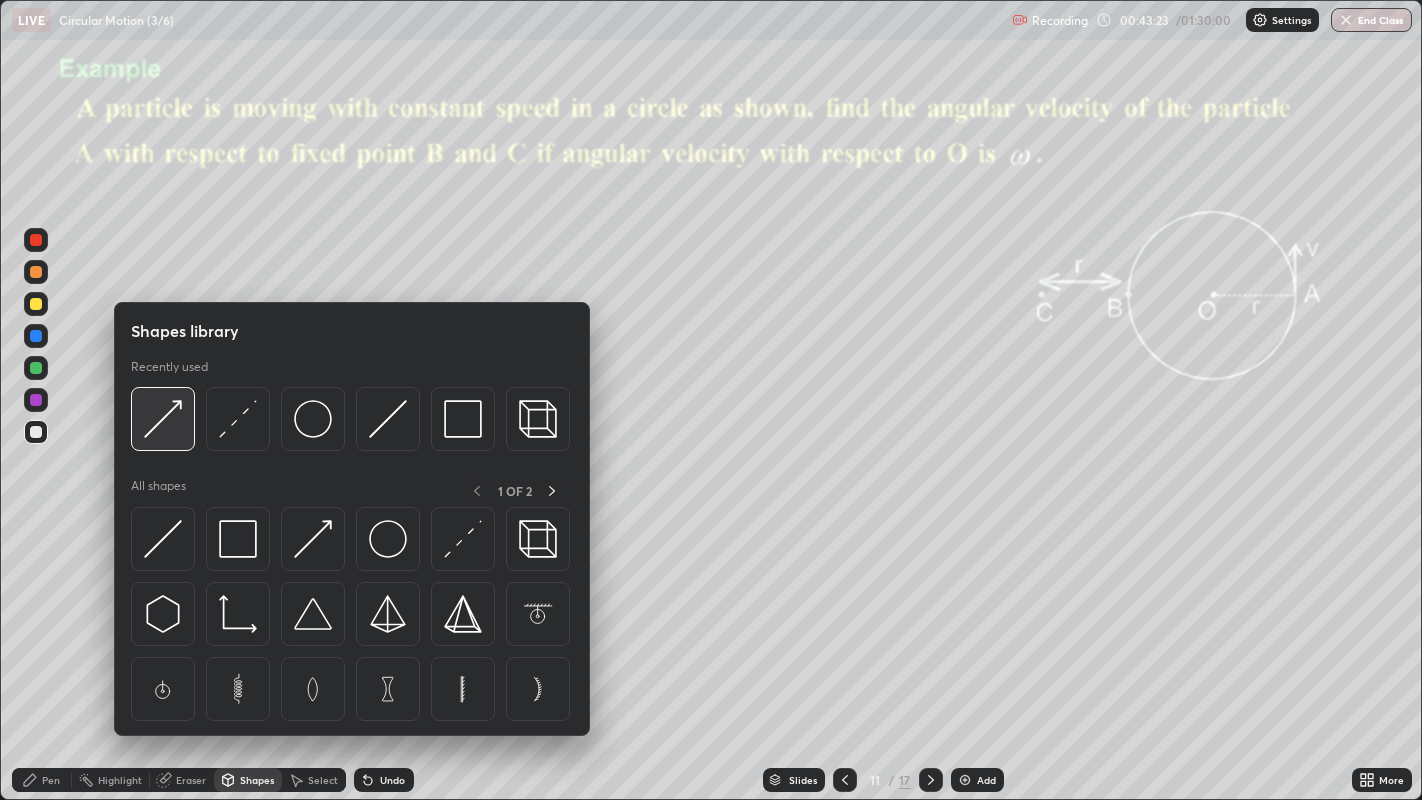 click at bounding box center (163, 419) 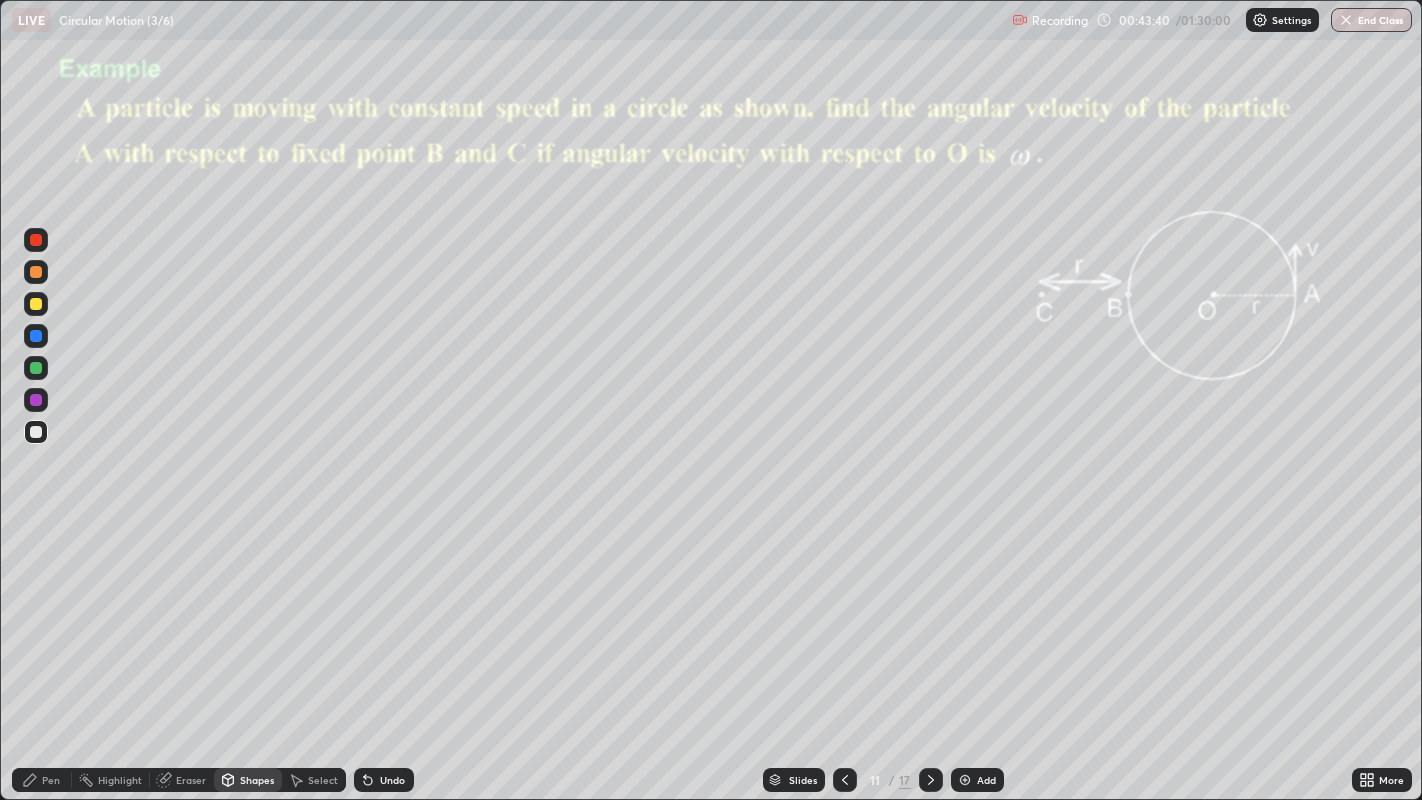click on "Undo" at bounding box center (384, 780) 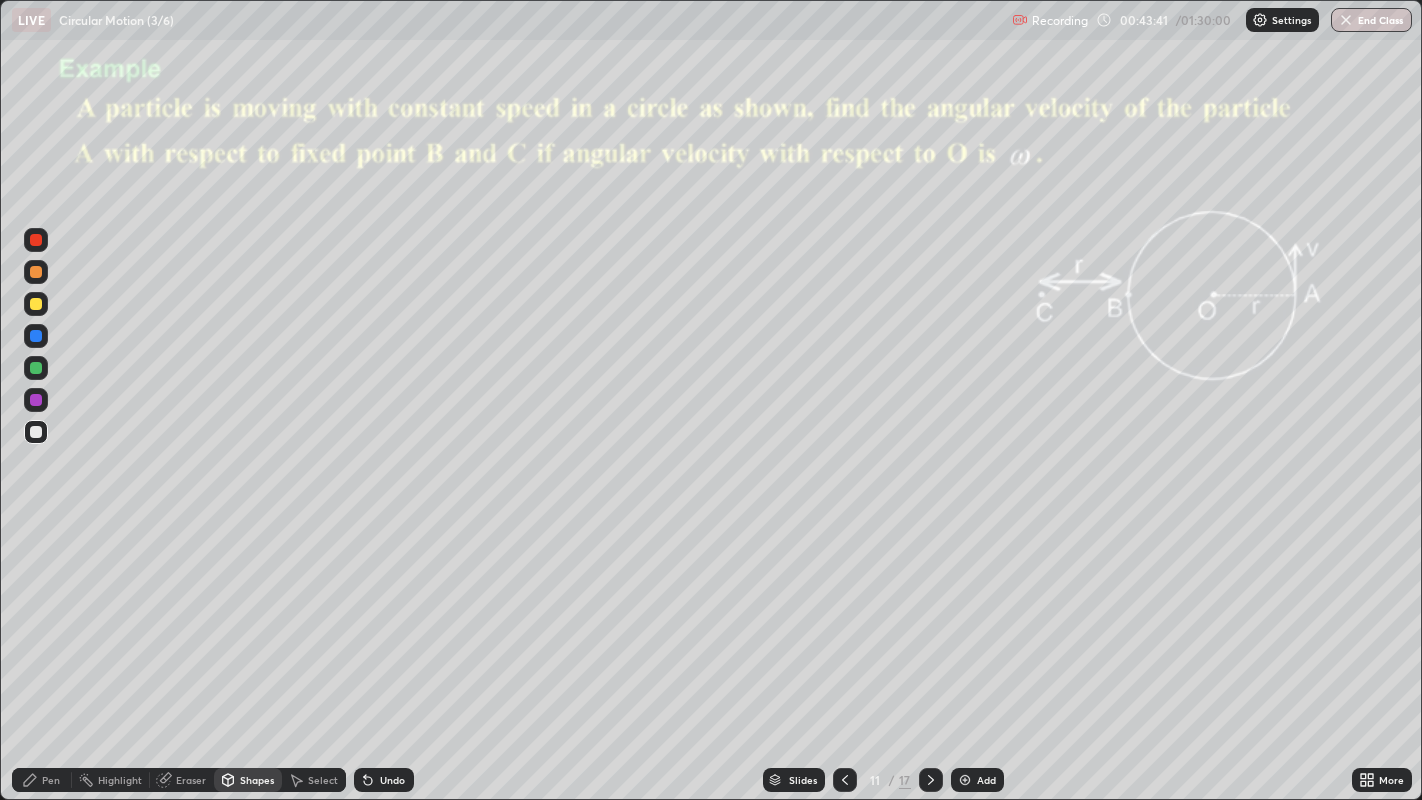 click on "Undo" at bounding box center (384, 780) 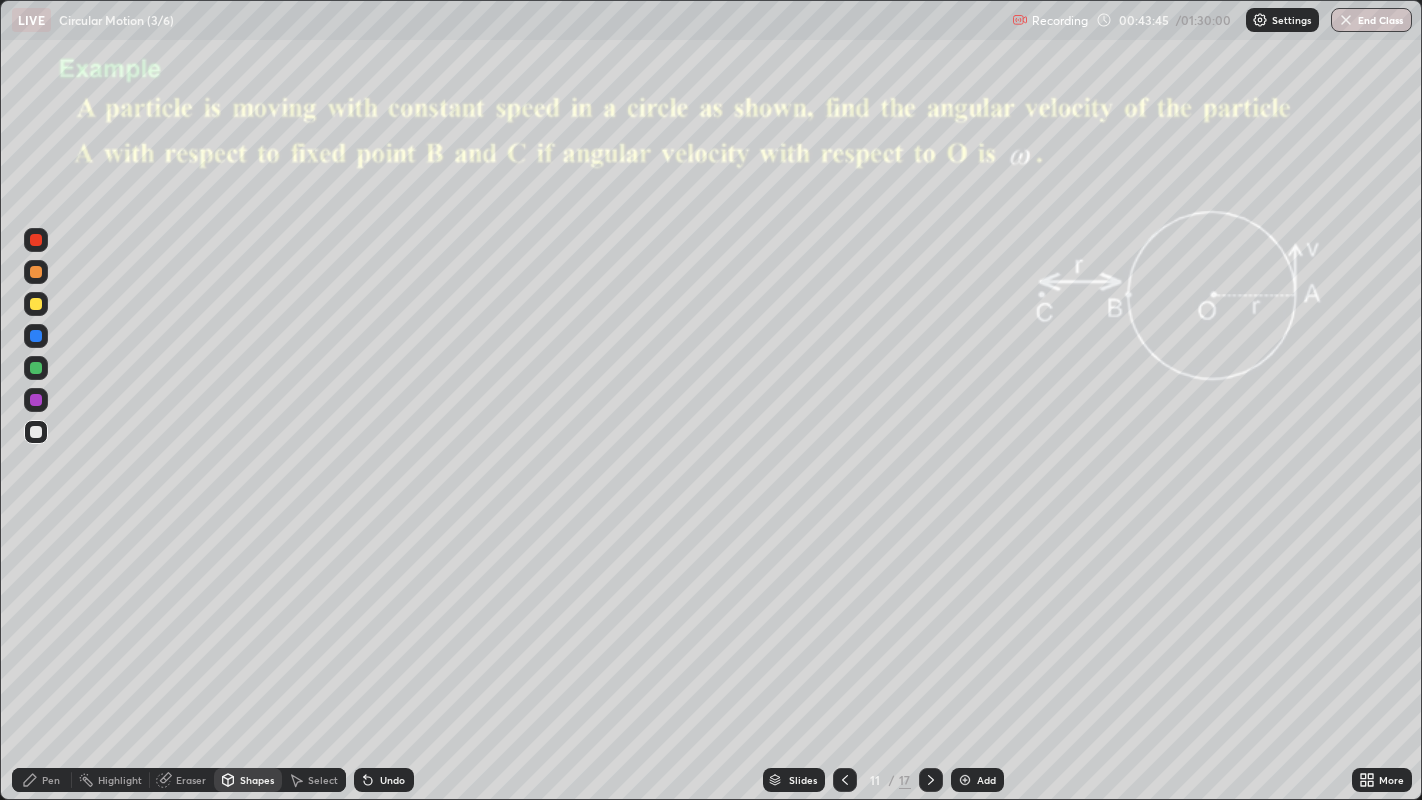 click on "Shapes" at bounding box center (257, 780) 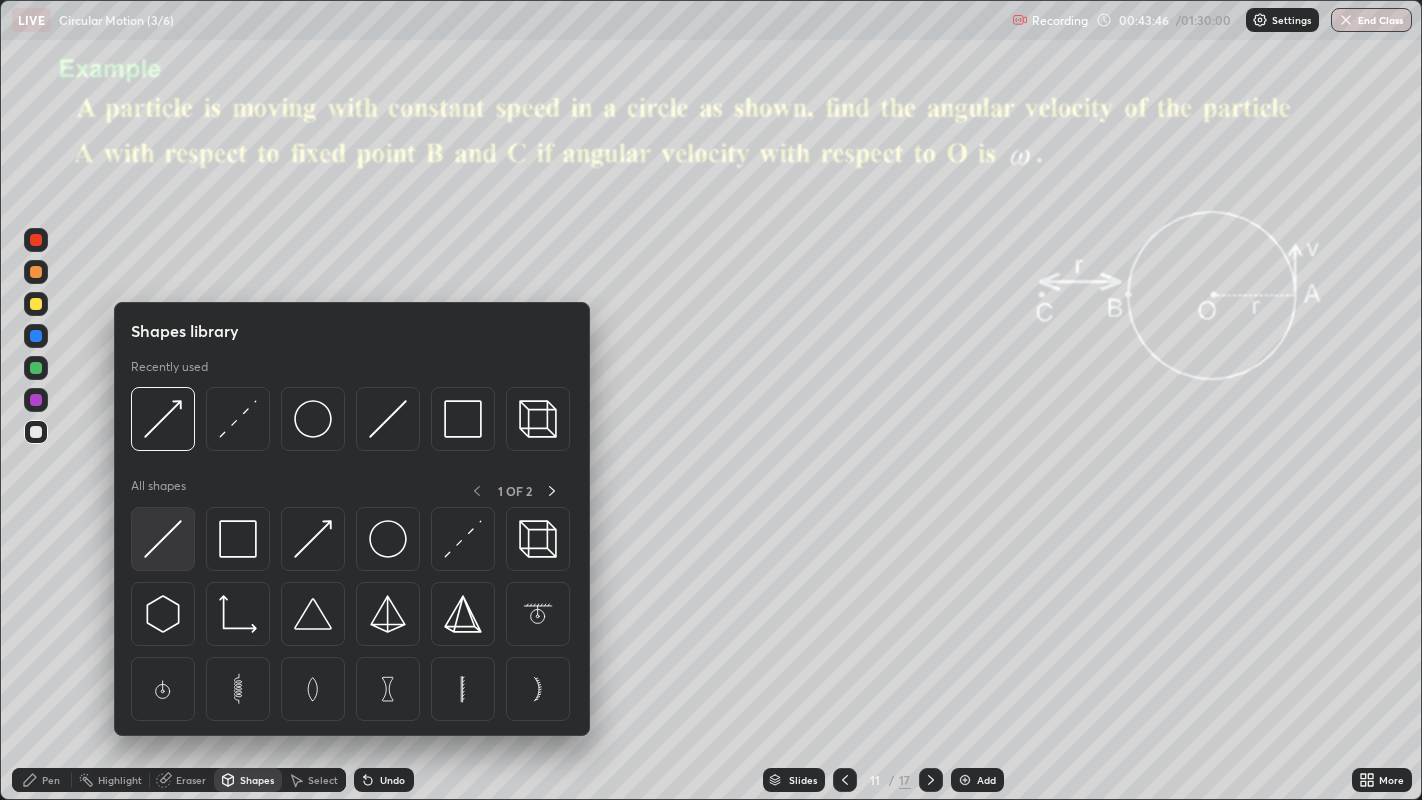 click at bounding box center (163, 539) 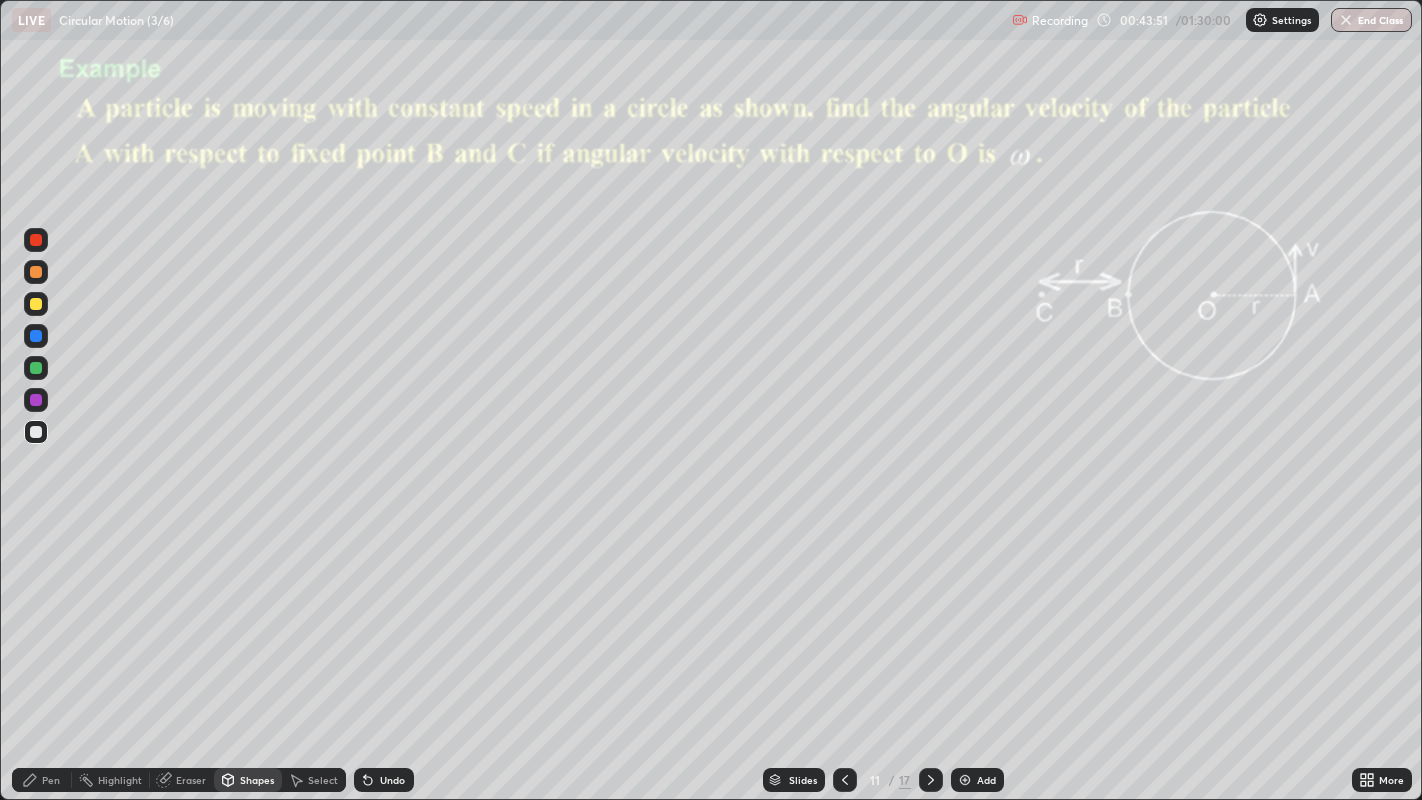 click on "Pen" at bounding box center (42, 780) 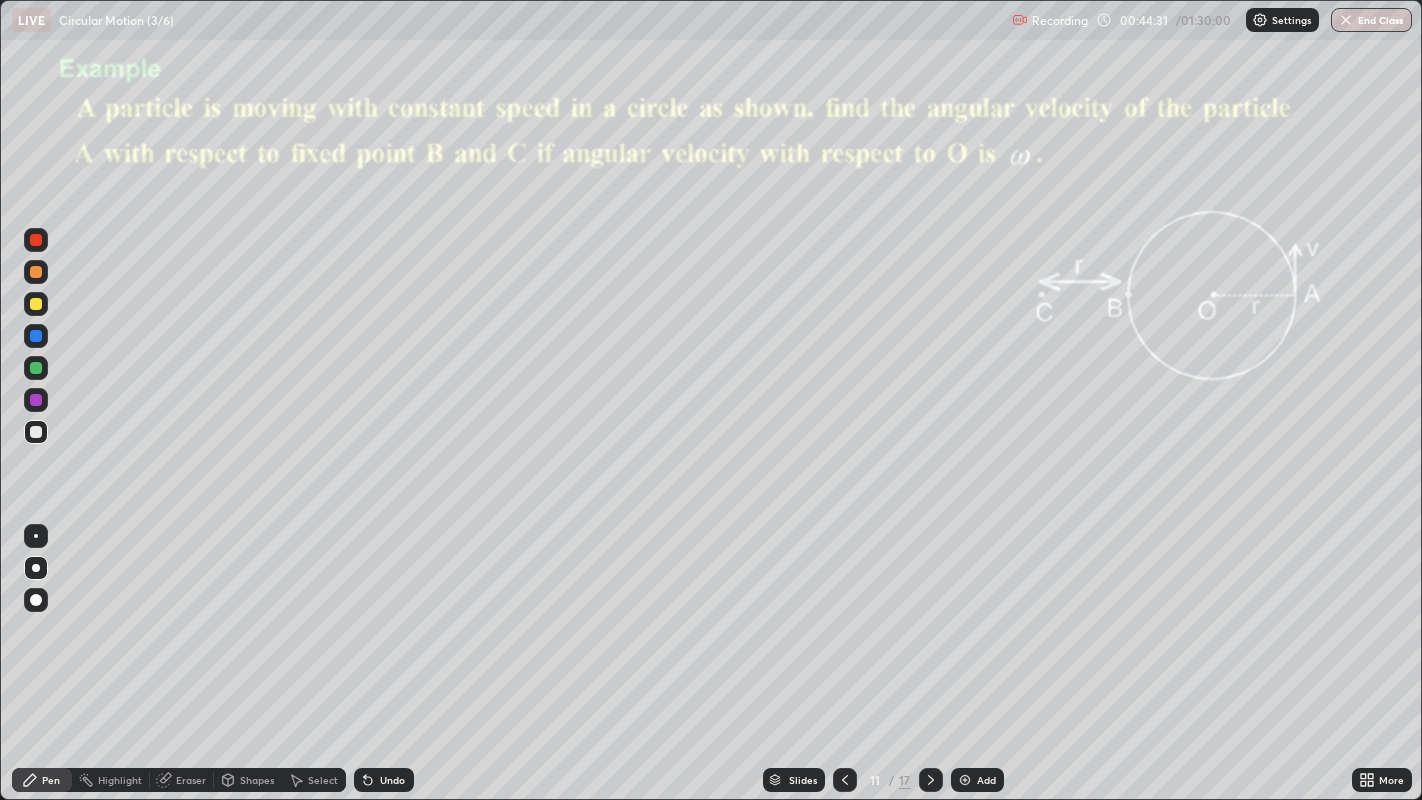 click at bounding box center (931, 780) 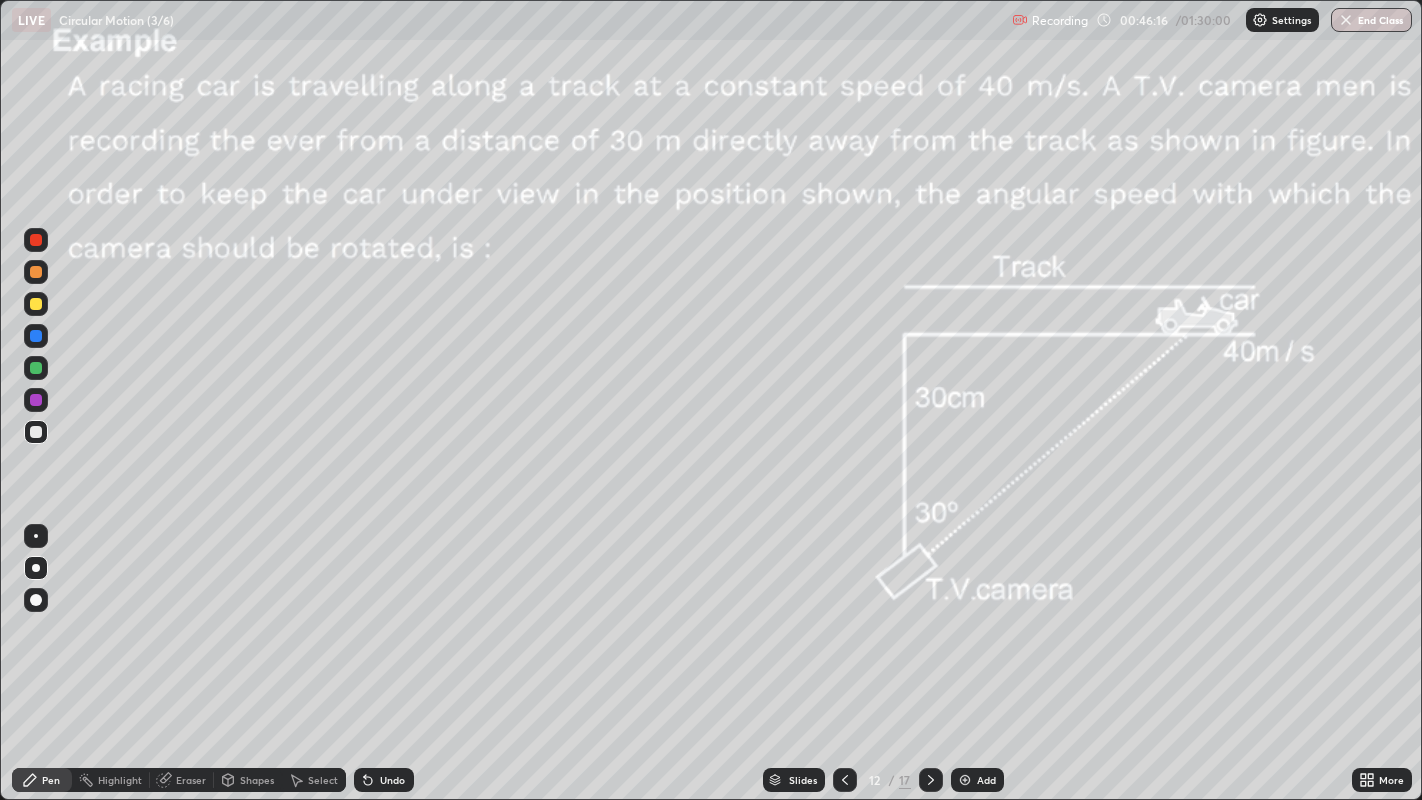 click on "Shapes" at bounding box center [257, 780] 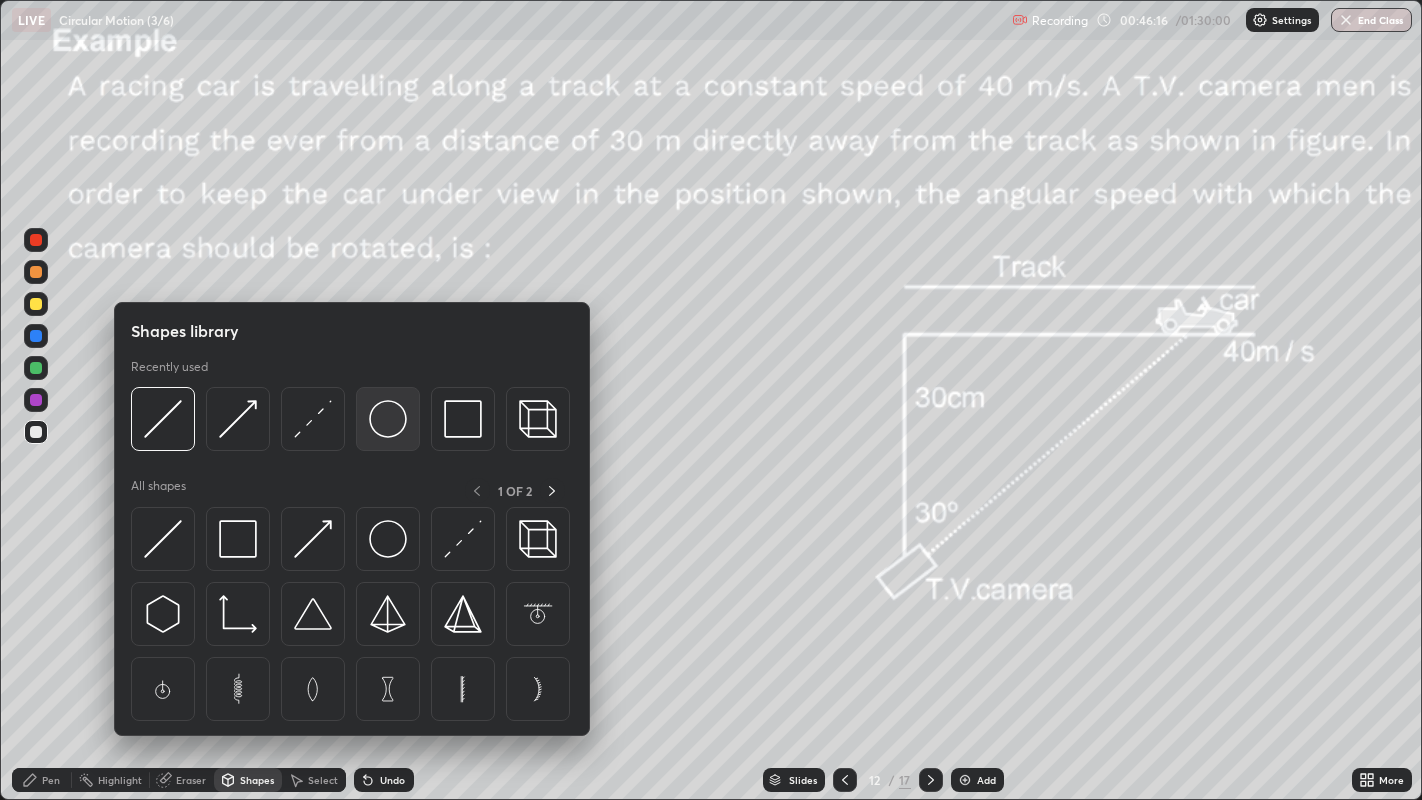 click at bounding box center (388, 419) 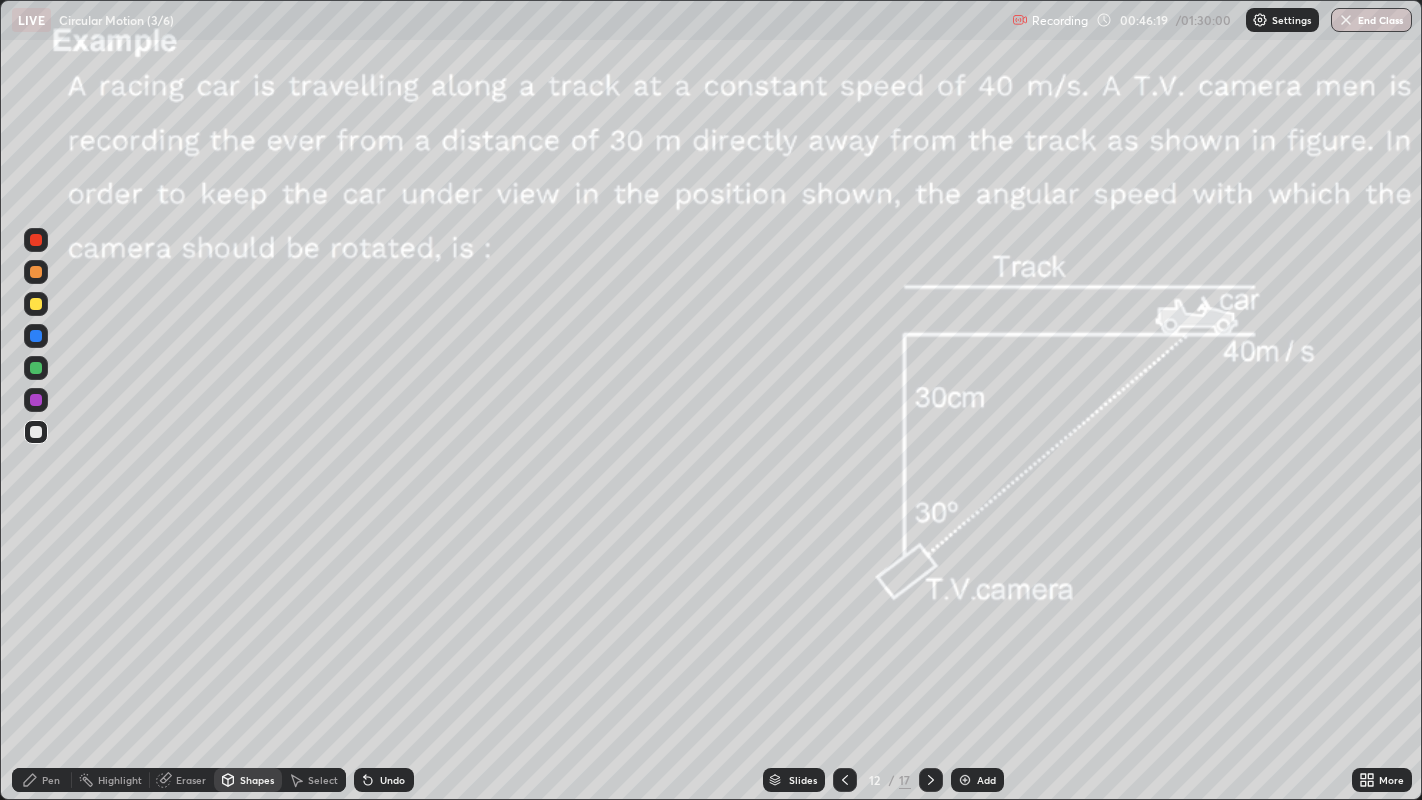 click at bounding box center [36, 432] 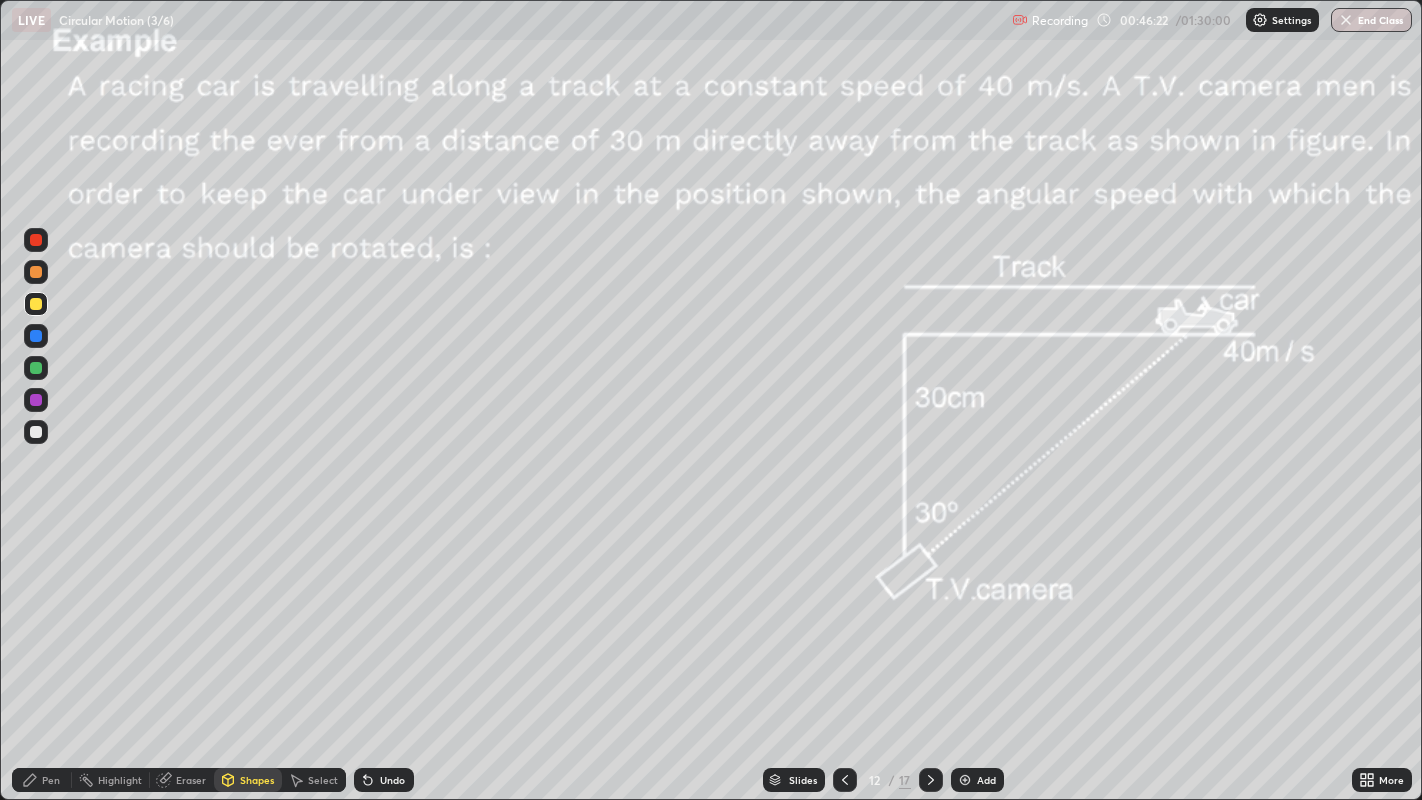 click on "Pen" at bounding box center (51, 780) 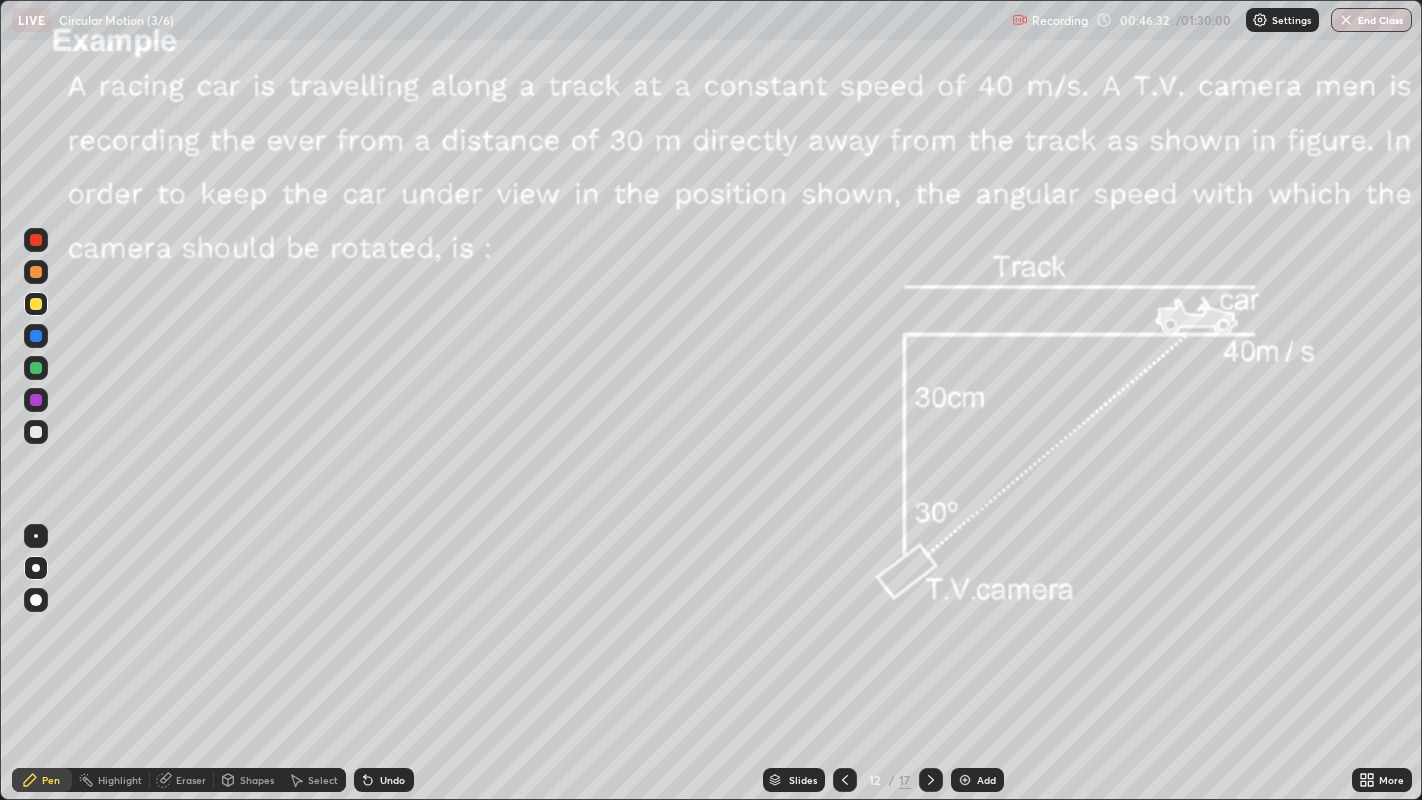click on "Shapes" at bounding box center [257, 780] 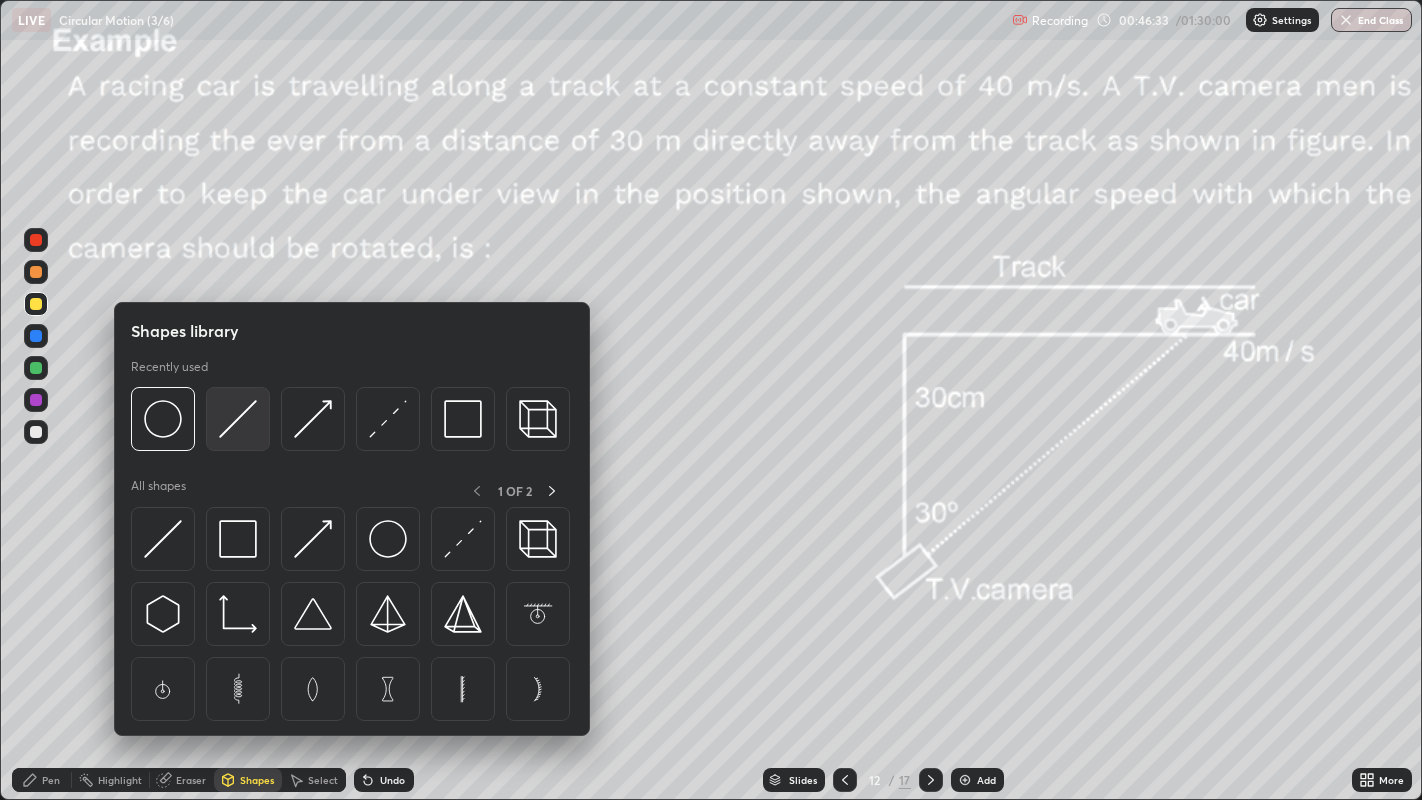 click at bounding box center [238, 419] 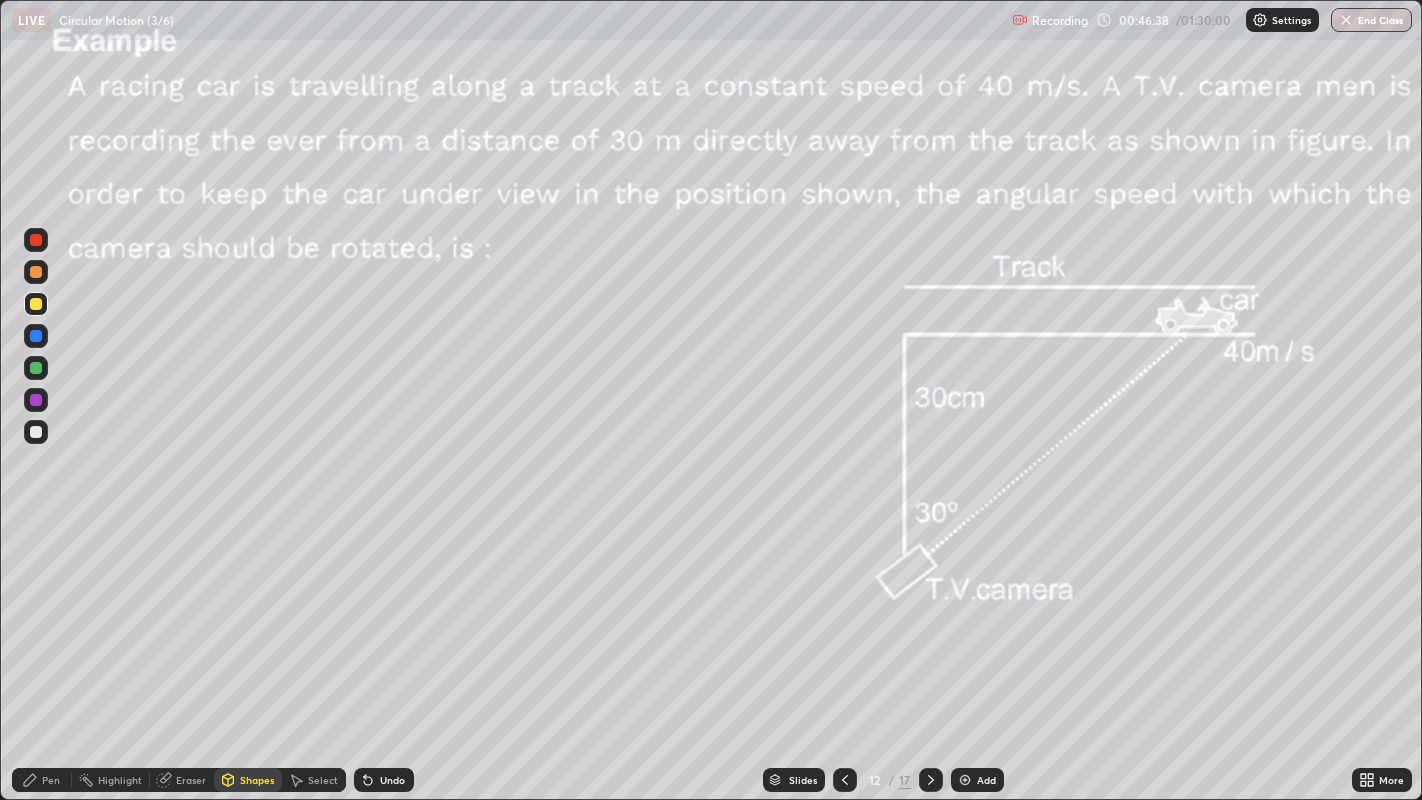click on "Pen" at bounding box center (42, 780) 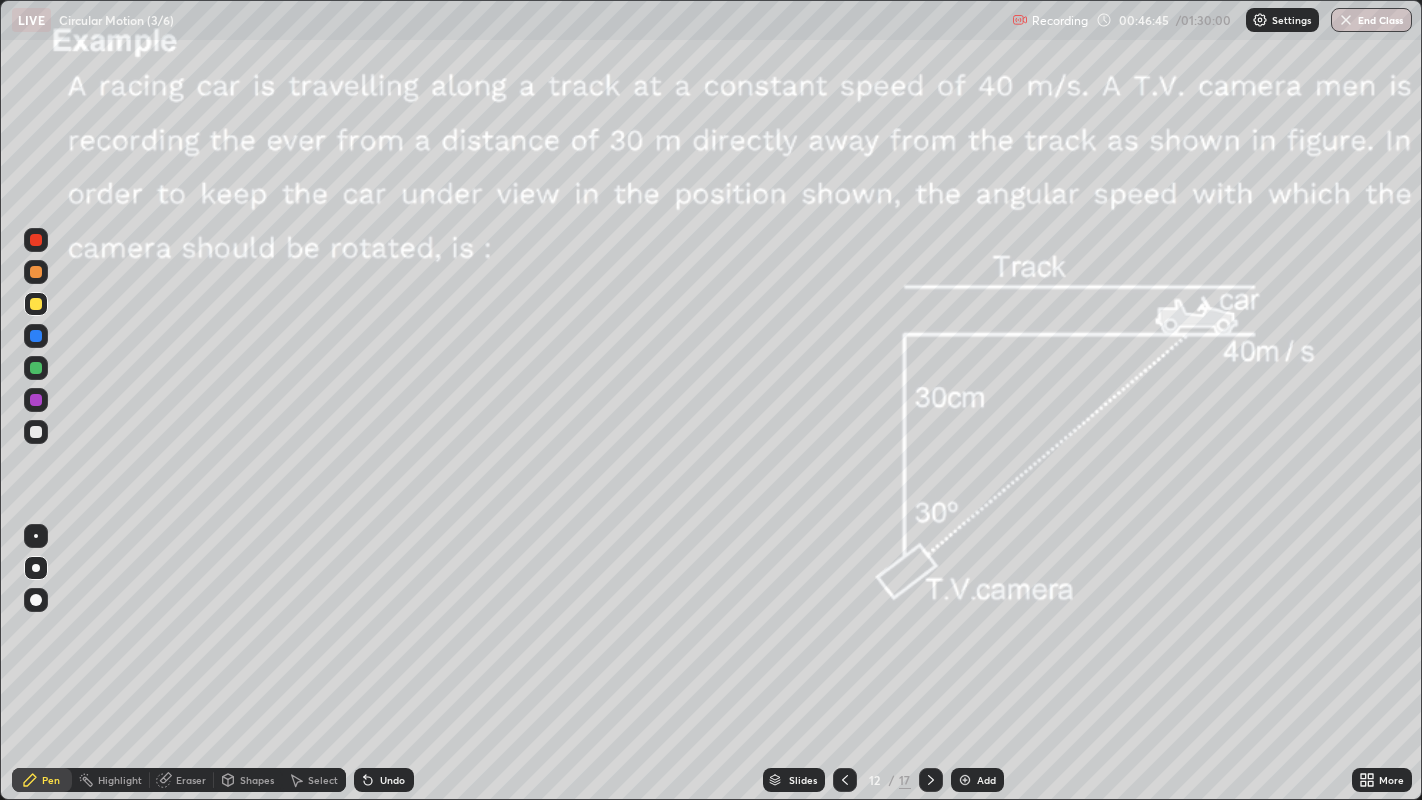 click at bounding box center [36, 400] 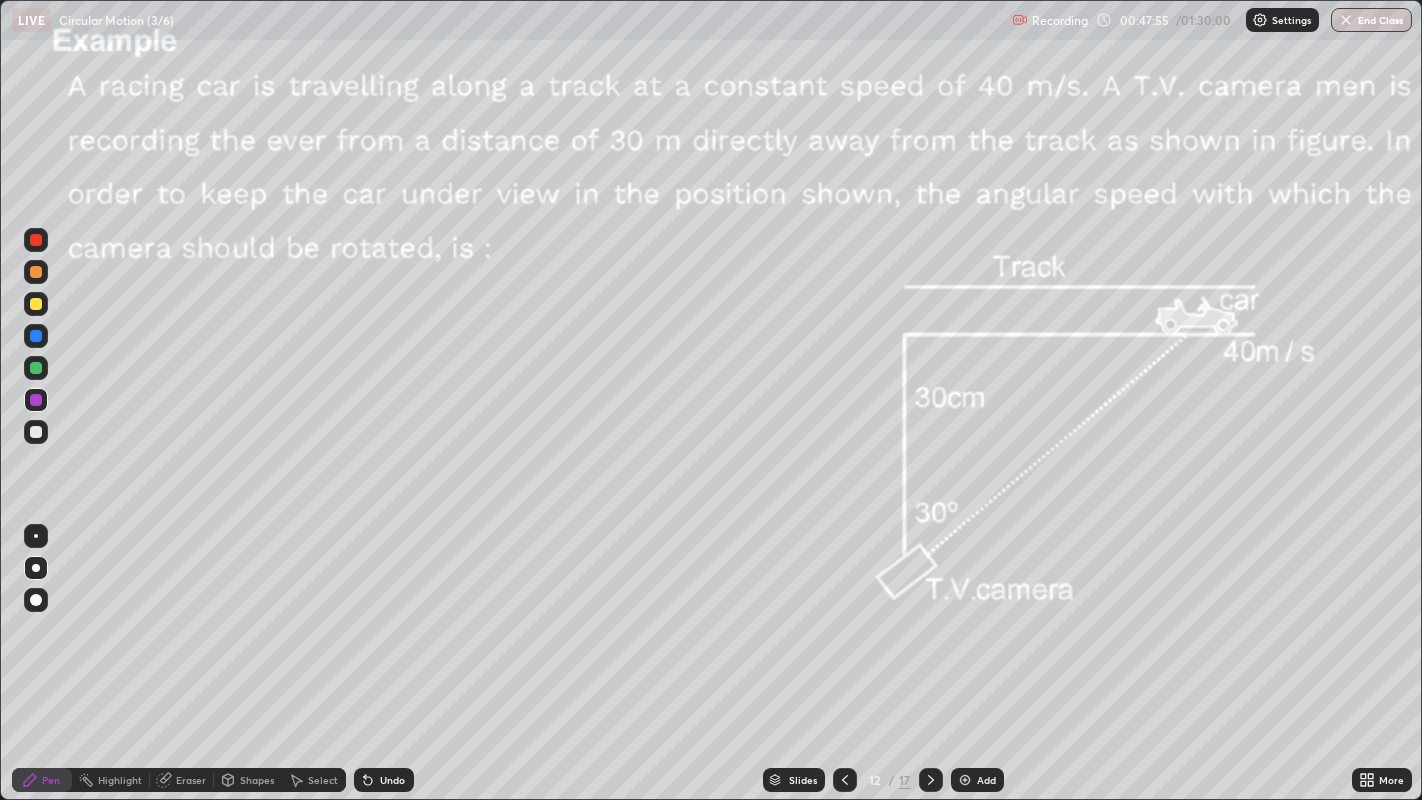 click on "Eraser" at bounding box center [191, 780] 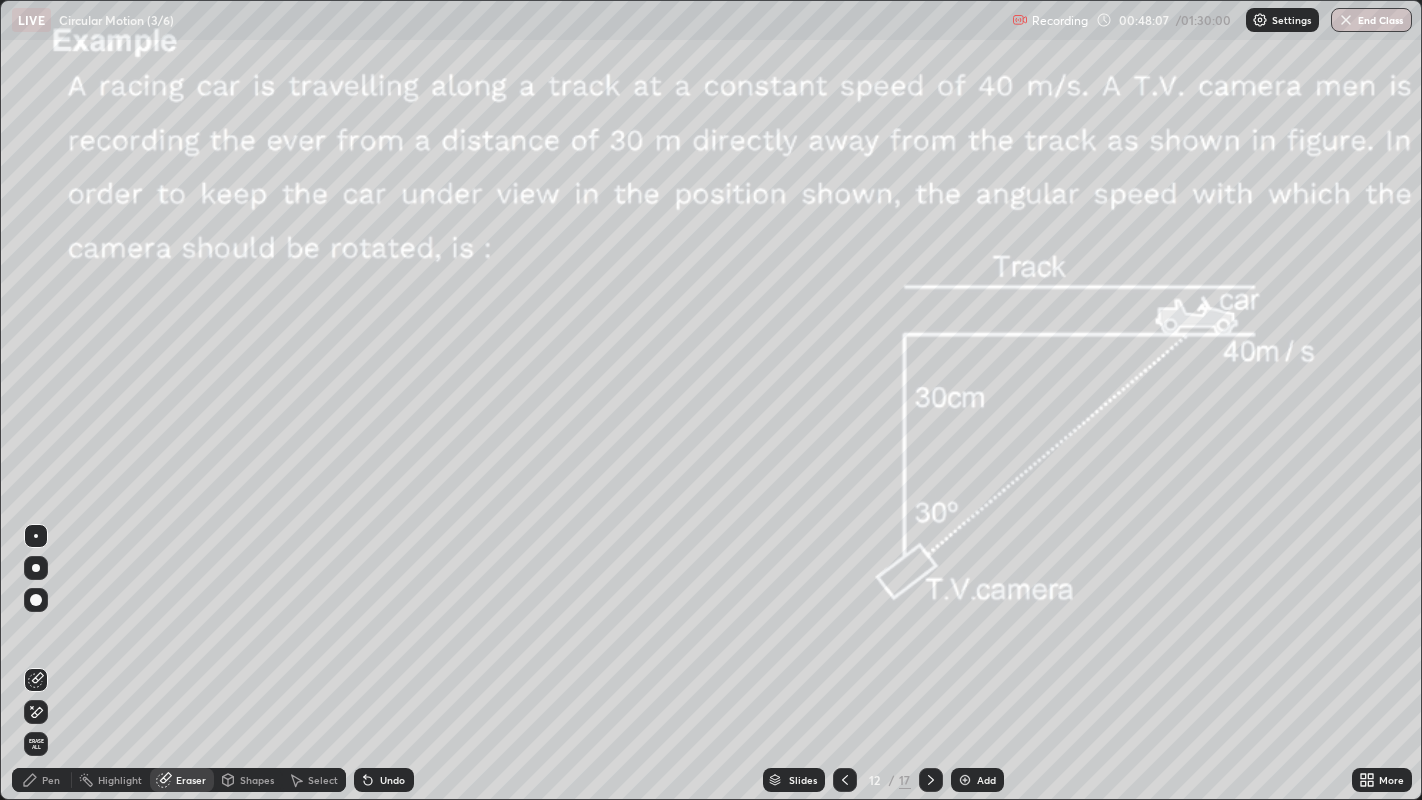 click on "Pen" at bounding box center [42, 780] 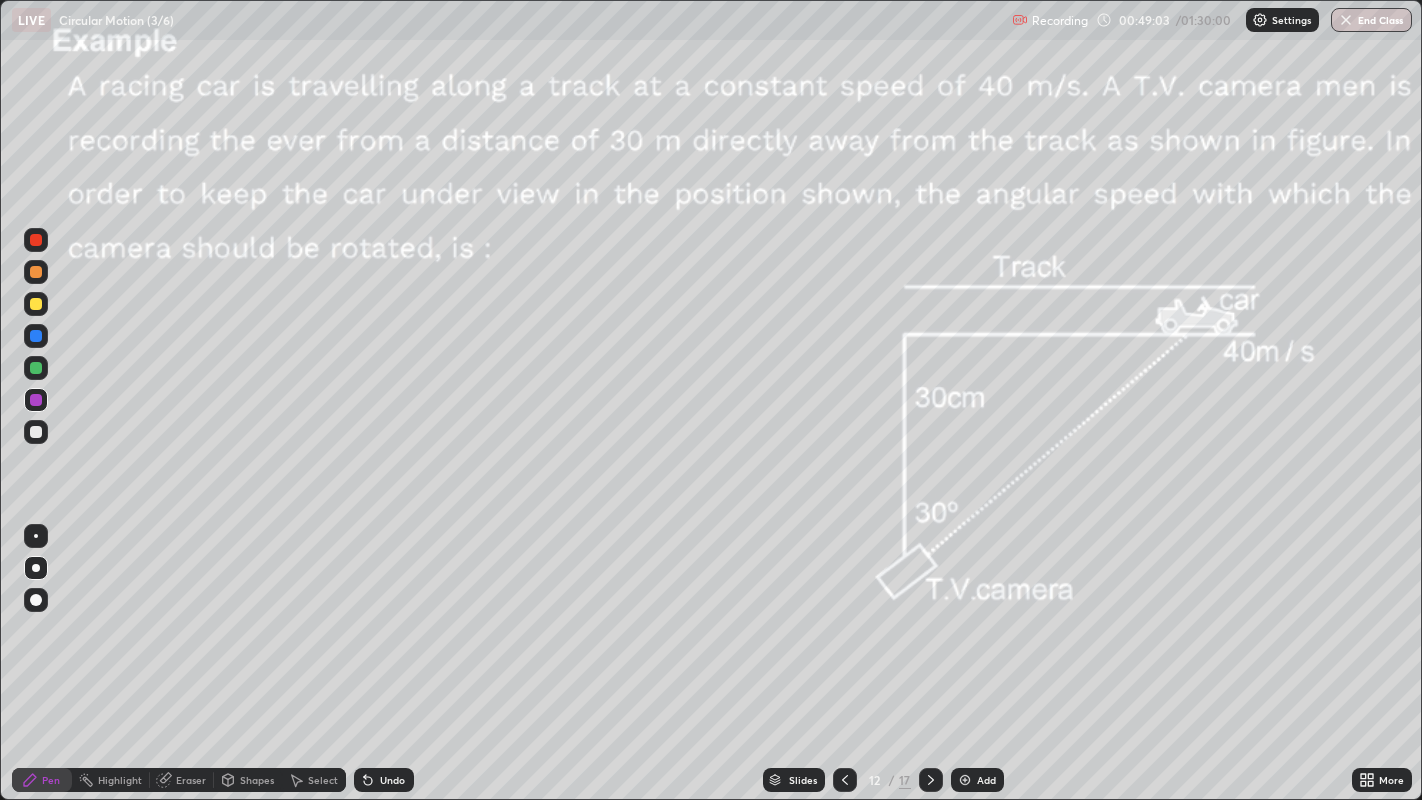 click on "Shapes" at bounding box center (257, 780) 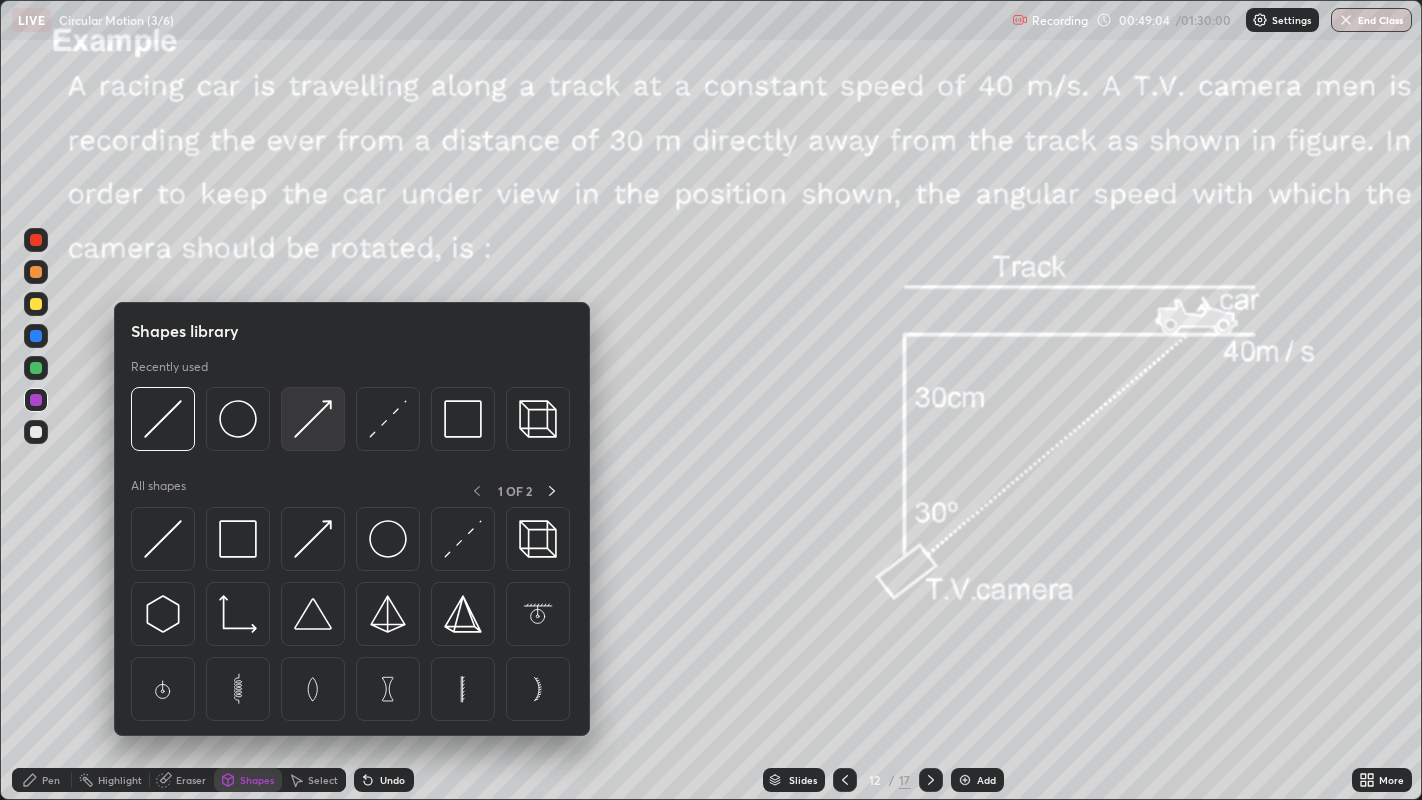 click at bounding box center [313, 419] 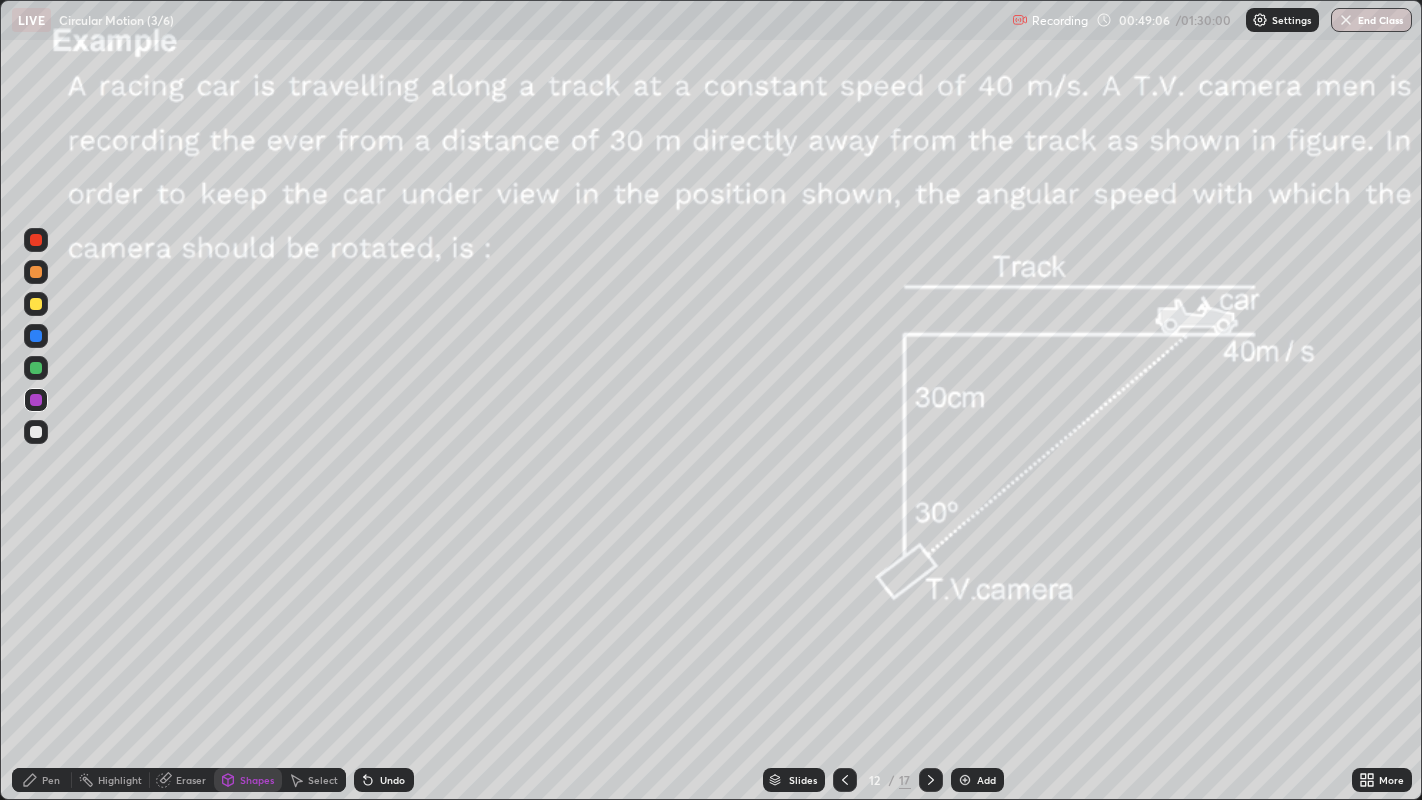 click on "Shapes" at bounding box center [257, 780] 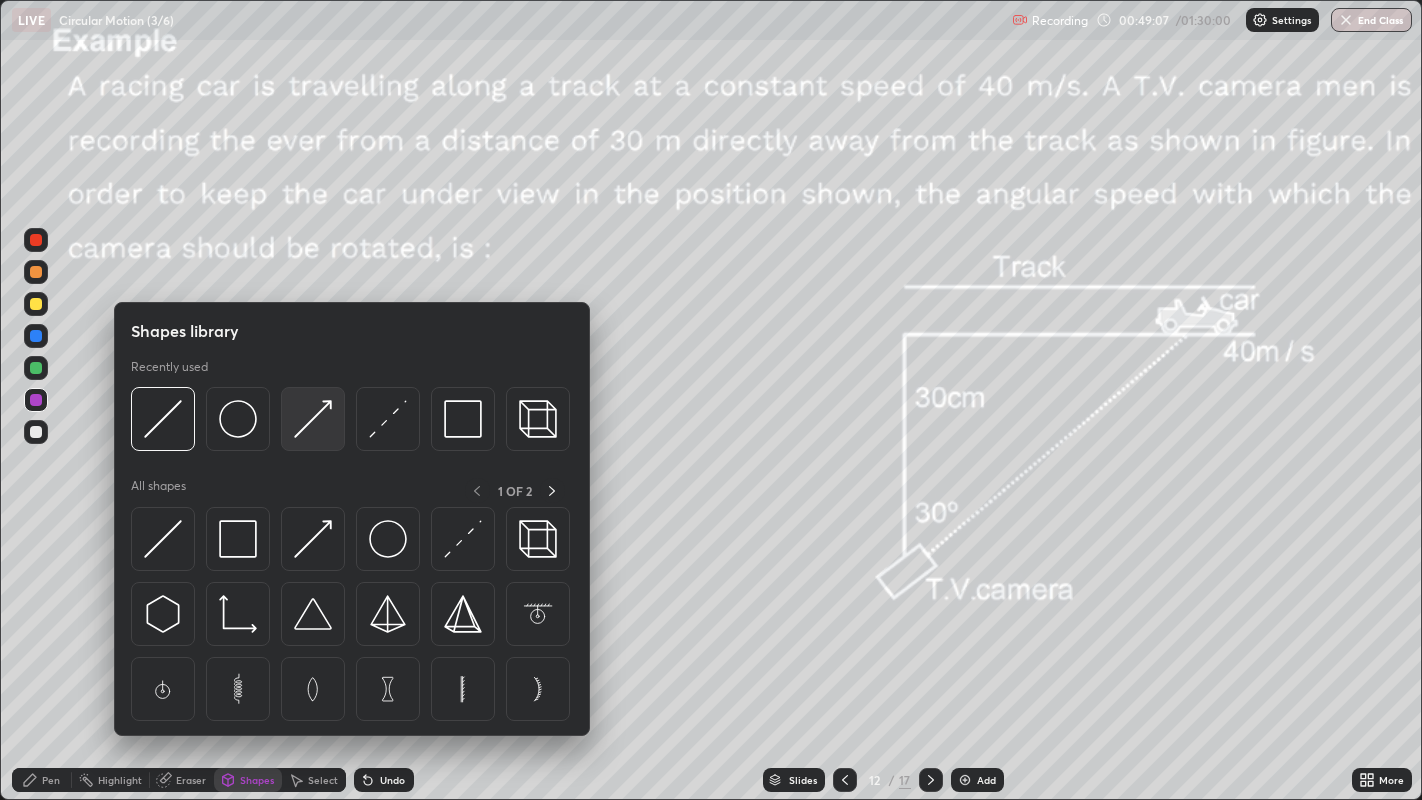 click at bounding box center [313, 419] 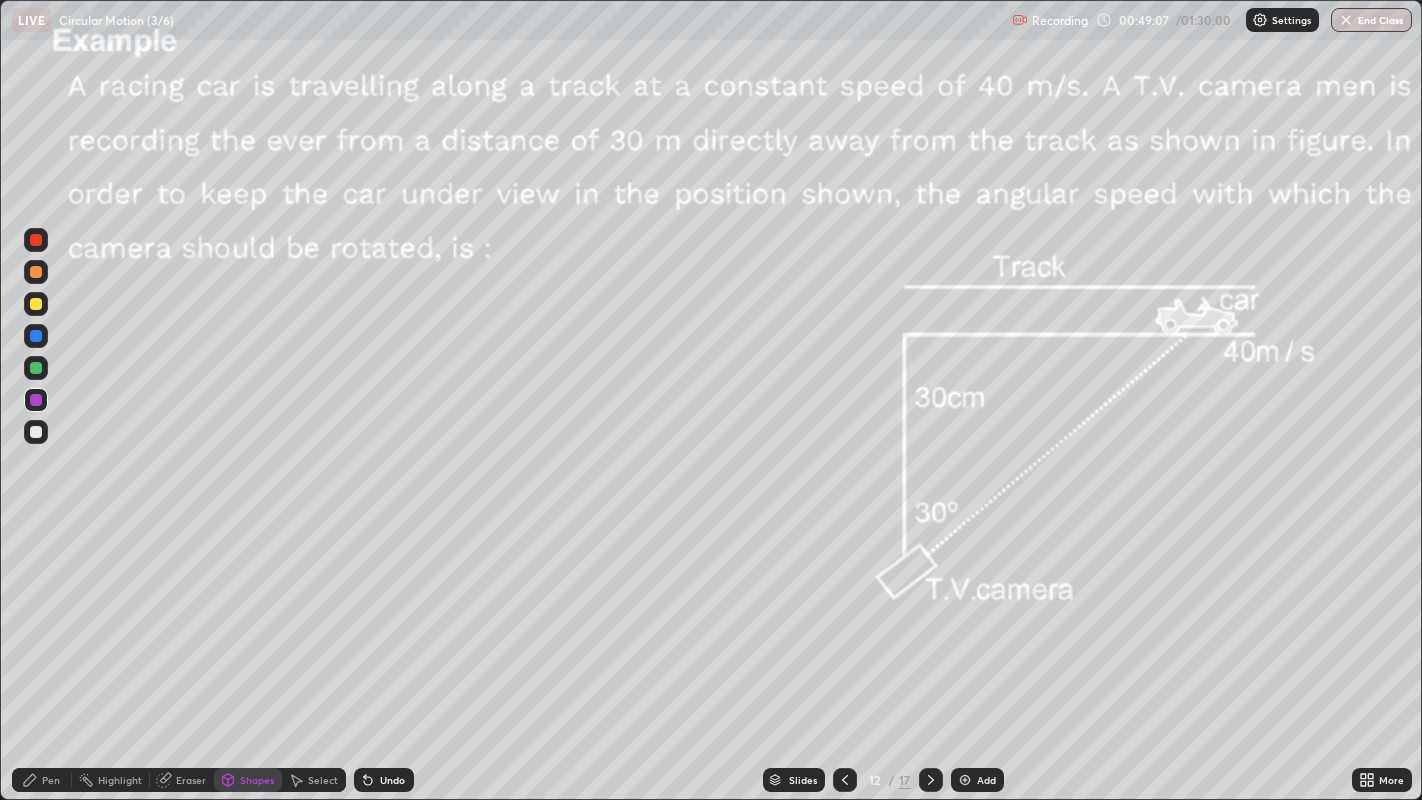 click at bounding box center [36, 304] 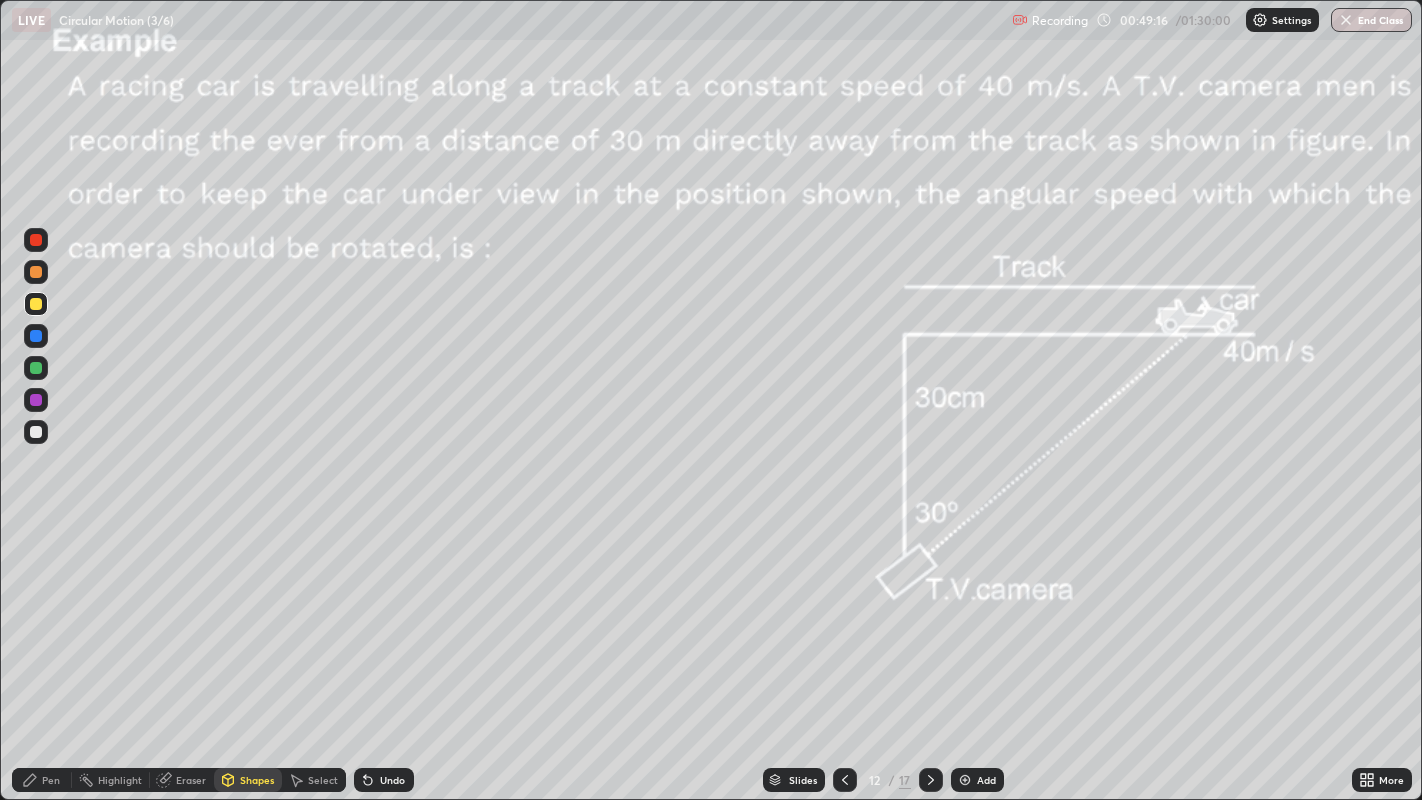 click on "Pen" at bounding box center (42, 780) 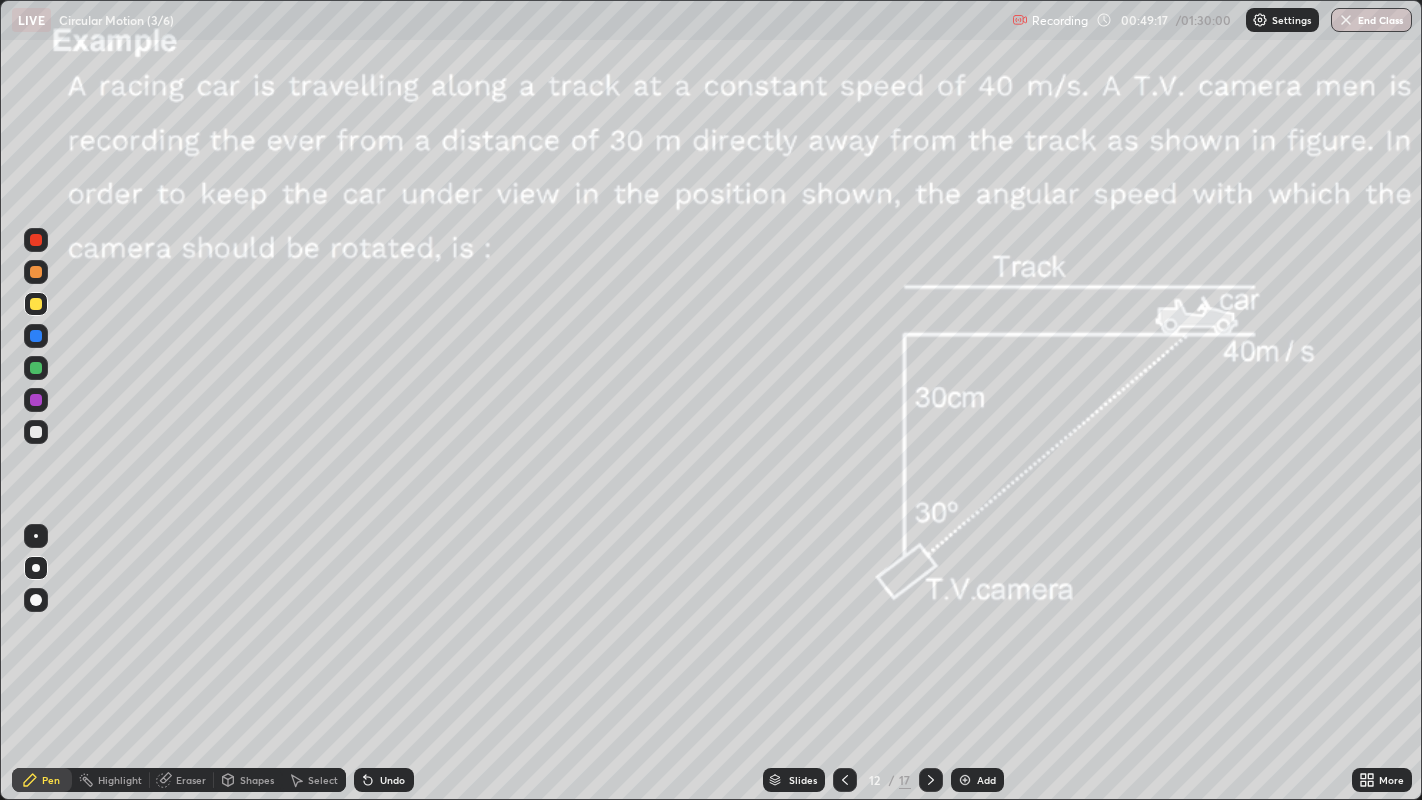 click on "Shapes" at bounding box center [257, 780] 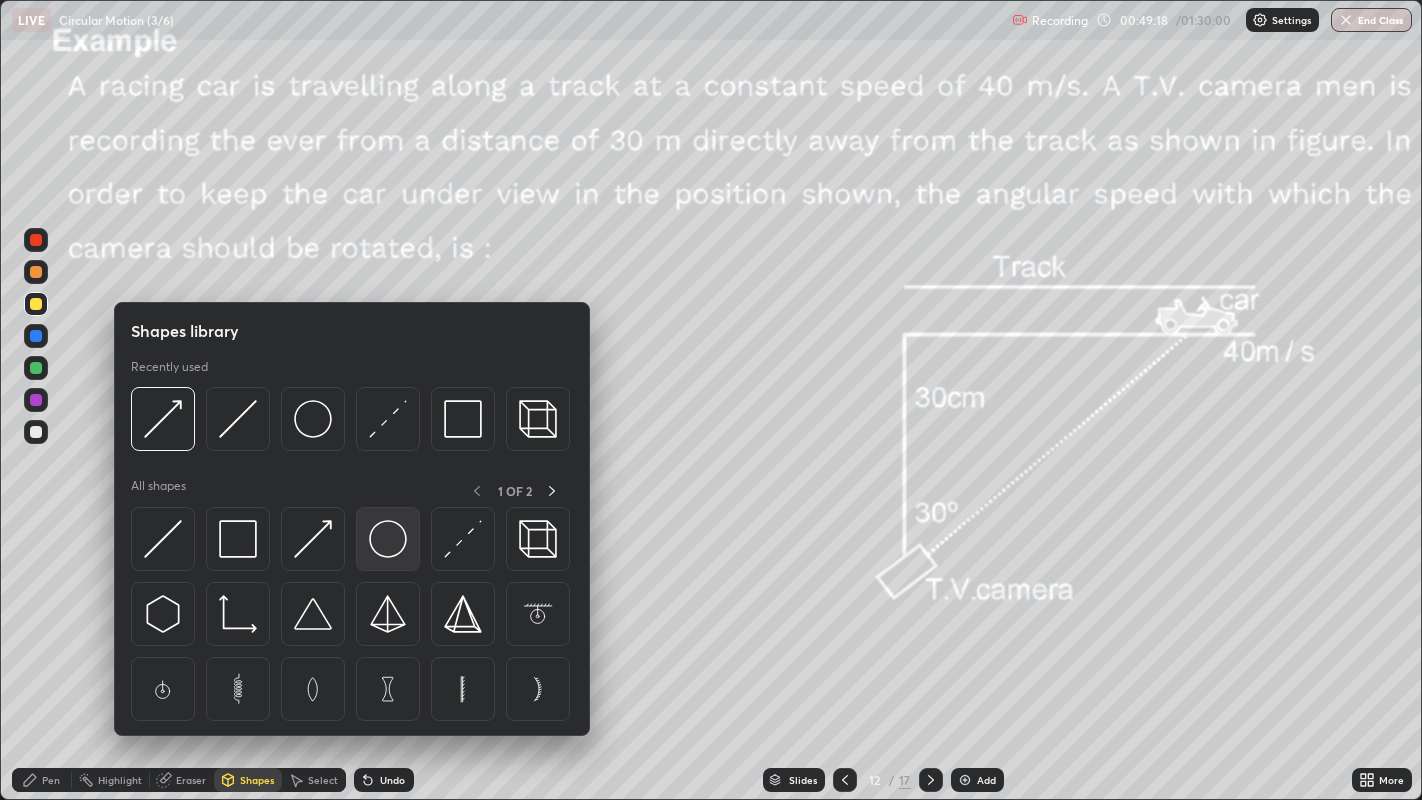 click at bounding box center (388, 539) 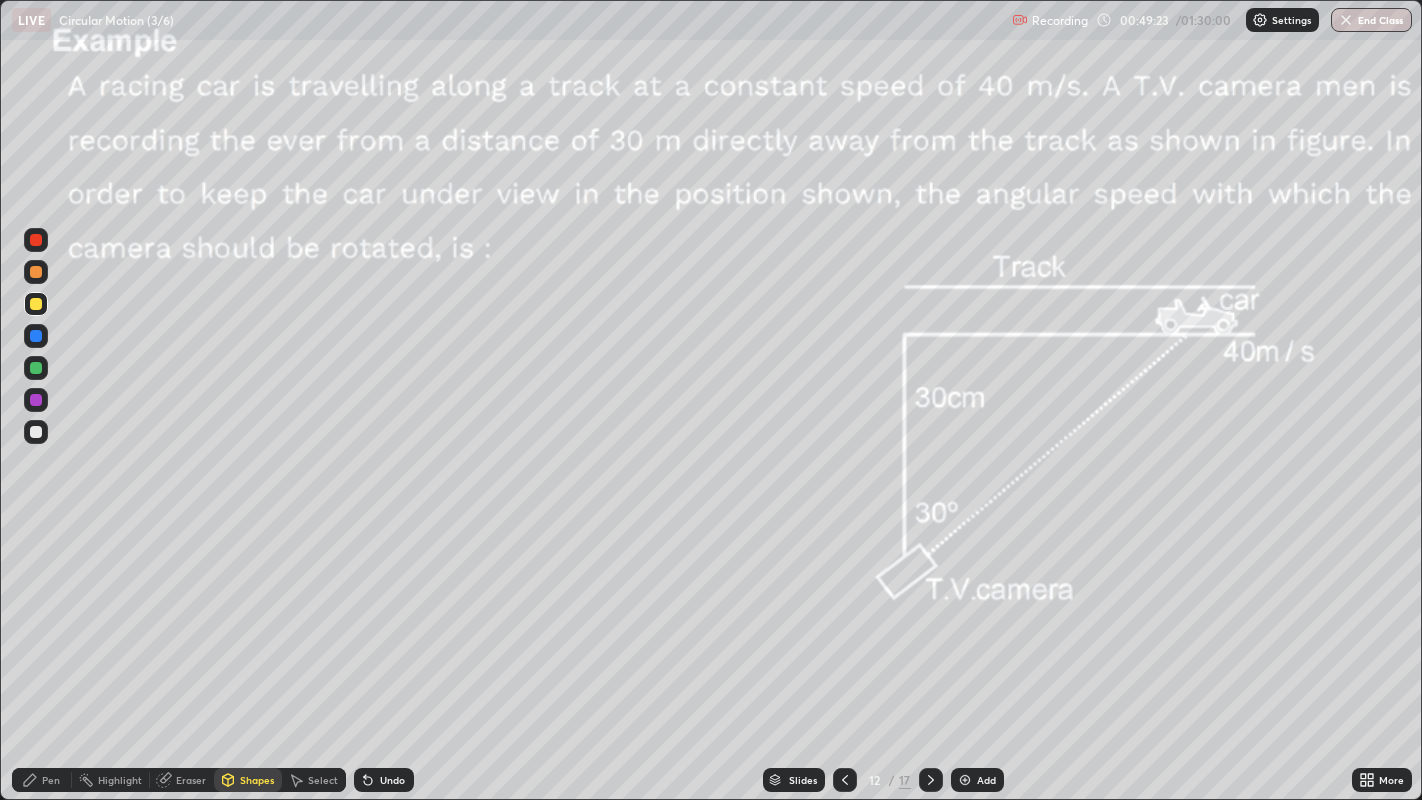 click on "Pen" at bounding box center (42, 780) 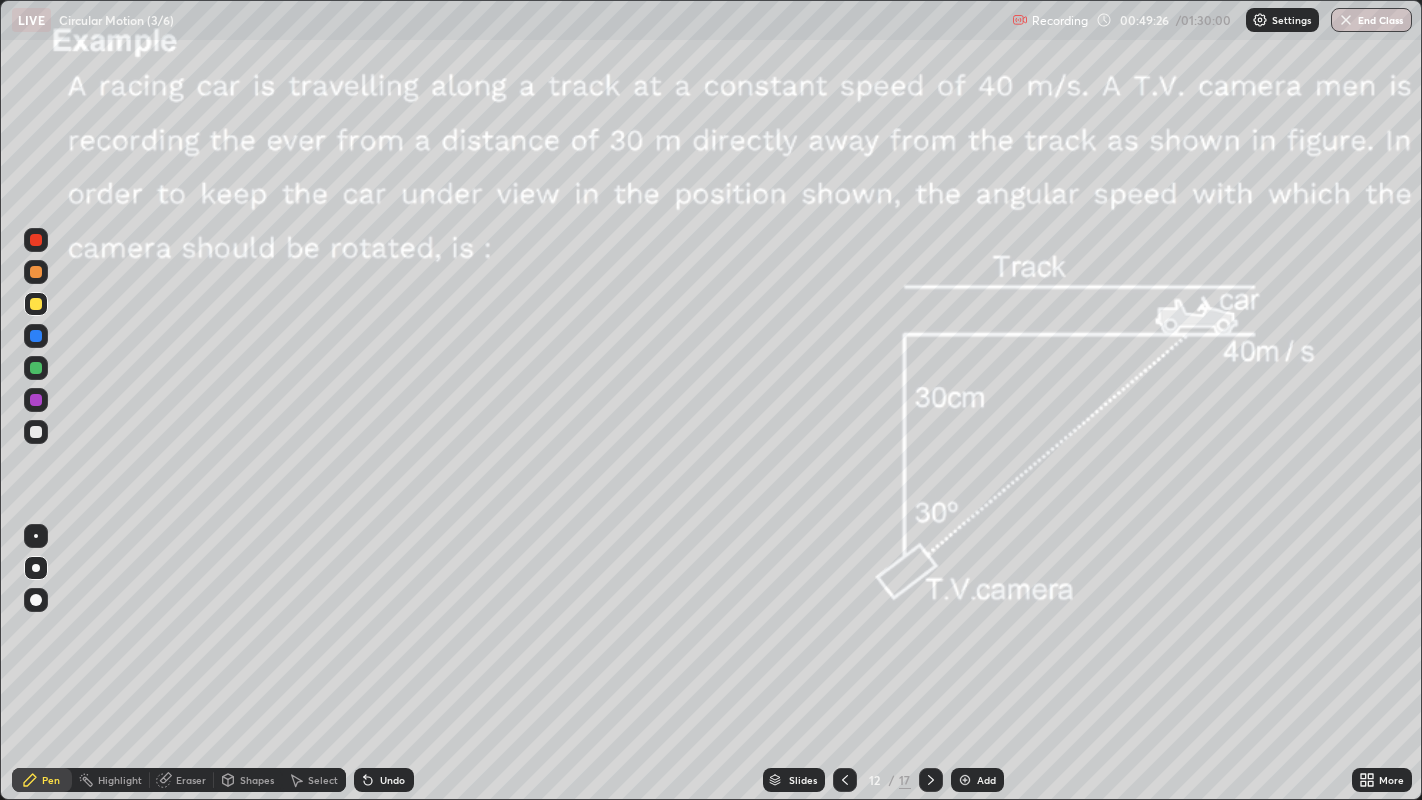 click at bounding box center (36, 400) 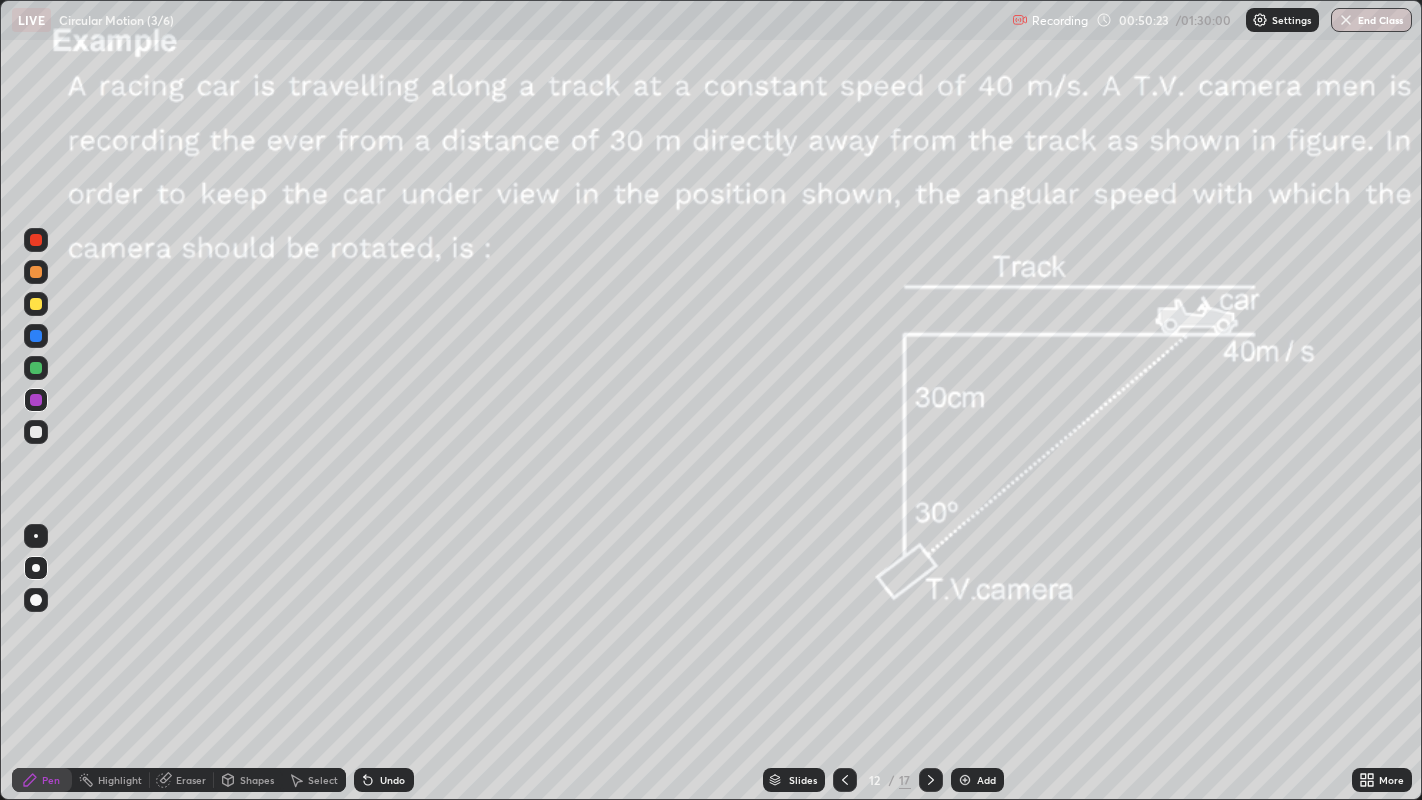 click at bounding box center [36, 304] 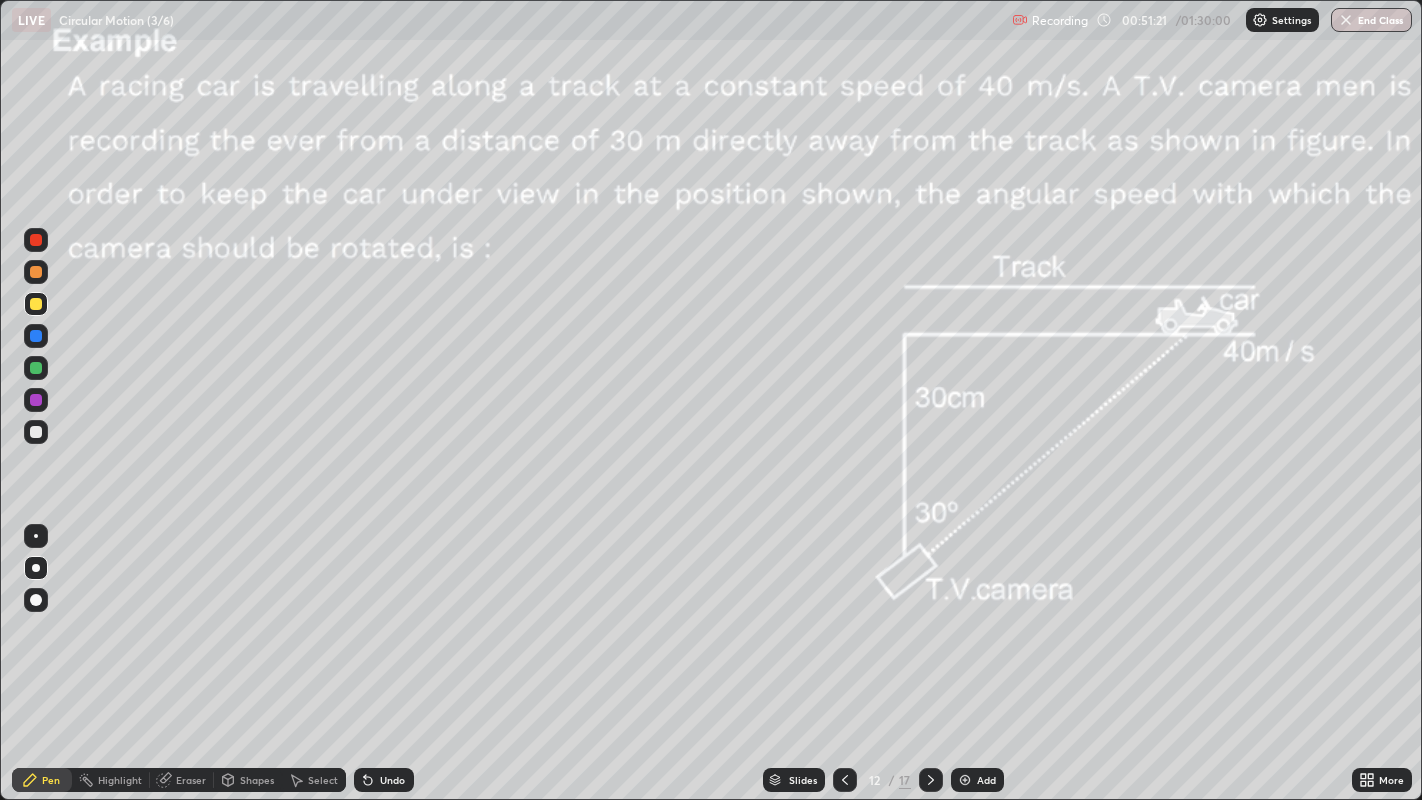 click on "Undo" at bounding box center (392, 780) 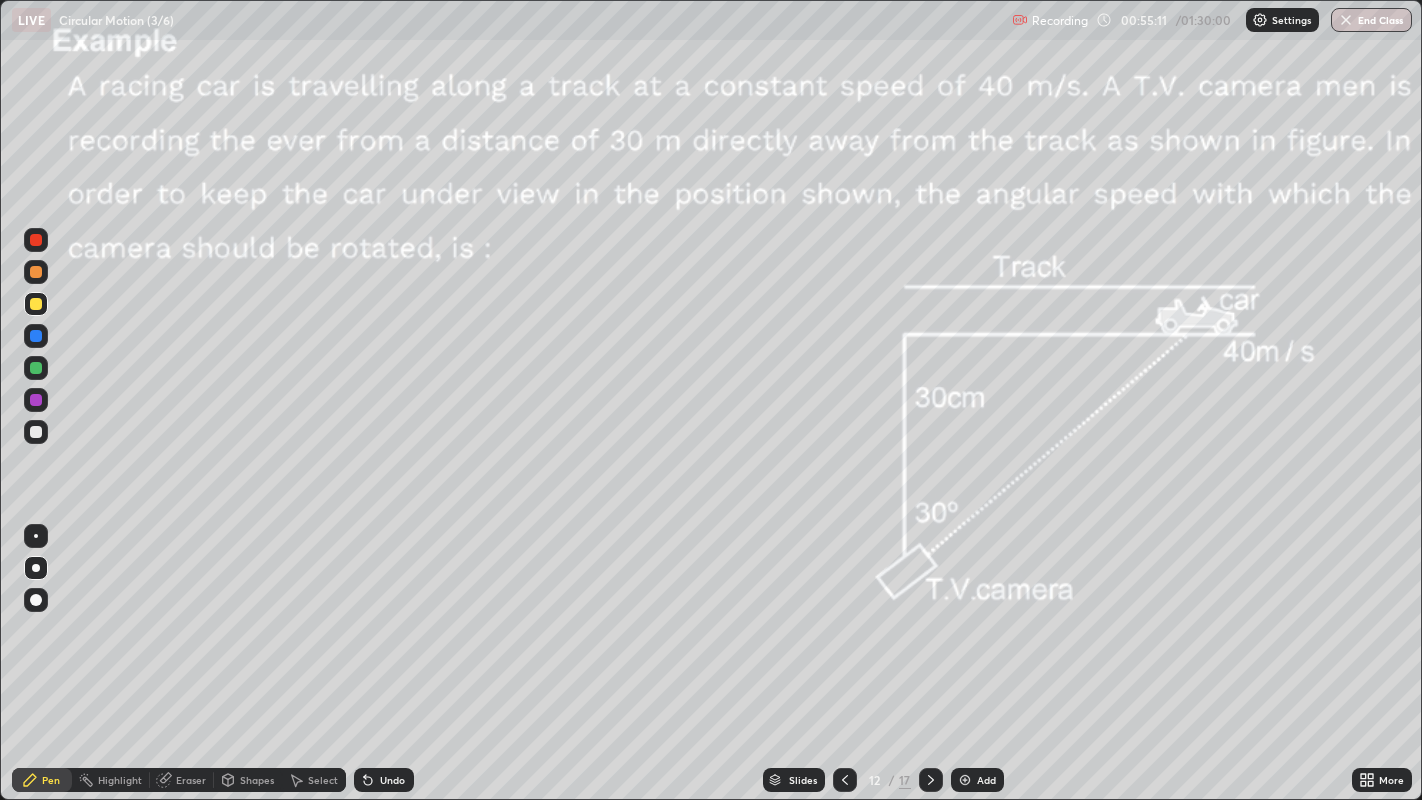 click 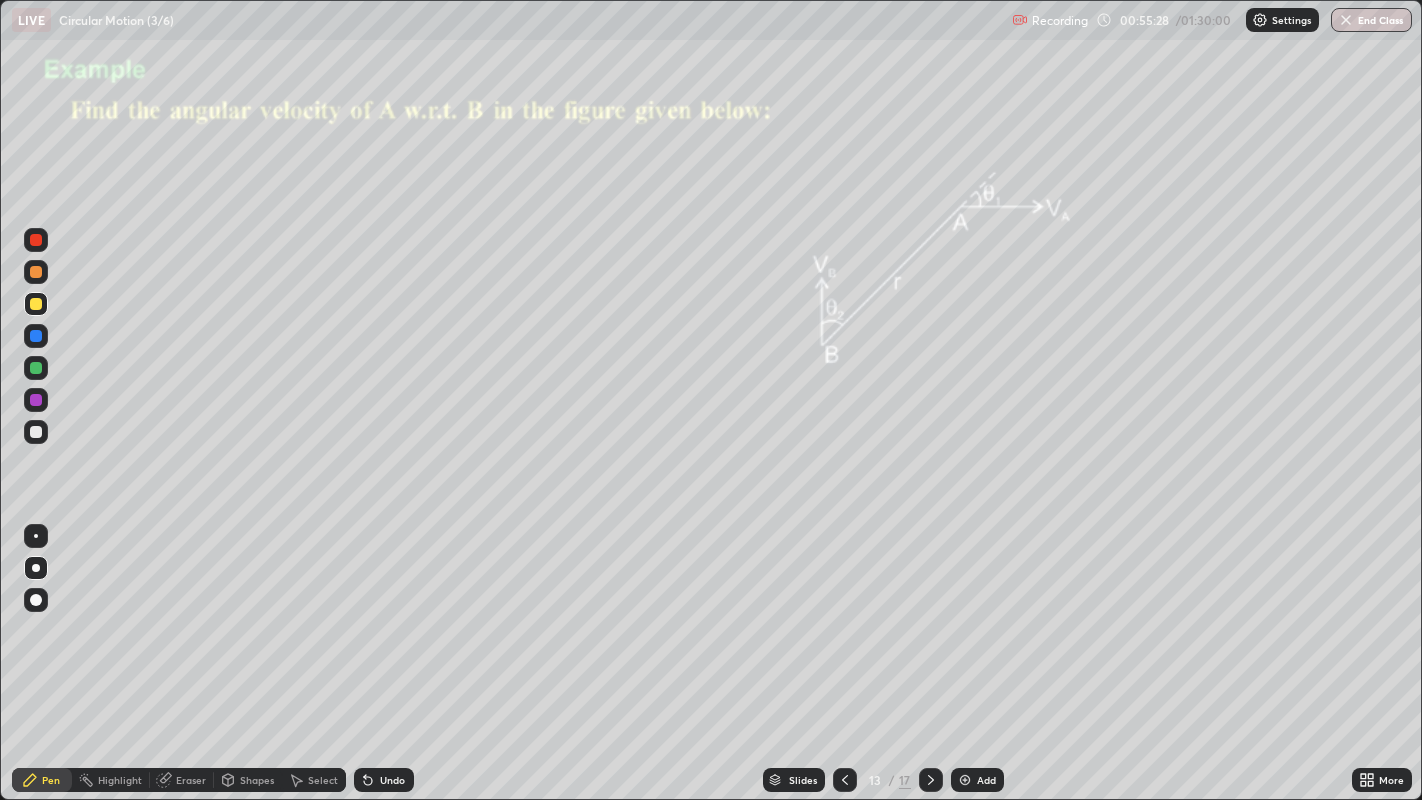 click on "Shapes" at bounding box center (257, 780) 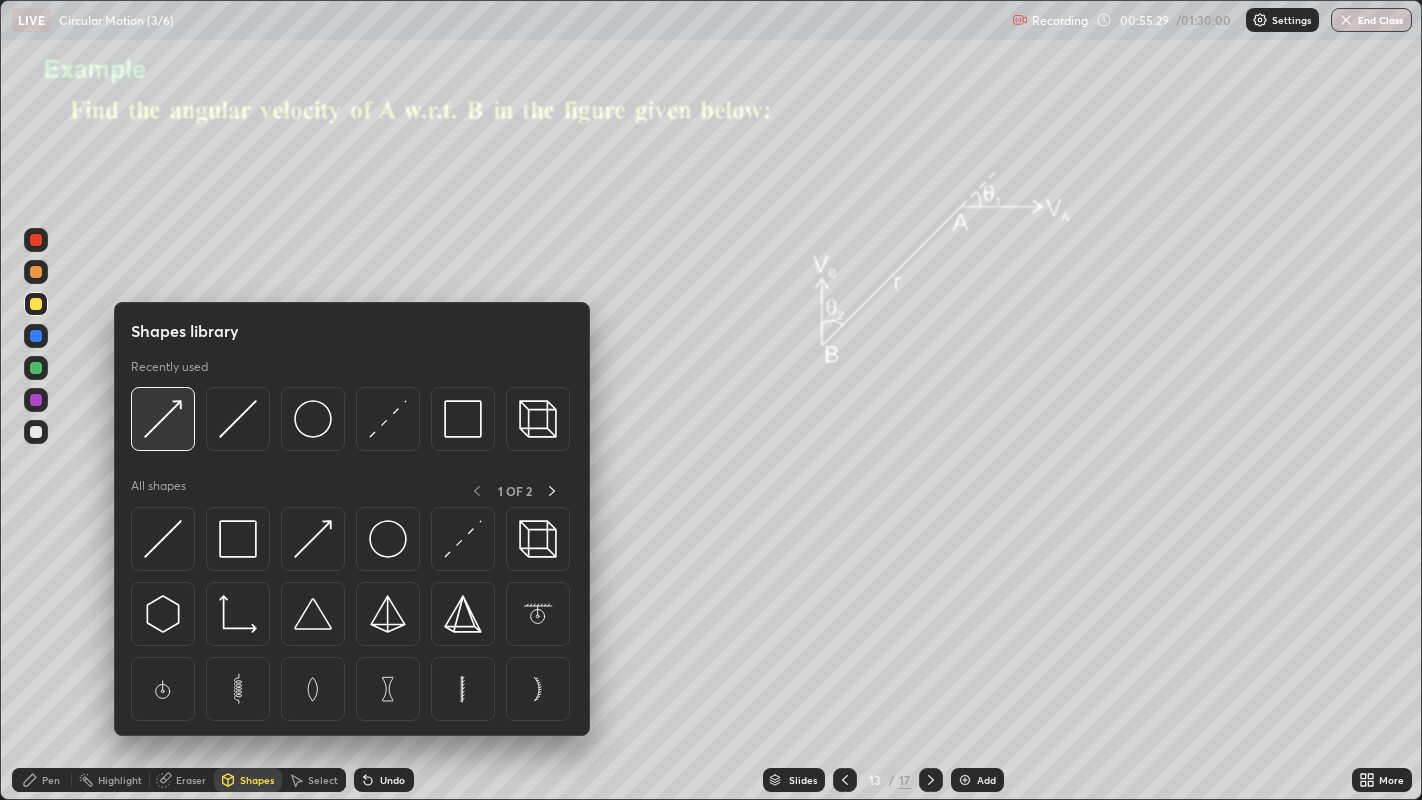 click at bounding box center (163, 419) 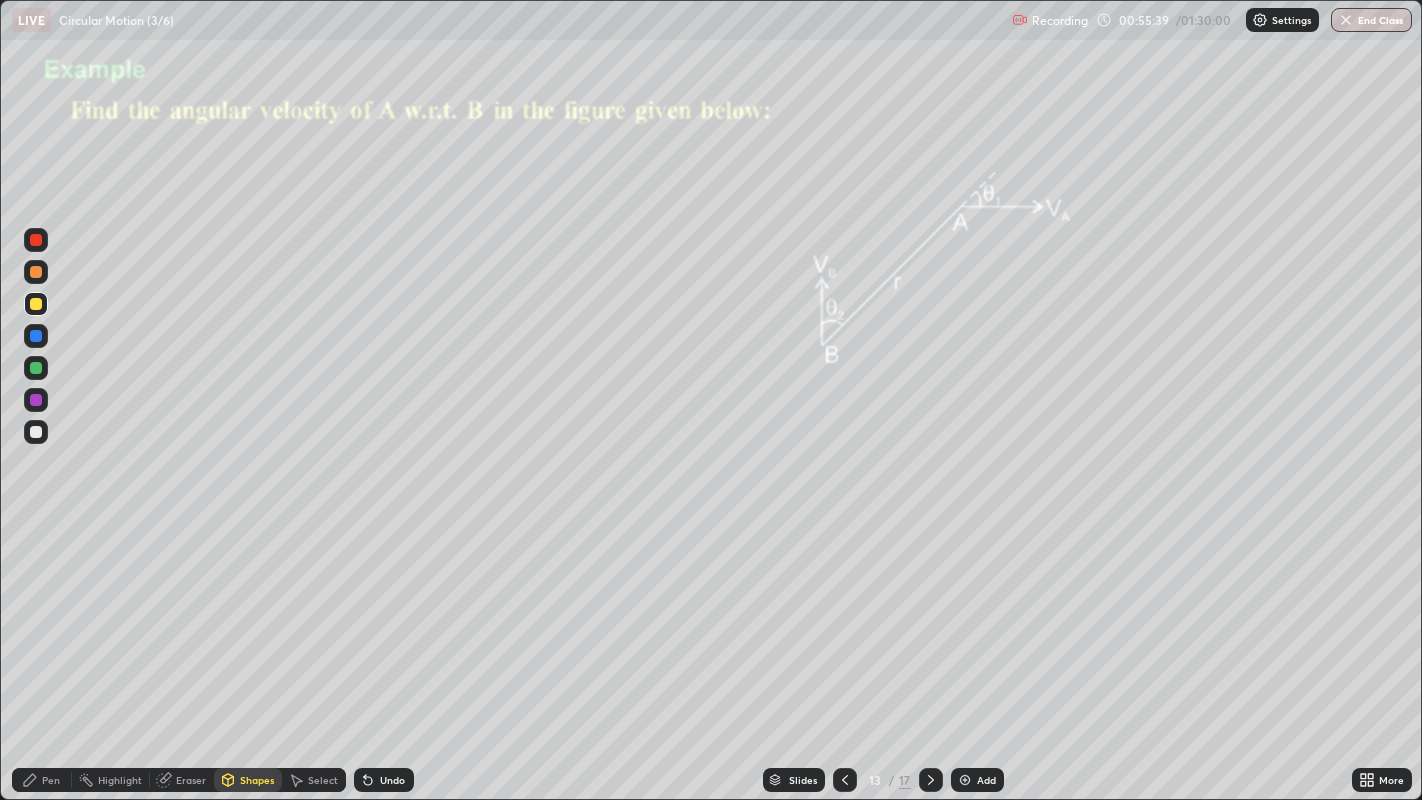 click on "Pen" at bounding box center [51, 780] 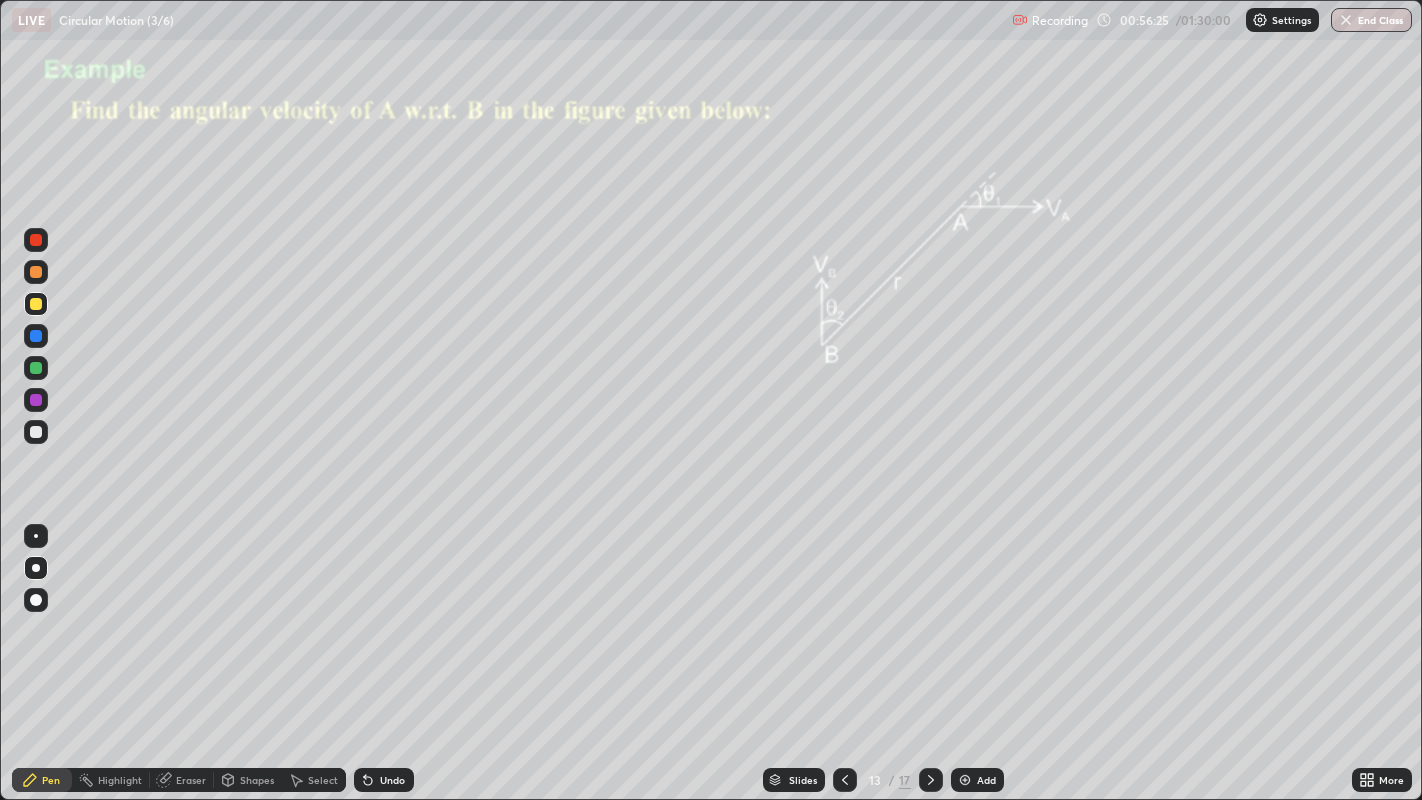 click 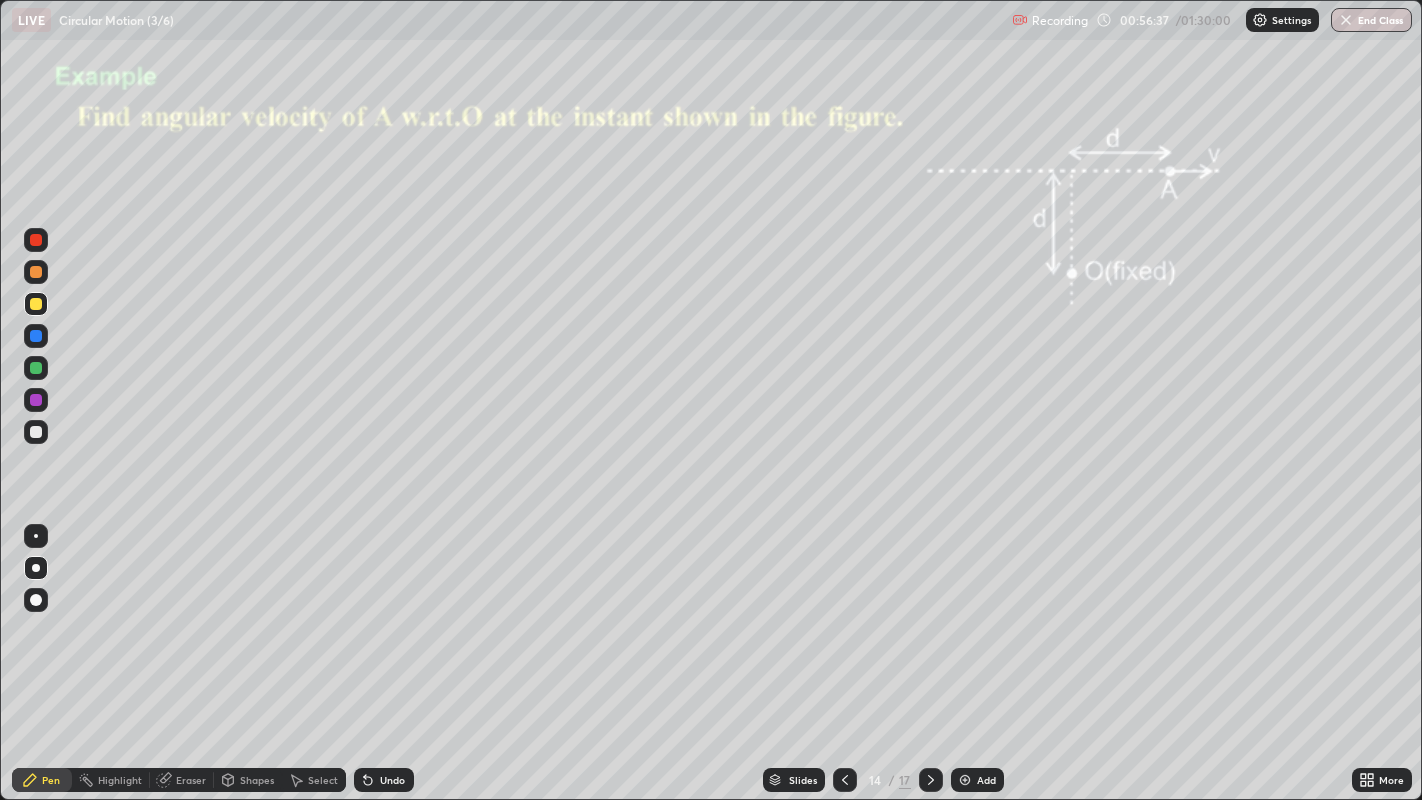 click on "Shapes" at bounding box center (257, 780) 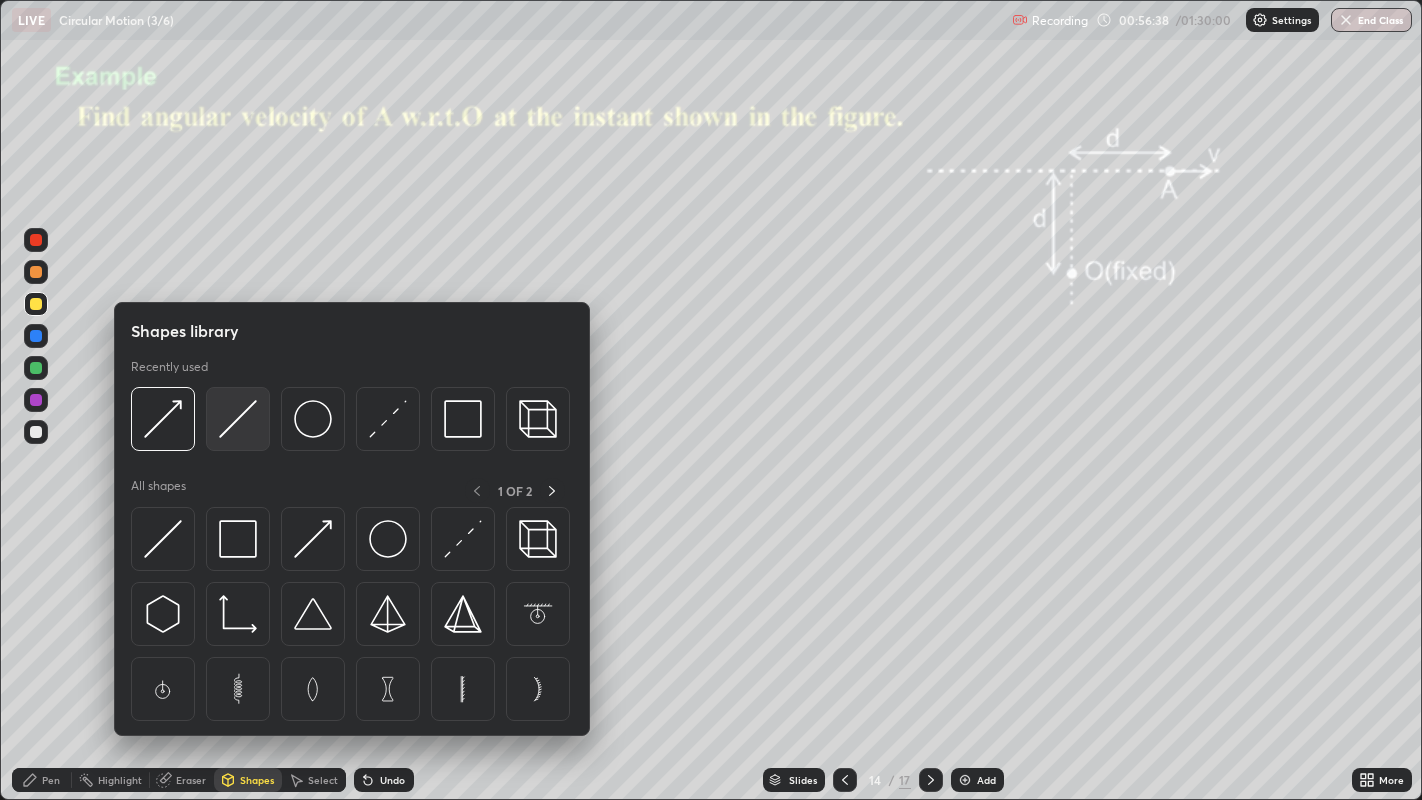 click at bounding box center [238, 419] 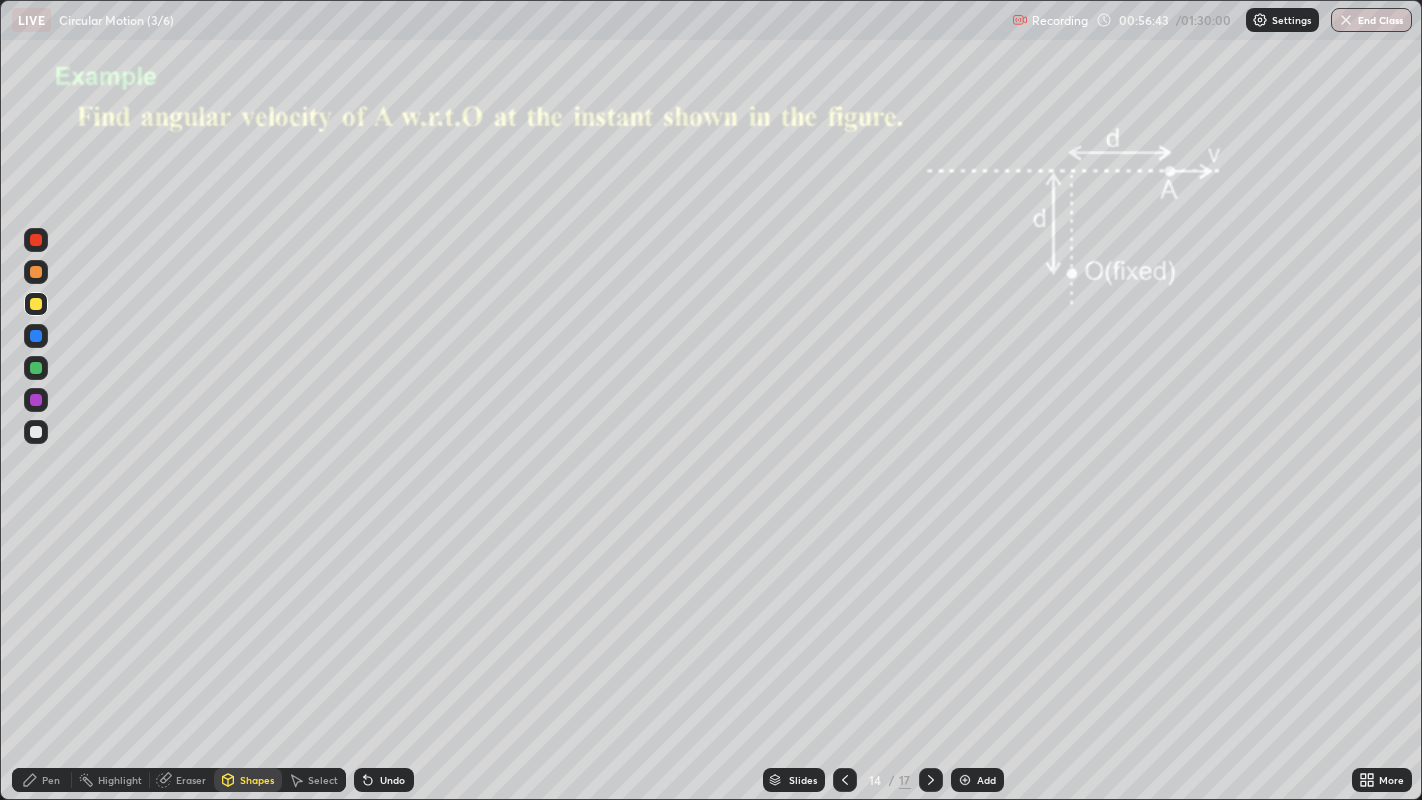 click on "Shapes" at bounding box center (257, 780) 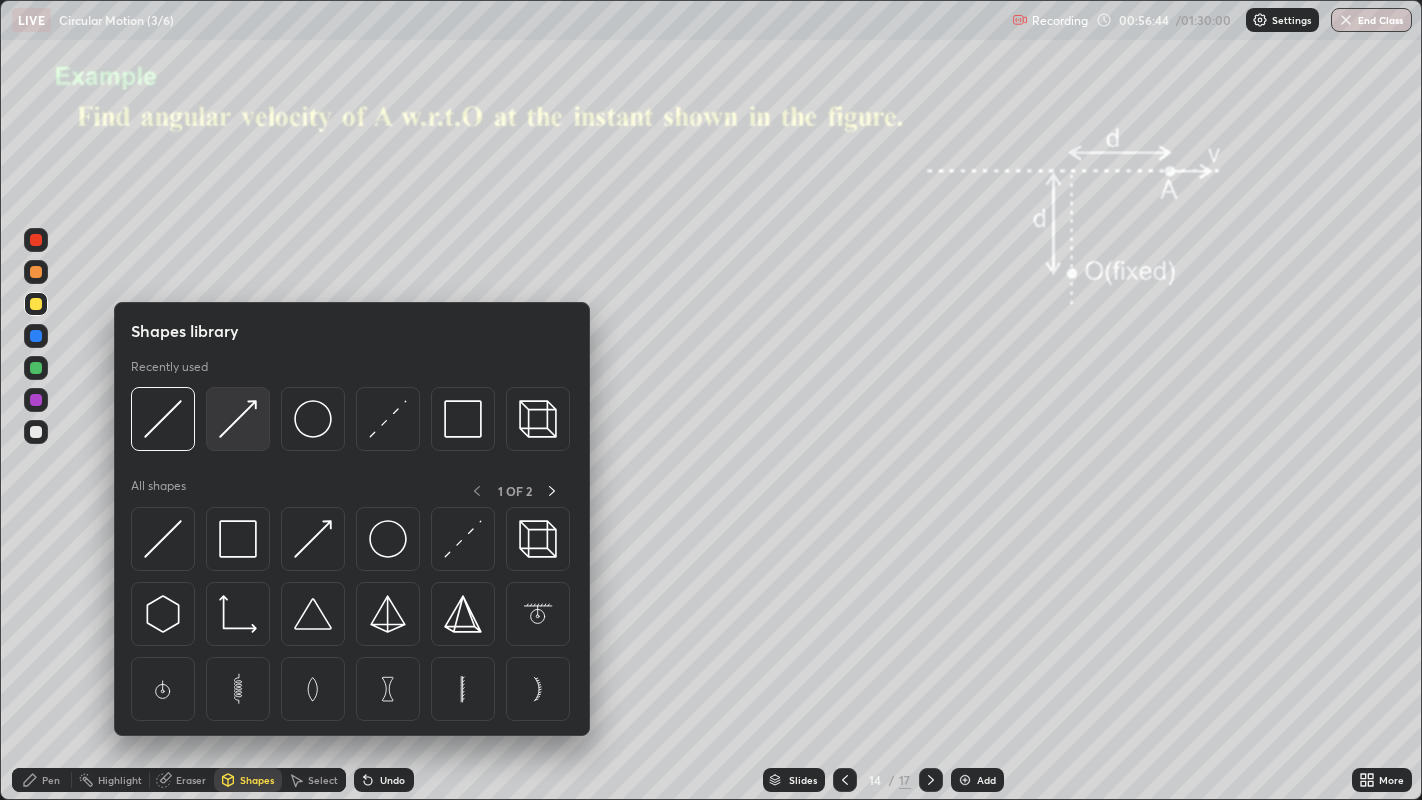 click at bounding box center [238, 419] 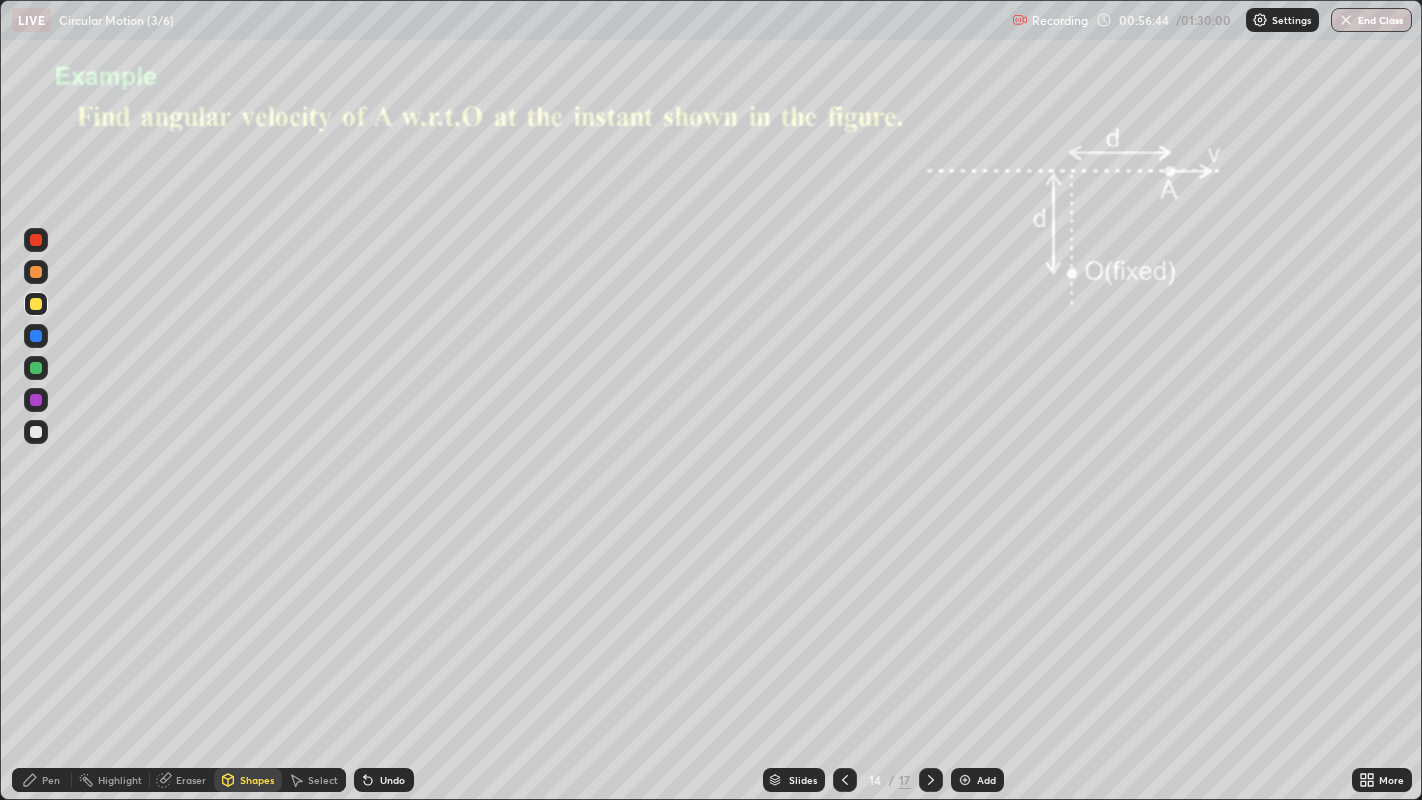 click at bounding box center (36, 400) 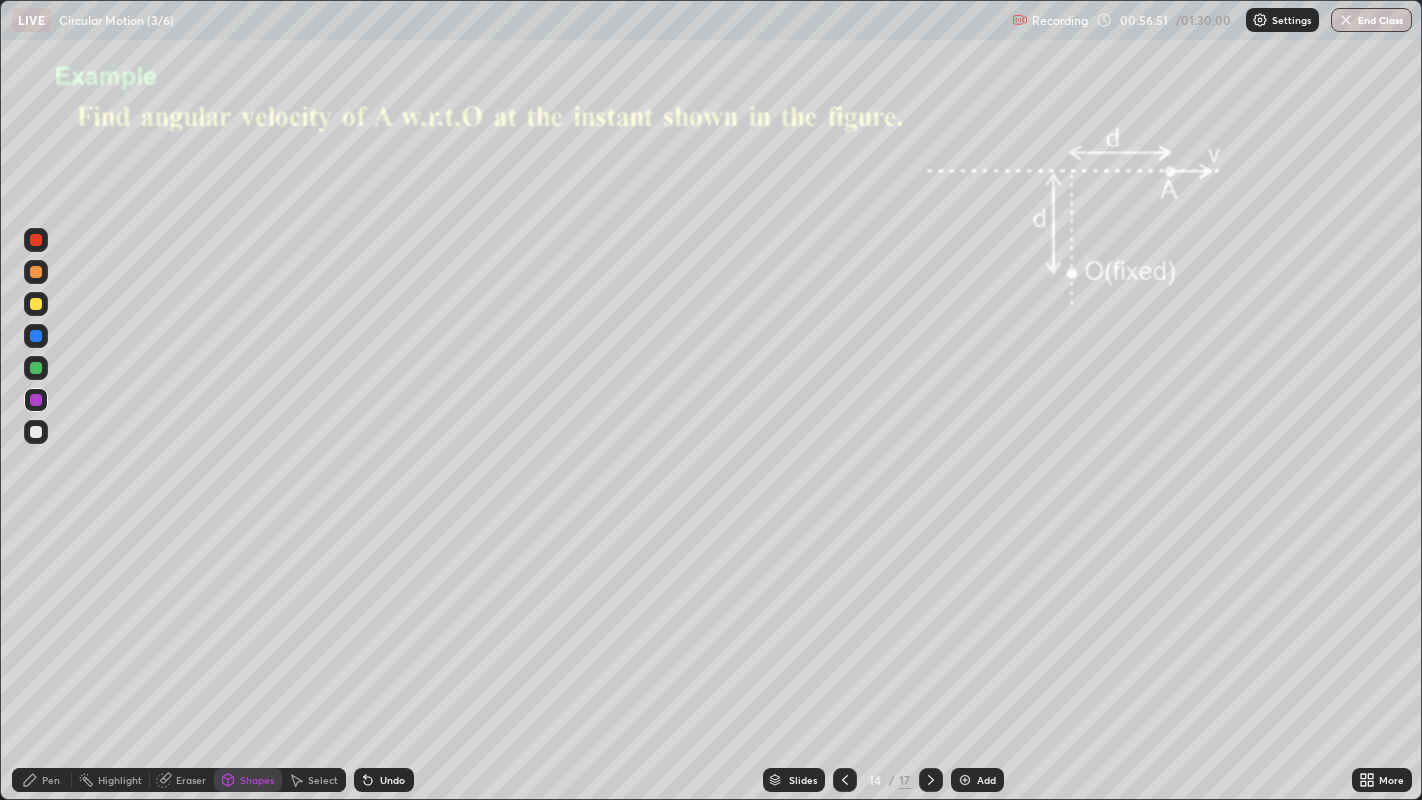 click at bounding box center (36, 432) 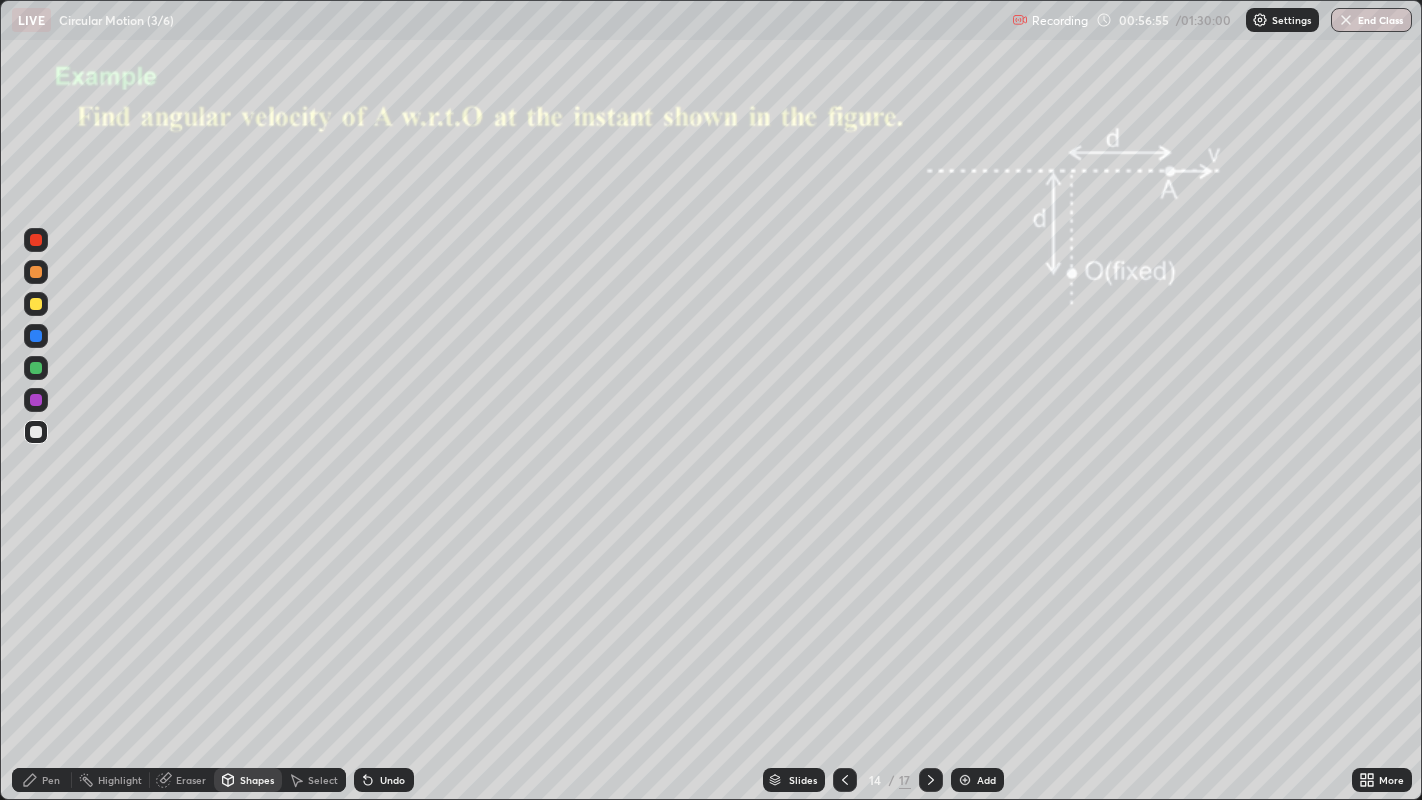 click on "Pen" at bounding box center (51, 780) 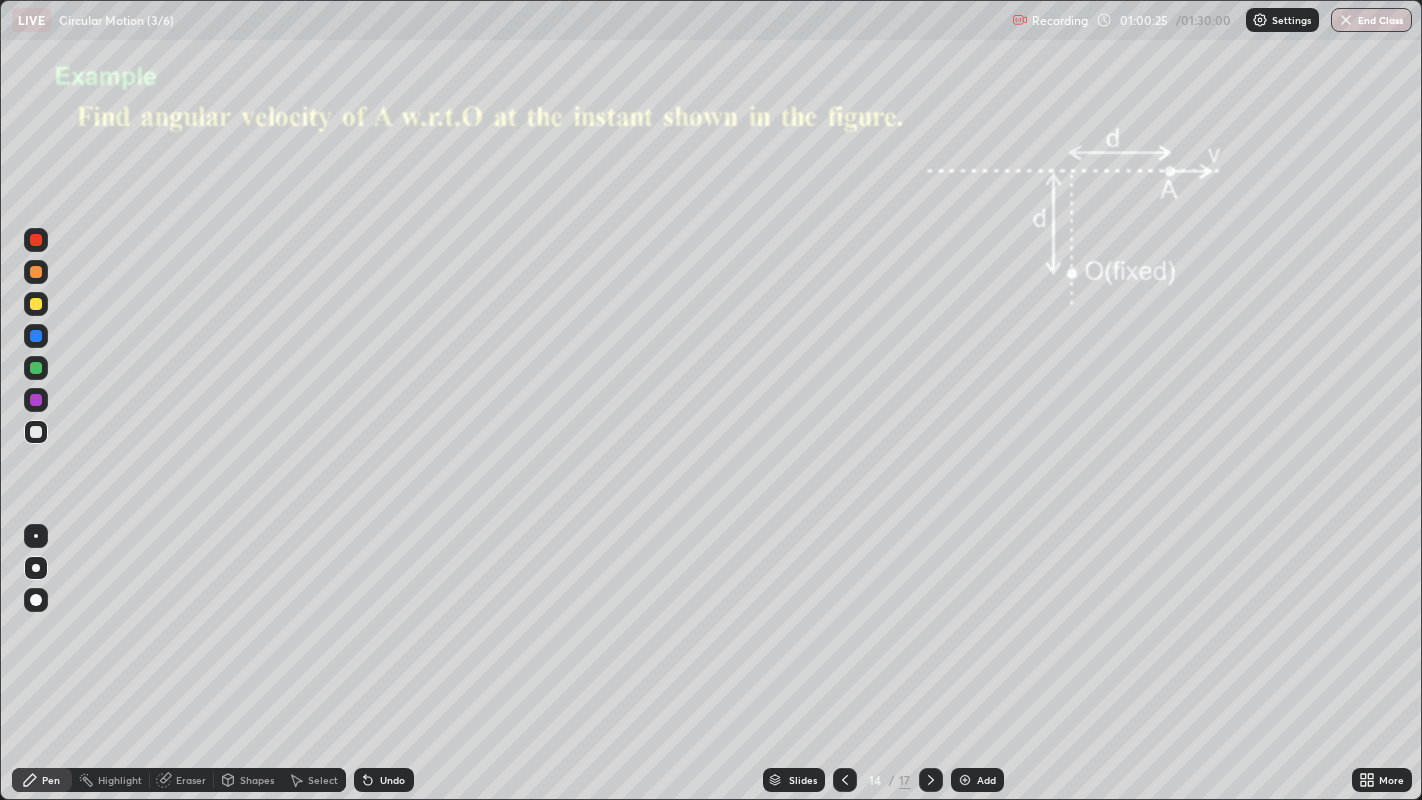 click 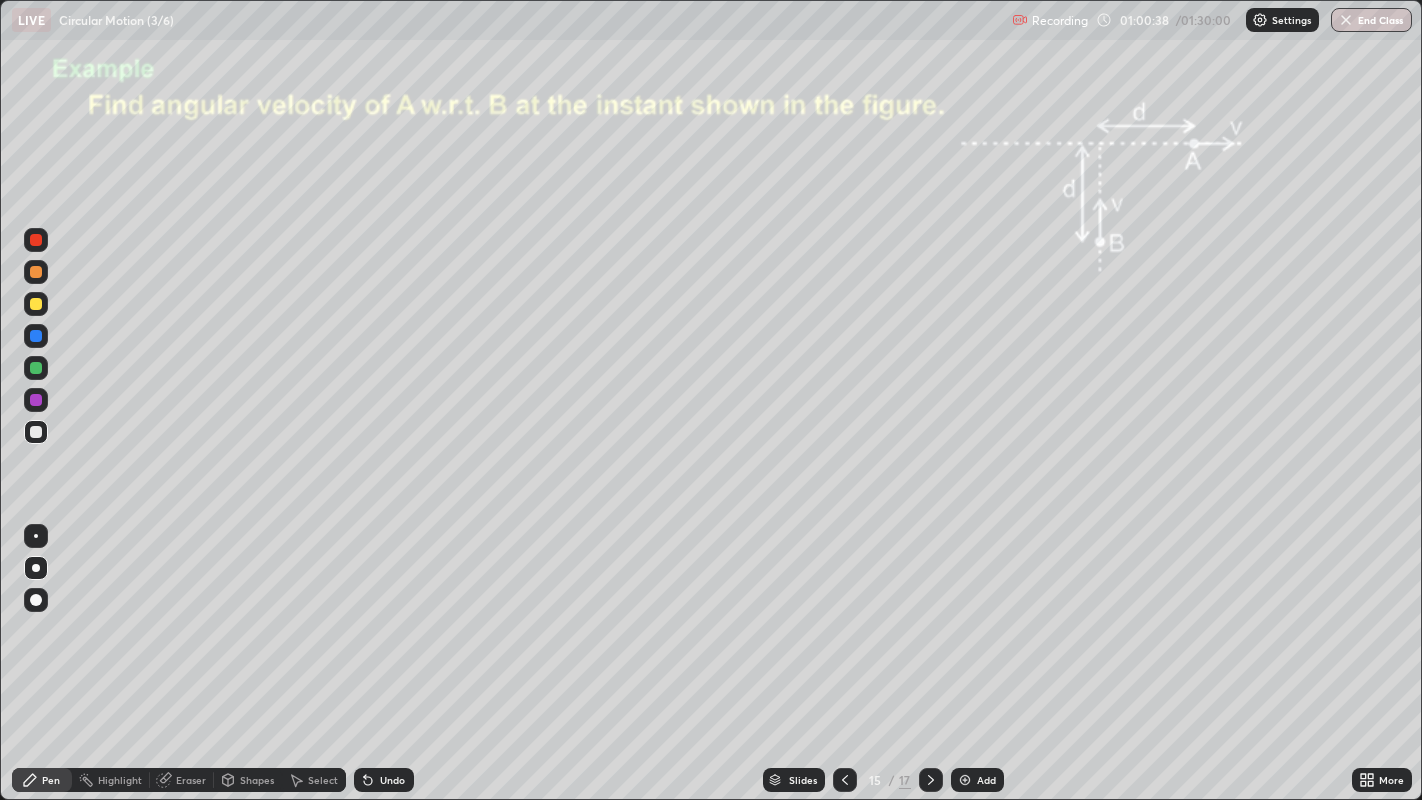 click on "Shapes" at bounding box center (257, 780) 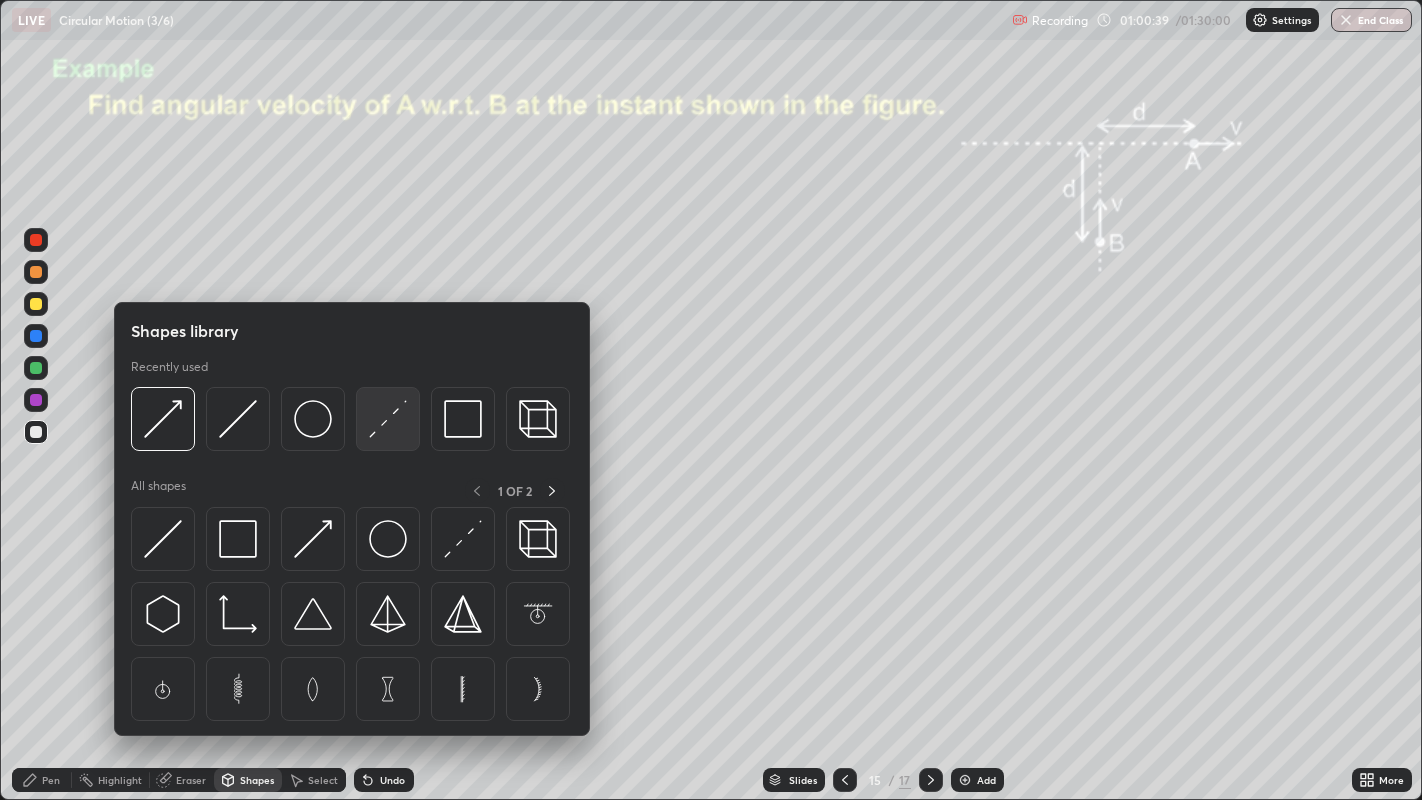 click at bounding box center (388, 419) 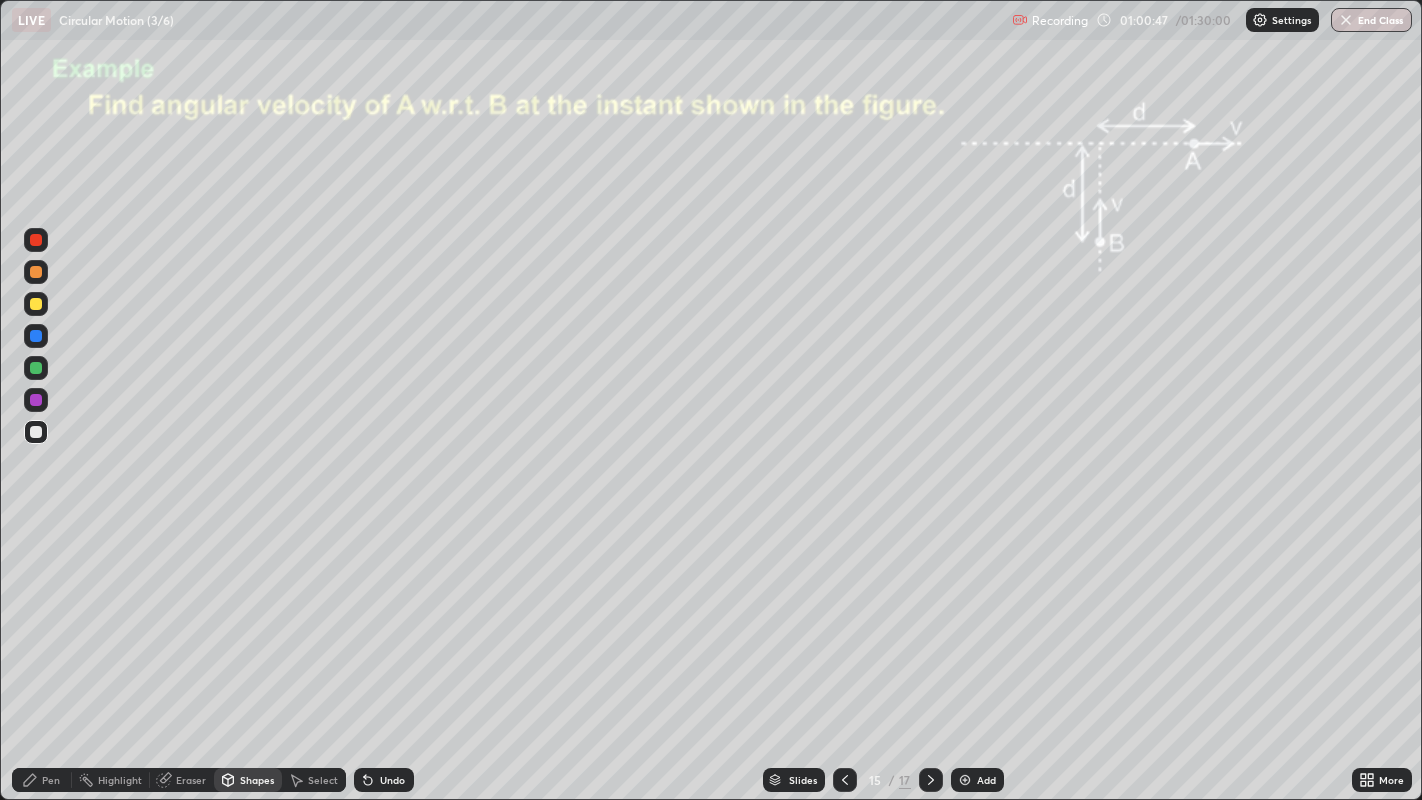 click at bounding box center (36, 304) 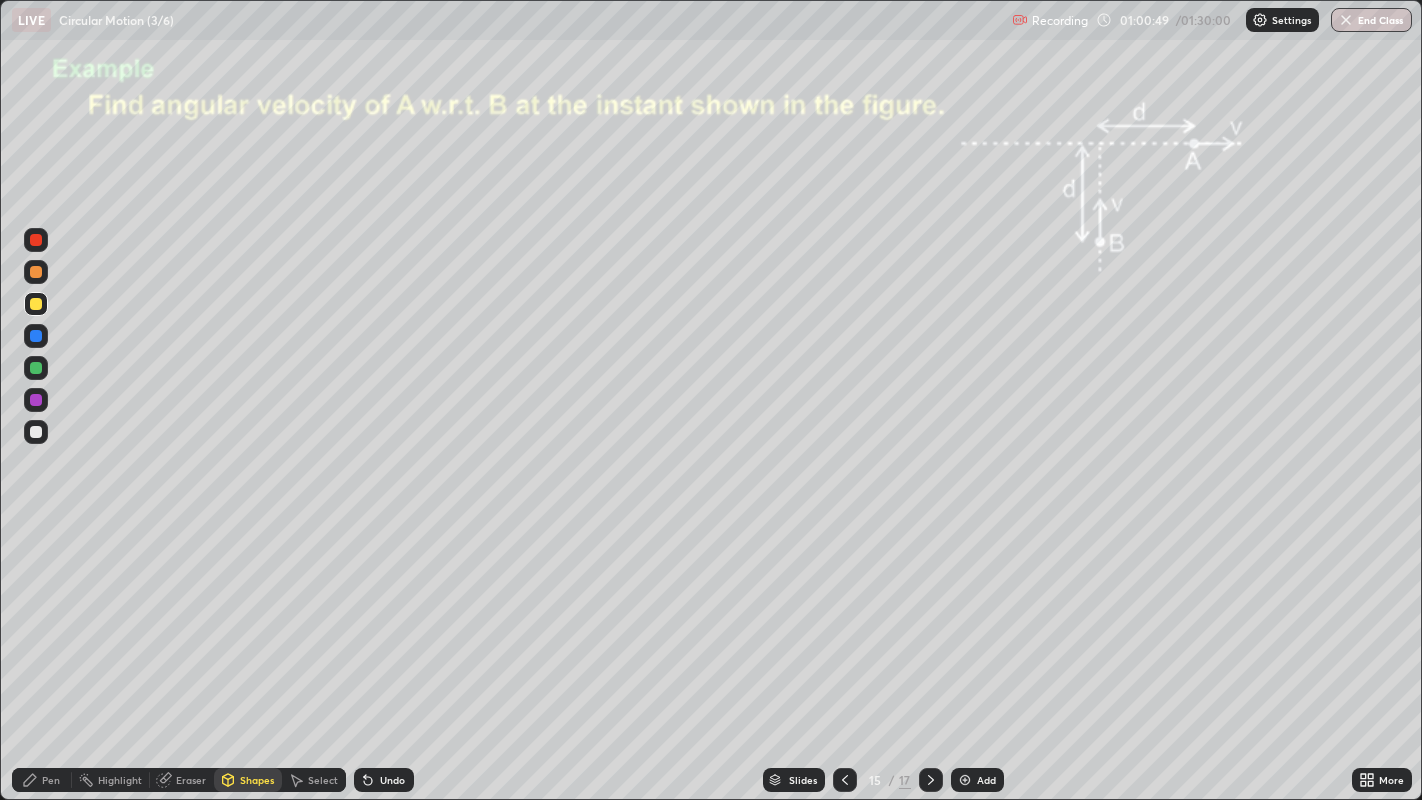 click 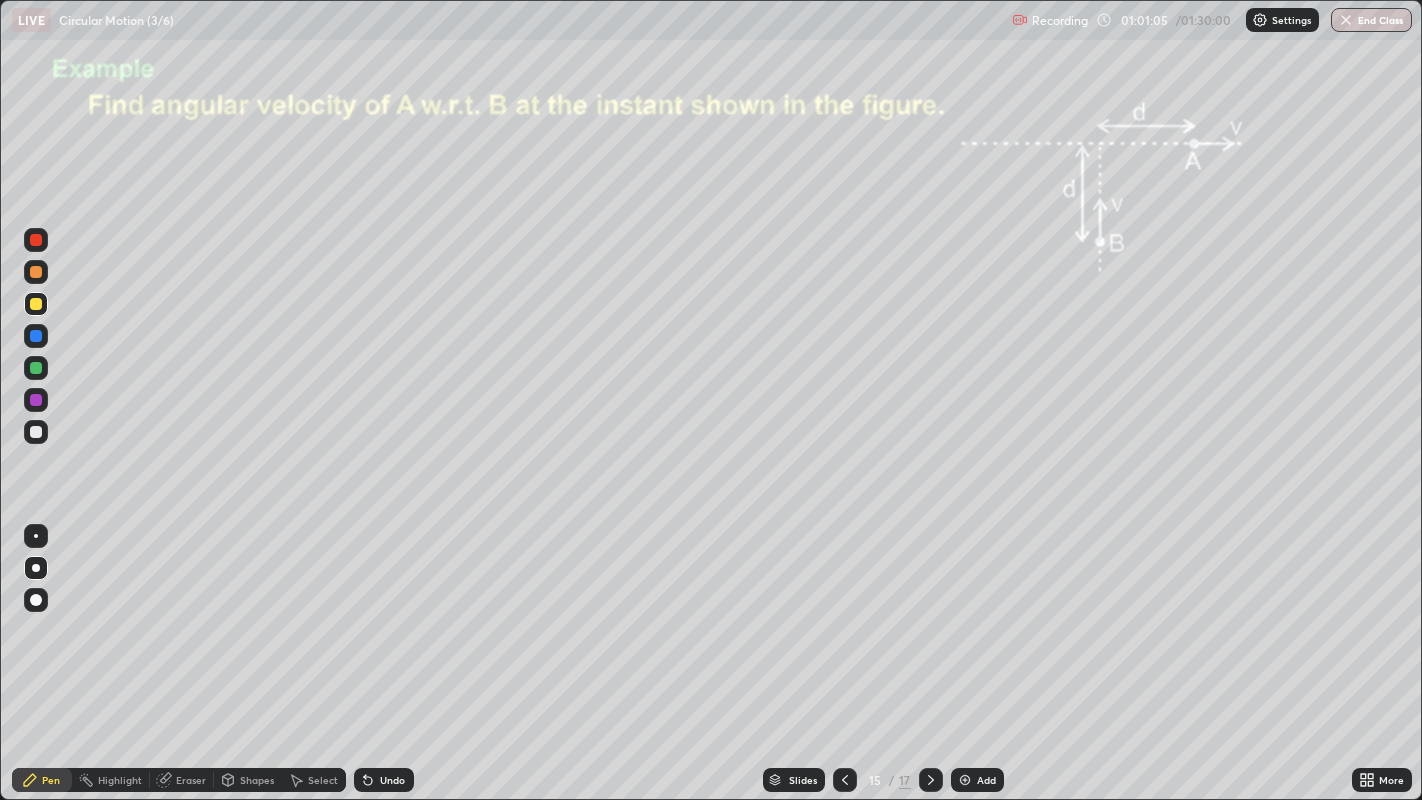 click on "Shapes" at bounding box center (248, 780) 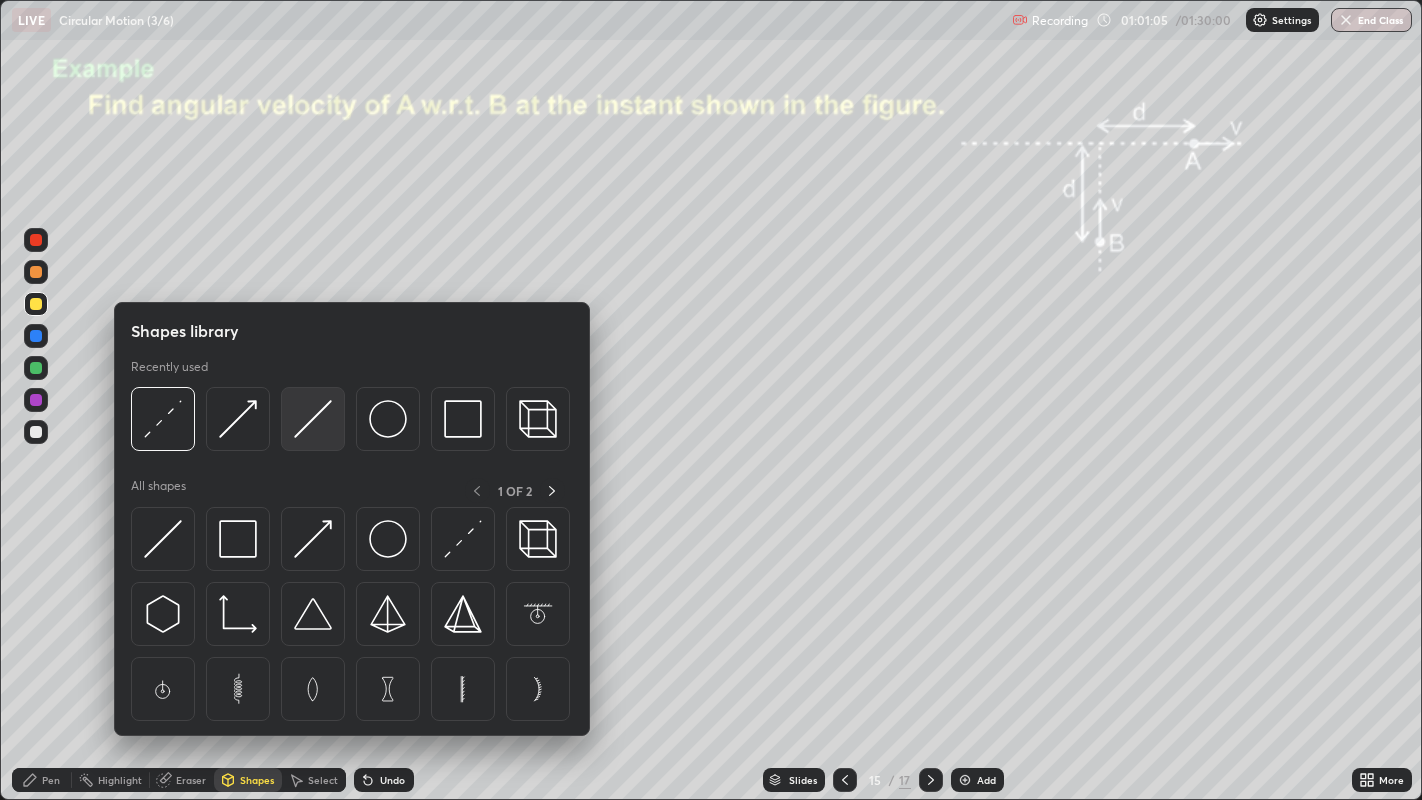click at bounding box center (313, 419) 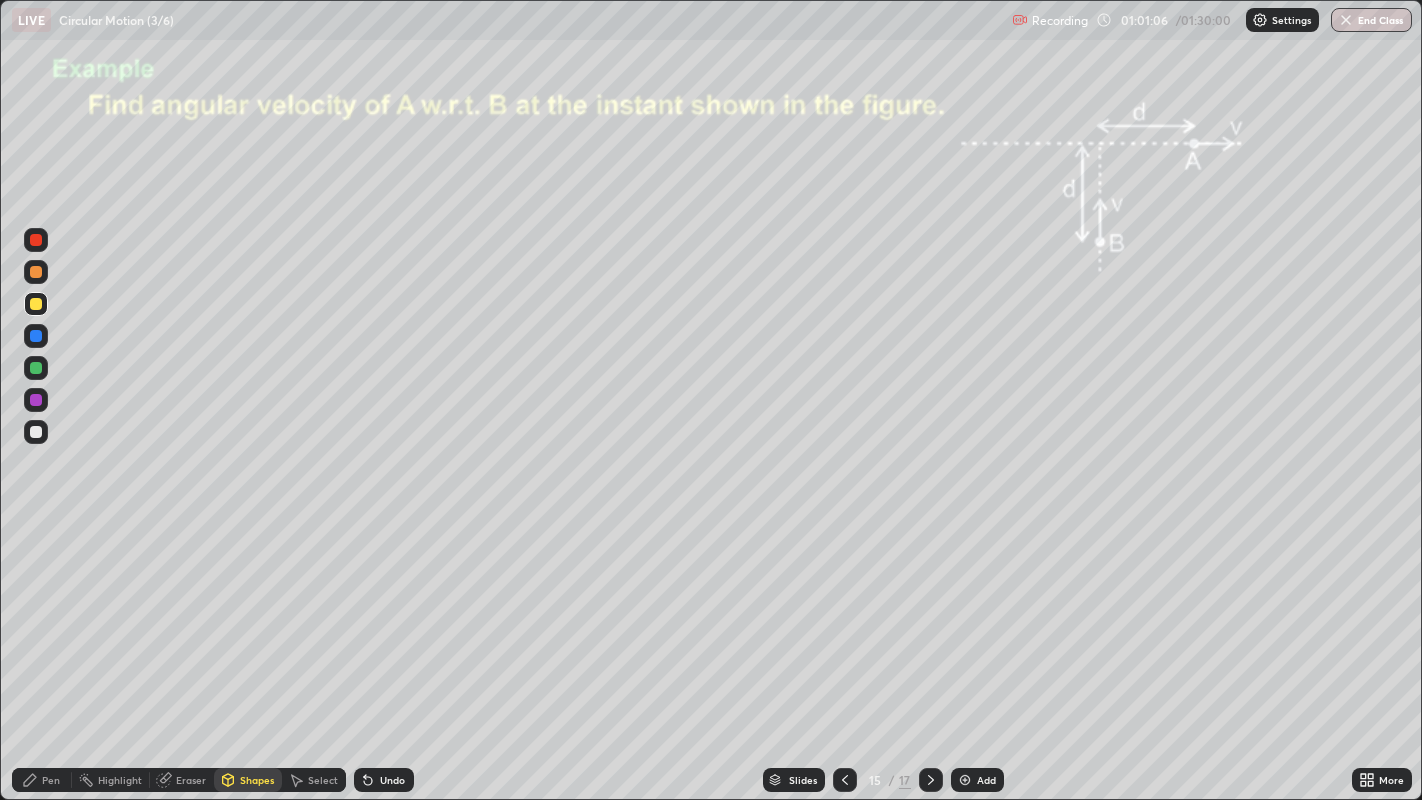 click at bounding box center (36, 400) 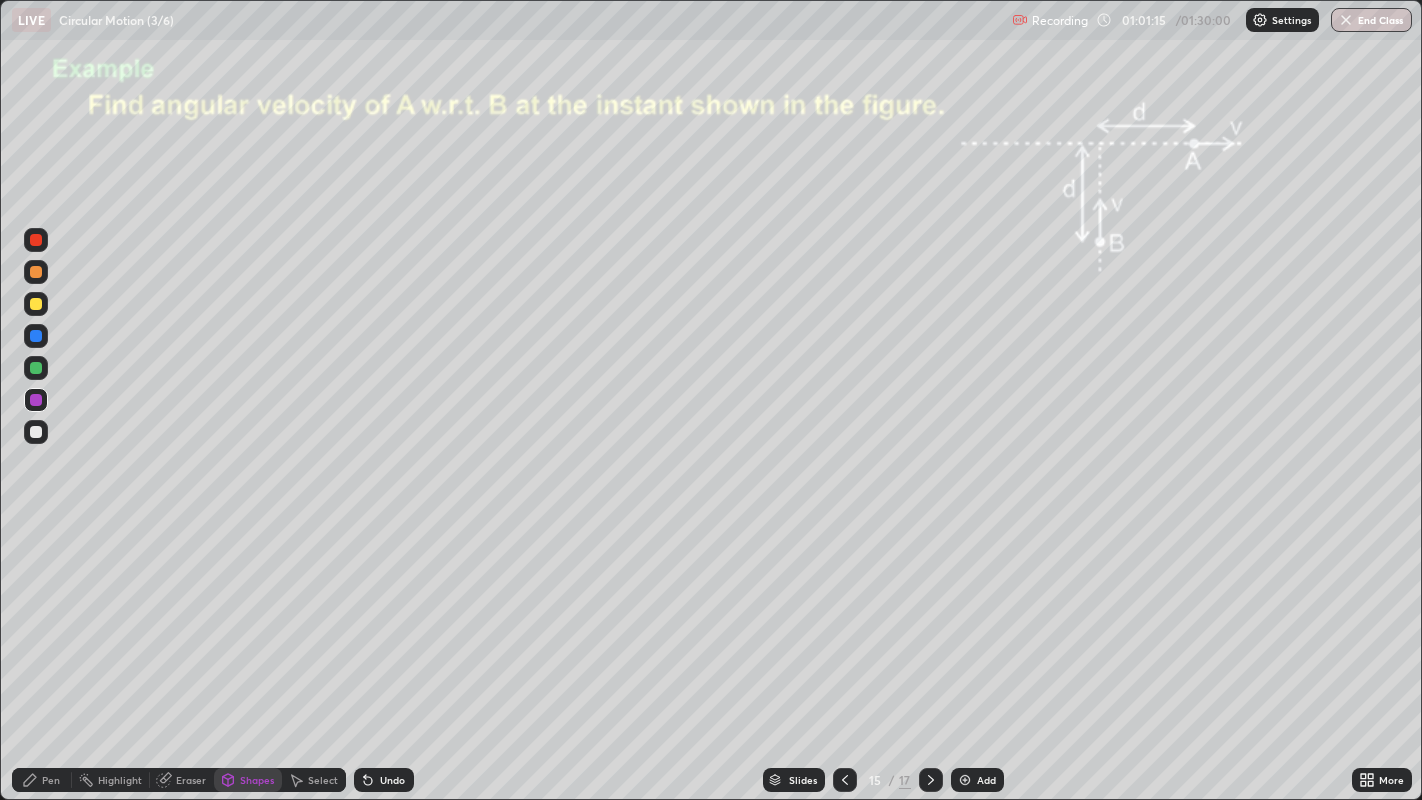click at bounding box center [36, 304] 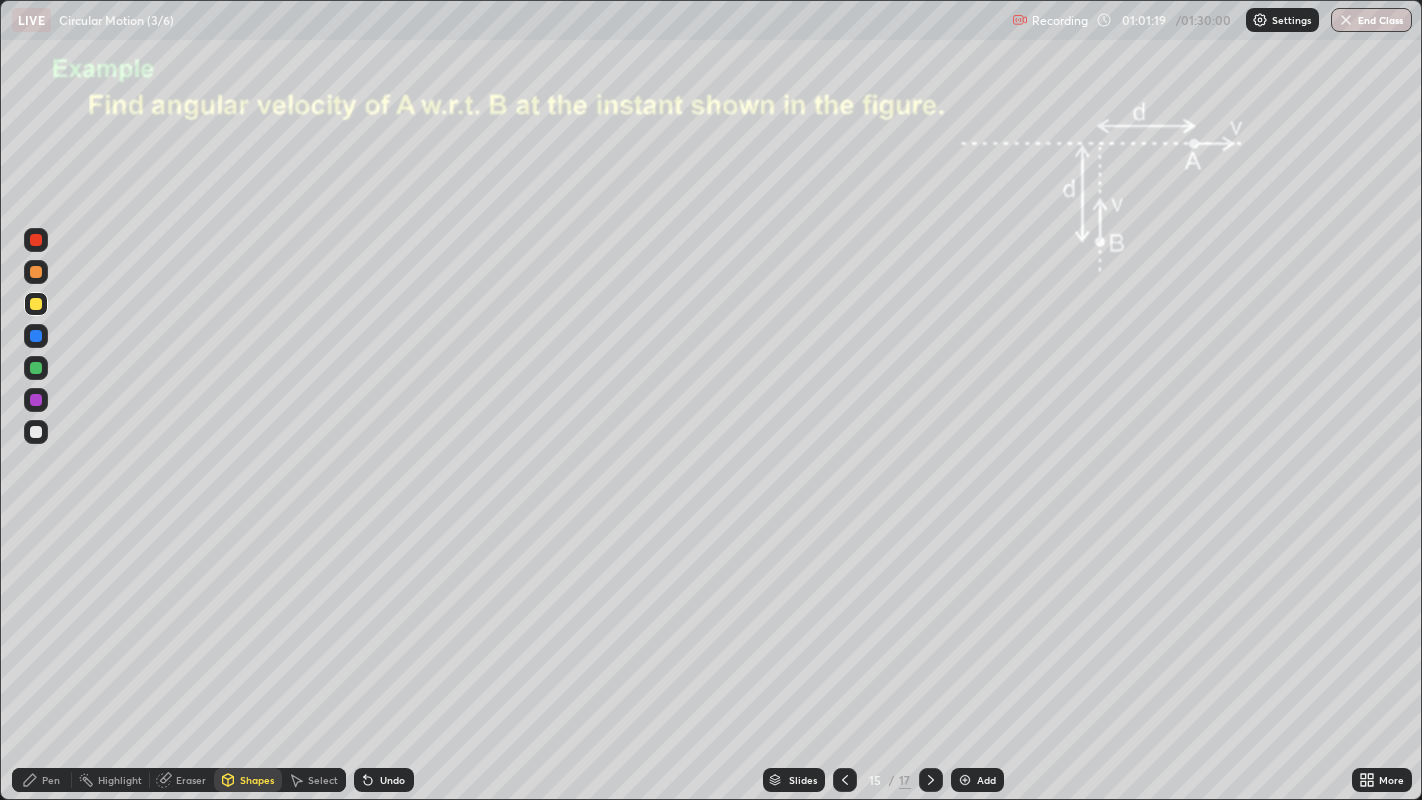 click on "Pen" at bounding box center [42, 780] 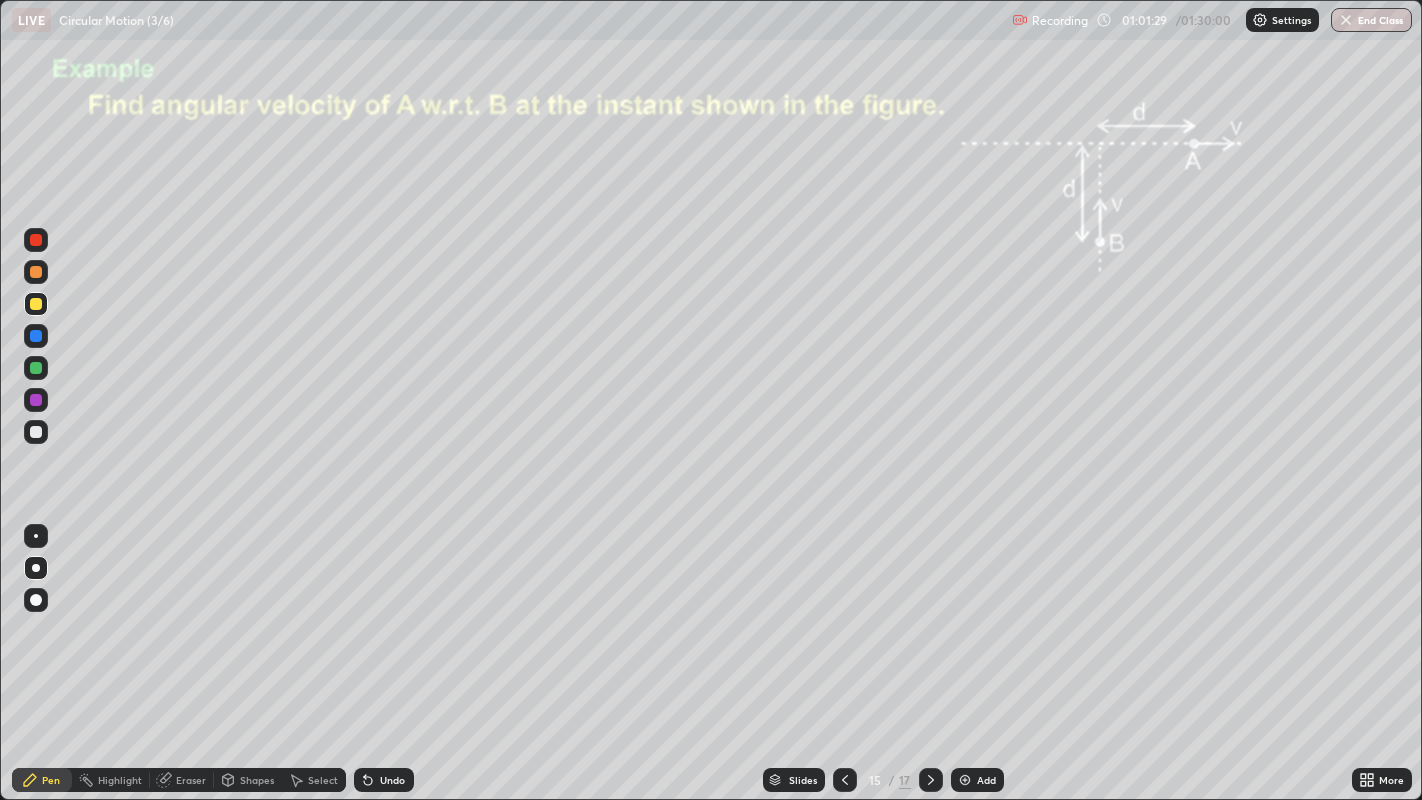 click at bounding box center [36, 368] 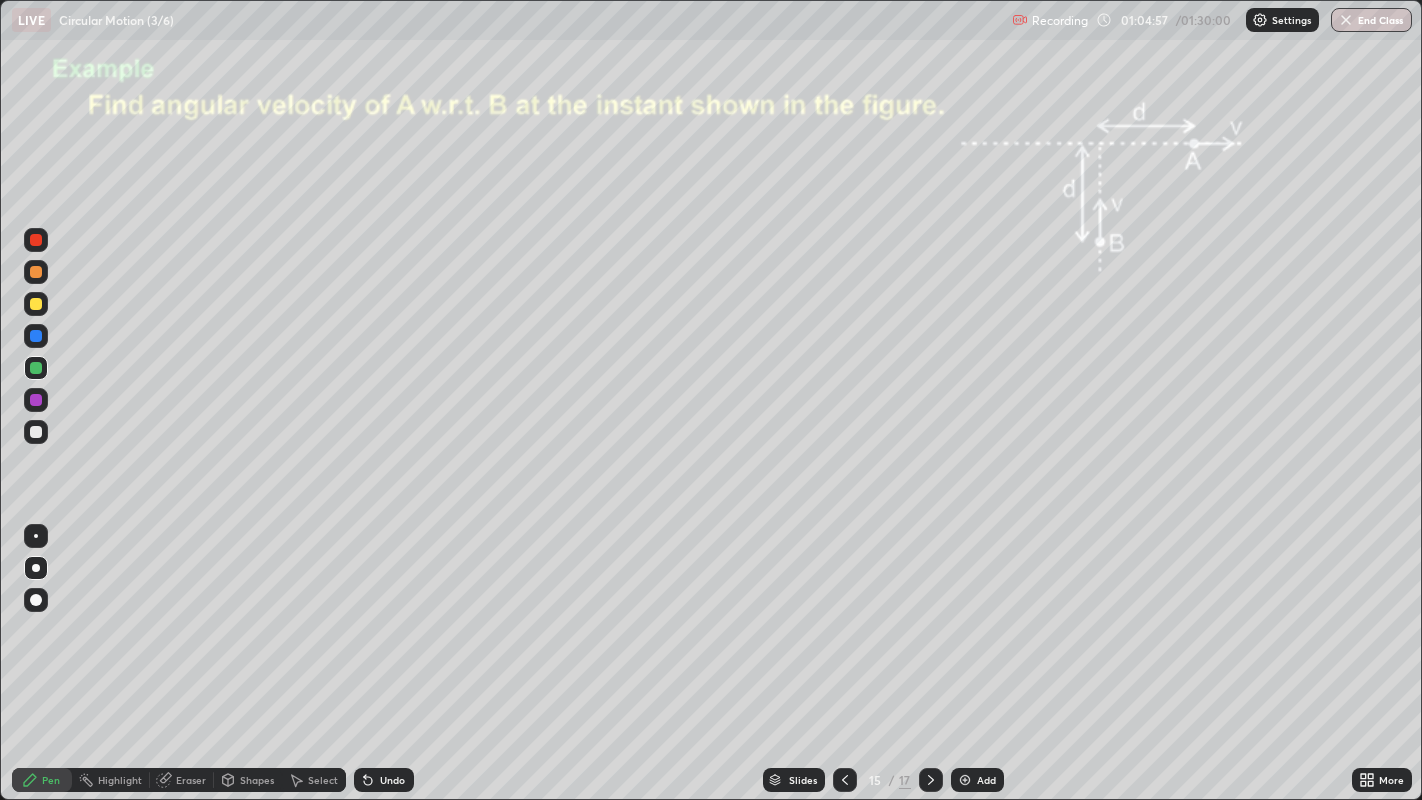 click on "15 / 17" at bounding box center [888, 780] 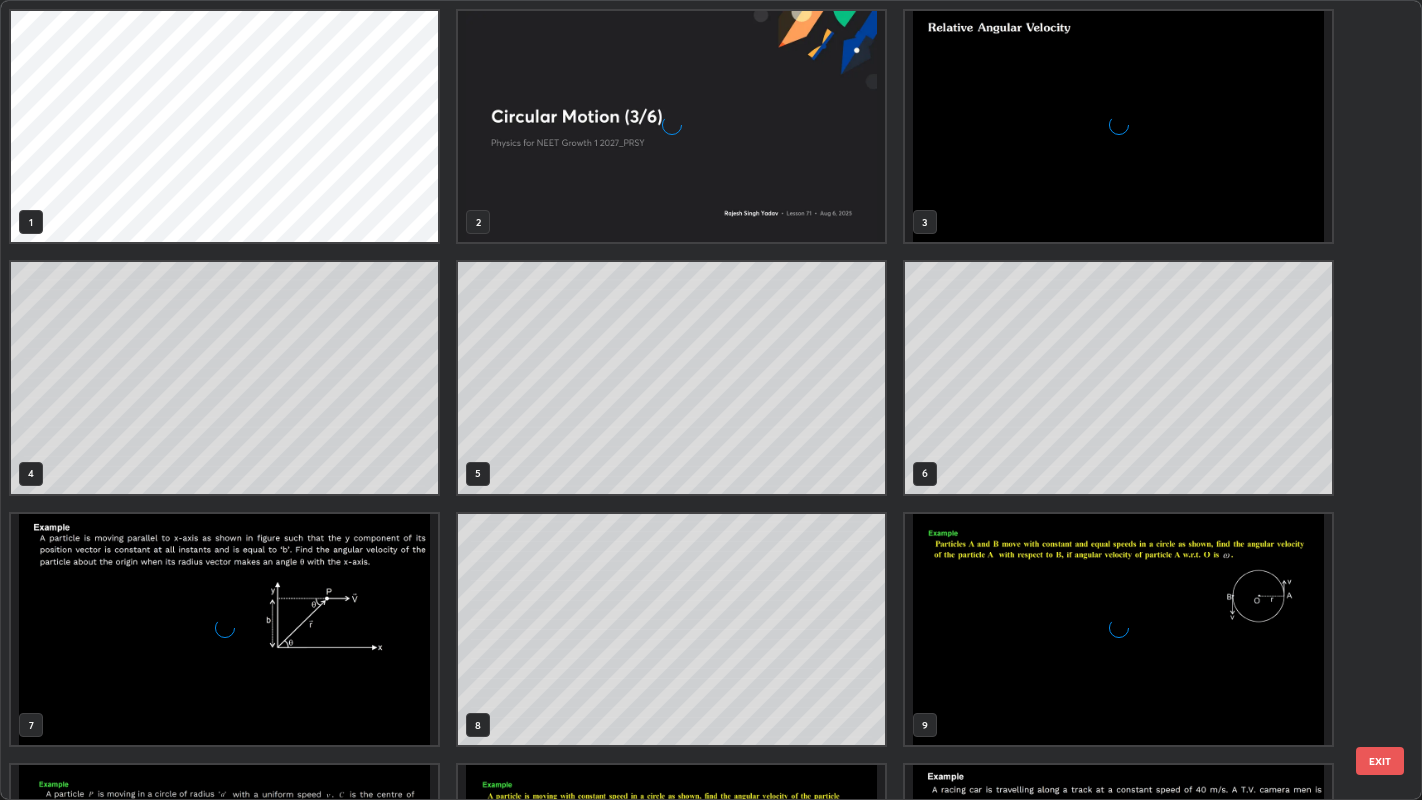scroll, scrollTop: 458, scrollLeft: 0, axis: vertical 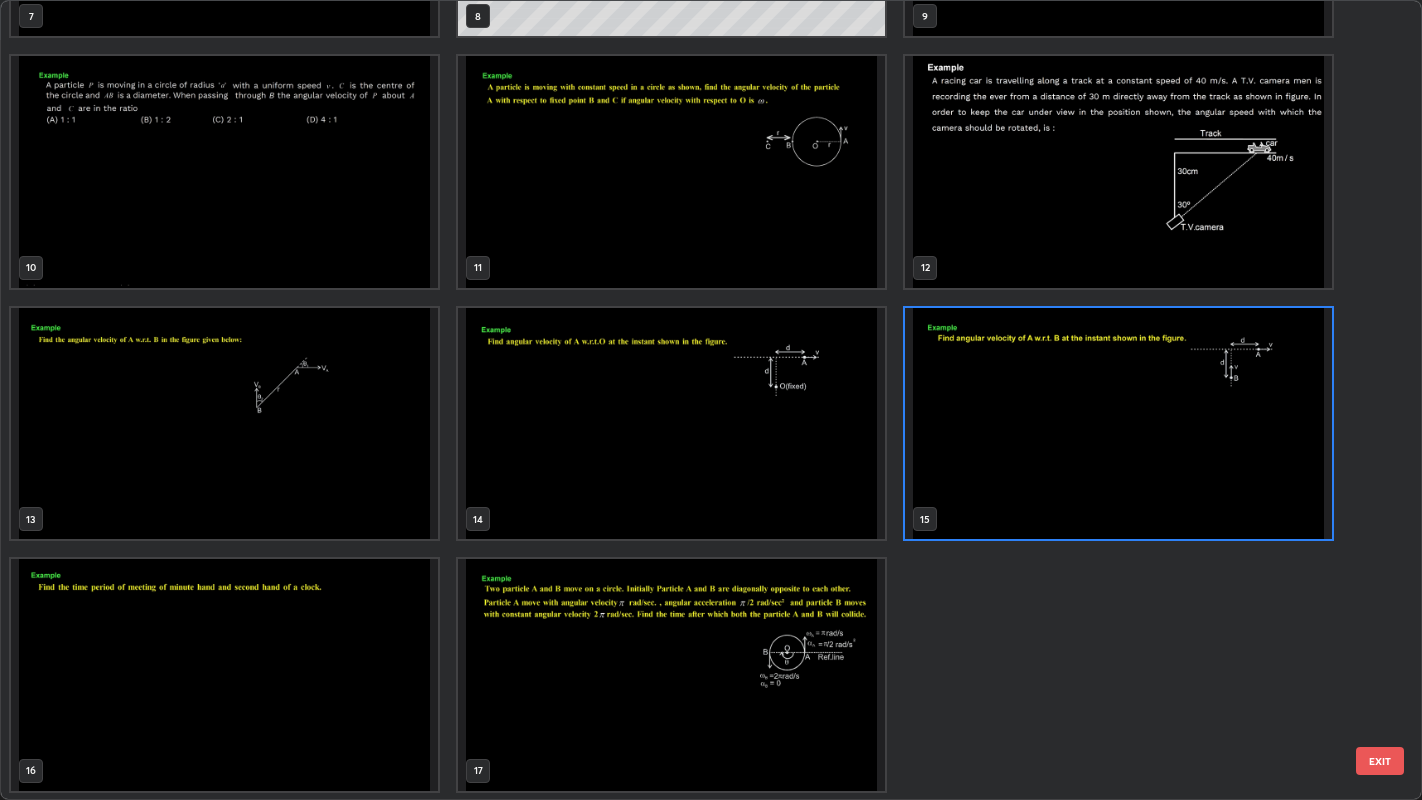 click at bounding box center (1118, 423) 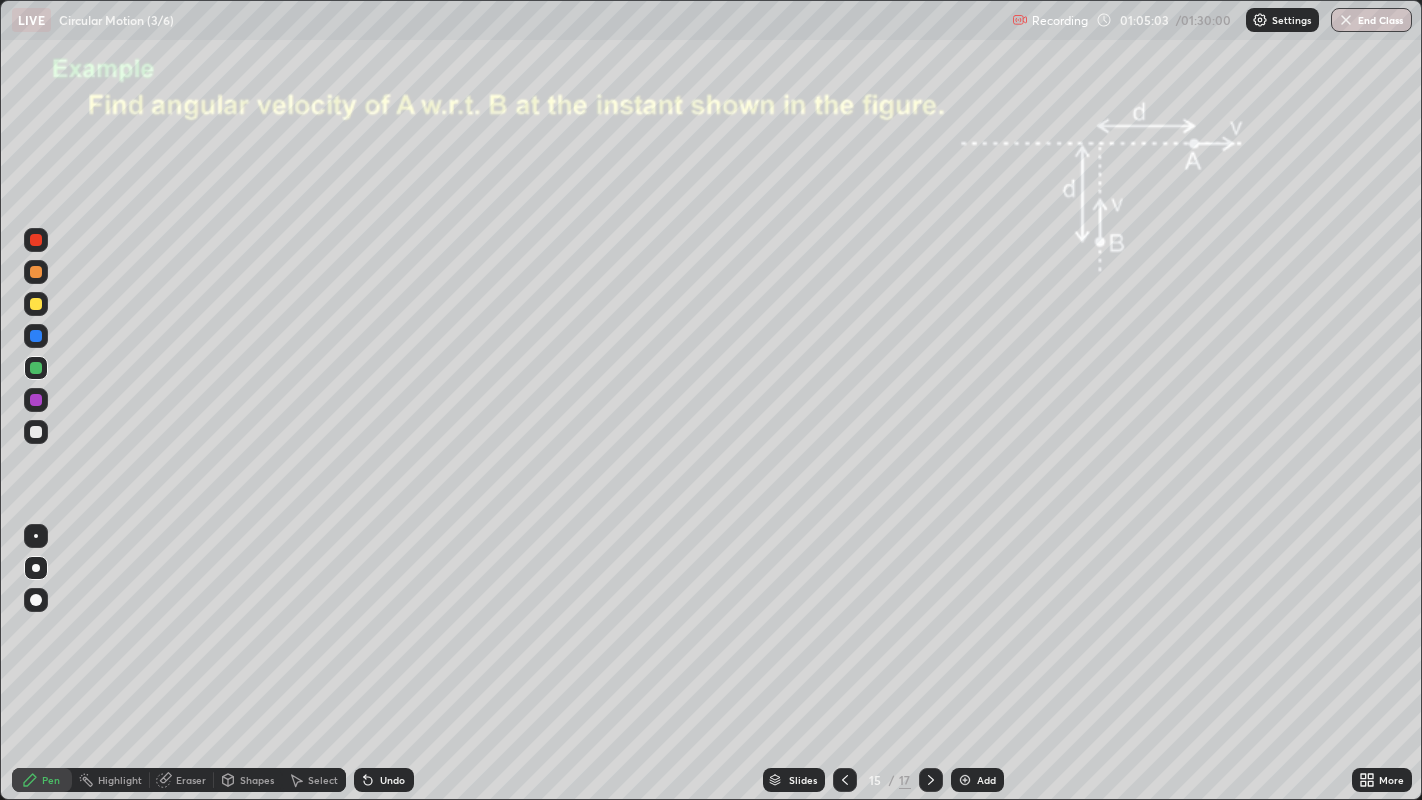 click at bounding box center [1118, 423] 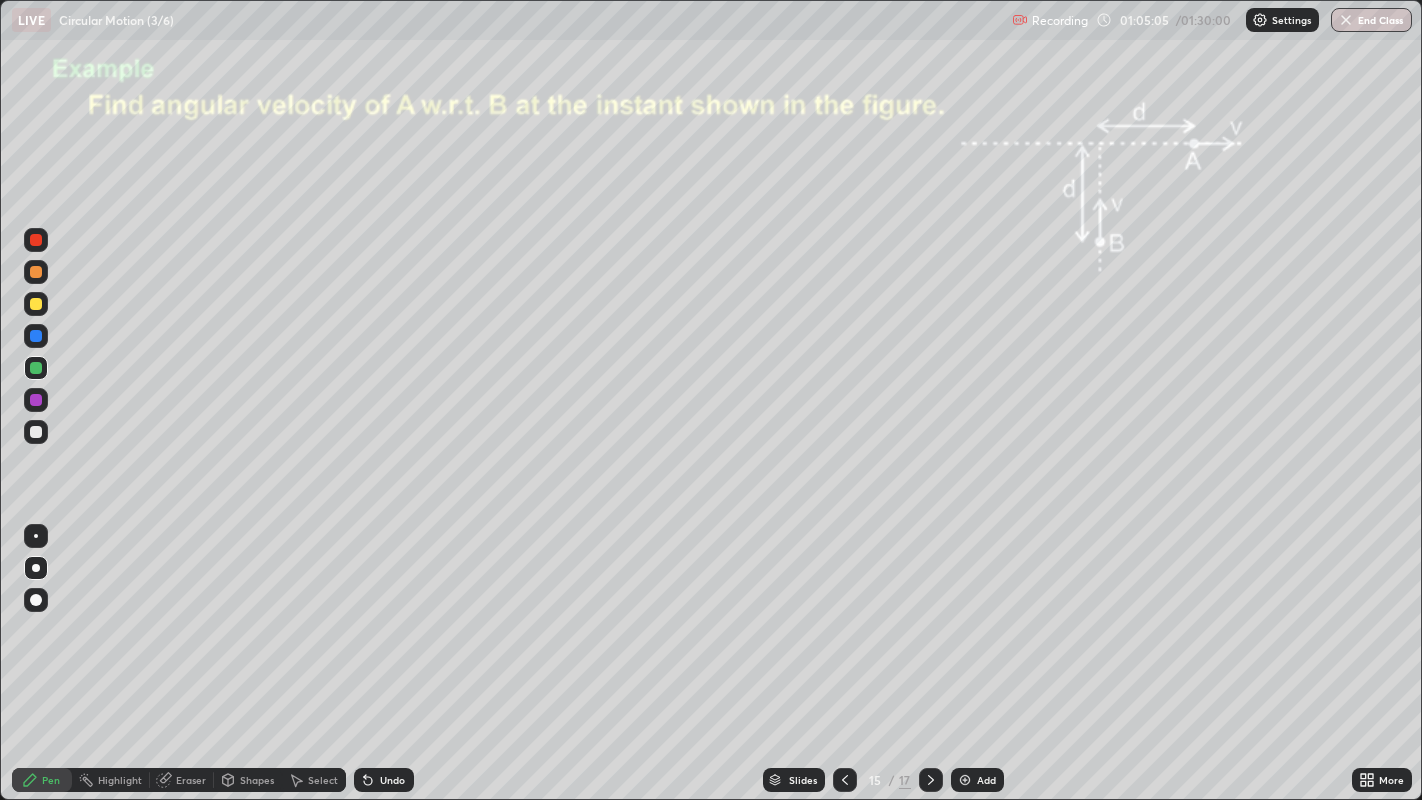 click 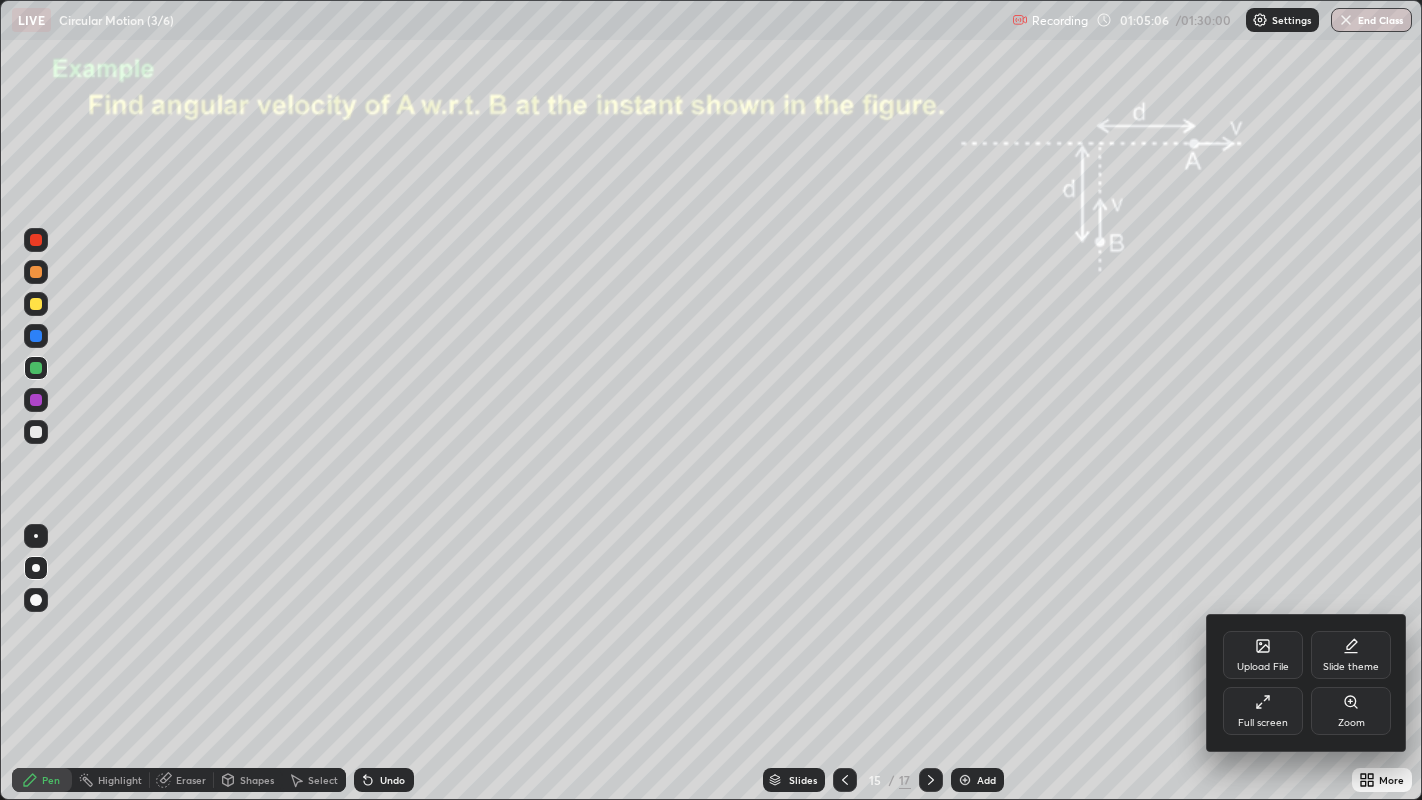 click on "Upload File" at bounding box center (1263, 655) 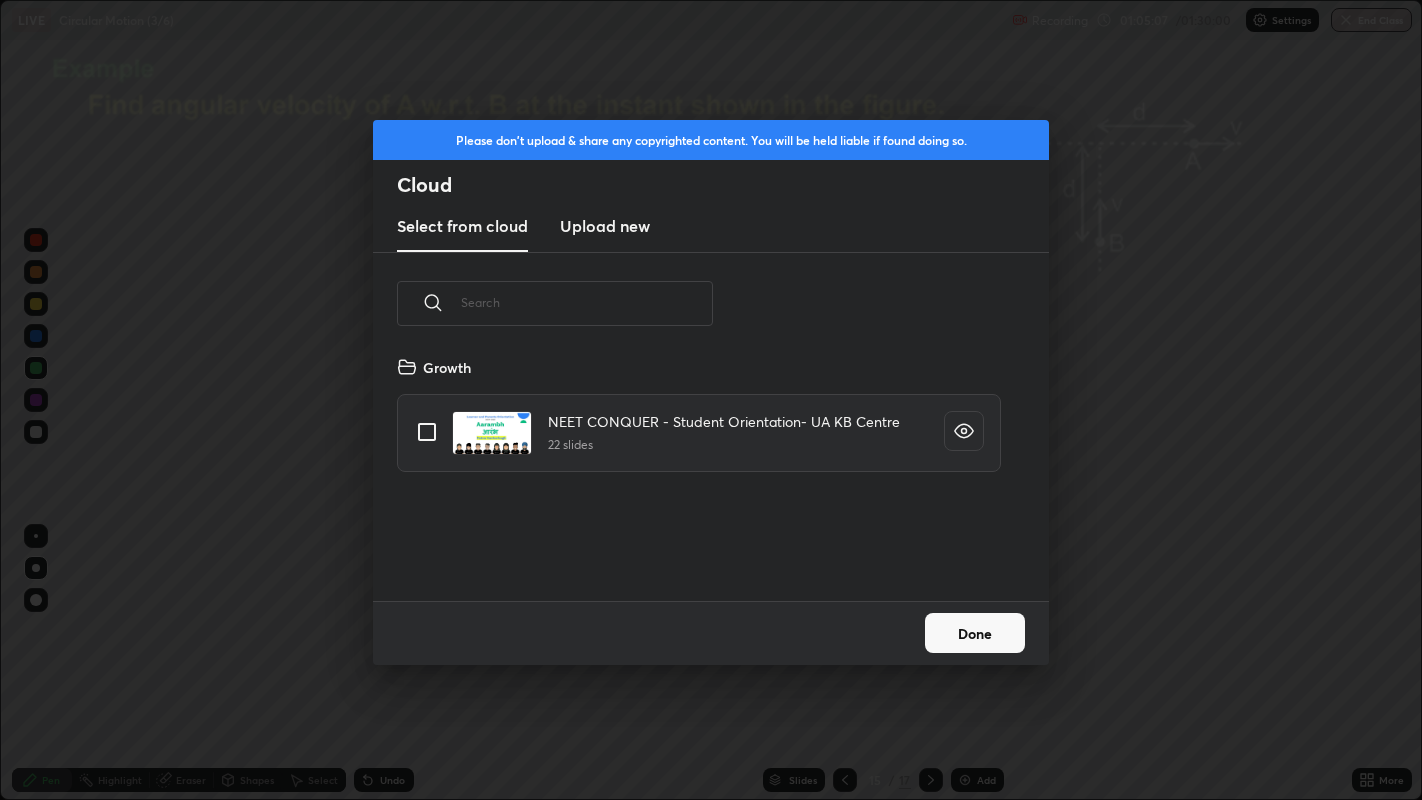 scroll, scrollTop: 6, scrollLeft: 10, axis: both 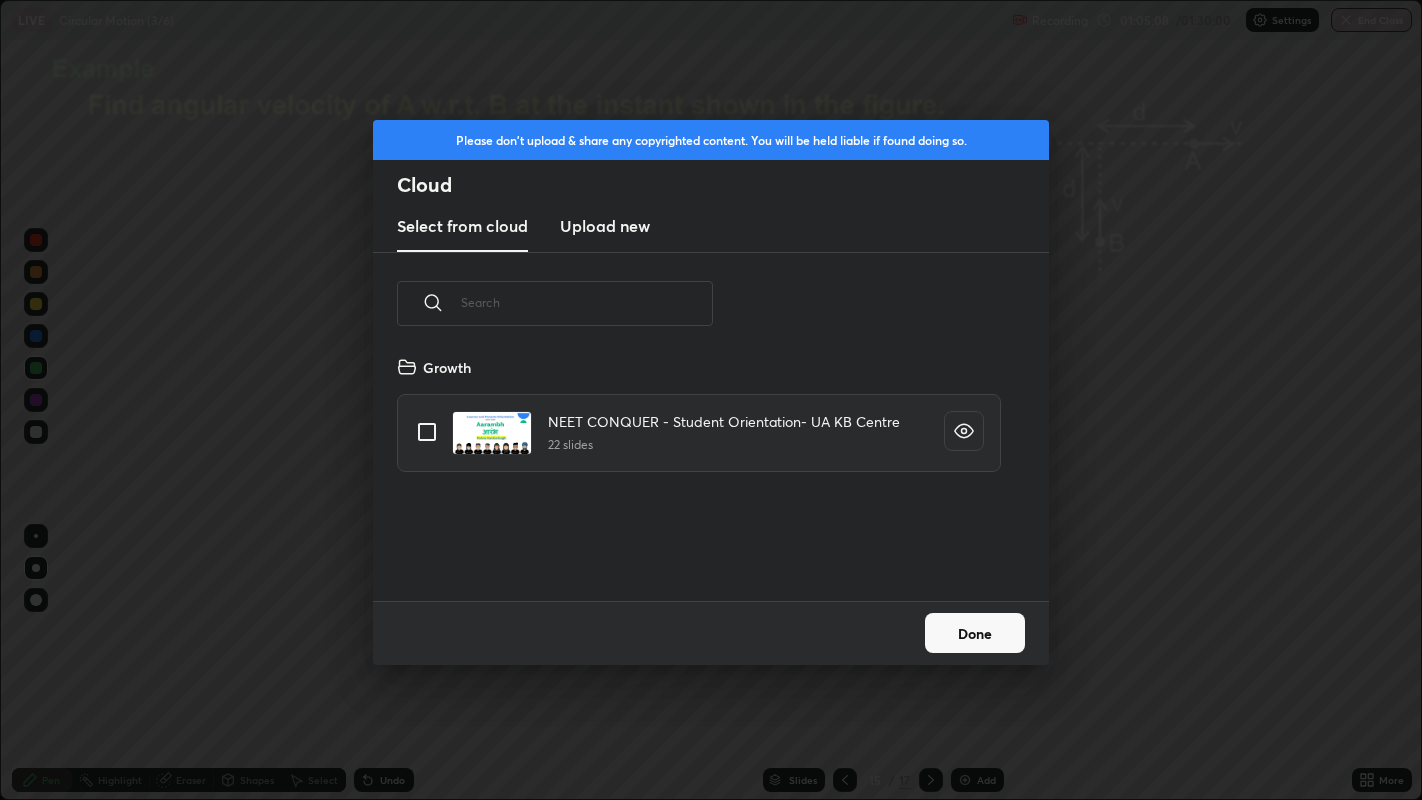 click on "Upload new" at bounding box center (605, 226) 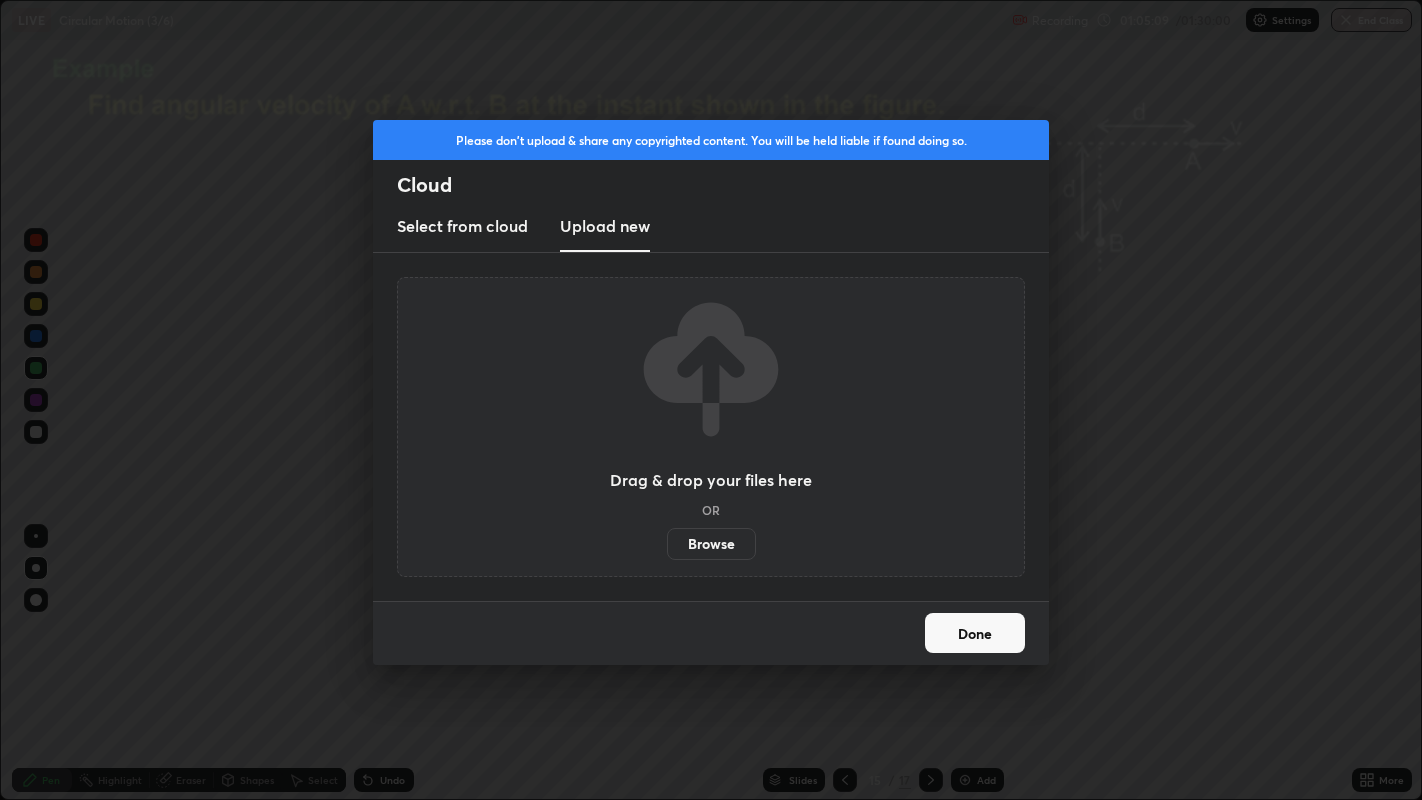 click on "Browse" at bounding box center (711, 544) 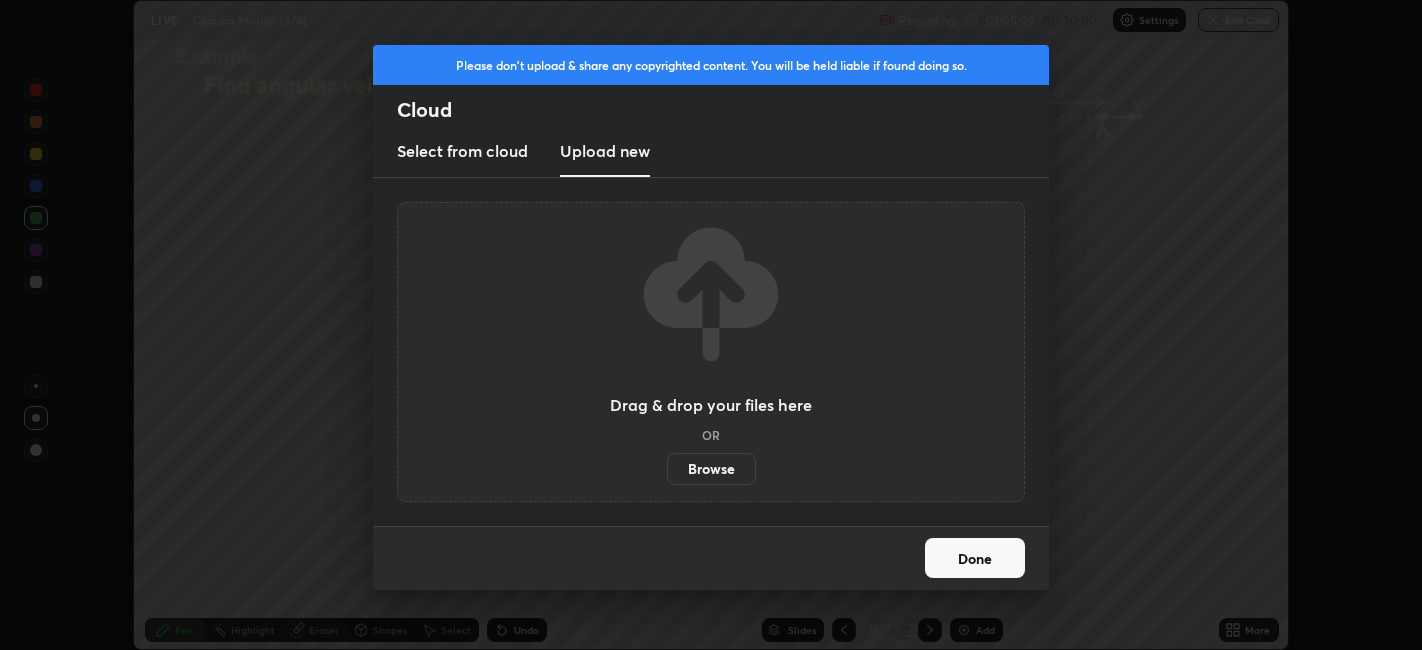 scroll, scrollTop: 650, scrollLeft: 1422, axis: both 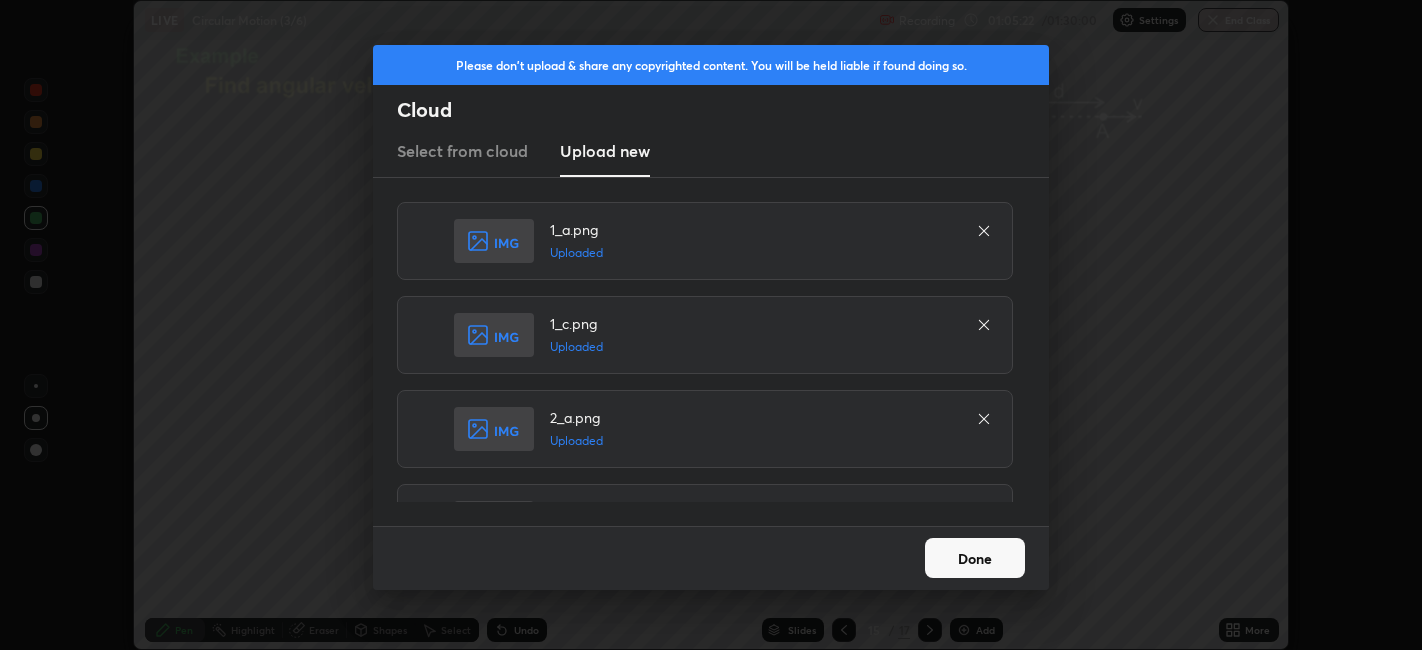 click on "Done" at bounding box center (975, 558) 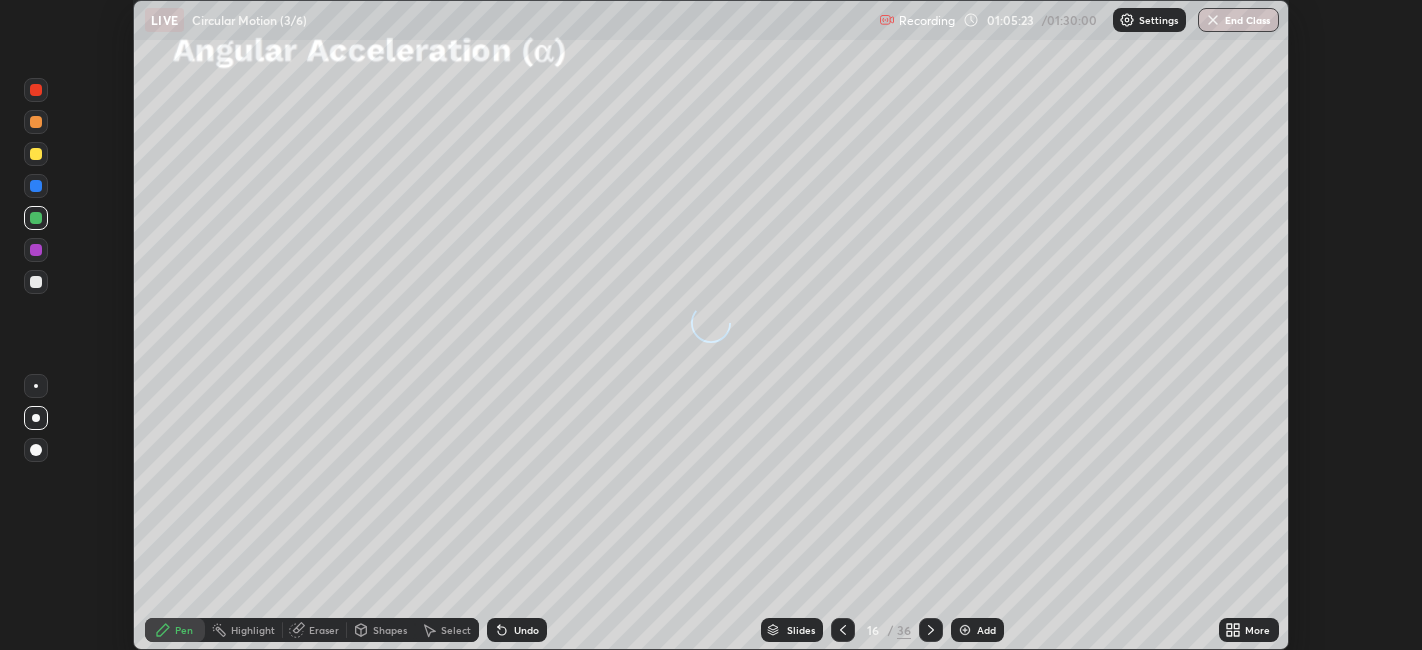 click on "More" at bounding box center [1257, 630] 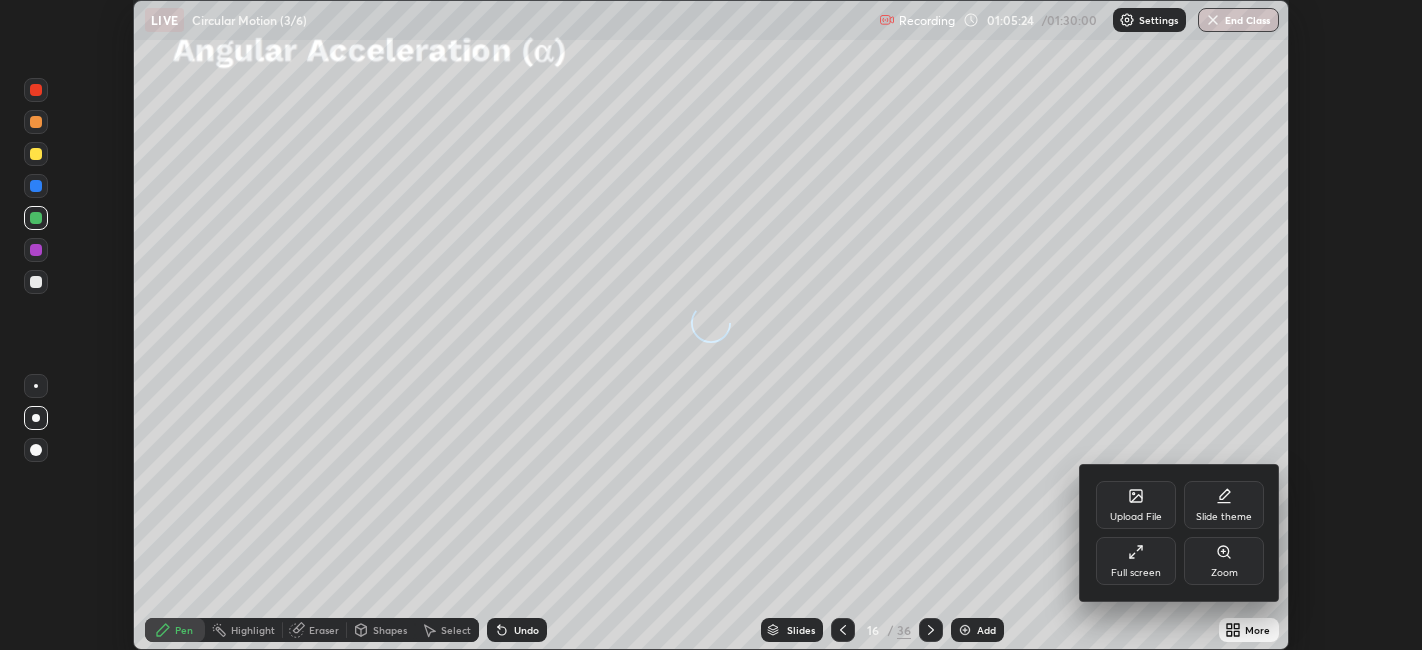 click on "Full screen" at bounding box center (1136, 561) 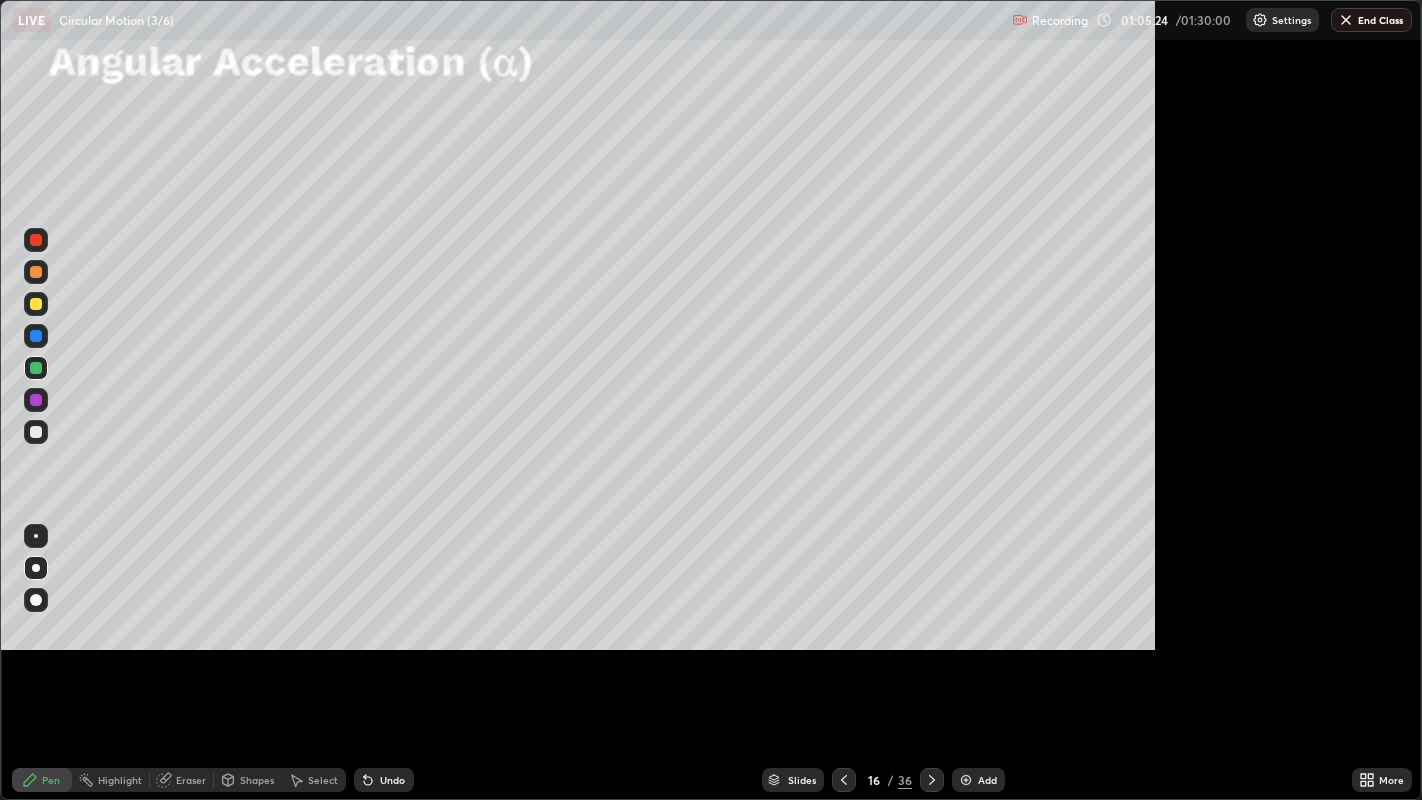 scroll, scrollTop: 99200, scrollLeft: 98577, axis: both 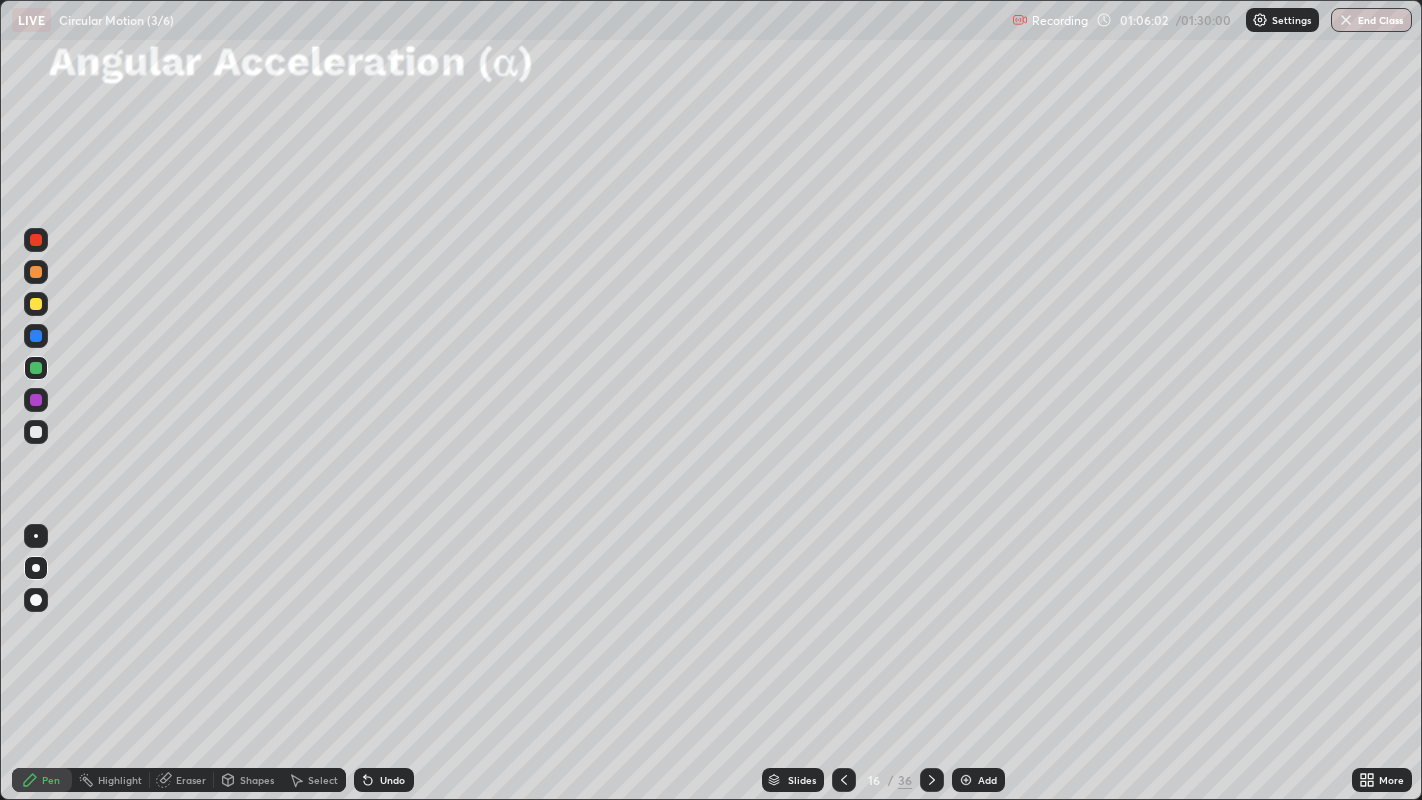 click at bounding box center (36, 304) 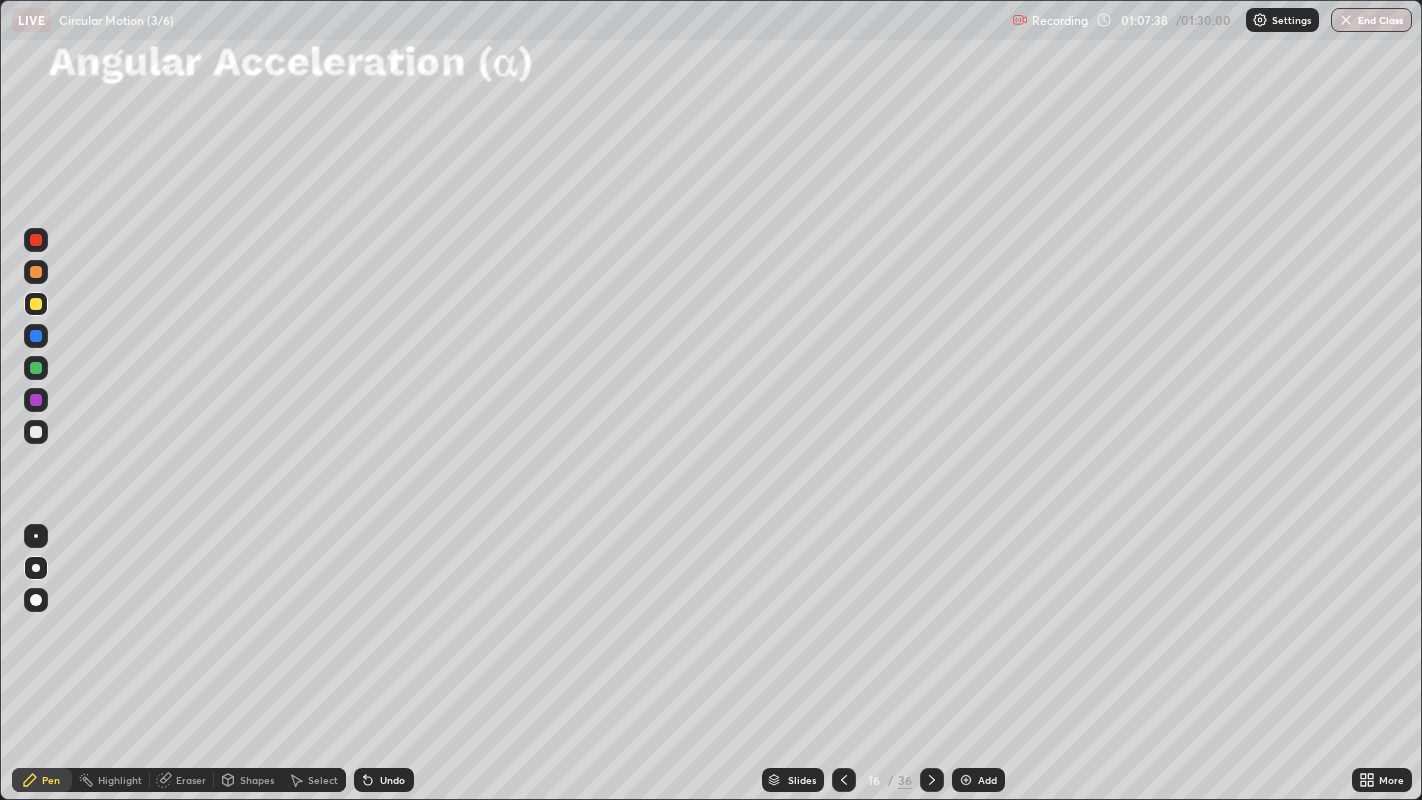 click at bounding box center [36, 432] 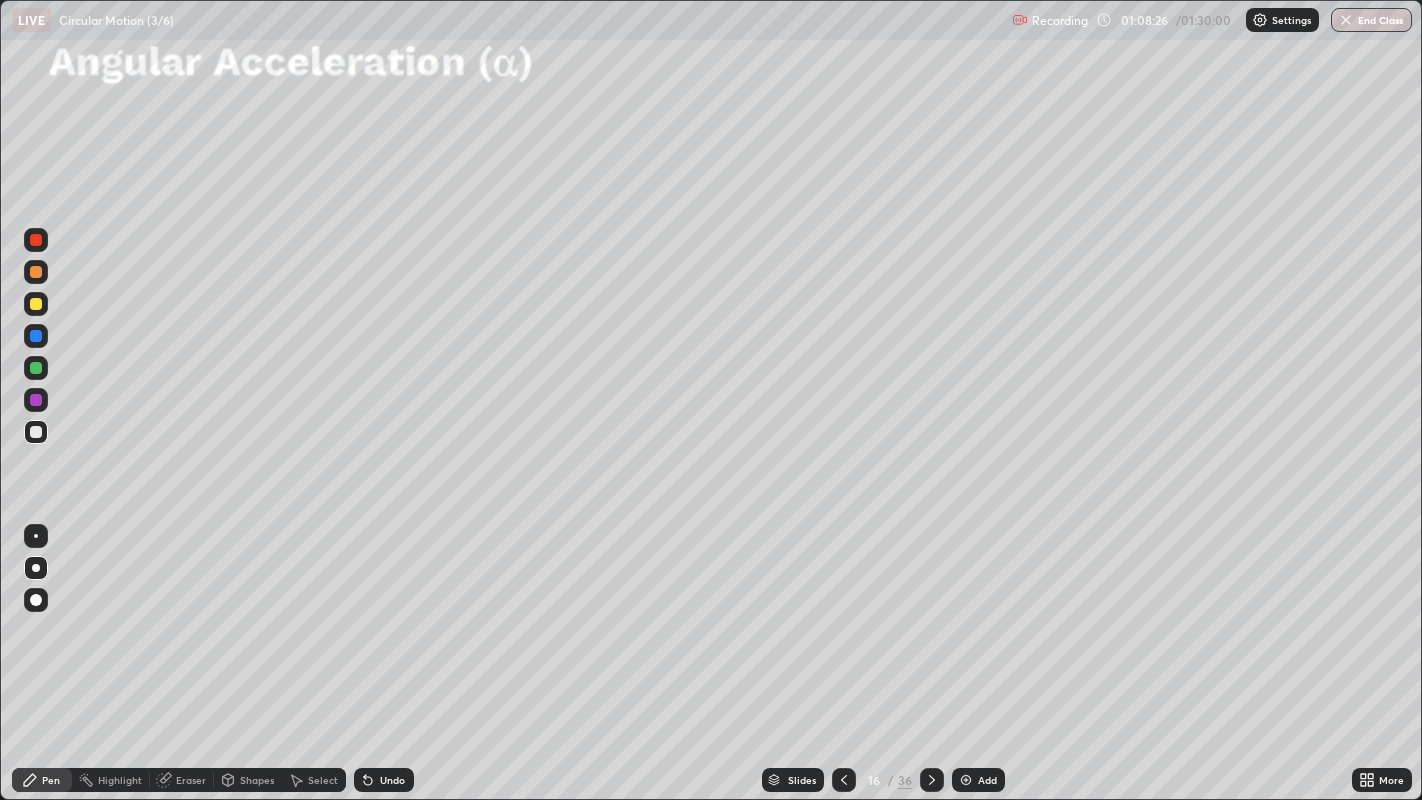 click at bounding box center (36, 304) 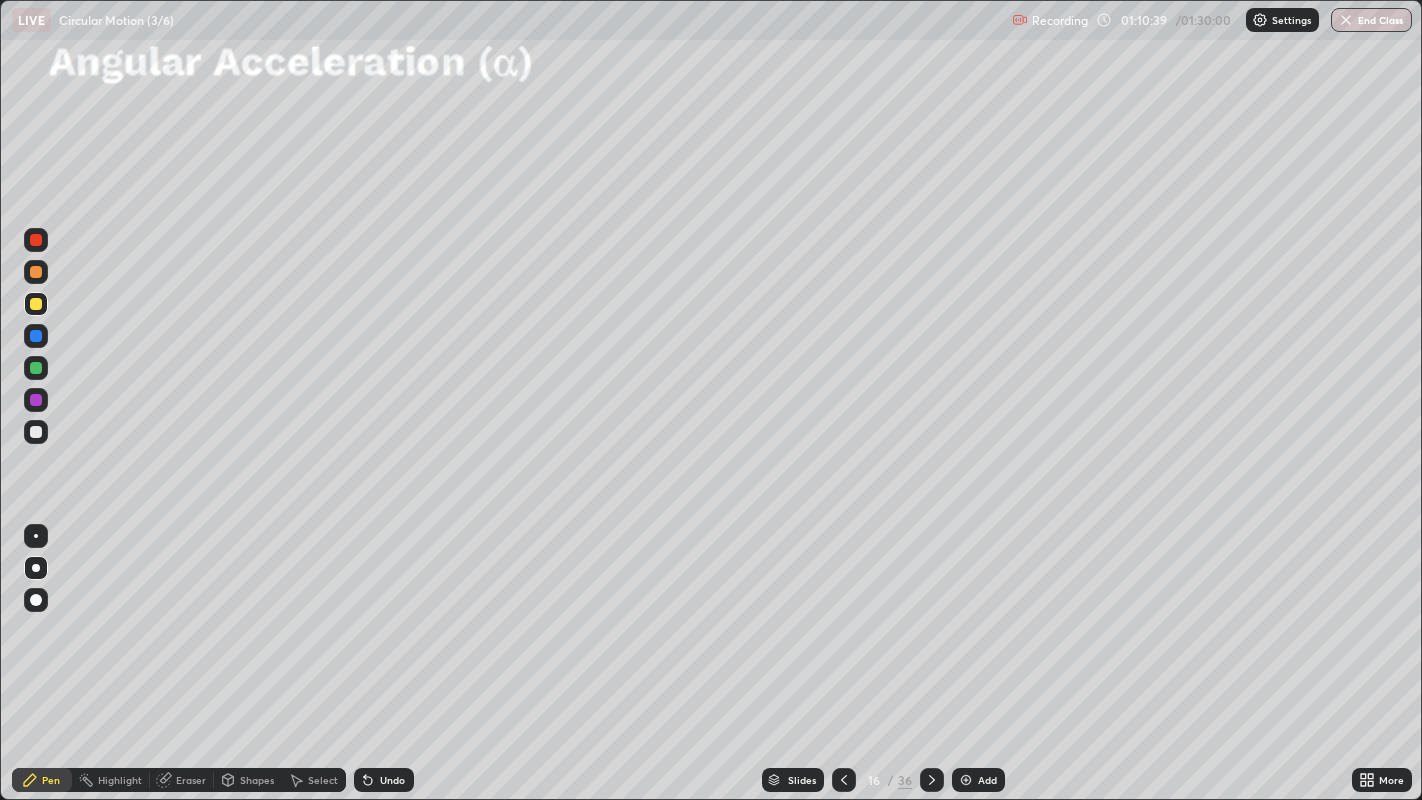 click 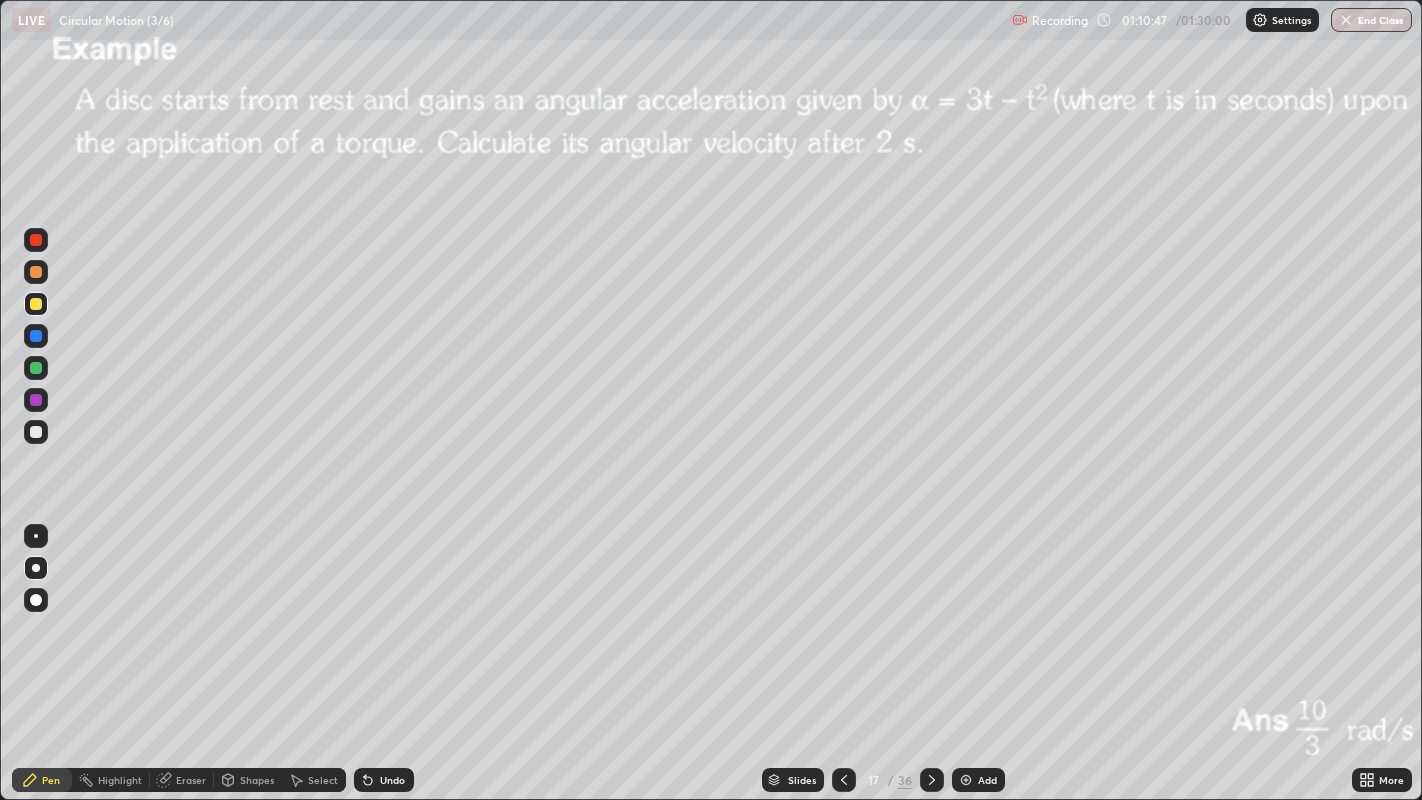 click 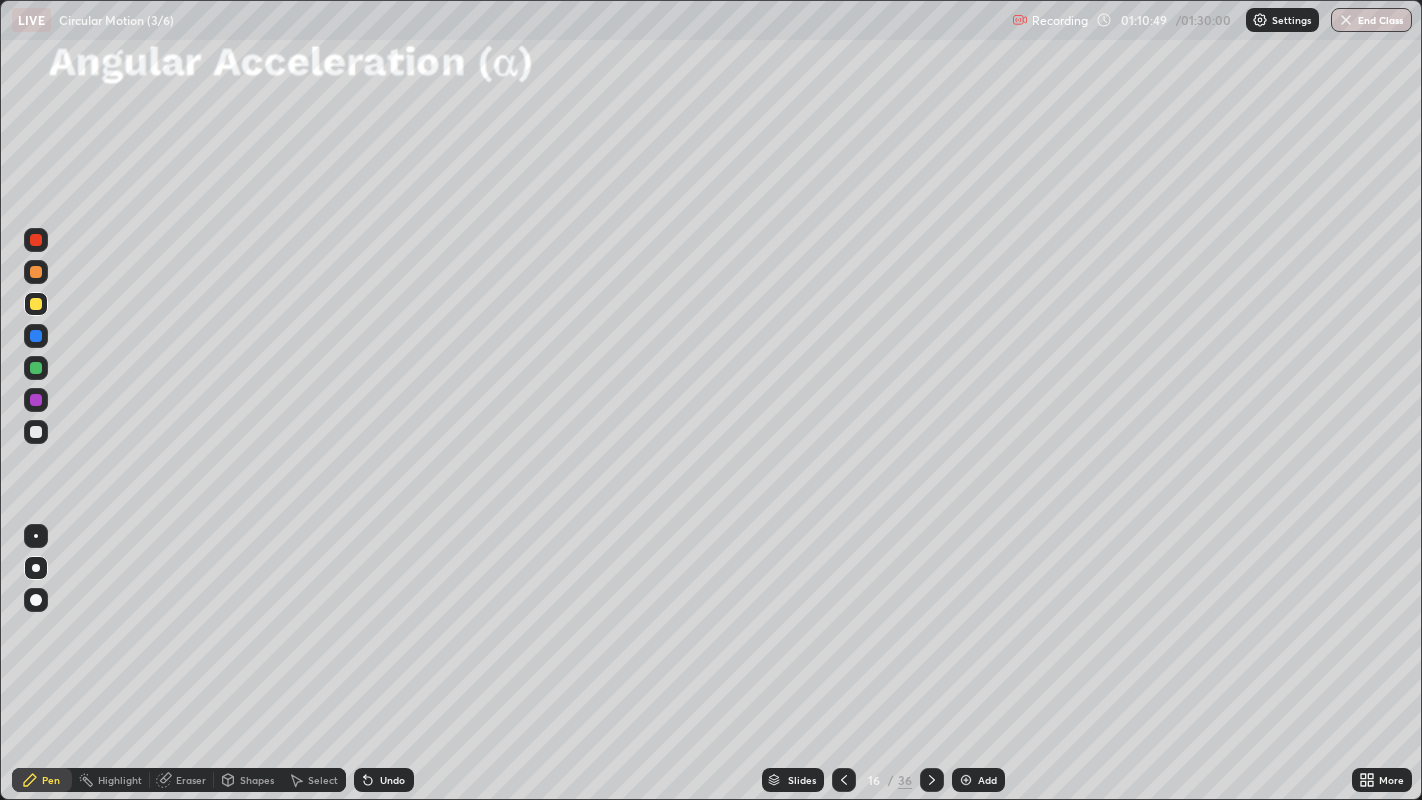 click on "Add" at bounding box center [987, 780] 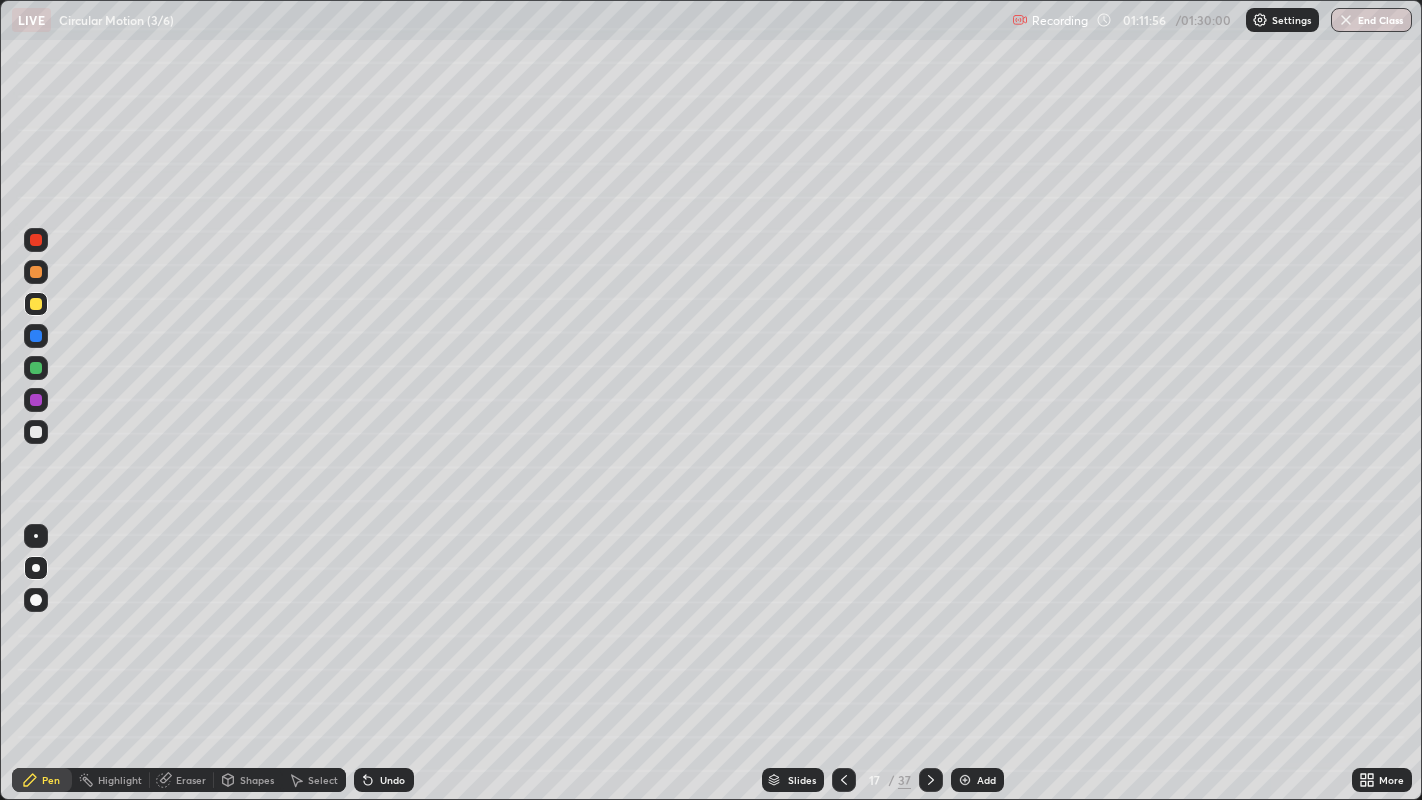 click on "Select" at bounding box center (323, 780) 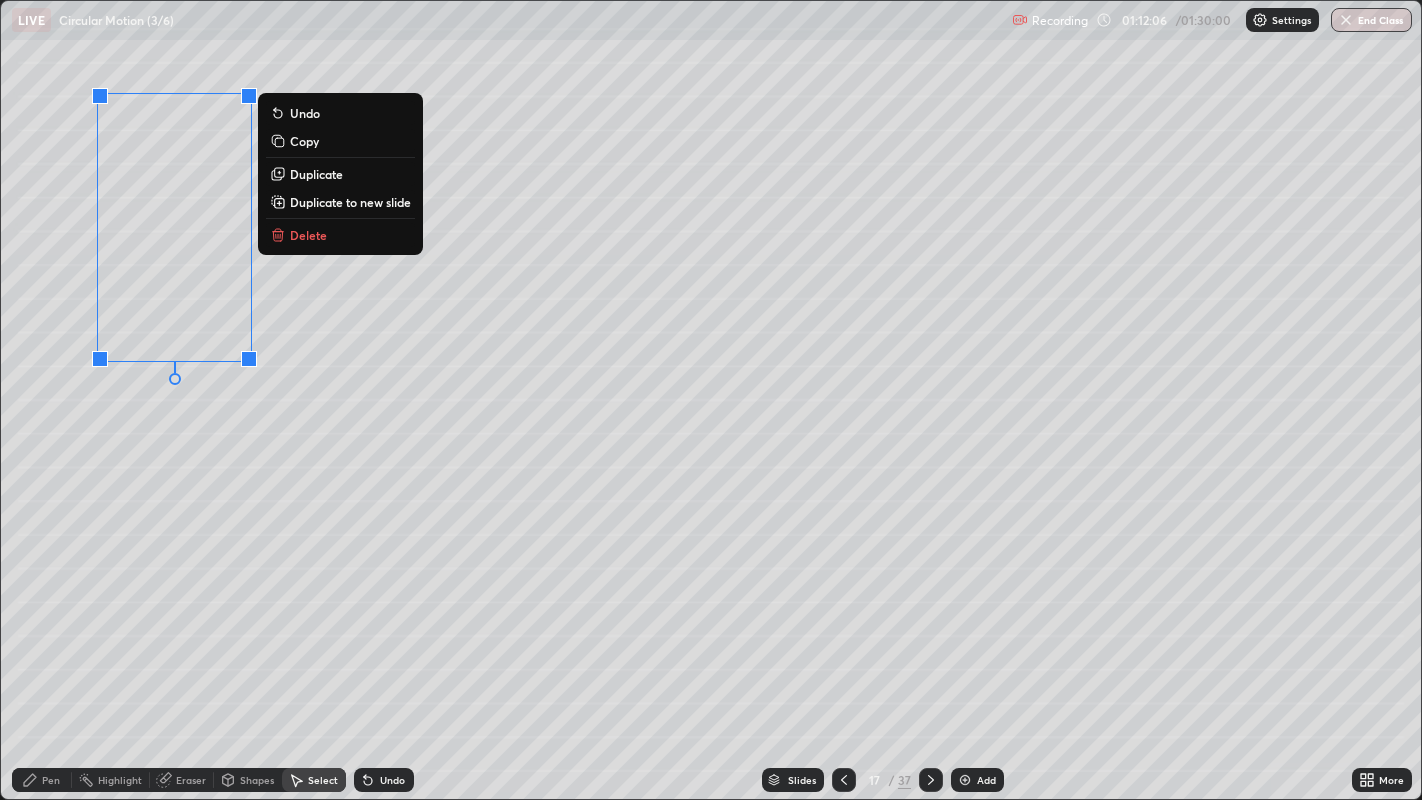 click on "Pen" at bounding box center [51, 780] 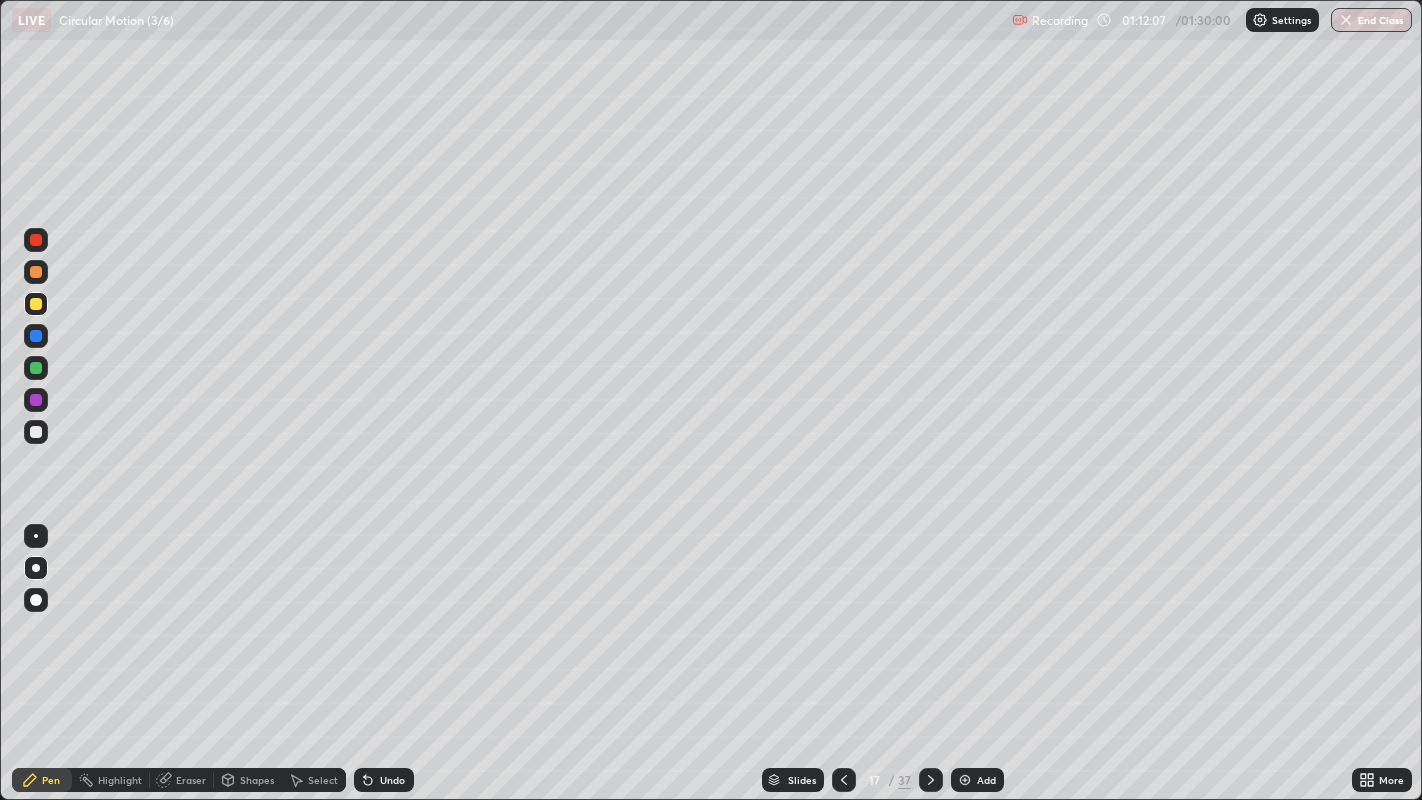 click at bounding box center (36, 432) 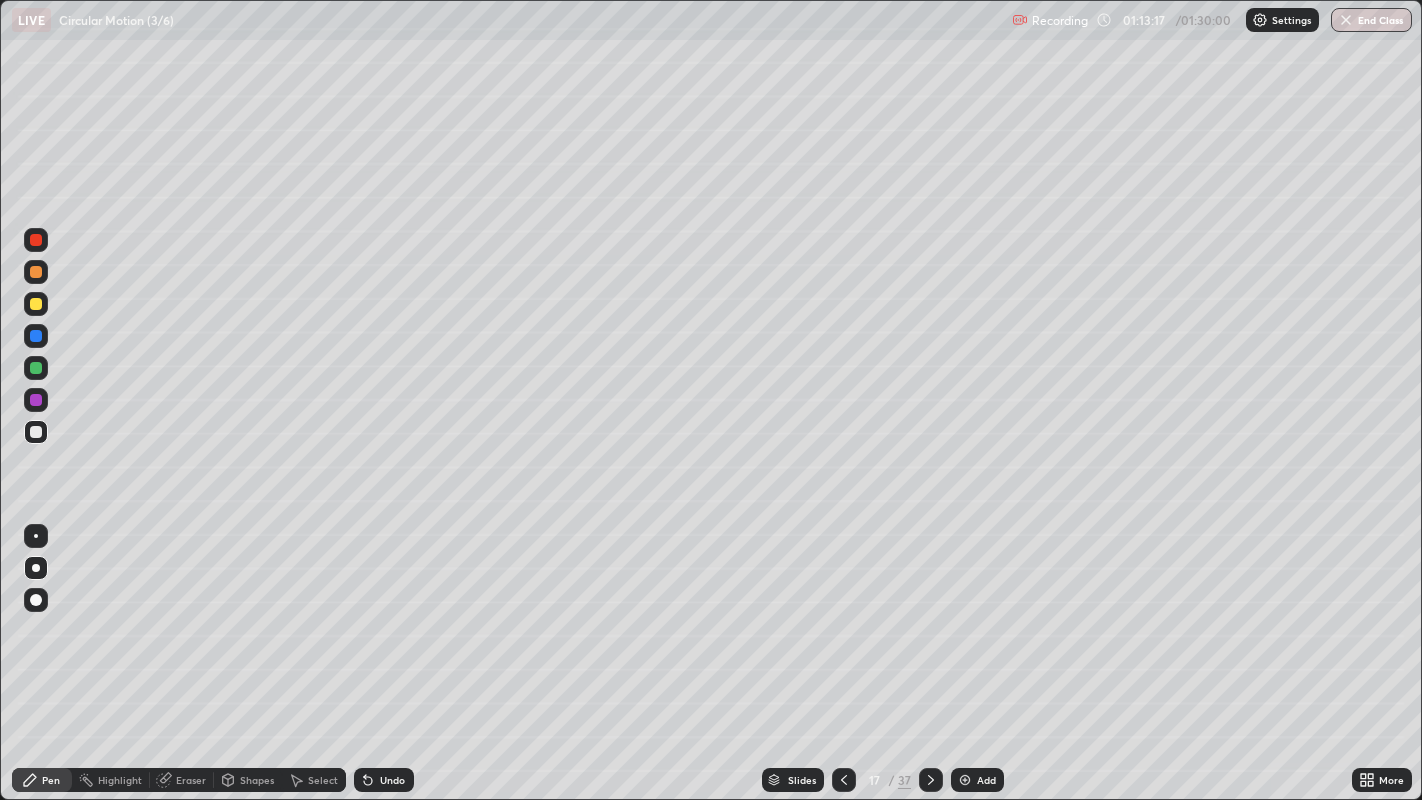 click at bounding box center (36, 272) 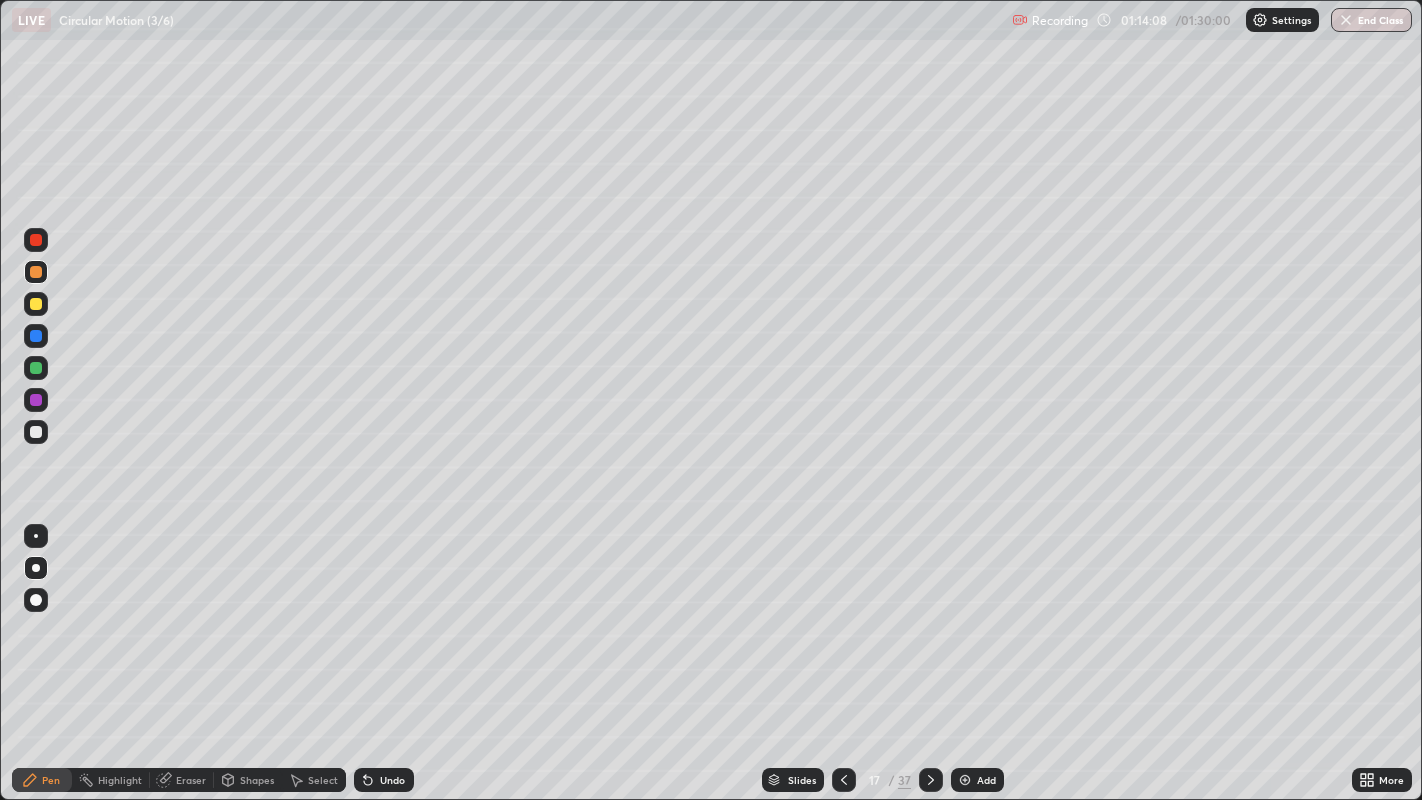 click at bounding box center (36, 432) 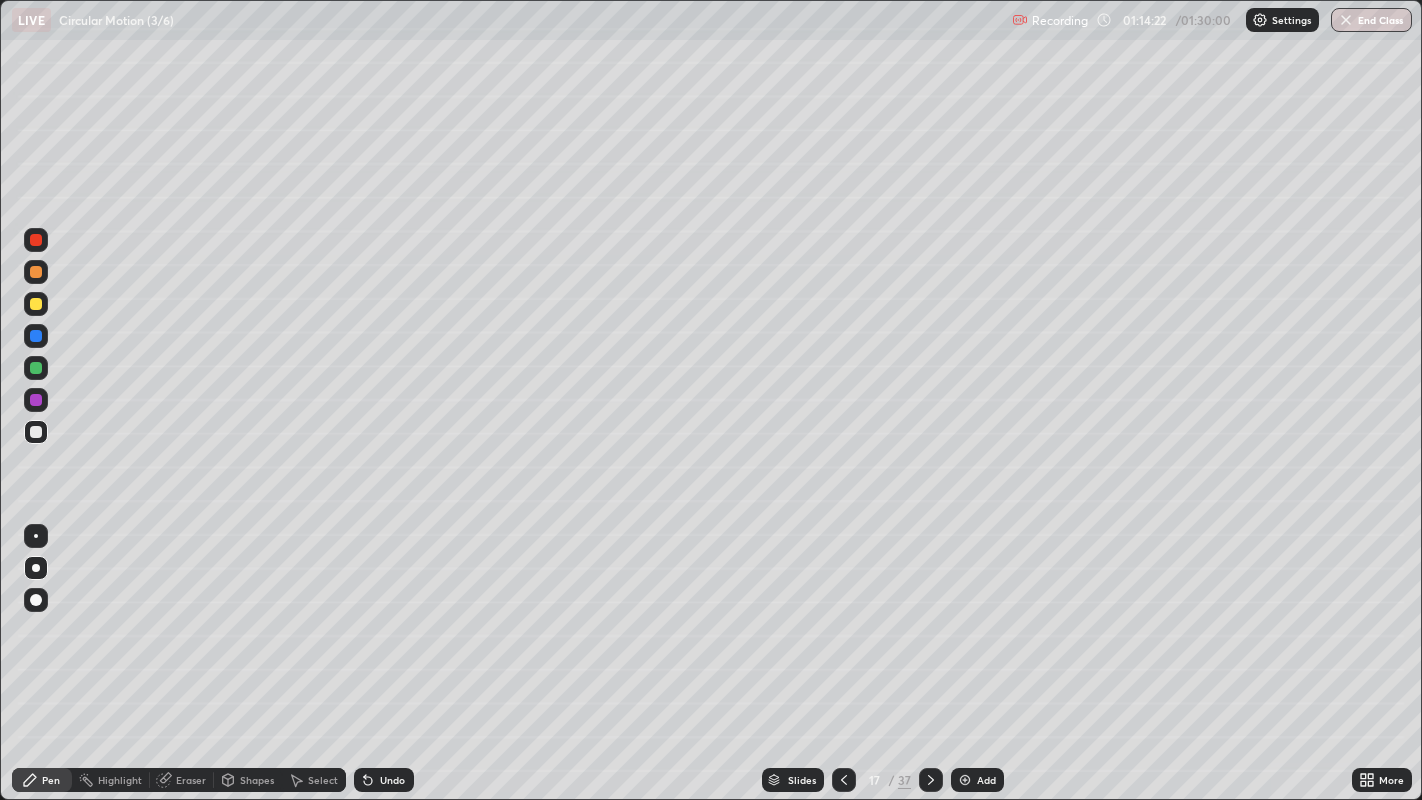 click at bounding box center [36, 272] 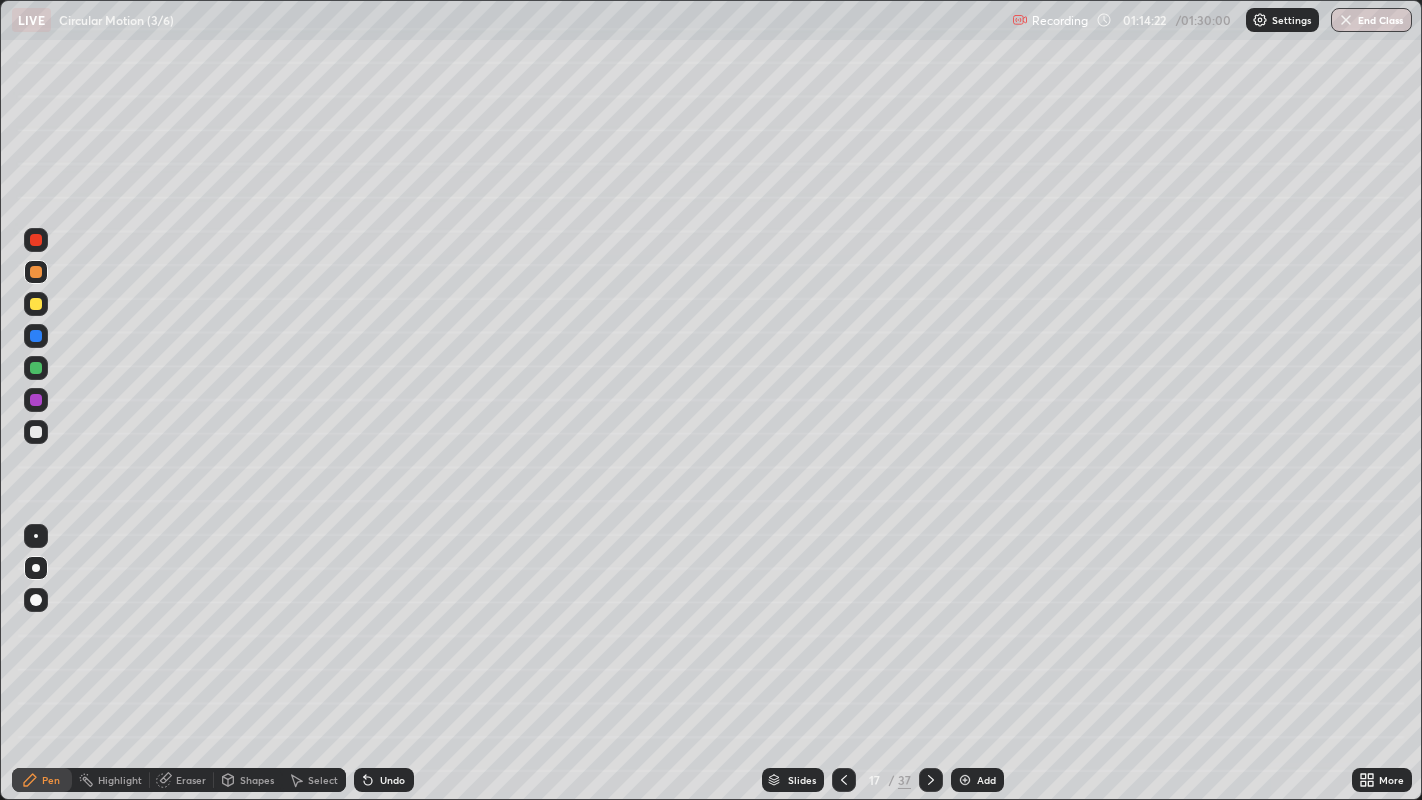 click at bounding box center (36, 304) 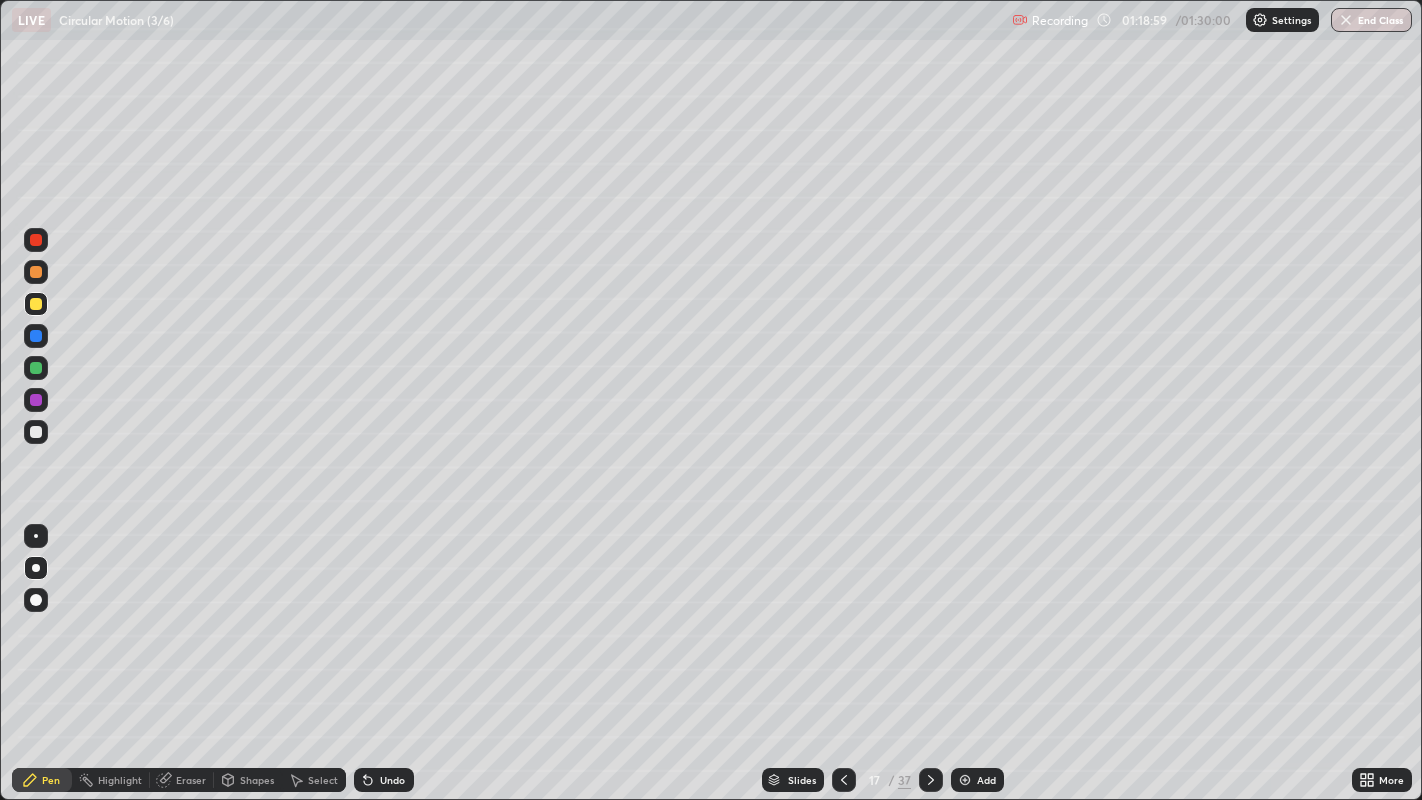 click 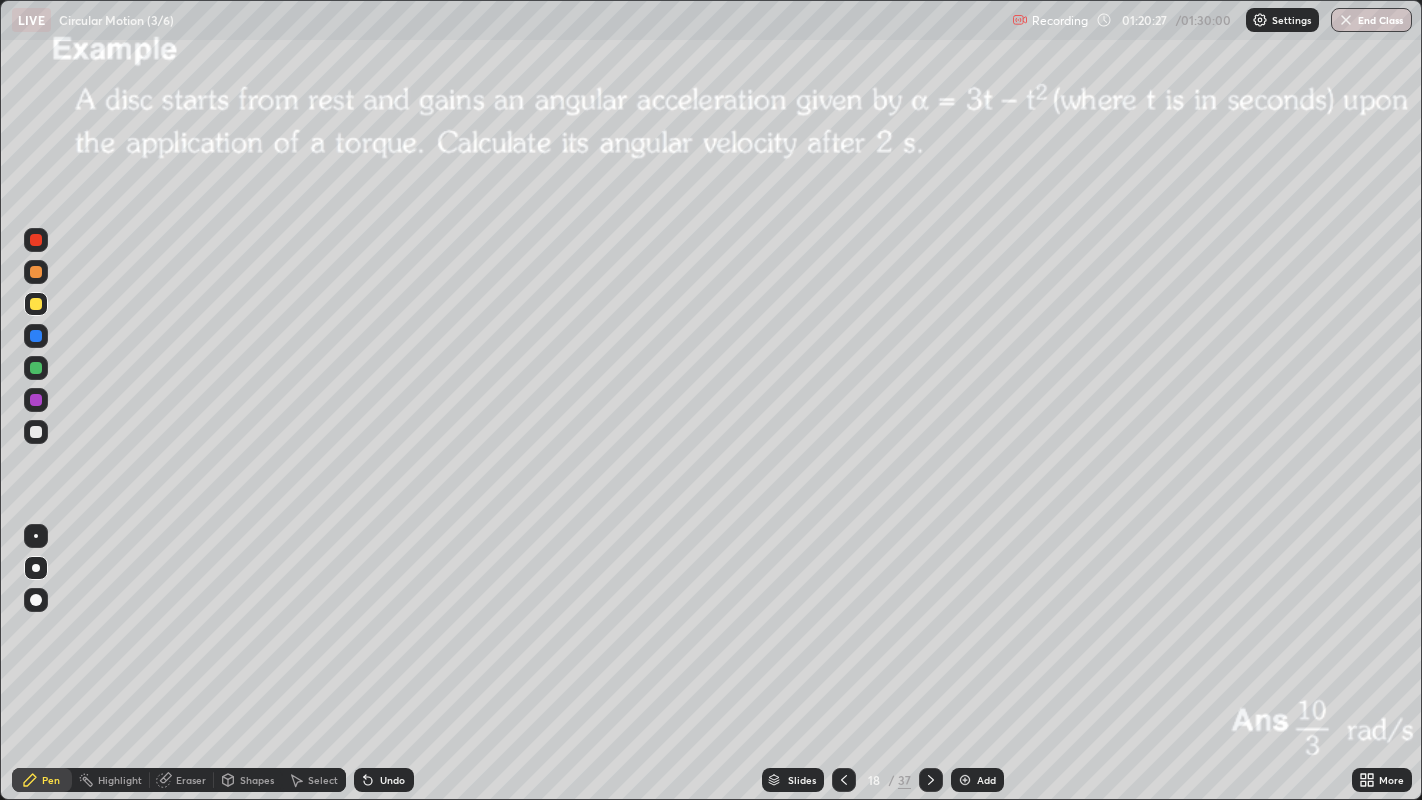 click at bounding box center (36, 272) 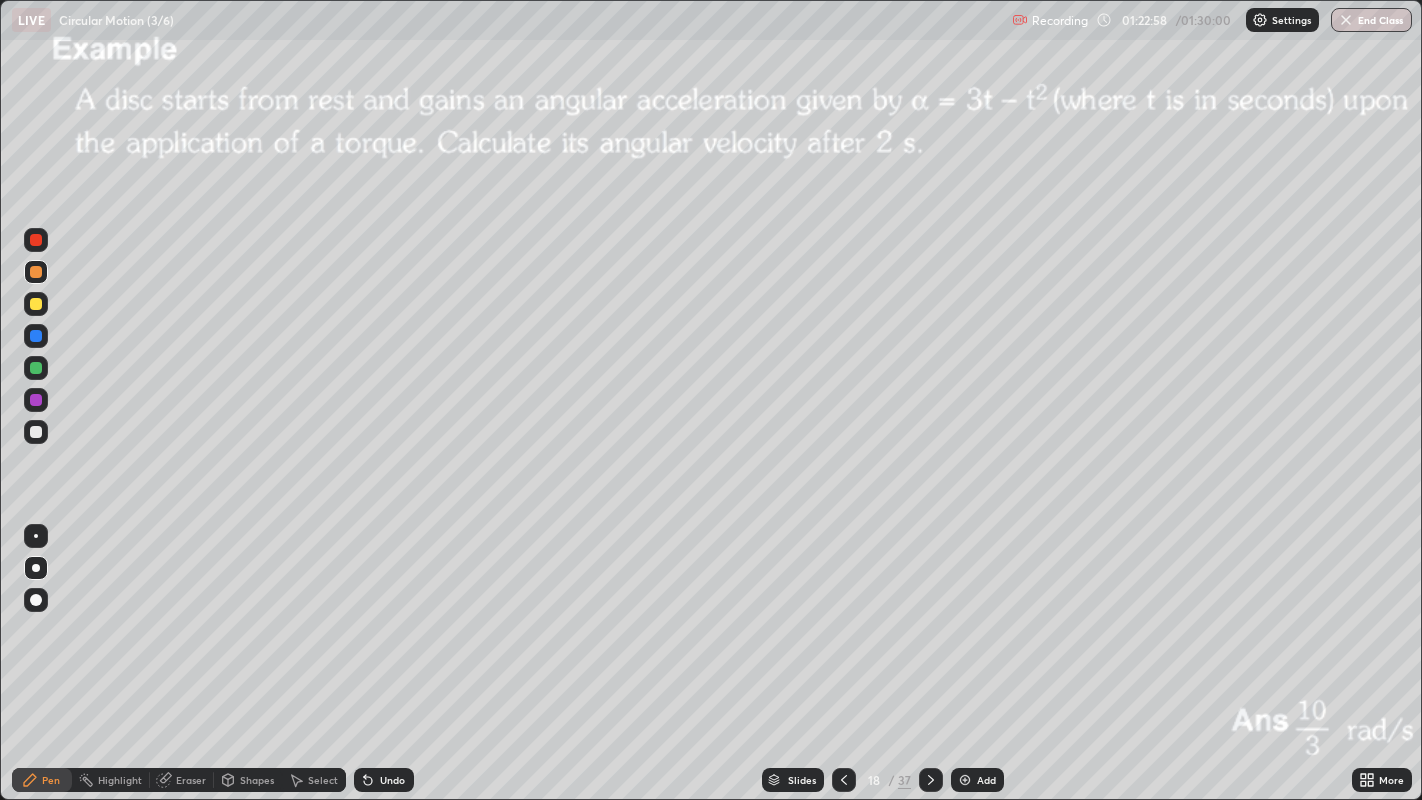 click 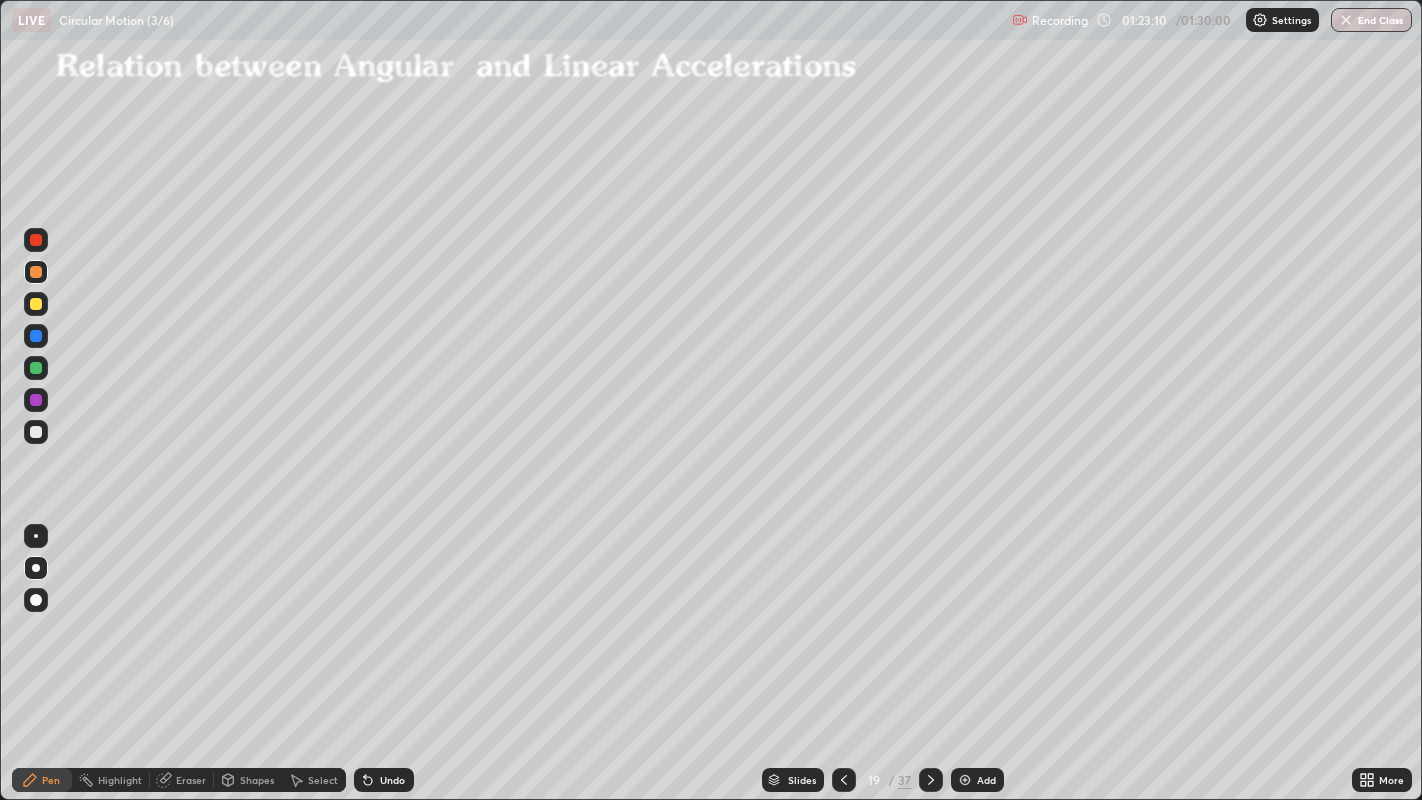 click on "End Class" at bounding box center (1371, 20) 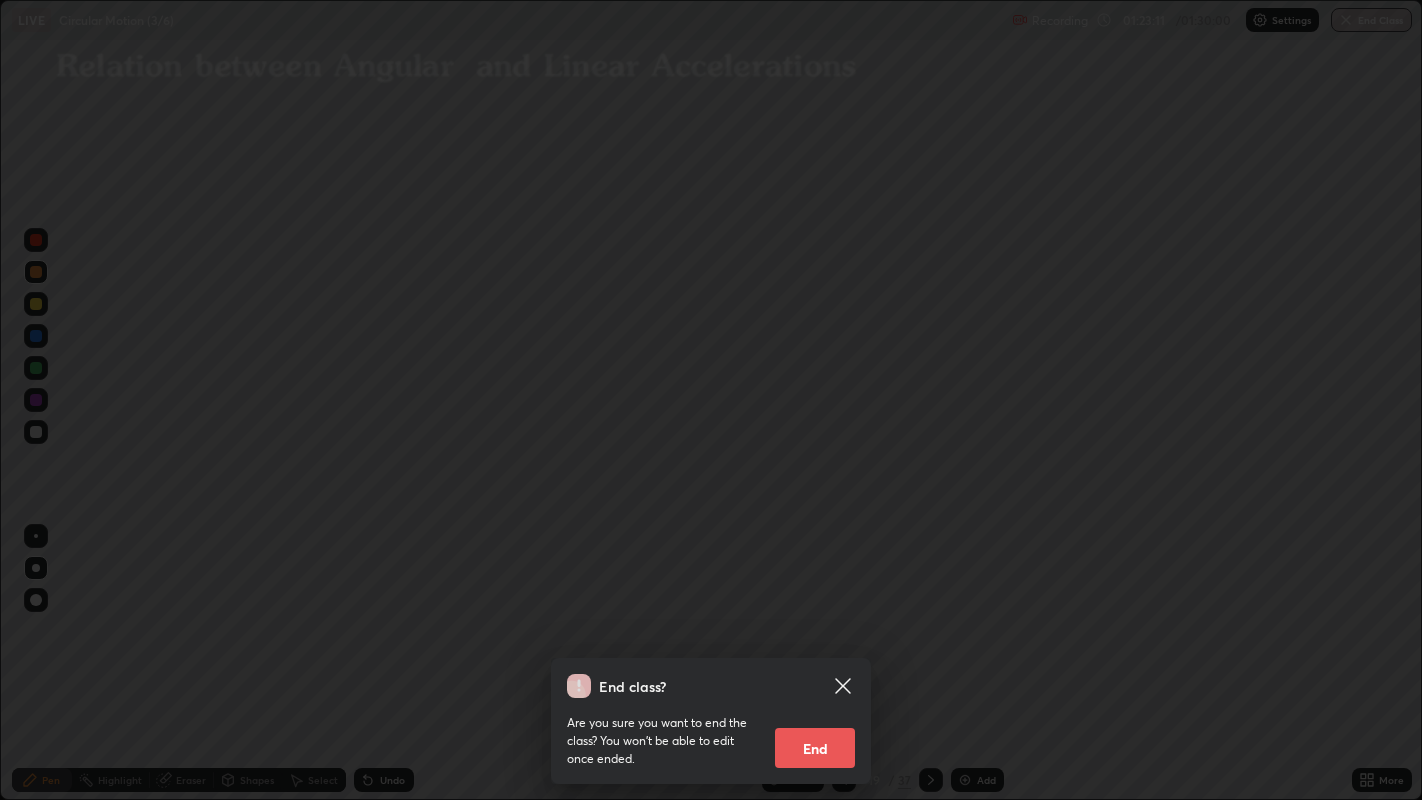 click on "End" at bounding box center (815, 748) 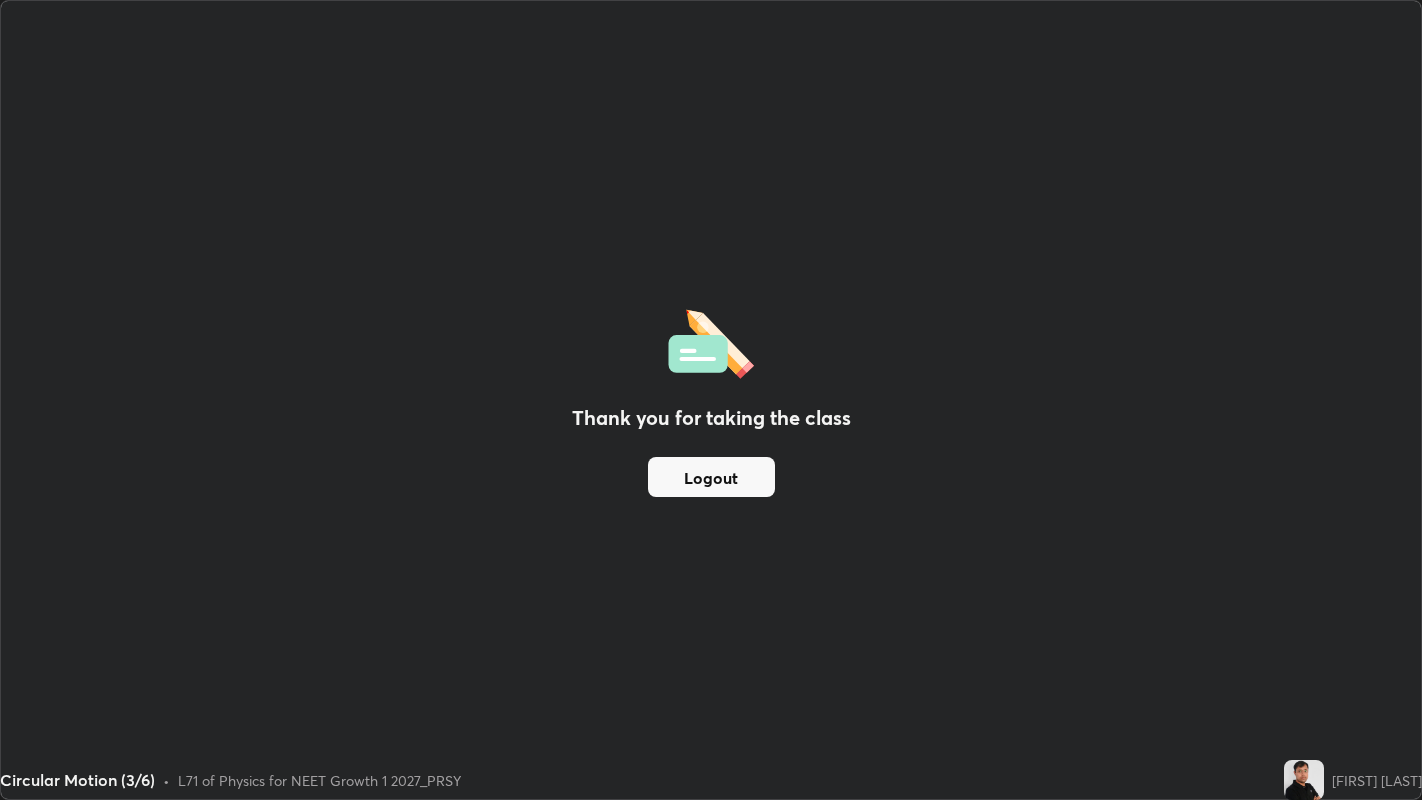 click on "Logout" at bounding box center [711, 477] 